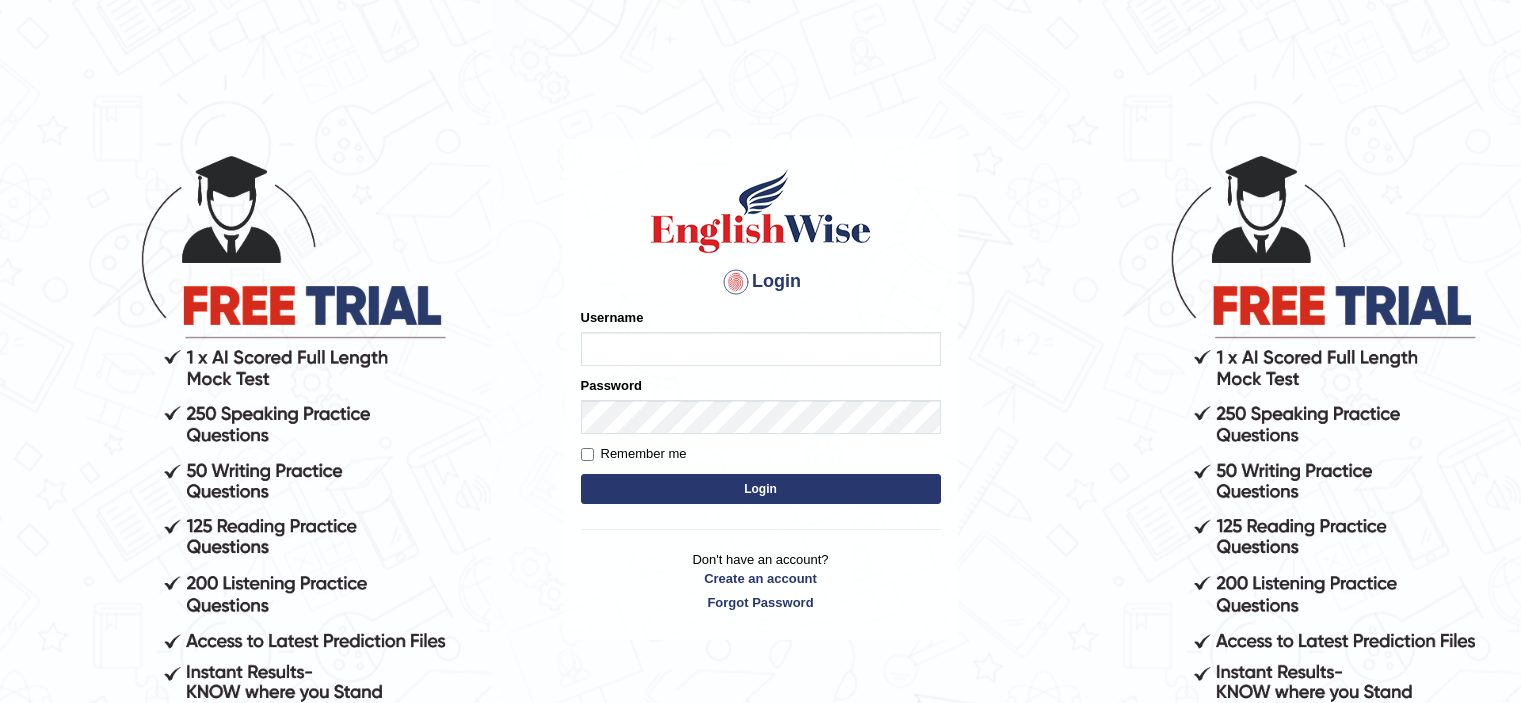scroll, scrollTop: 0, scrollLeft: 0, axis: both 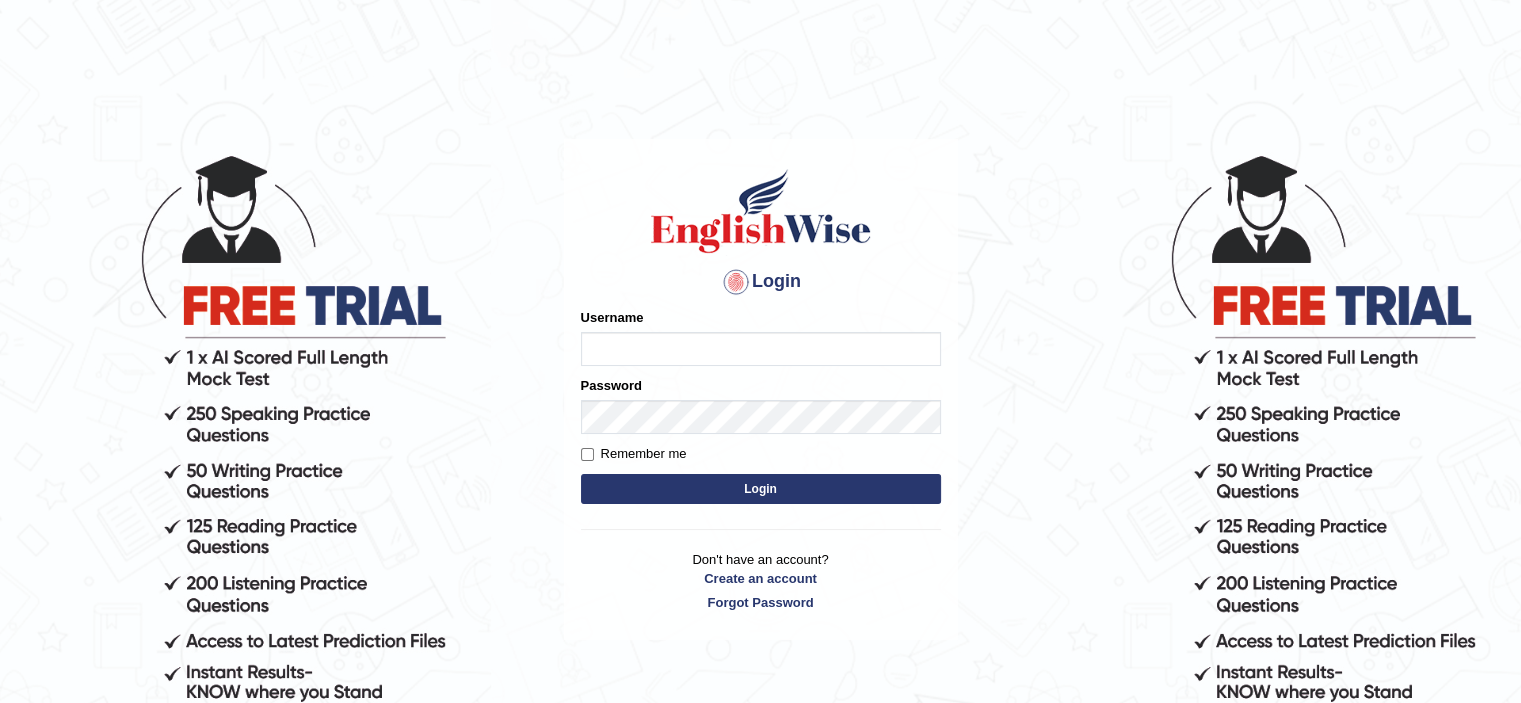 type on "bhuvaneswari_parramatta" 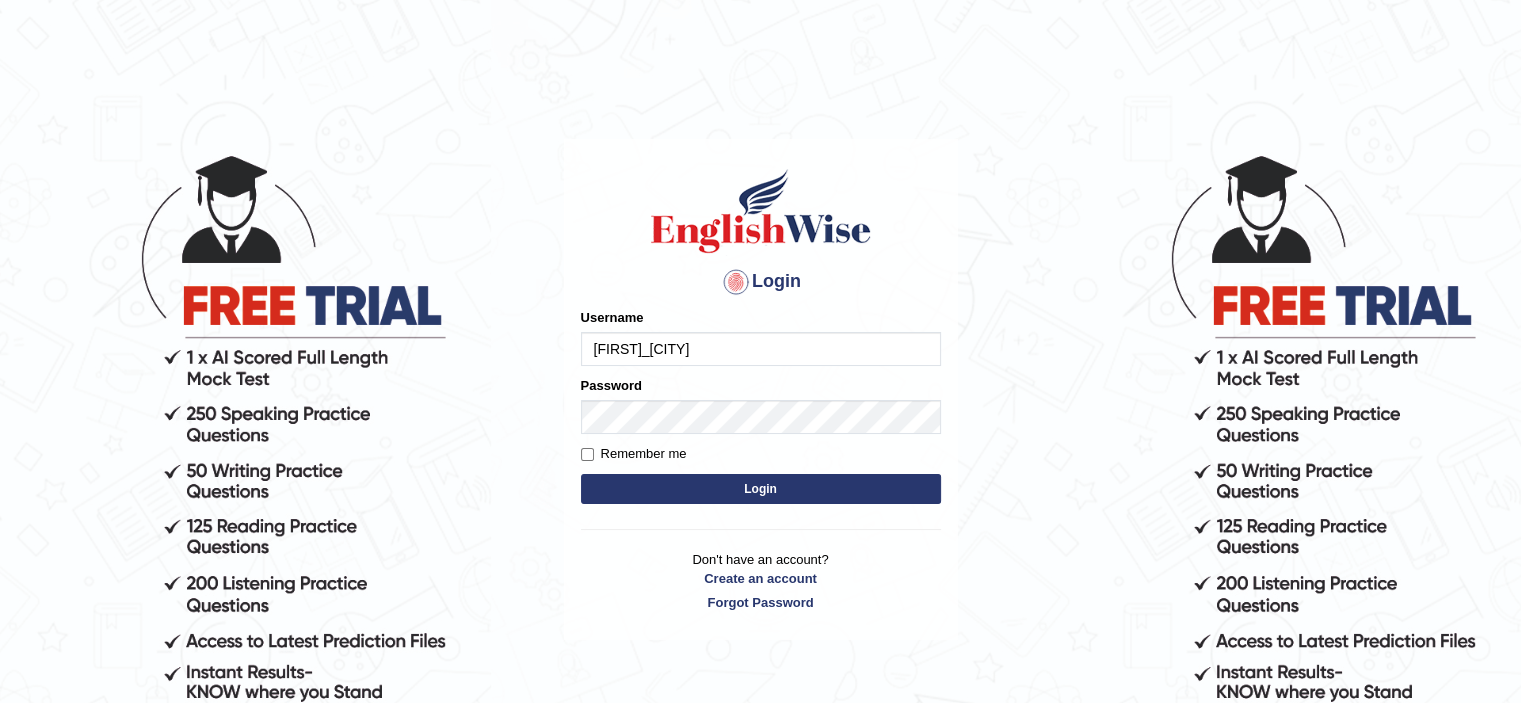 click on "Login" at bounding box center (761, 489) 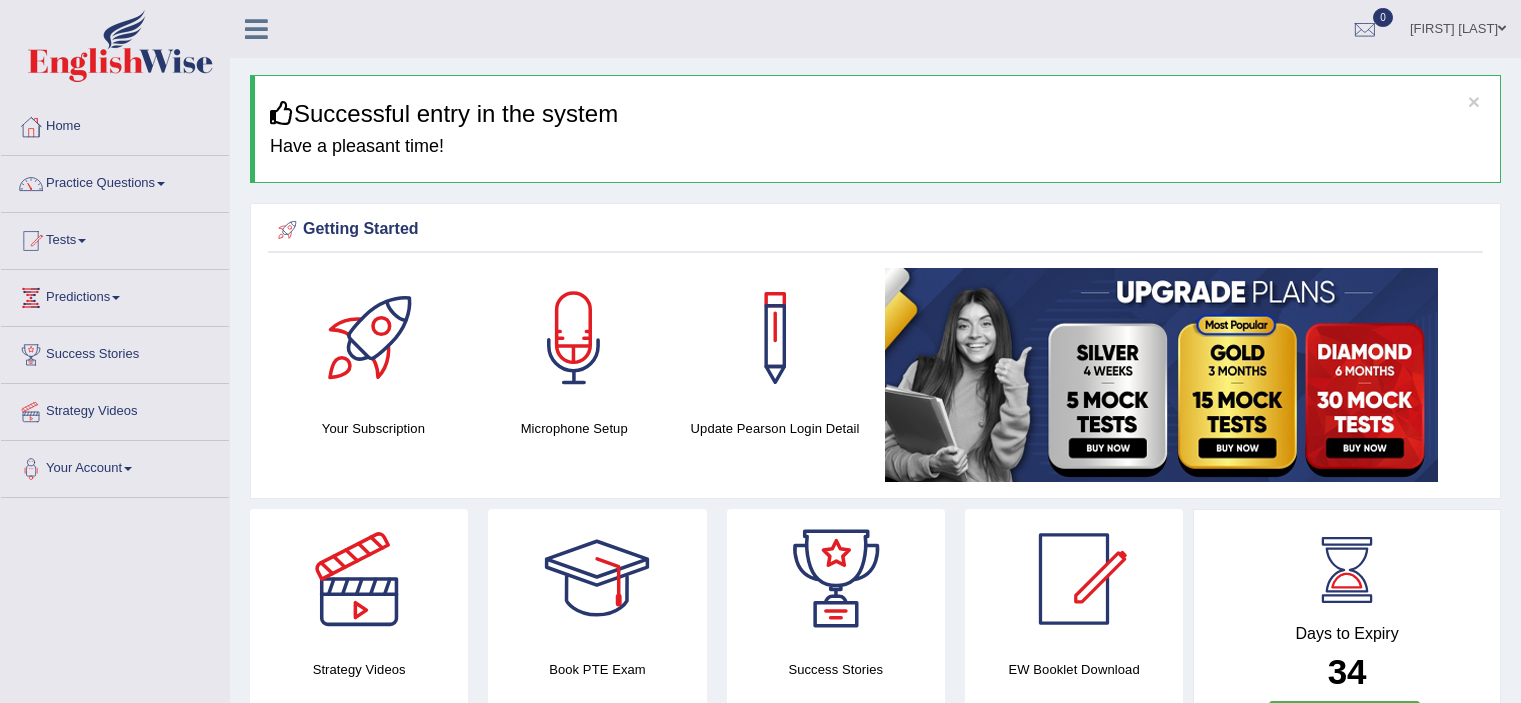 scroll, scrollTop: 0, scrollLeft: 0, axis: both 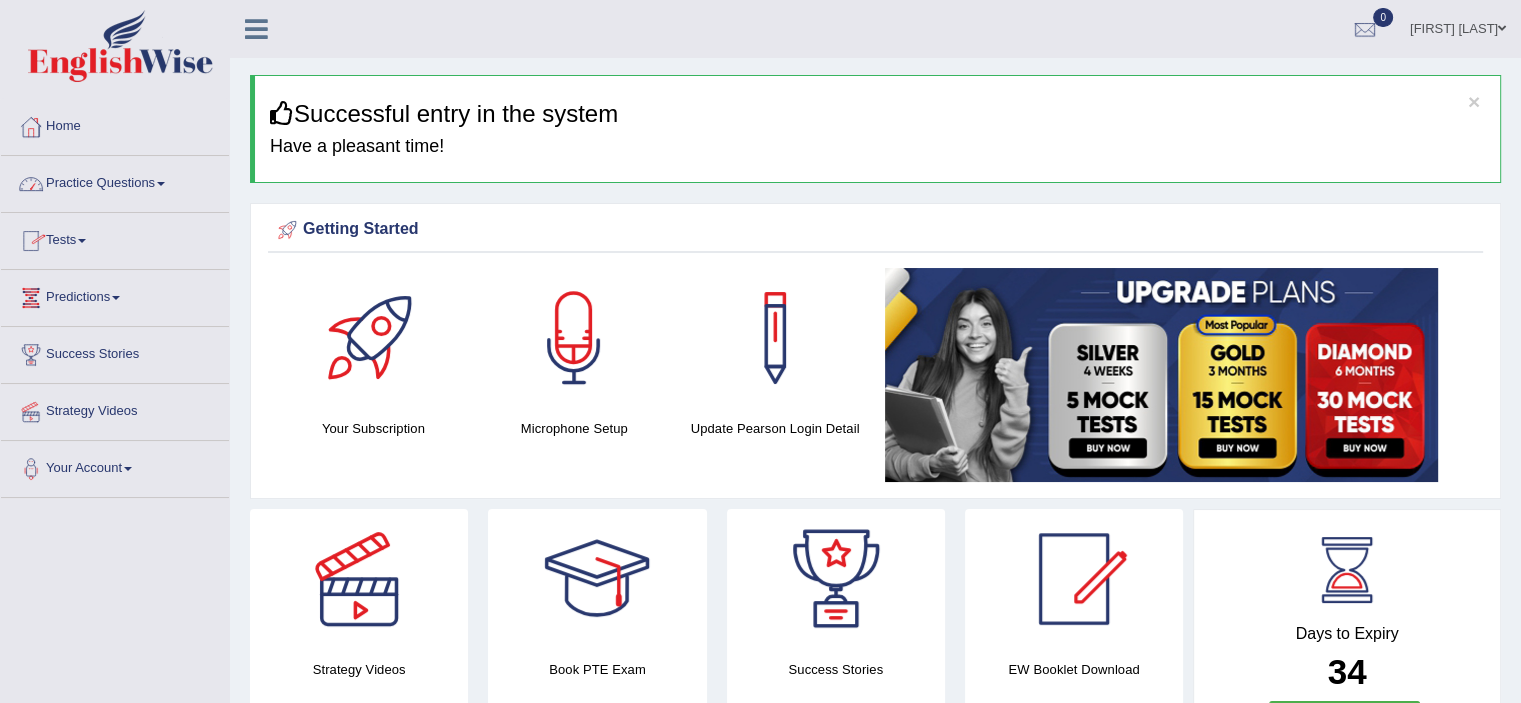 click on "Practice Questions" at bounding box center [115, 181] 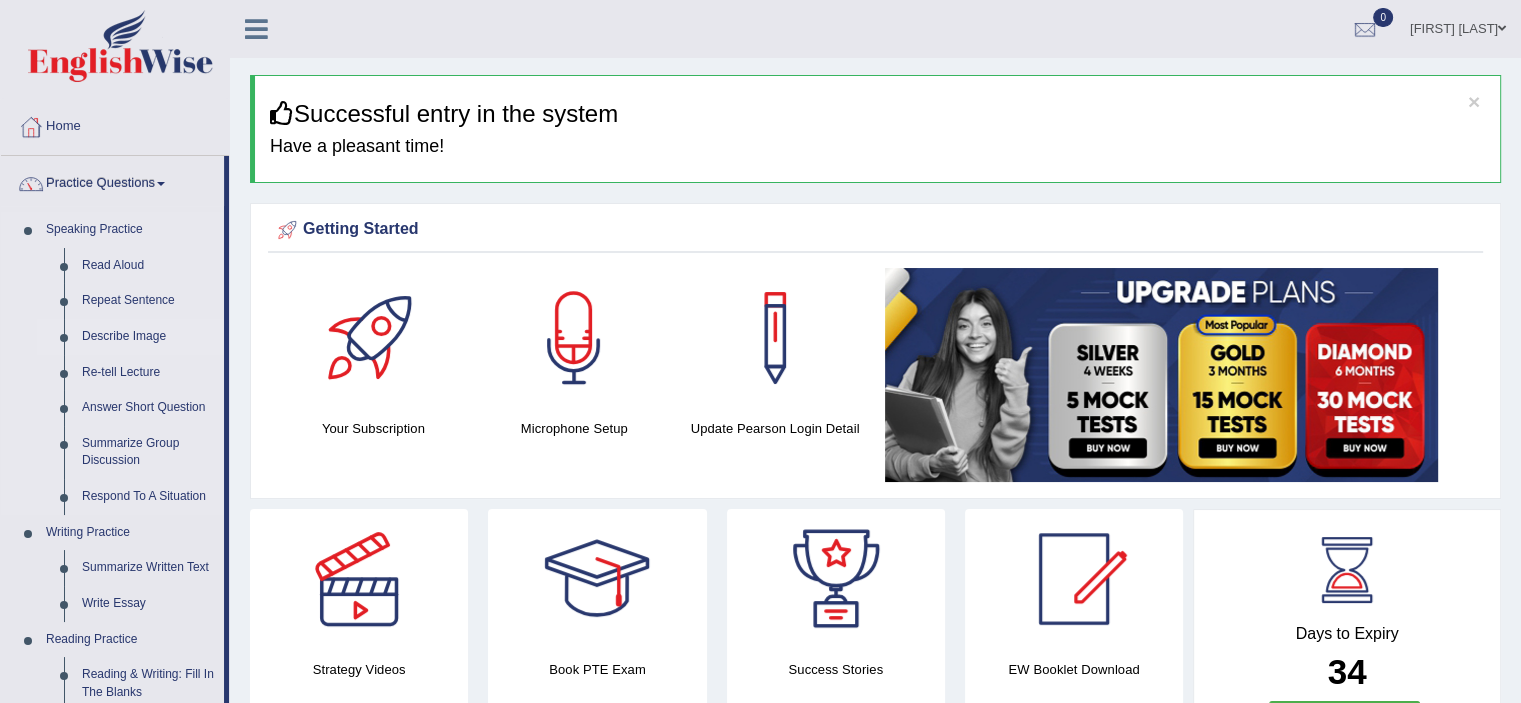 click on "Describe Image" at bounding box center (148, 337) 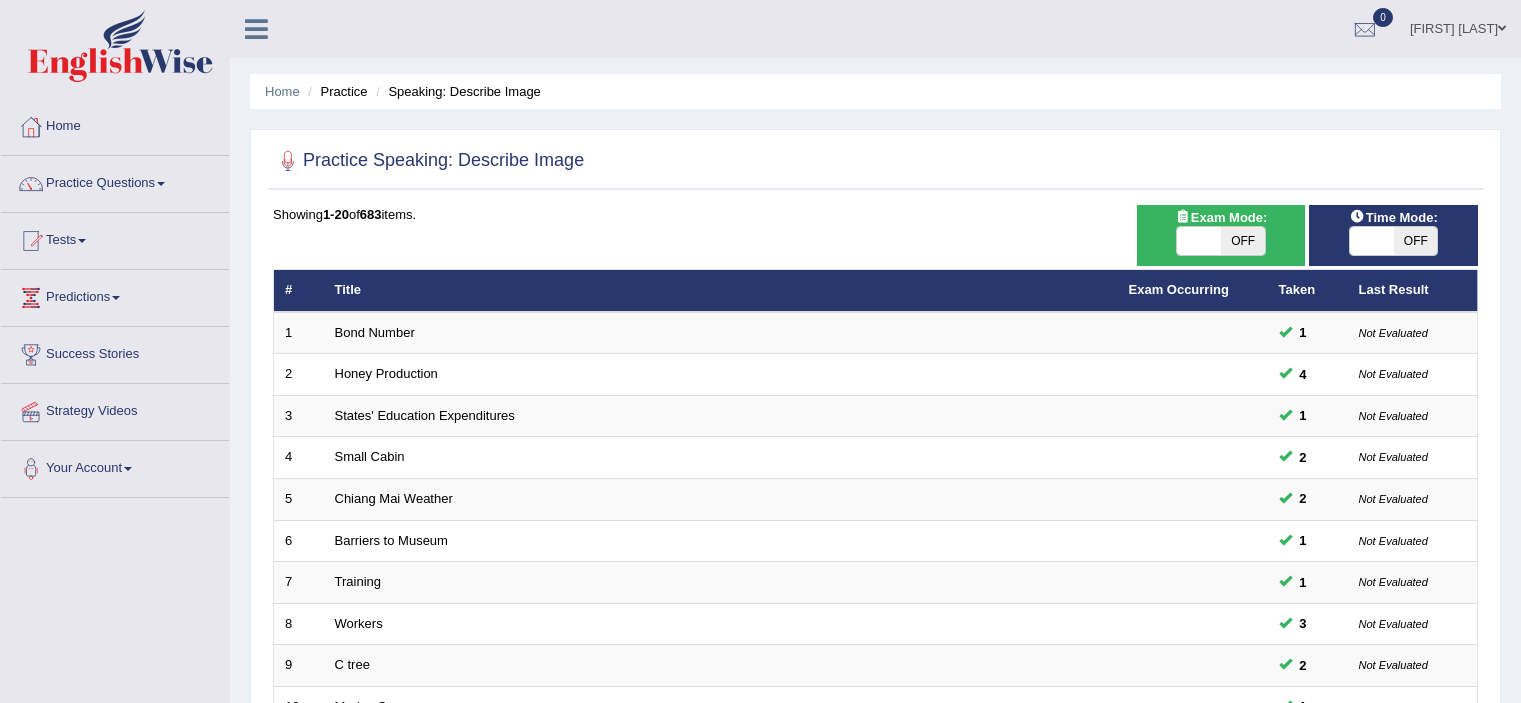 scroll, scrollTop: 0, scrollLeft: 0, axis: both 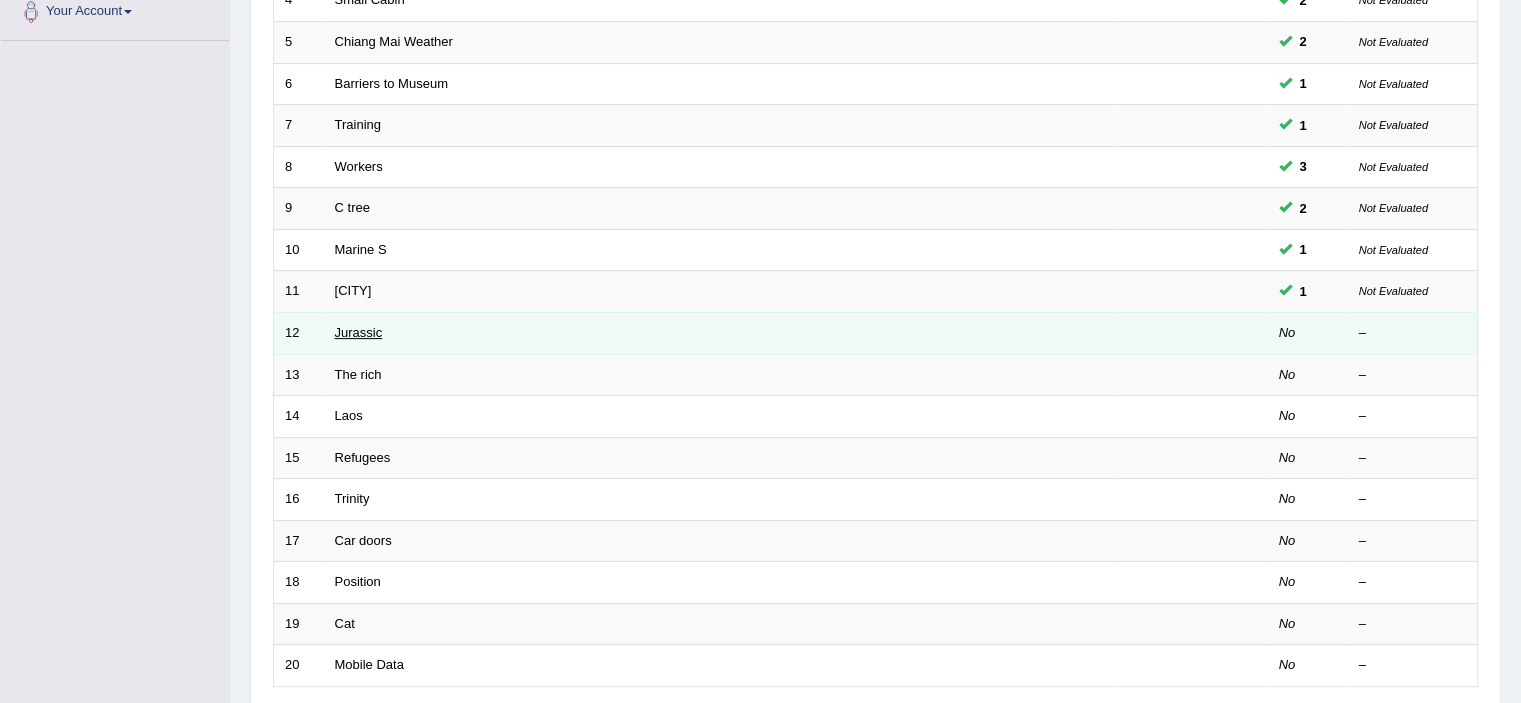 click on "Jurassic" at bounding box center [359, 332] 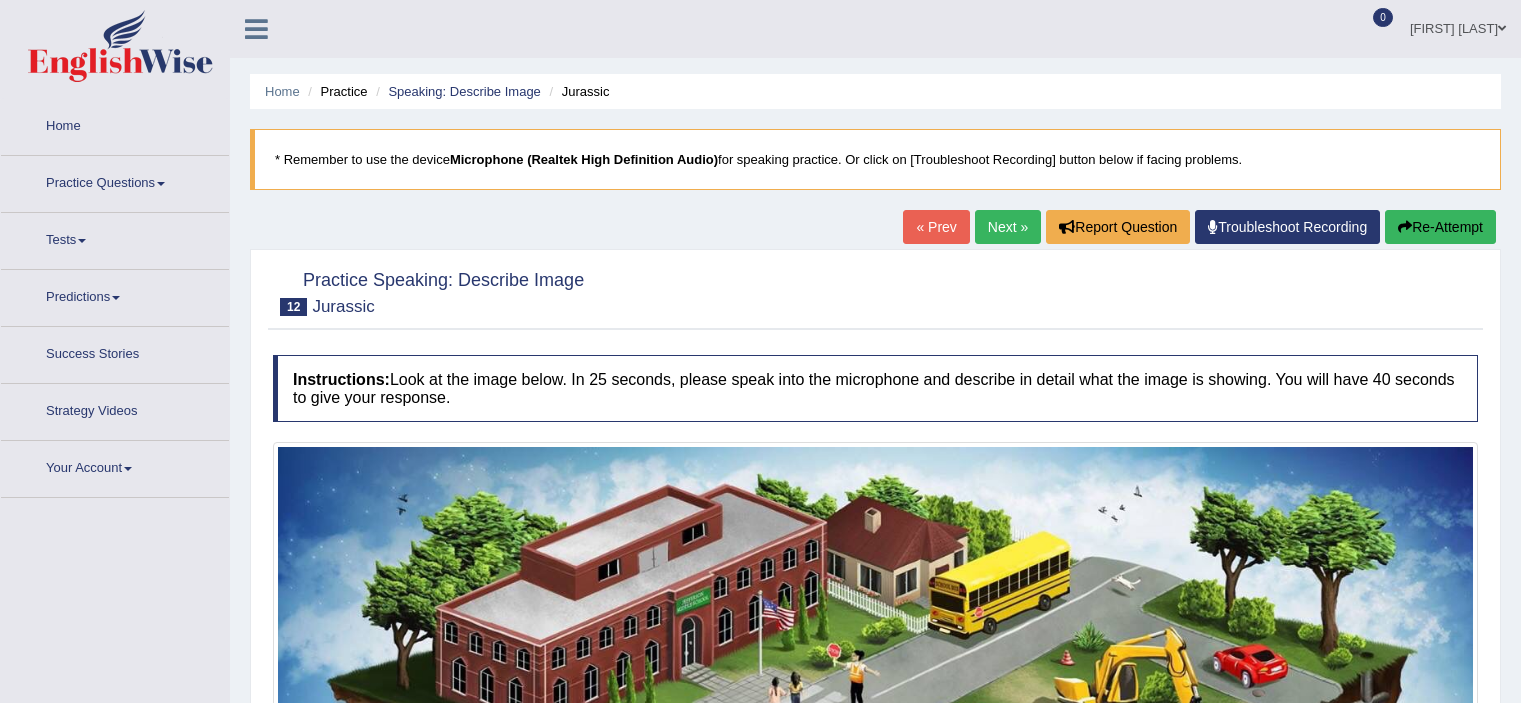 scroll, scrollTop: 0, scrollLeft: 0, axis: both 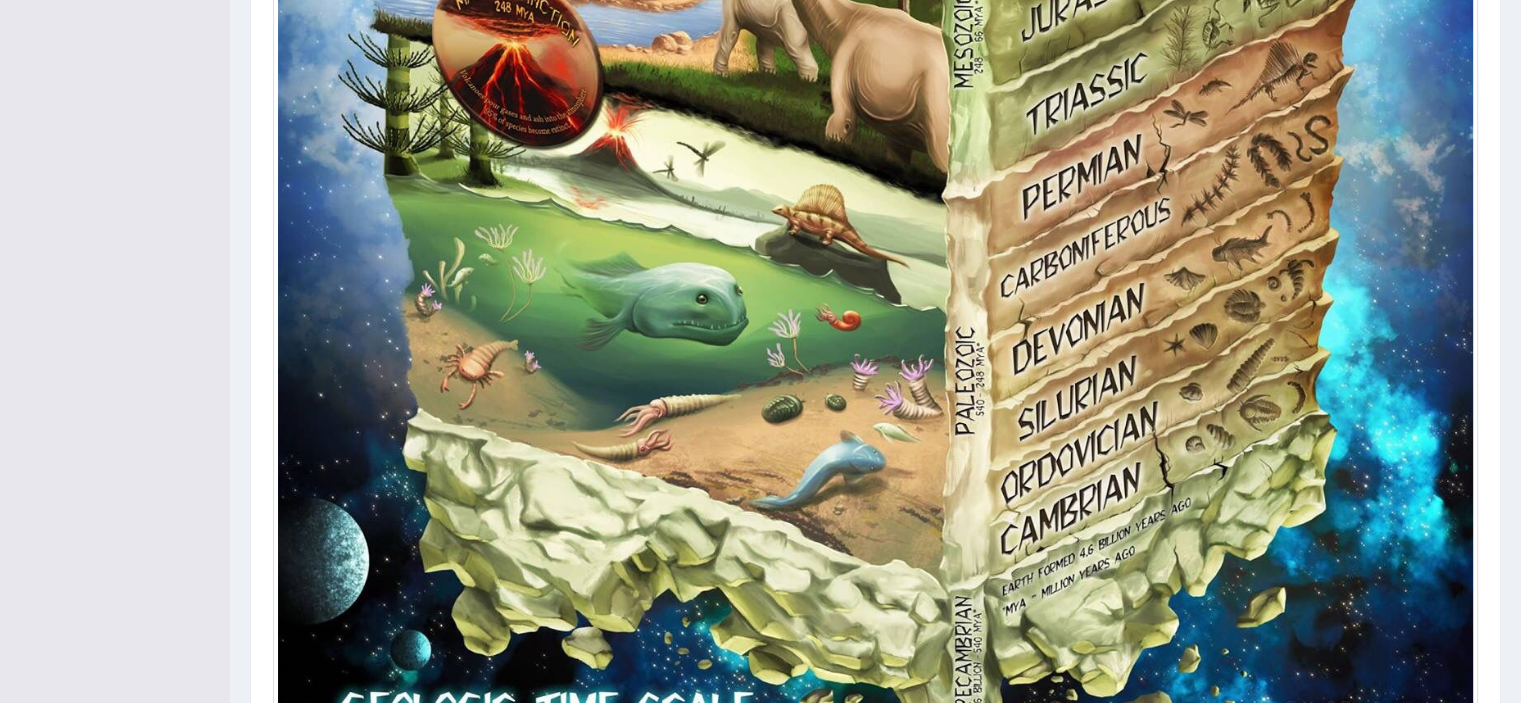 click on "Home
Practice
Speaking: Describe Image
Jurassic
* Remember to use the device  Microphone (Realtek High Definition Audio)  for speaking practice. Or click on [Troubleshoot Recording] button below if facing problems.
« Prev Next »  Report Question  Troubleshoot Recording  Re-Attempt
Practice Speaking: Describe Image
12
Jurassic
Instructions:  Look at the image below. In 25 seconds, please speak into the microphone and describe in detail what the image is showing. You will have 40 seconds to give your response.
Created with Highcharts 7.1.2 Too low Too high Time Pitch meter: 0 5 10 15 20 25 30 35 40 Created with Highcharts 7.1.2 Great Too slow Too fast Time Speech pace meter: 0 5 10 15 20 25 30 35 40 Spoken Keywords: Voice Analysis: Your Response: Sample Answer: . Status:  A.I. Engine Standing by... Start Answering" at bounding box center (875, -223) 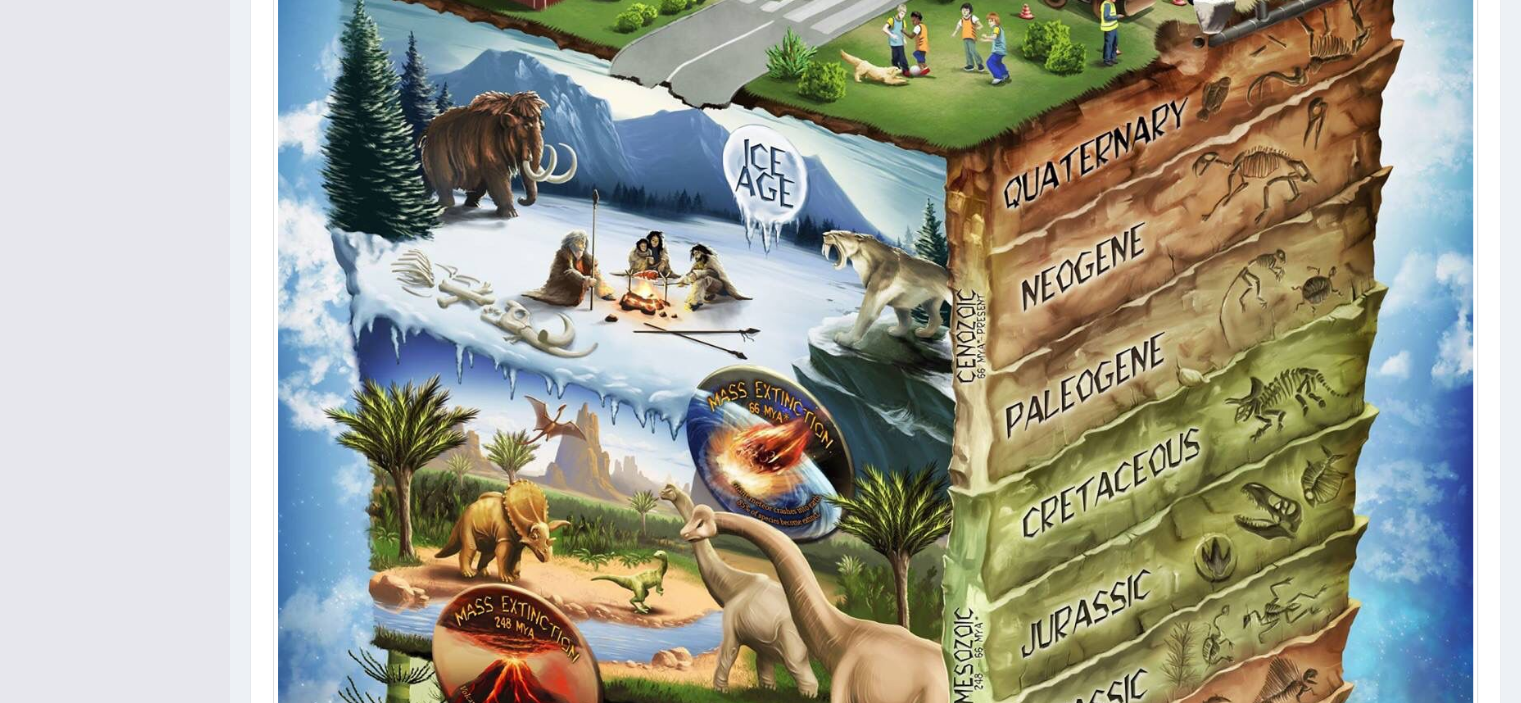 scroll, scrollTop: 109, scrollLeft: 0, axis: vertical 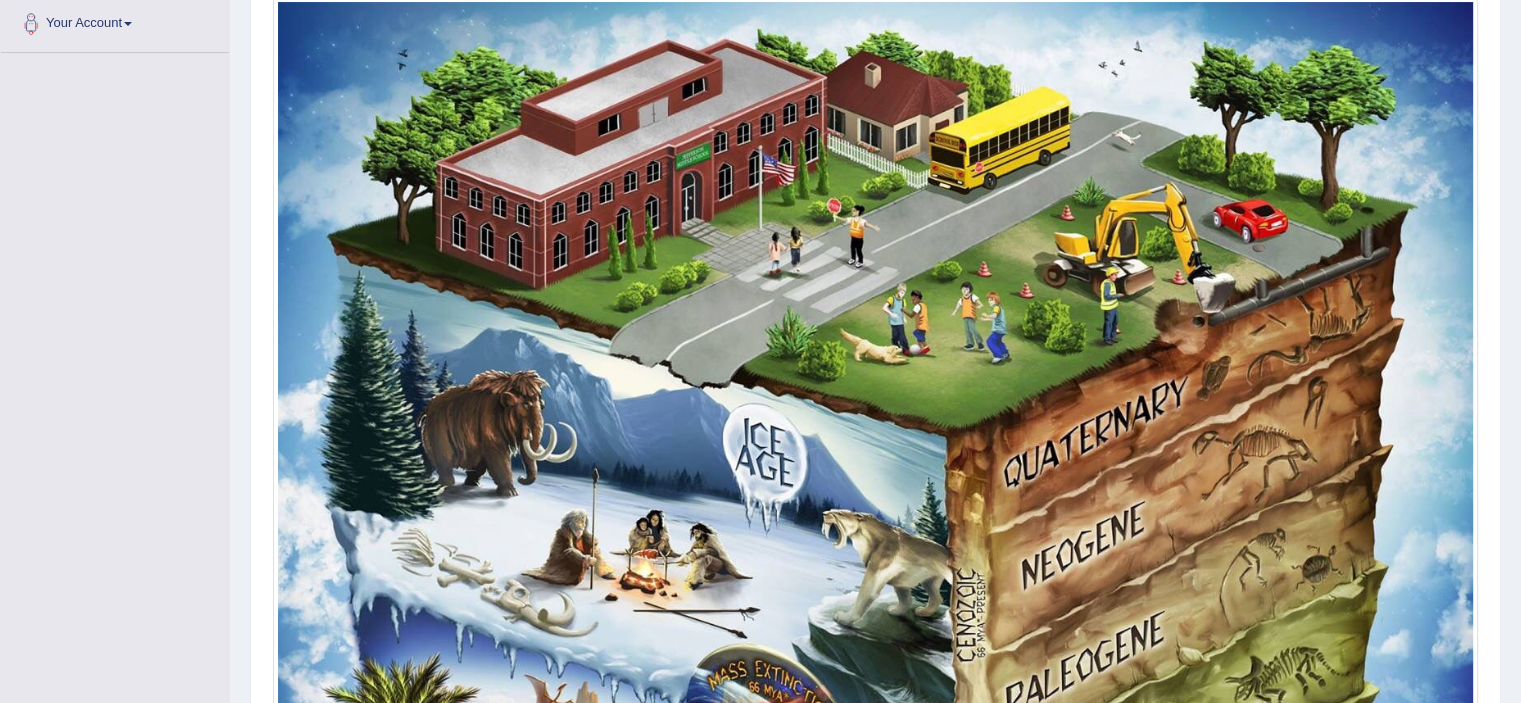 click on "Home
Practice
Speaking: Describe Image
Jurassic
* Remember to use the device  Microphone (Realtek High Definition Audio)  for speaking practice. Or click on [Troubleshoot Recording] button below if facing problems.
« Prev Next »  Report Question  Troubleshoot Recording  Re-Attempt
Practice Speaking: Describe Image
12
Jurassic
Instructions:  Look at the image below. In 25 seconds, please speak into the microphone and describe in detail what the image is showing. You will have 40 seconds to give your response.
Created with Highcharts 7.1.2 Too low Too high Time Pitch meter: 0 5 10 15 20 25 30 35 40 Created with Highcharts 7.1.2 Great Too slow Too fast Time Speech pace meter: 0 5 10 15 20 25 30 35 40 Spoken Keywords: Voice Analysis: Your Response: Sample Answer: . Status:  A.I. Engine Standing by... Start Answering" at bounding box center [875, 672] 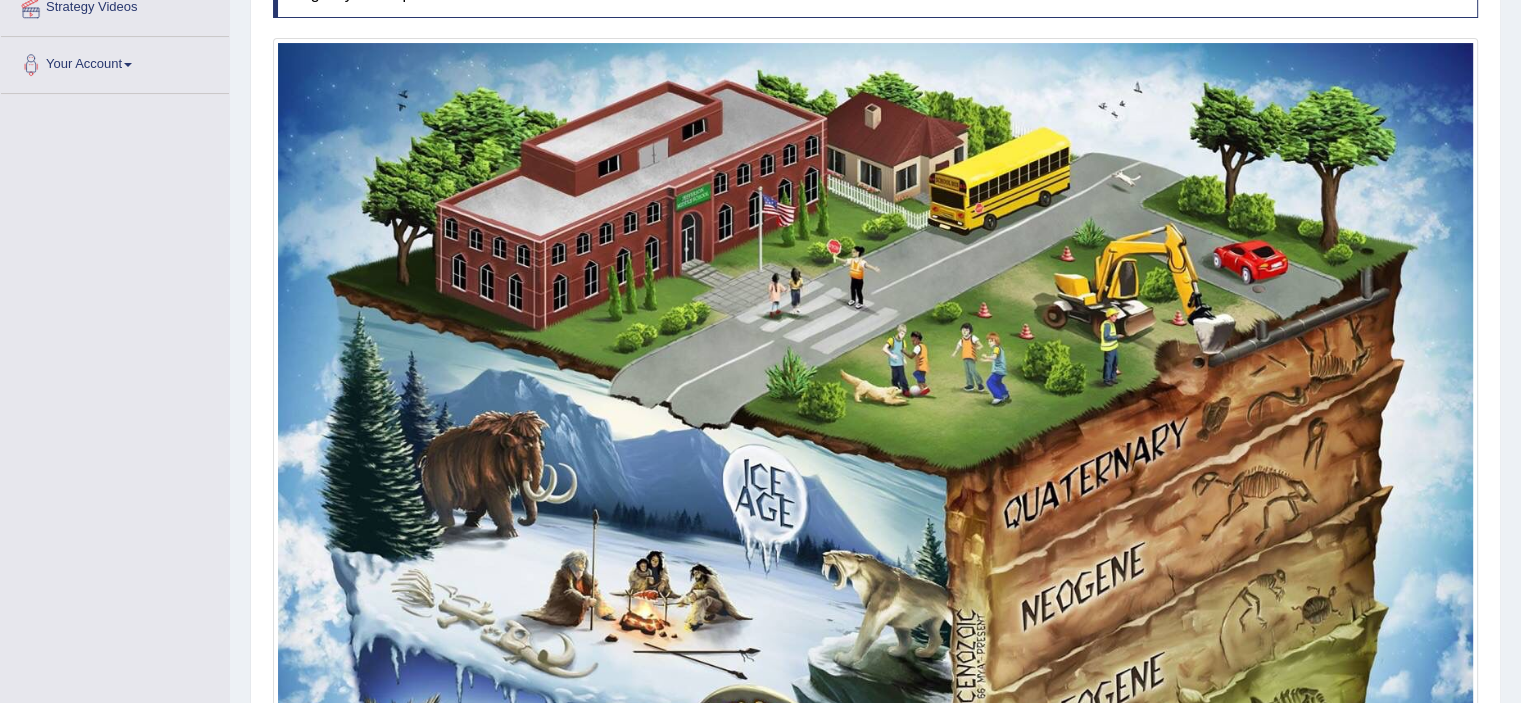 scroll, scrollTop: 0, scrollLeft: 0, axis: both 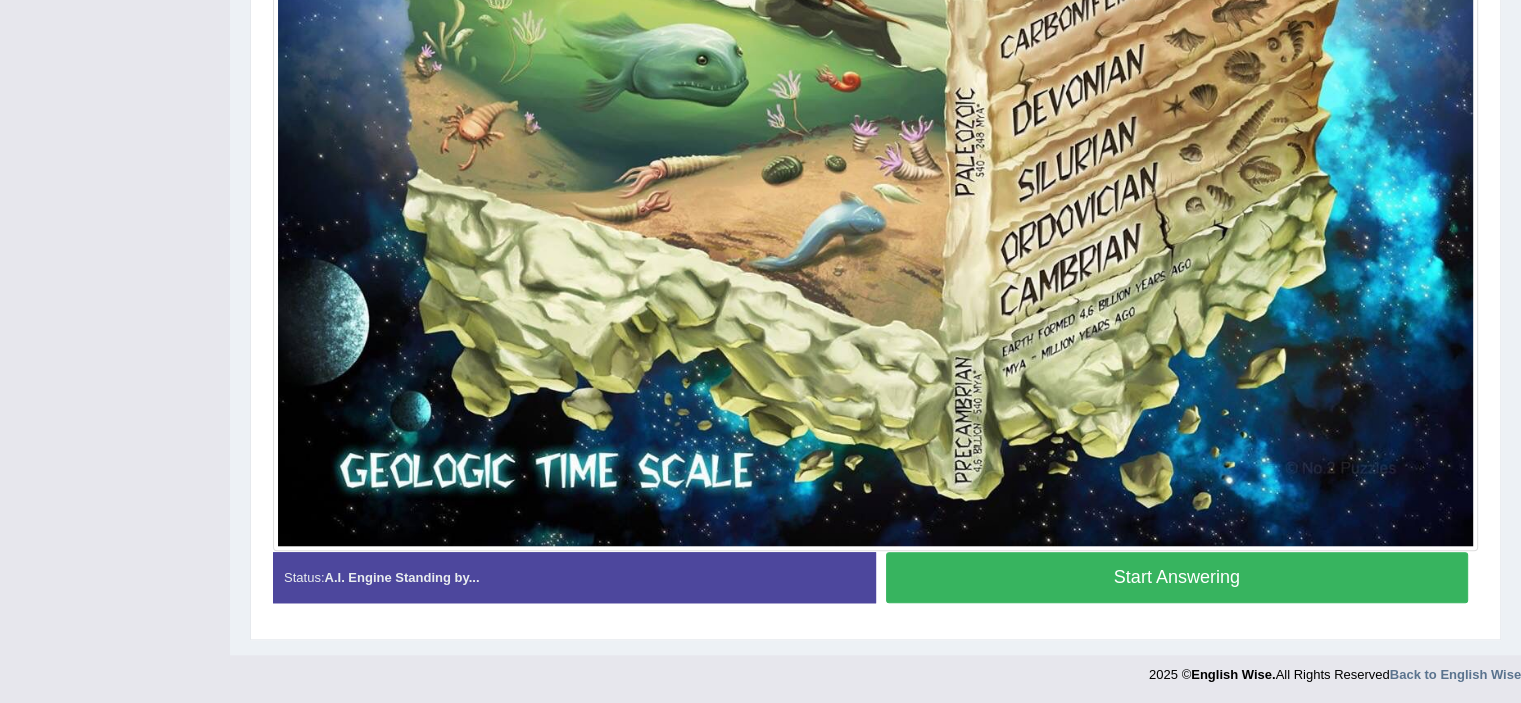 click on "Start Answering" at bounding box center [1177, 577] 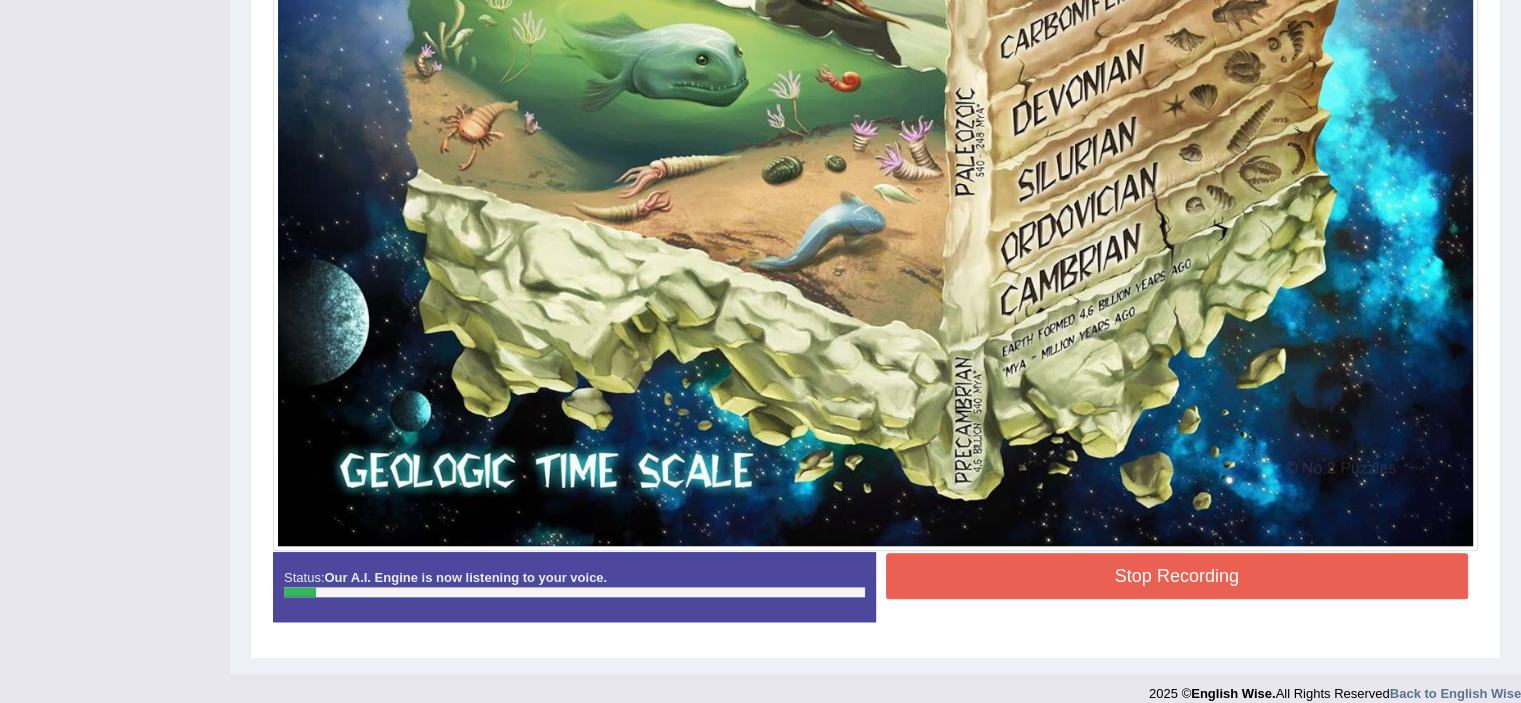 click on "Stop Recording" at bounding box center (1177, 576) 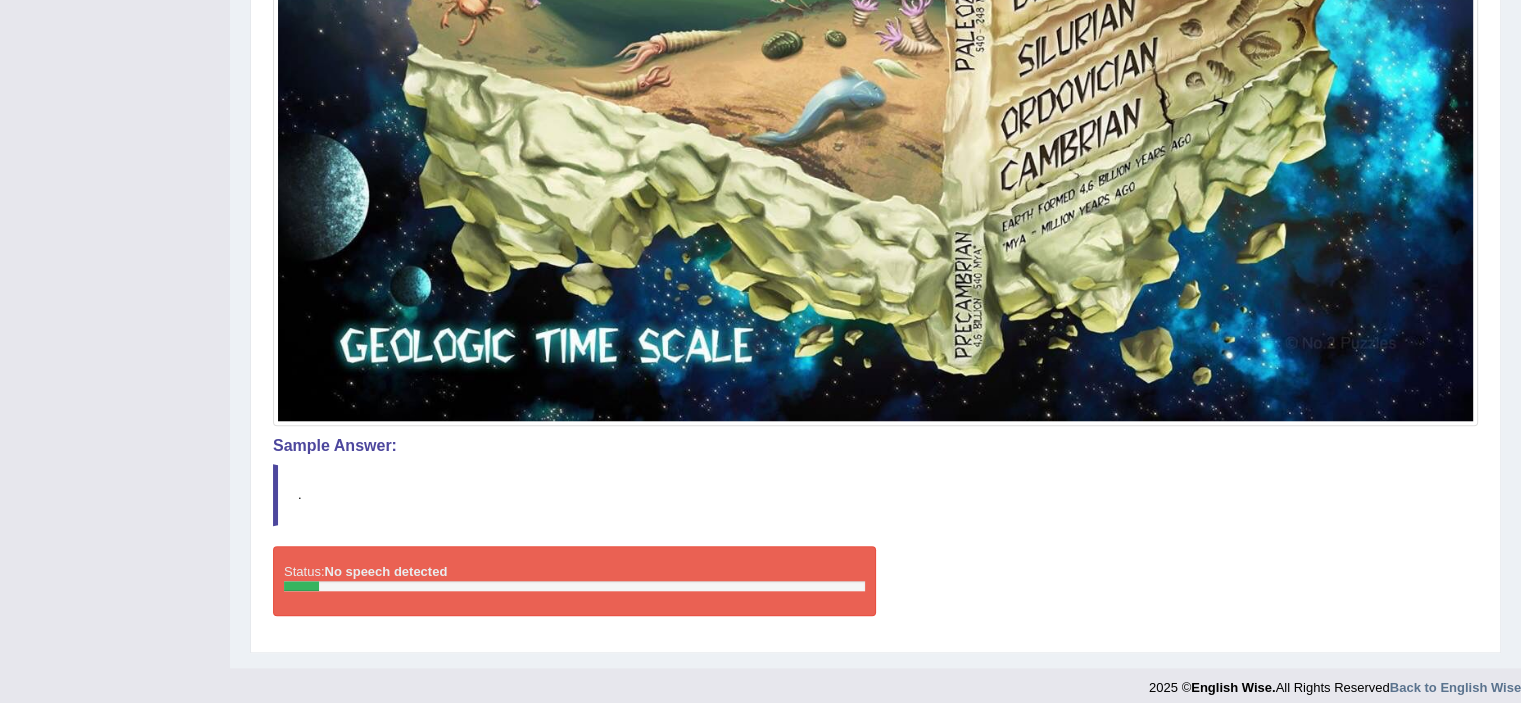 scroll, scrollTop: 1716, scrollLeft: 0, axis: vertical 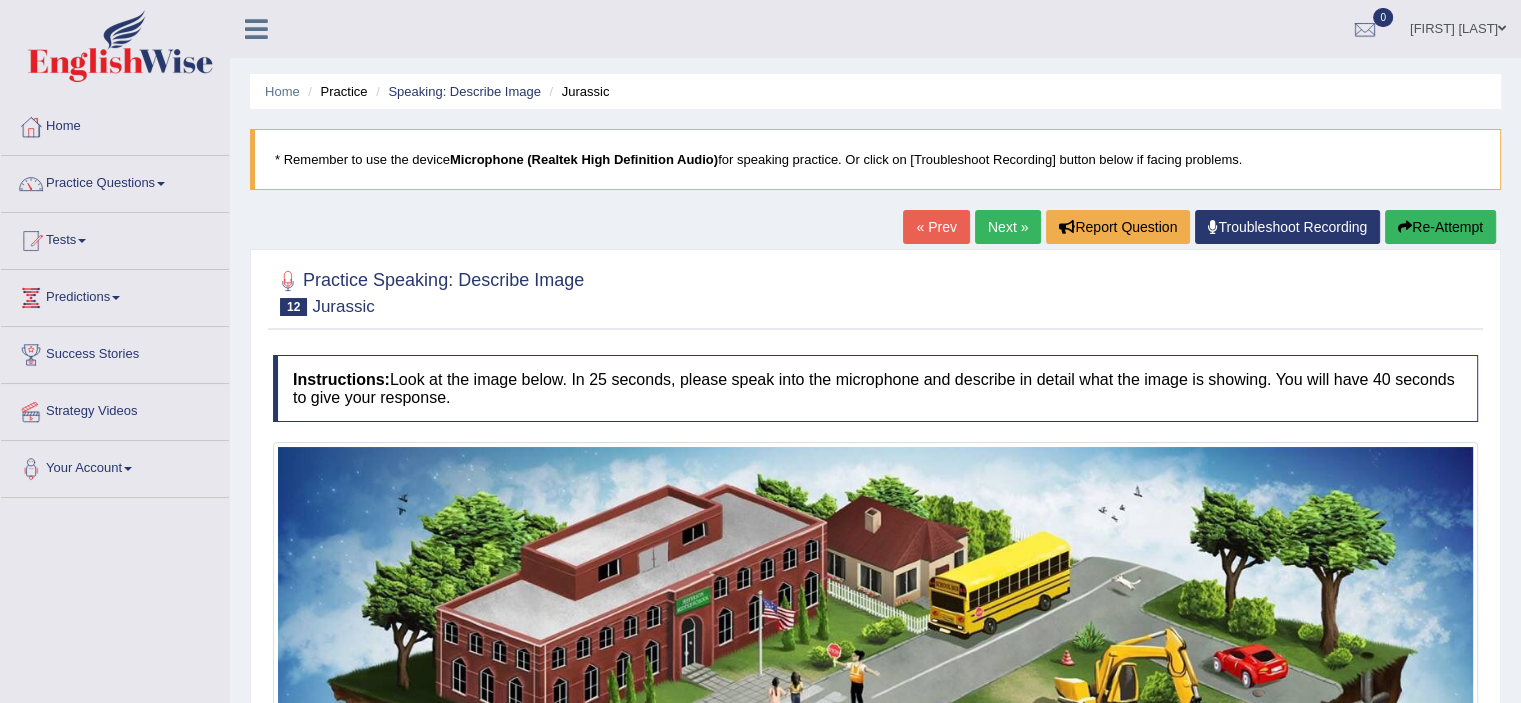 click on "Re-Attempt" at bounding box center (1440, 227) 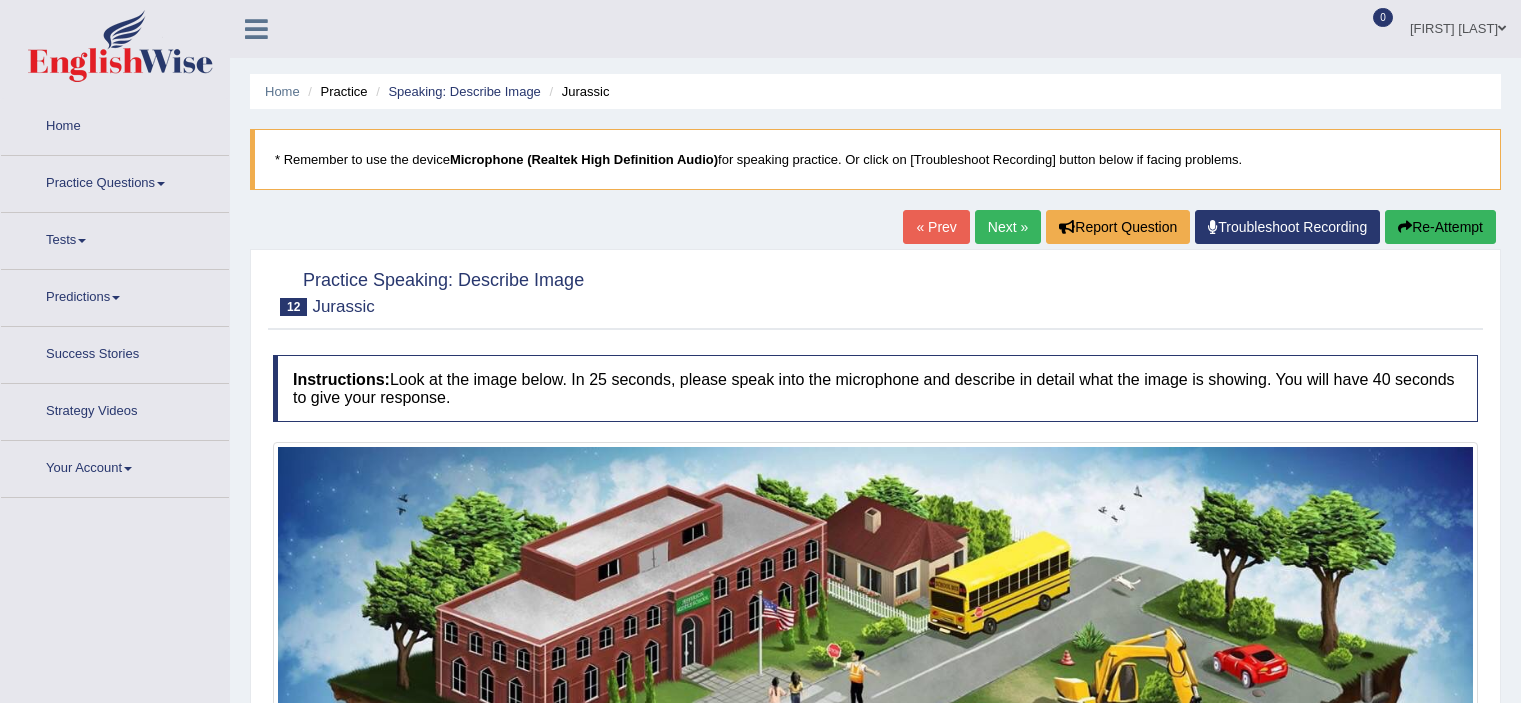scroll, scrollTop: 0, scrollLeft: 0, axis: both 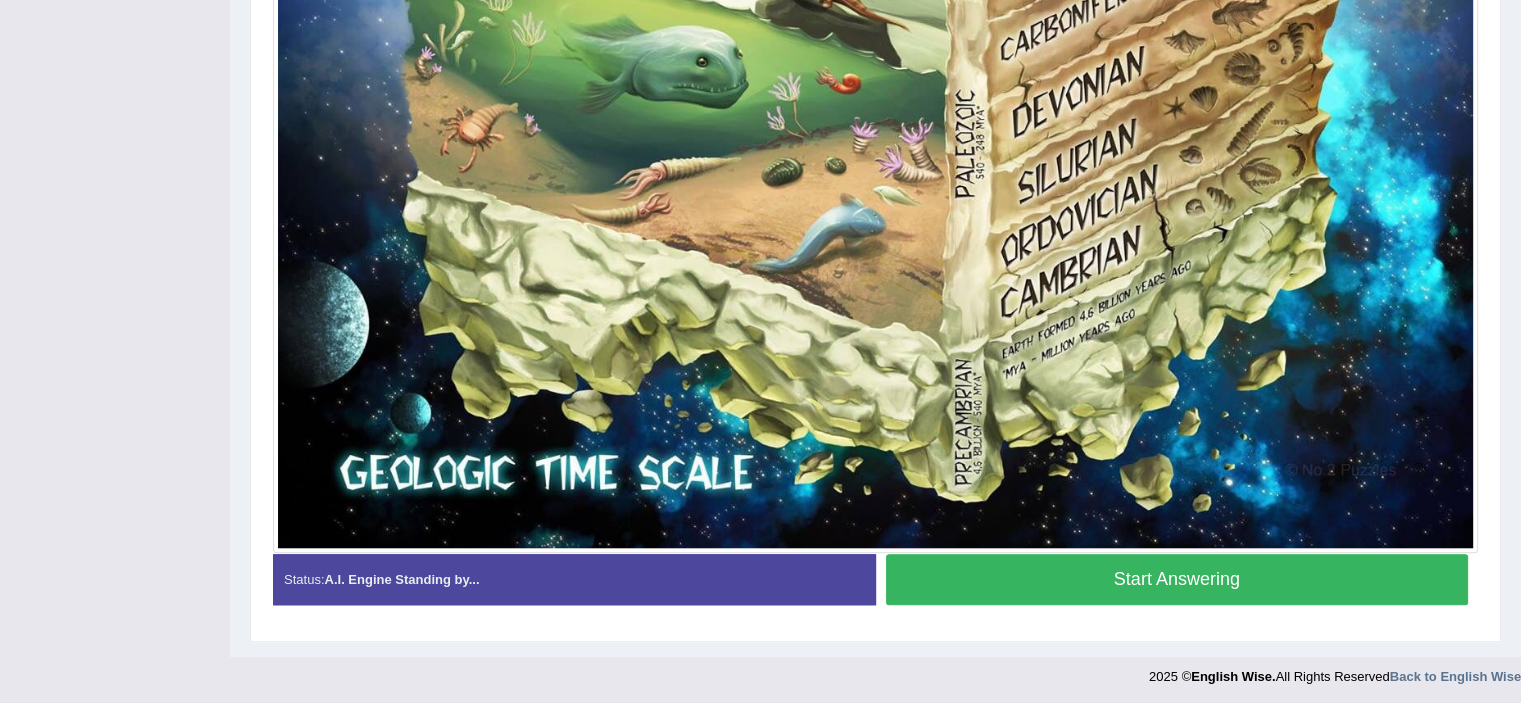 click on "Start Answering" at bounding box center [1177, 579] 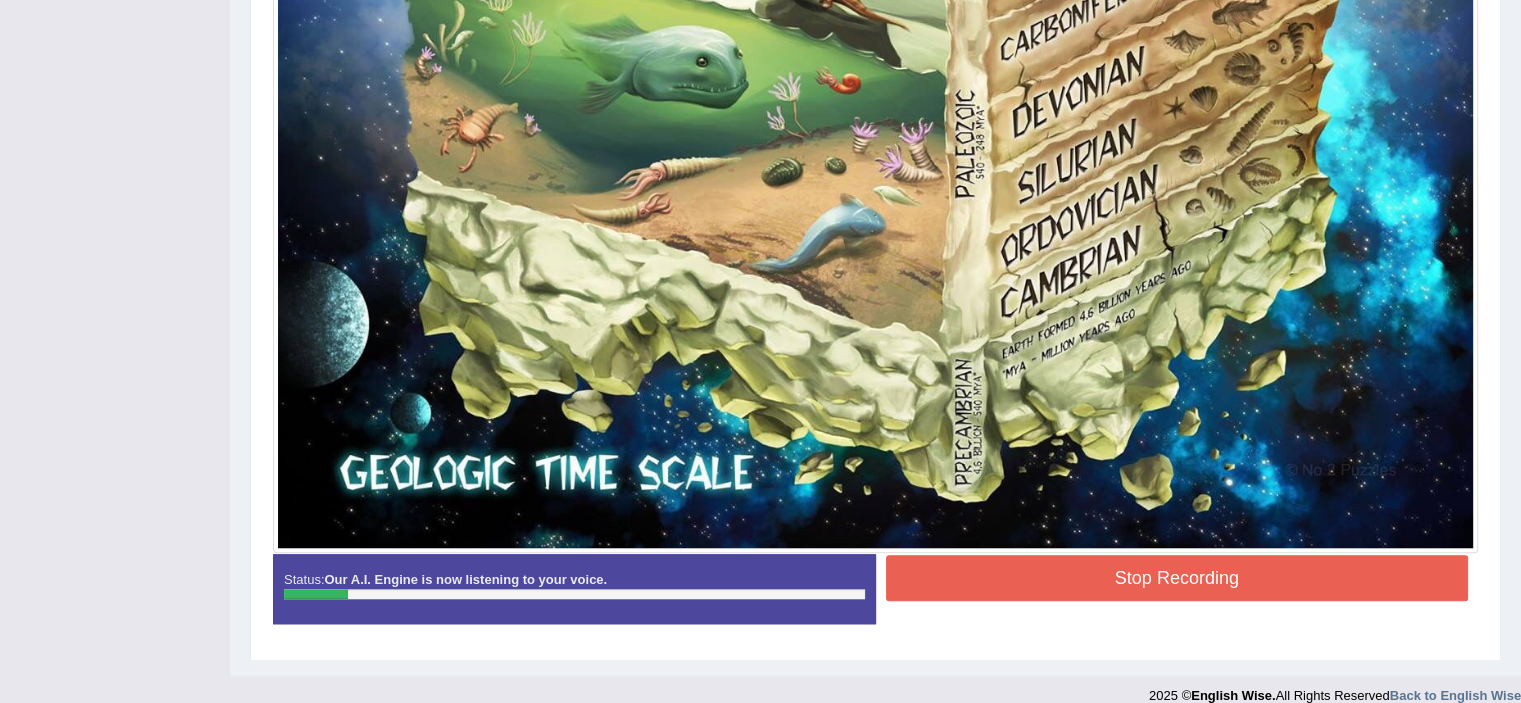 click on "Stop Recording" at bounding box center (1177, 578) 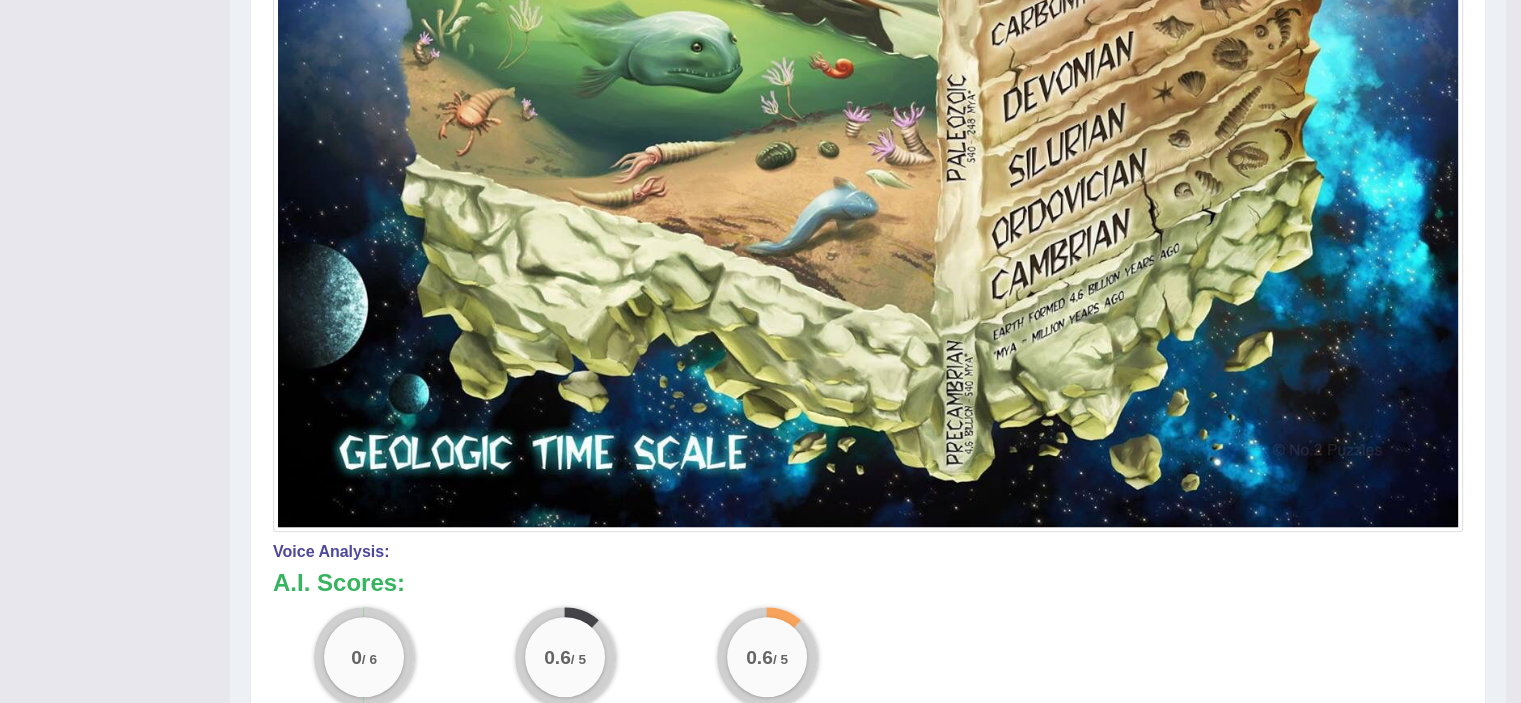click on "0.6  / 5" at bounding box center [767, 657] 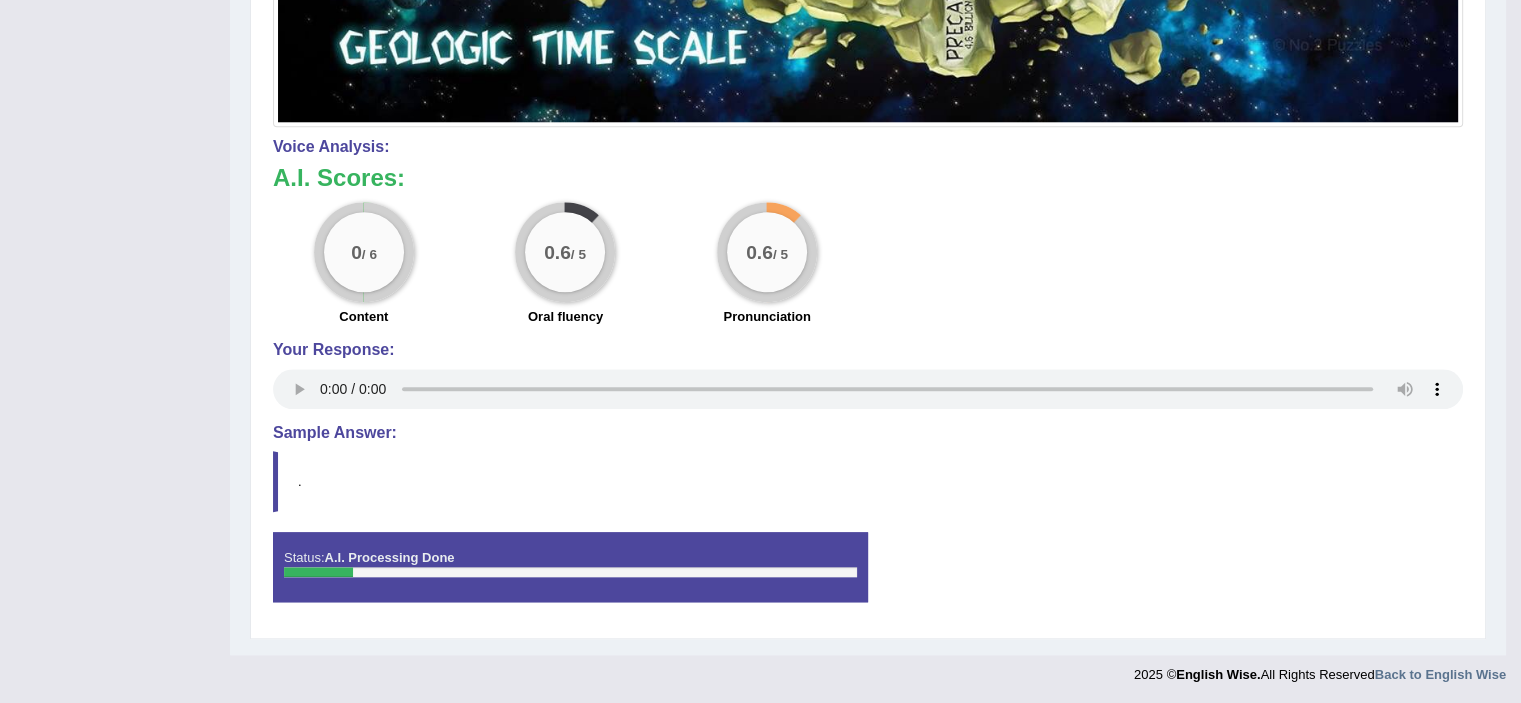 click on "Toggle navigation
Home
Practice Questions   Speaking Practice Read Aloud
Repeat Sentence
Describe Image
Re-tell Lecture
Answer Short Question
Summarize Group Discussion
Respond To A Situation
Writing Practice  Summarize Written Text
Write Essay
Reading Practice  Reading & Writing: Fill In The Blanks
Choose Multiple Answers
Re-order Paragraphs
Fill In The Blanks
Choose Single Answer
Listening Practice  Summarize Spoken Text
Highlight Incorrect Words
Highlight Correct Summary
Select Missing Word
Choose Single Answer
Choose Multiple Answers
Fill In The Blanks
Write From Dictation
Pronunciation
Tests
Take Mock Test" at bounding box center (760, -1631) 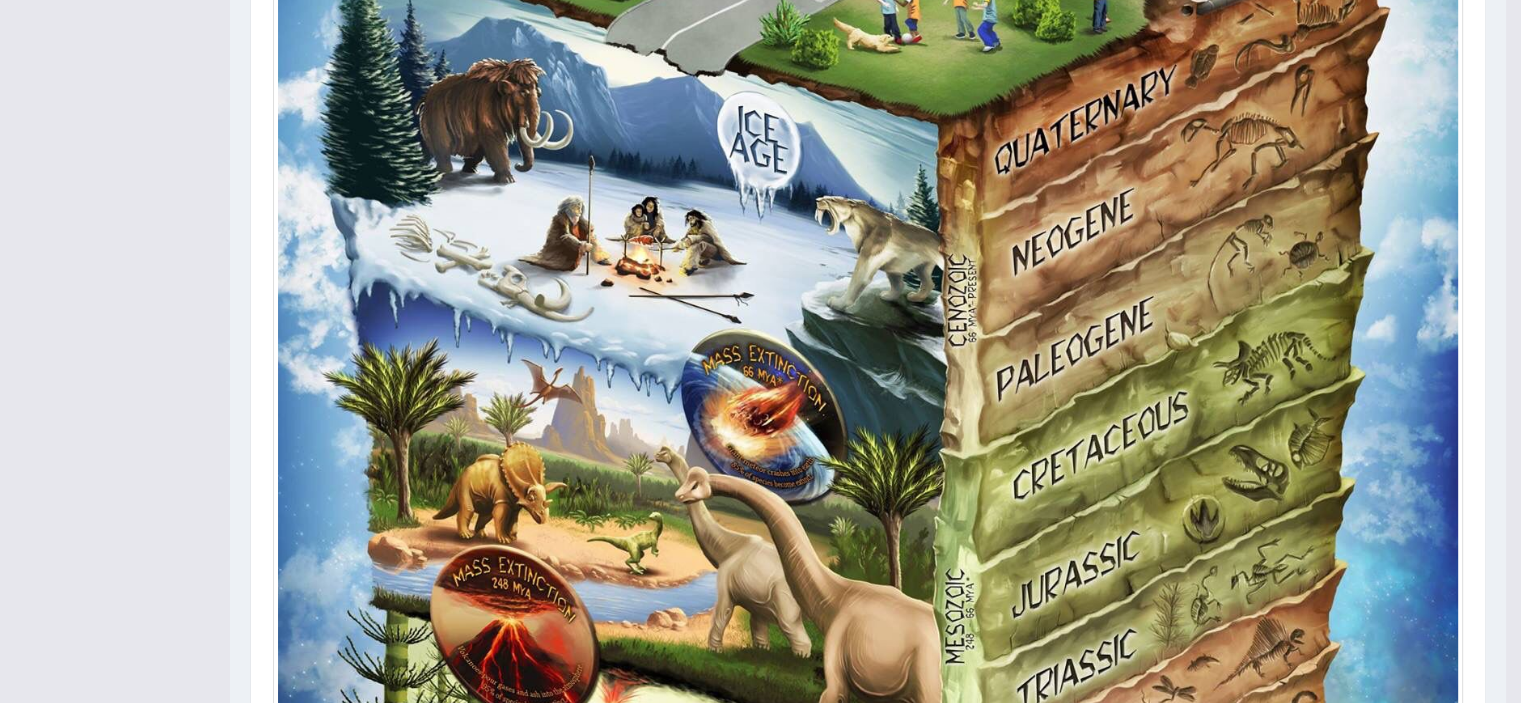 scroll, scrollTop: 136, scrollLeft: 0, axis: vertical 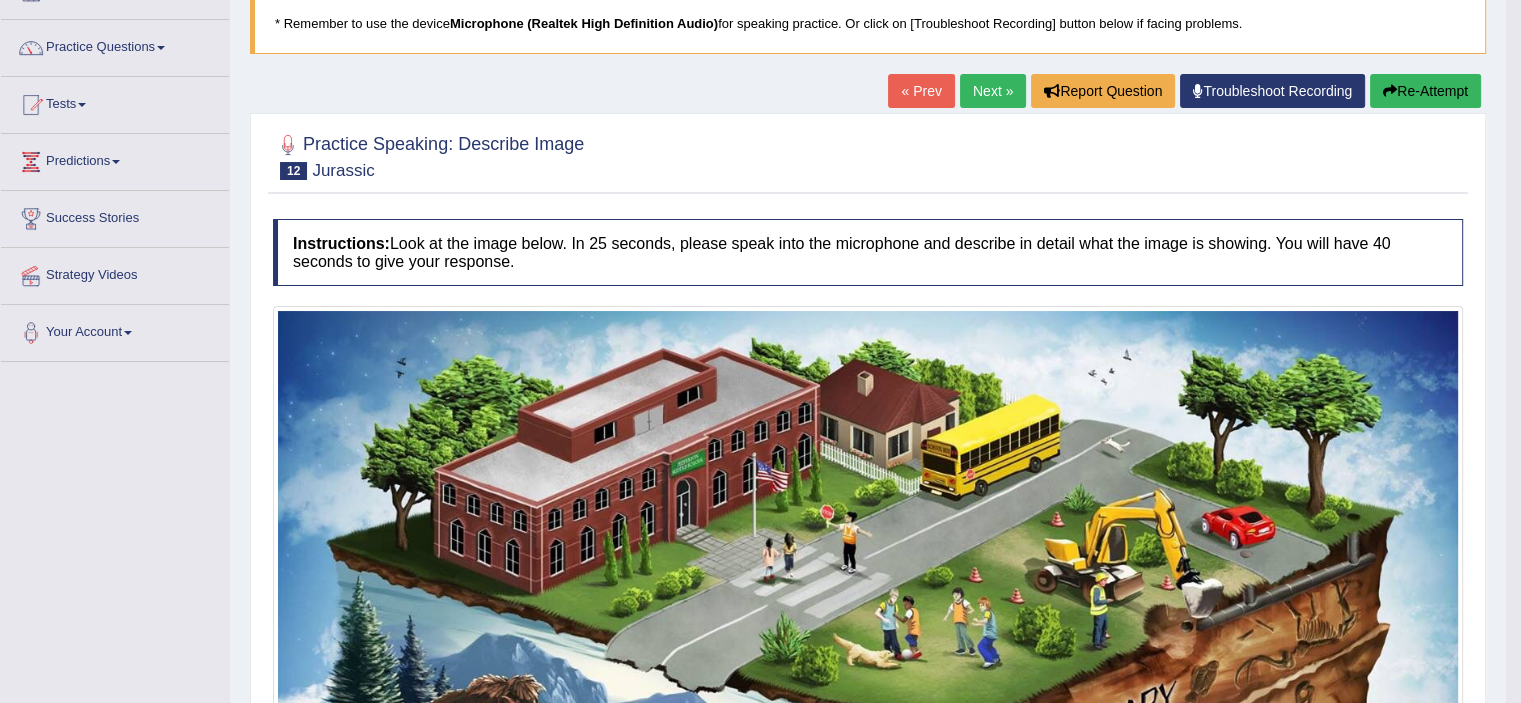 click at bounding box center [1390, 91] 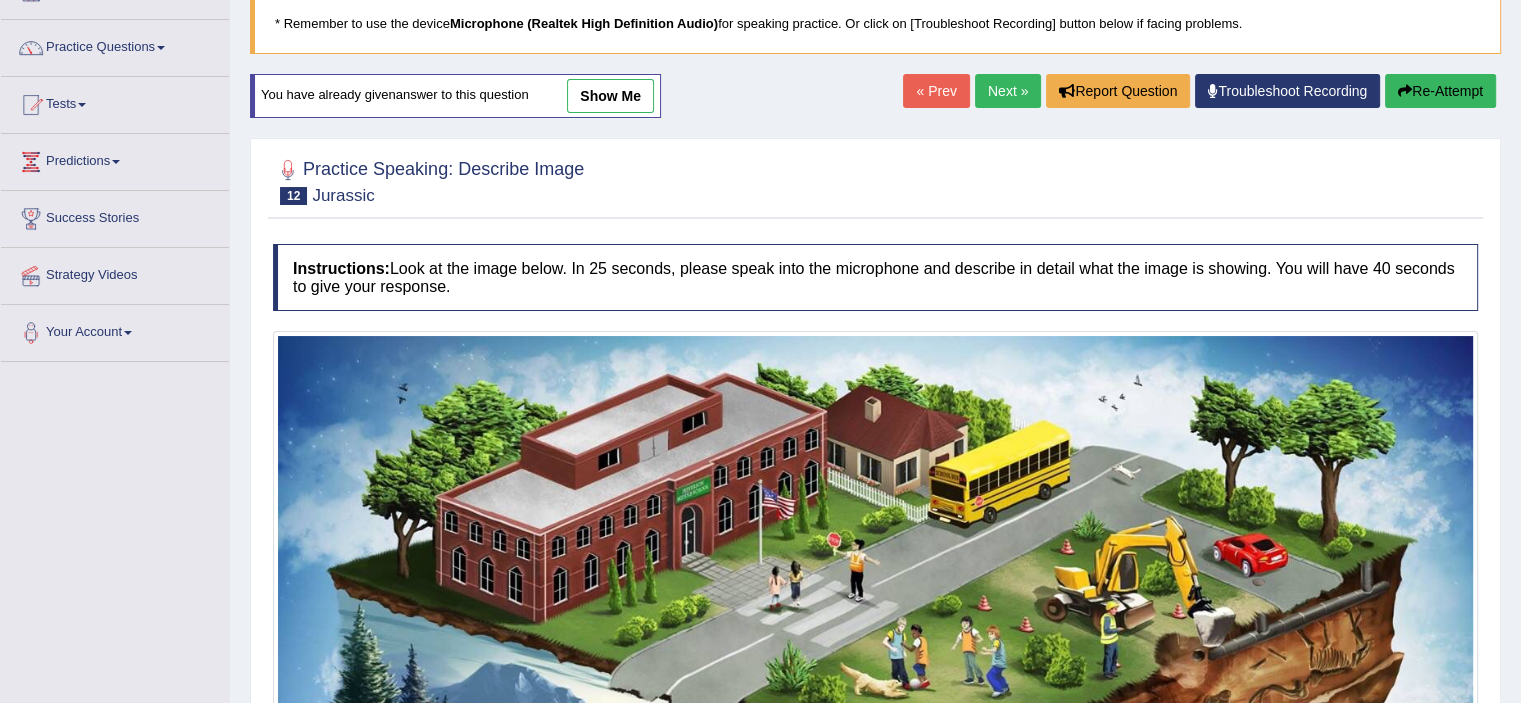 scroll, scrollTop: 0, scrollLeft: 0, axis: both 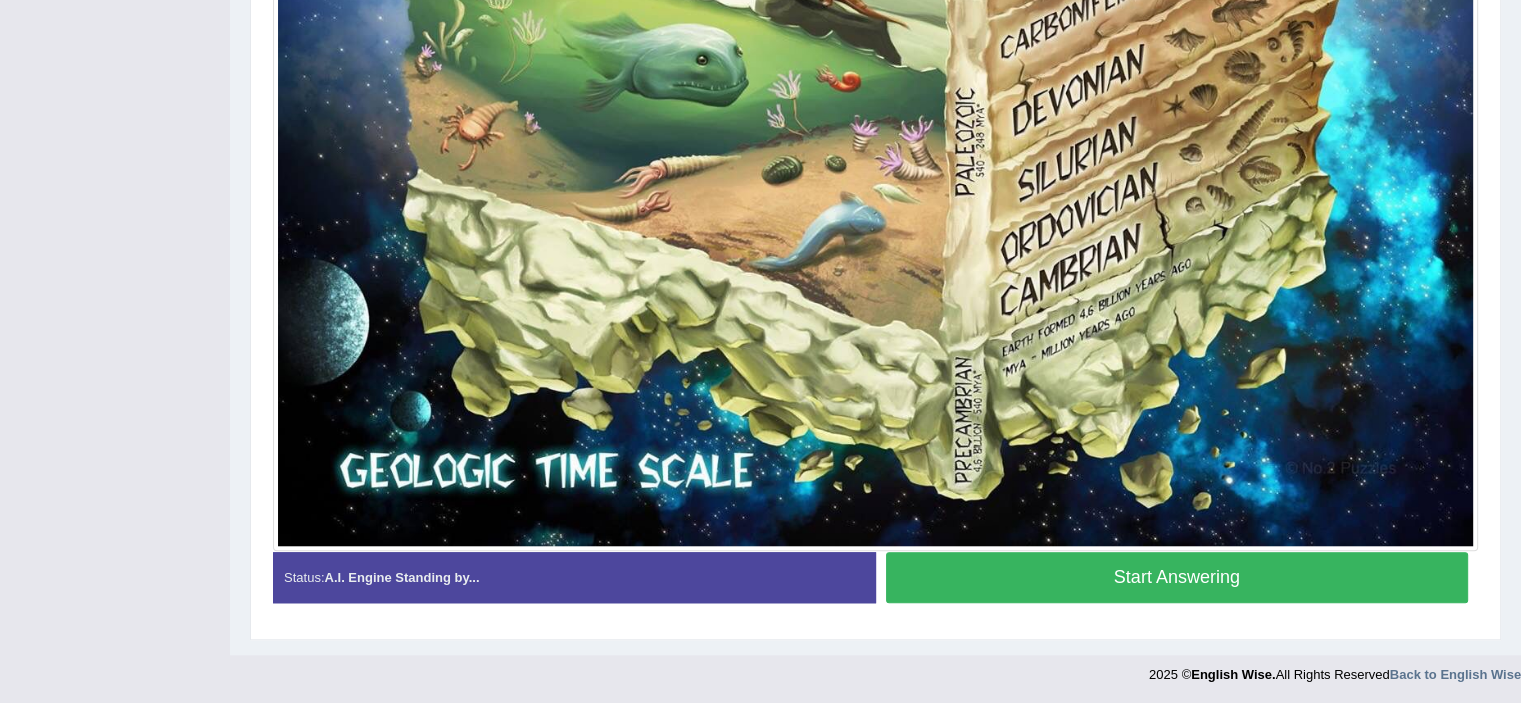 click on "Start Answering" at bounding box center (1177, 577) 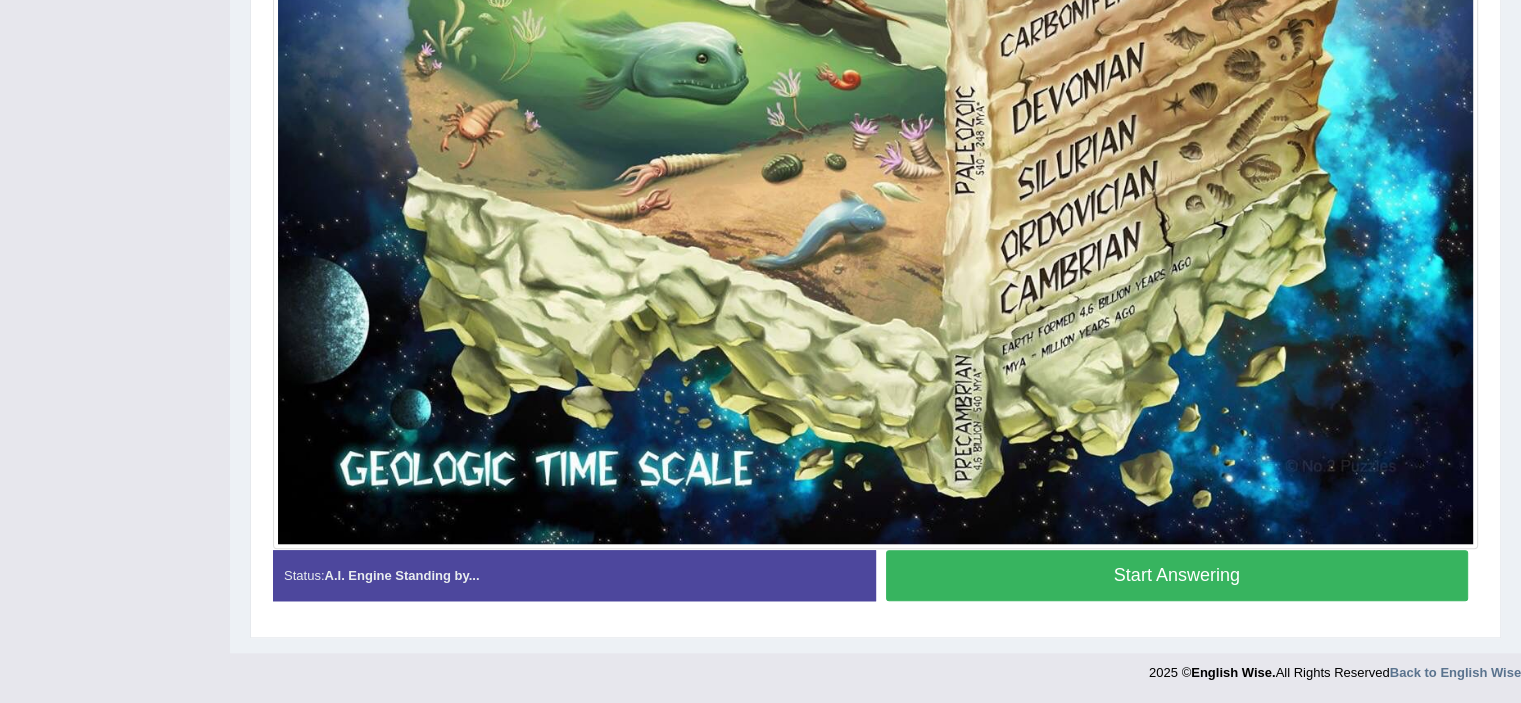 scroll, scrollTop: 1589, scrollLeft: 0, axis: vertical 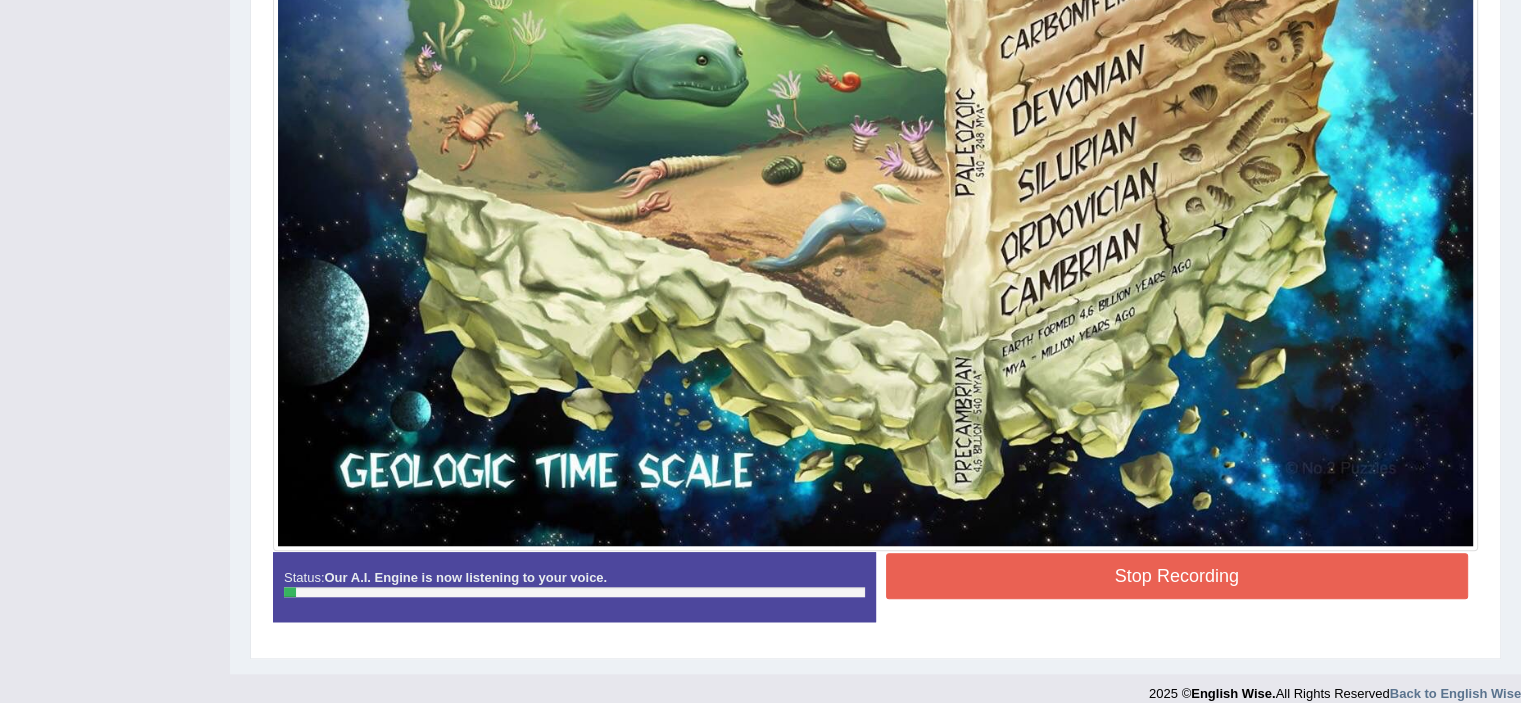 click on "Stop Recording" at bounding box center [1177, 576] 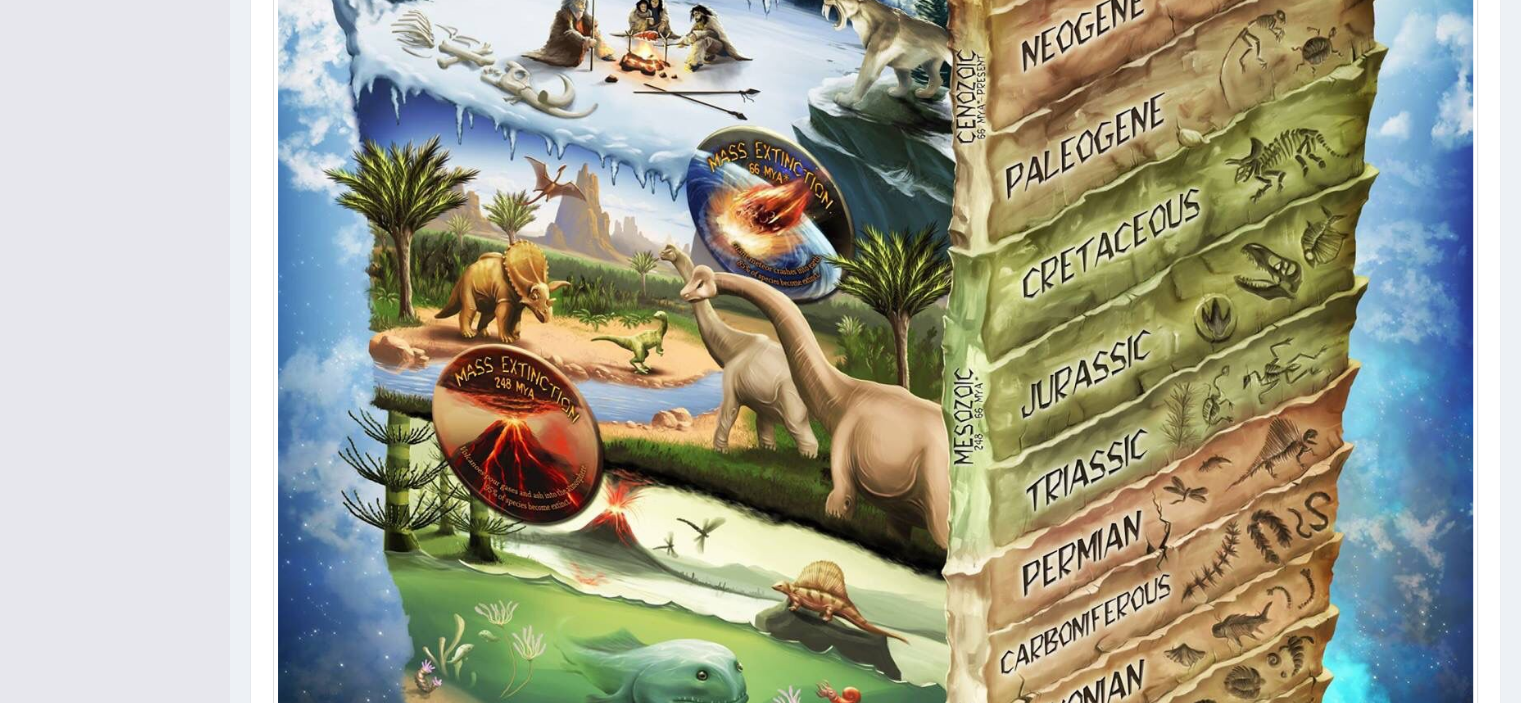 scroll, scrollTop: 359, scrollLeft: 0, axis: vertical 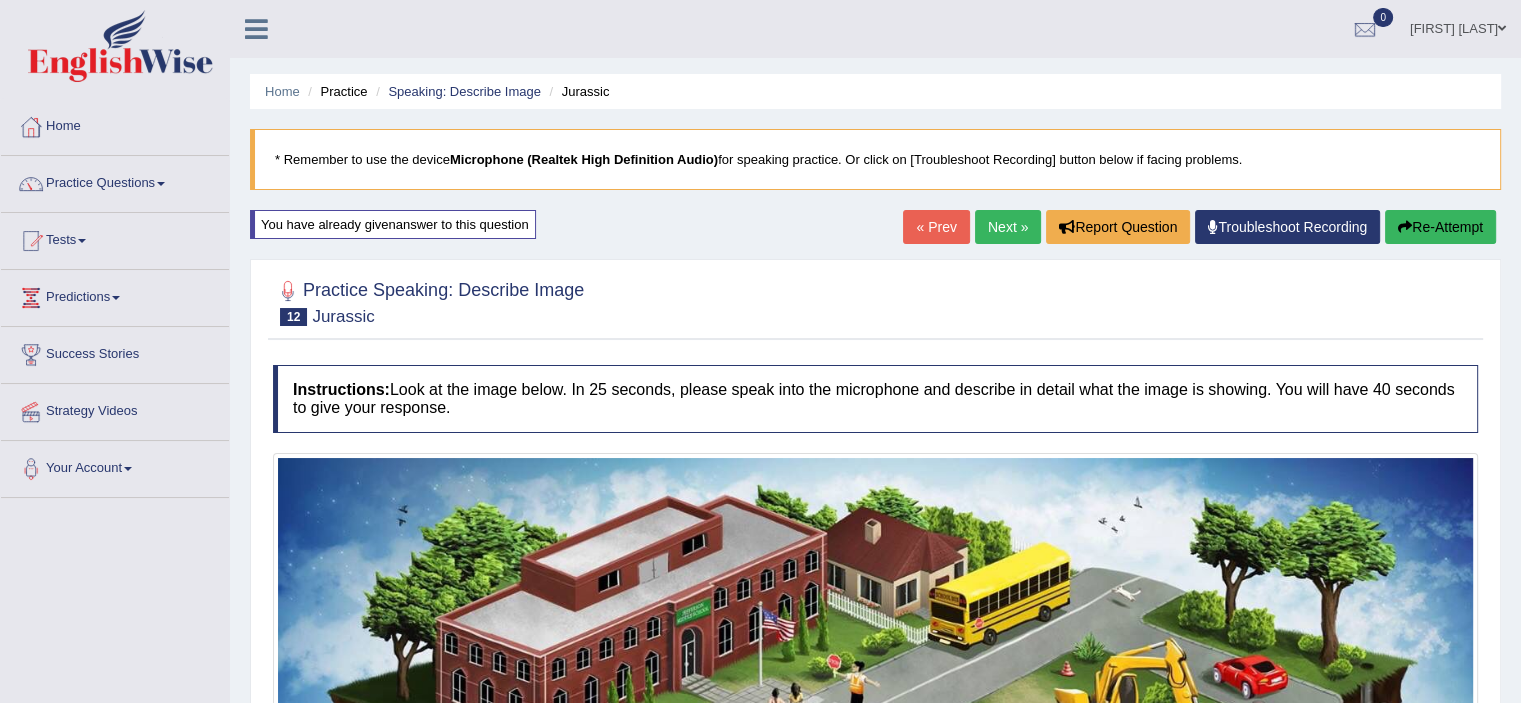click on "Re-Attempt" at bounding box center [1440, 227] 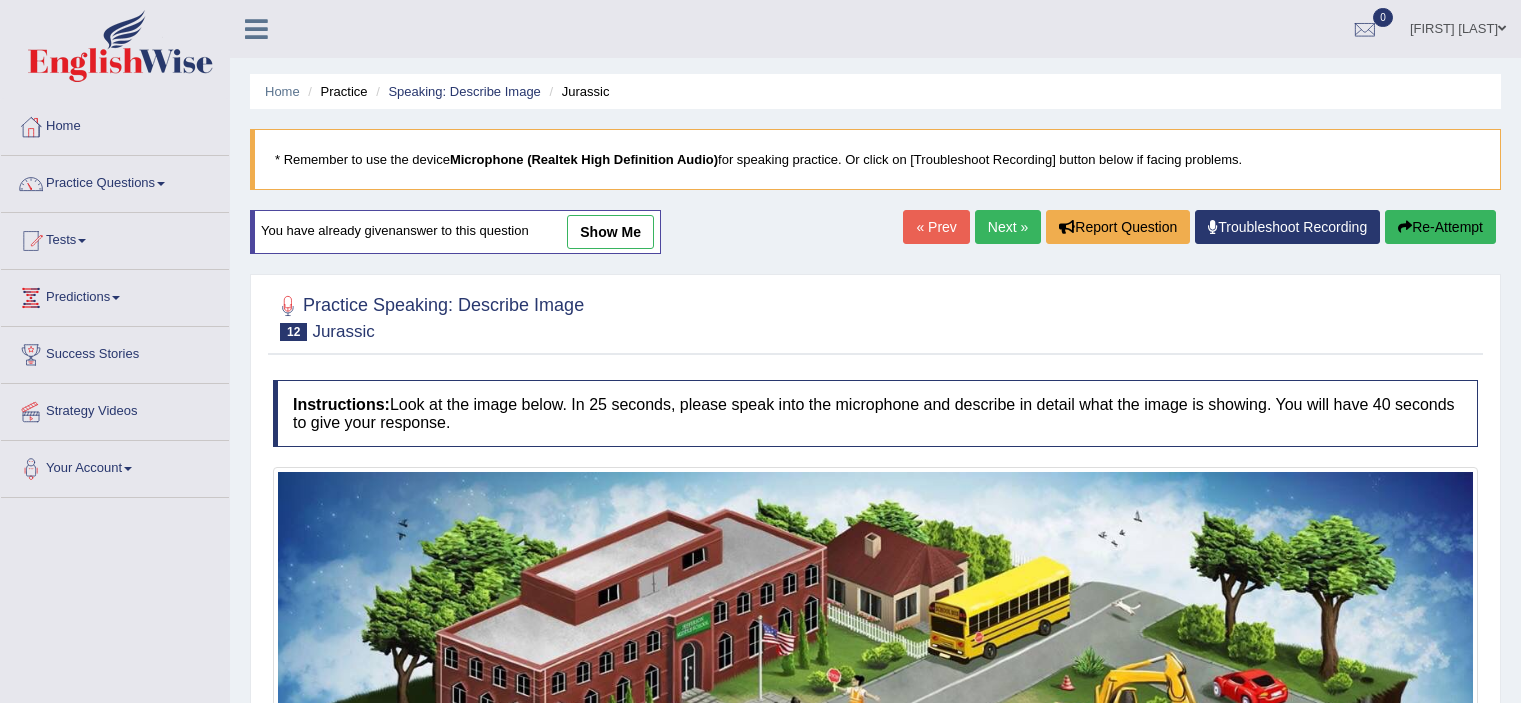 scroll, scrollTop: 0, scrollLeft: 0, axis: both 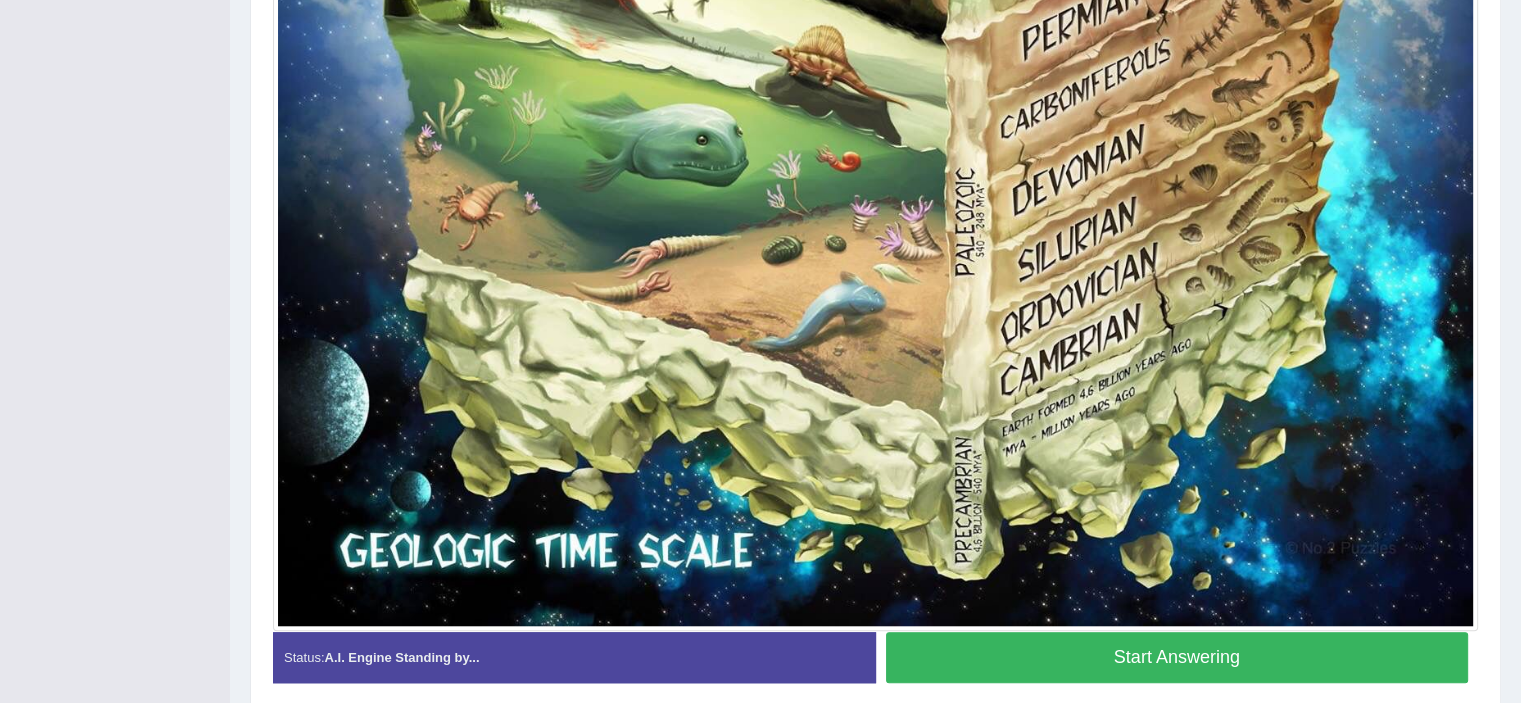 click on "Start Answering" at bounding box center (1177, 657) 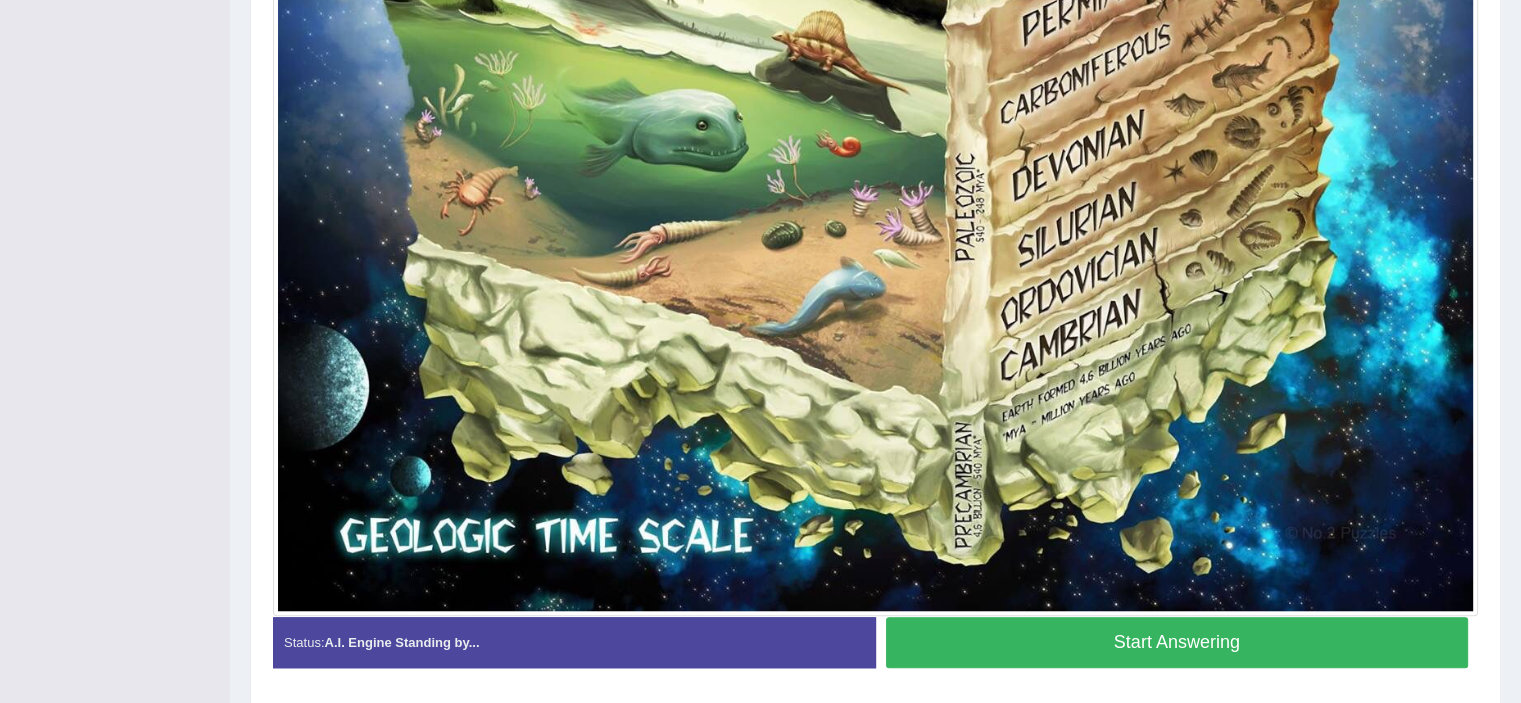 scroll, scrollTop: 1510, scrollLeft: 0, axis: vertical 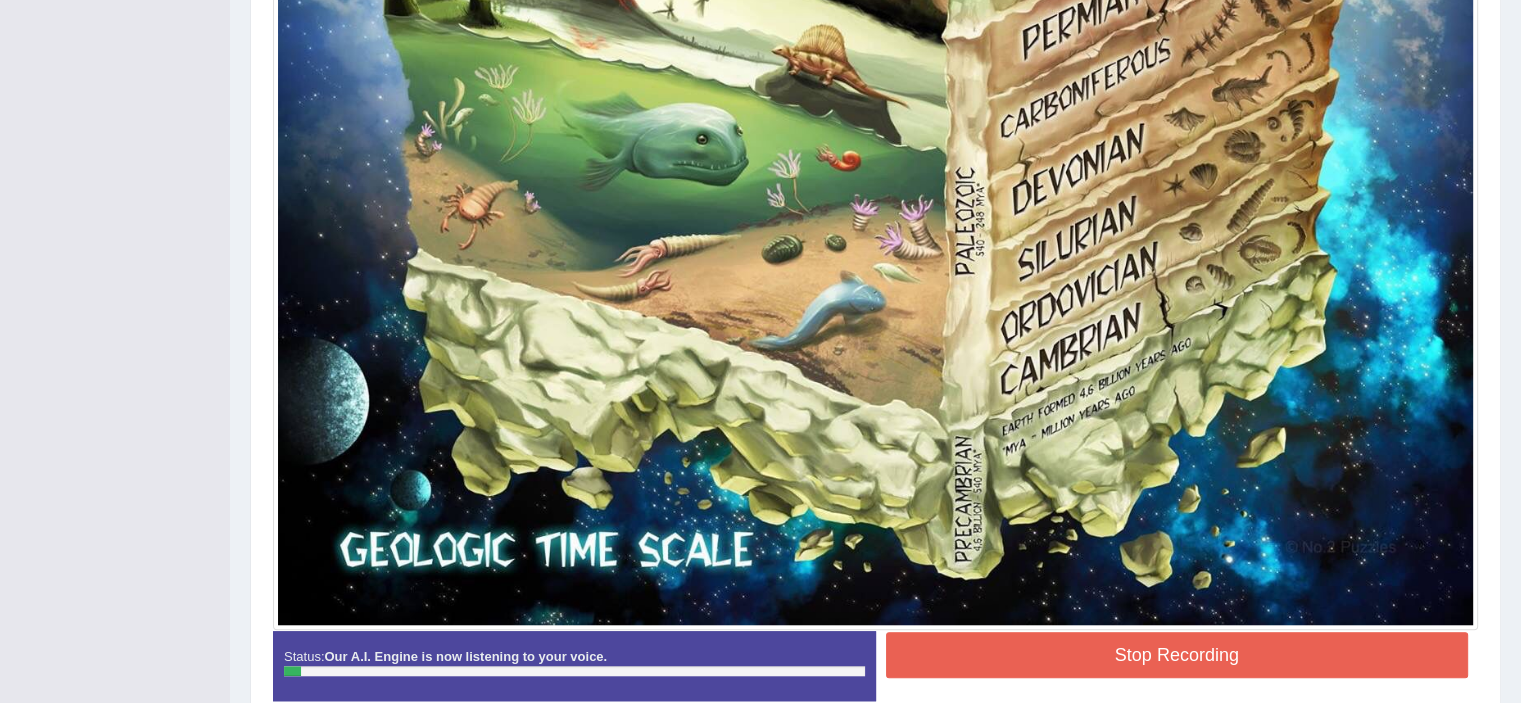 click on "Stop Recording" at bounding box center (1177, 655) 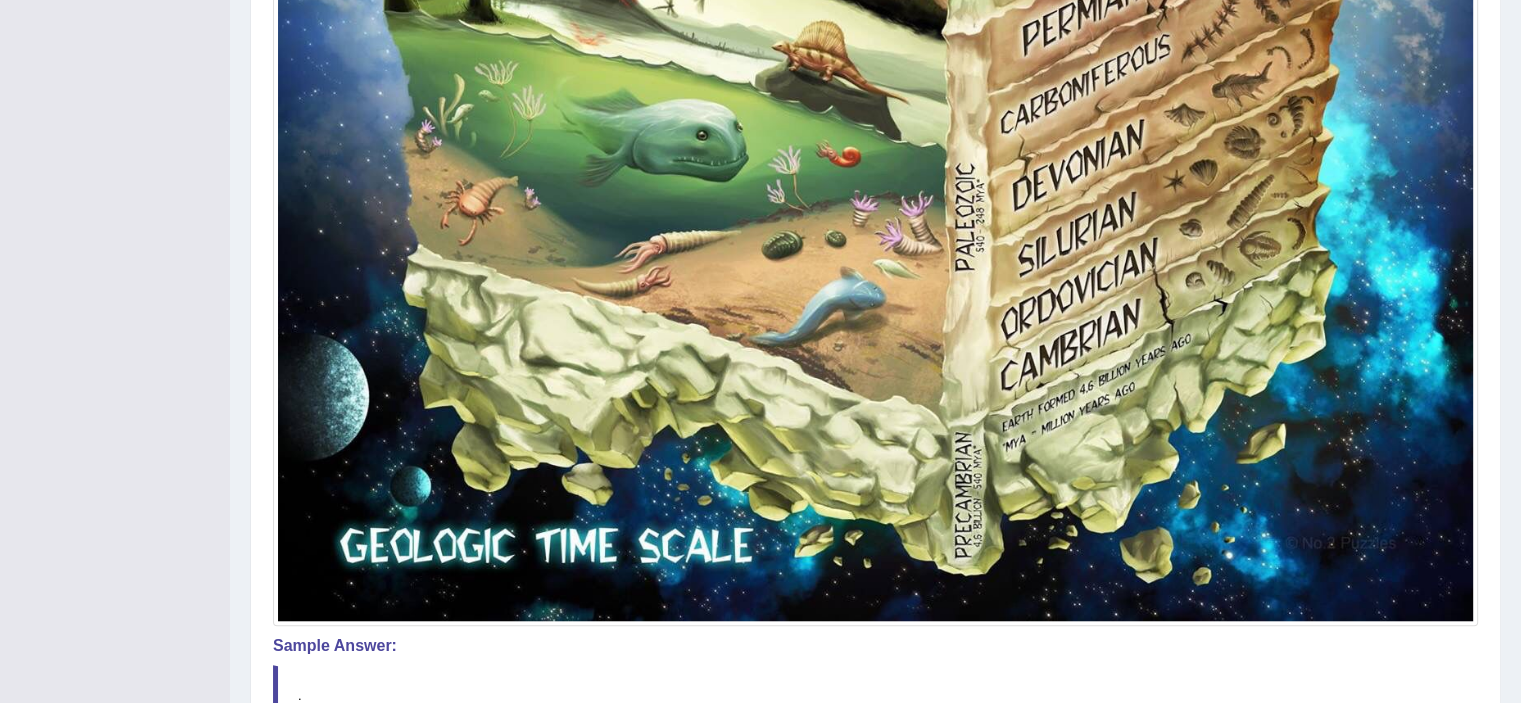 scroll, scrollTop: 1726, scrollLeft: 0, axis: vertical 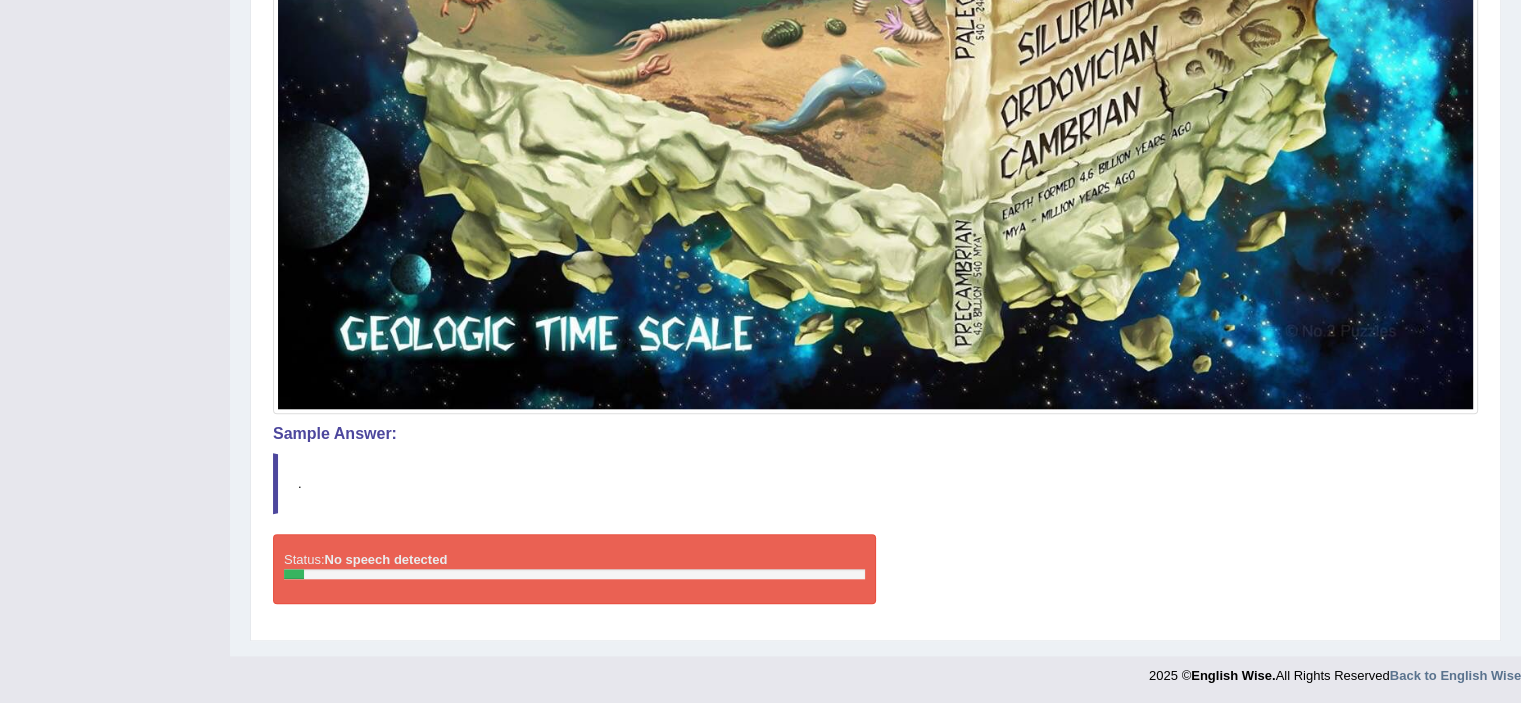 drag, startPoint x: 1318, startPoint y: 642, endPoint x: 1313, endPoint y: 614, distance: 28.442924 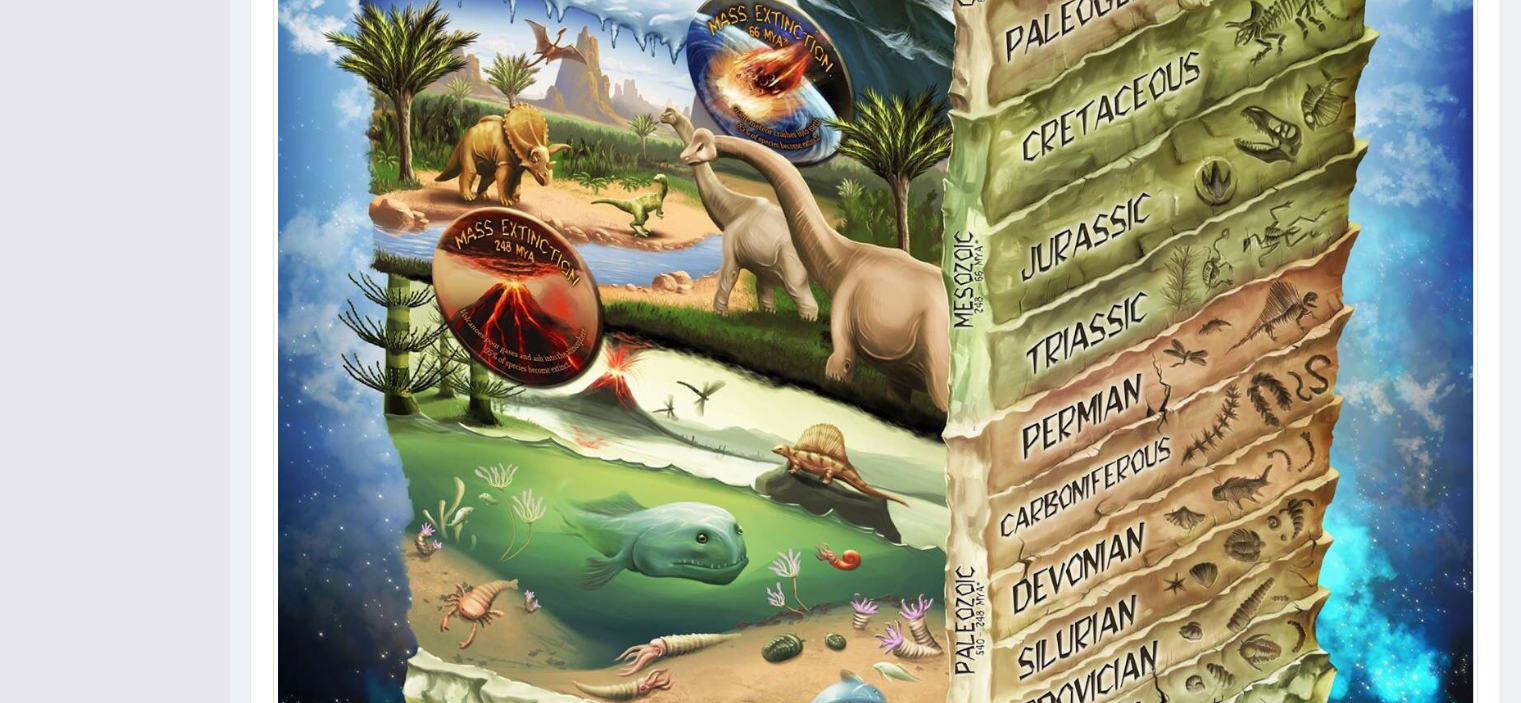 scroll, scrollTop: 496, scrollLeft: 0, axis: vertical 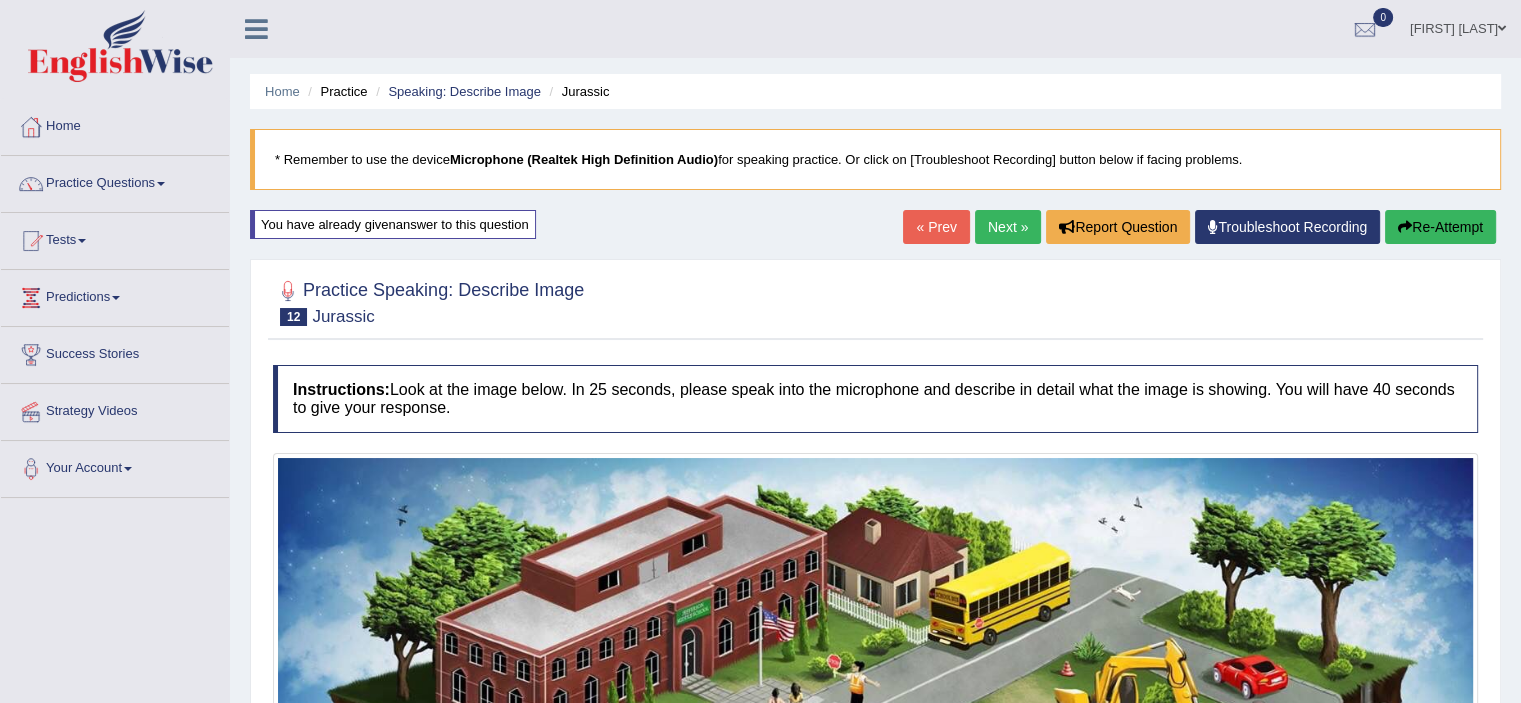 click on "Re-Attempt" at bounding box center [1440, 227] 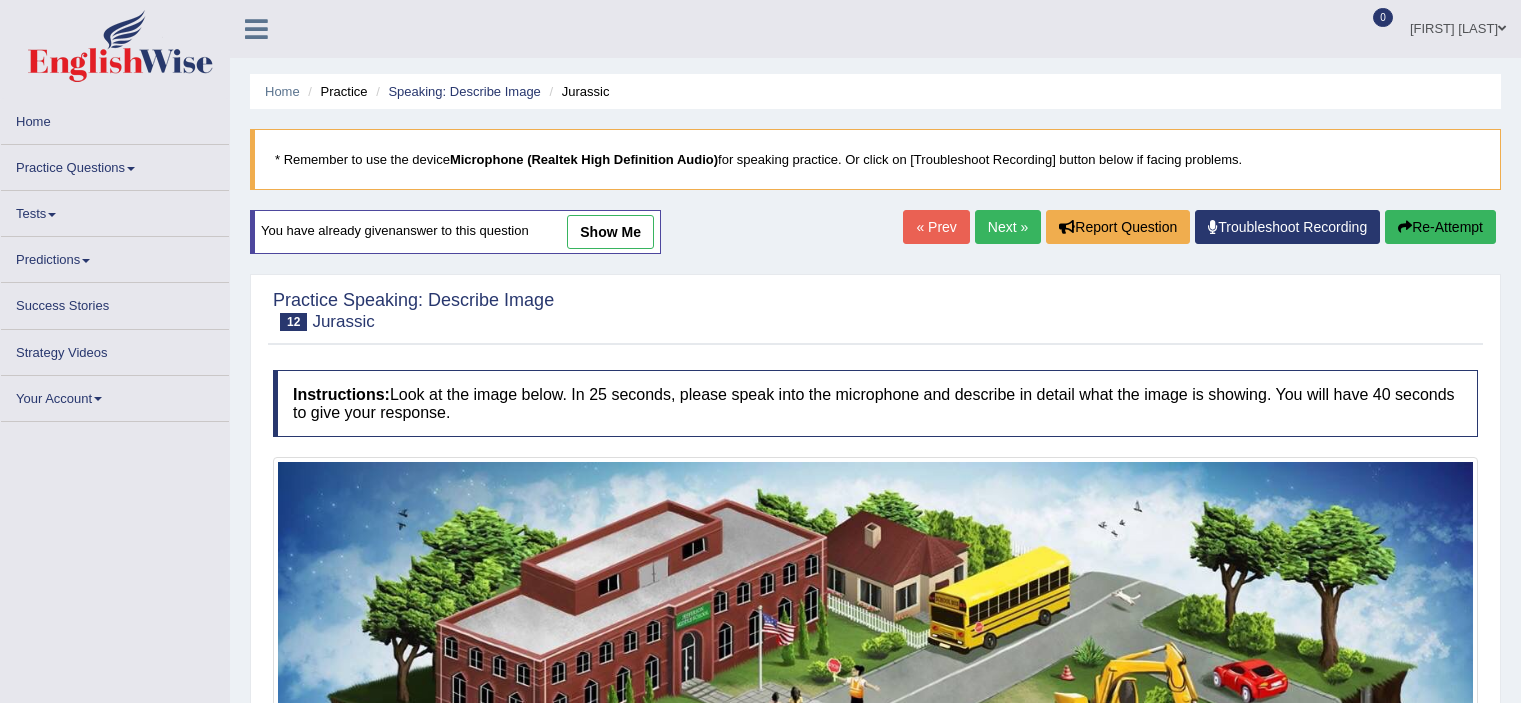 scroll, scrollTop: 0, scrollLeft: 0, axis: both 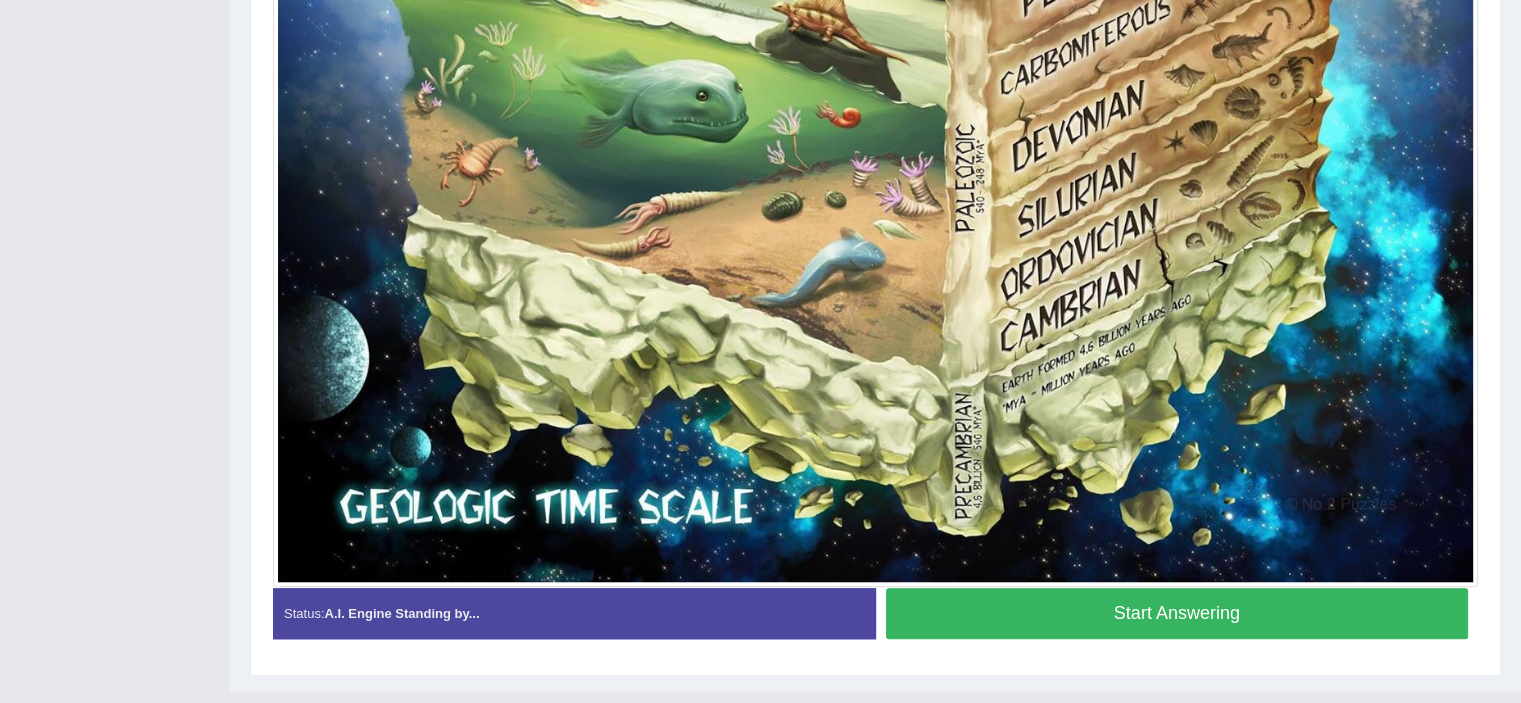 click on "Start Answering" at bounding box center (1177, 613) 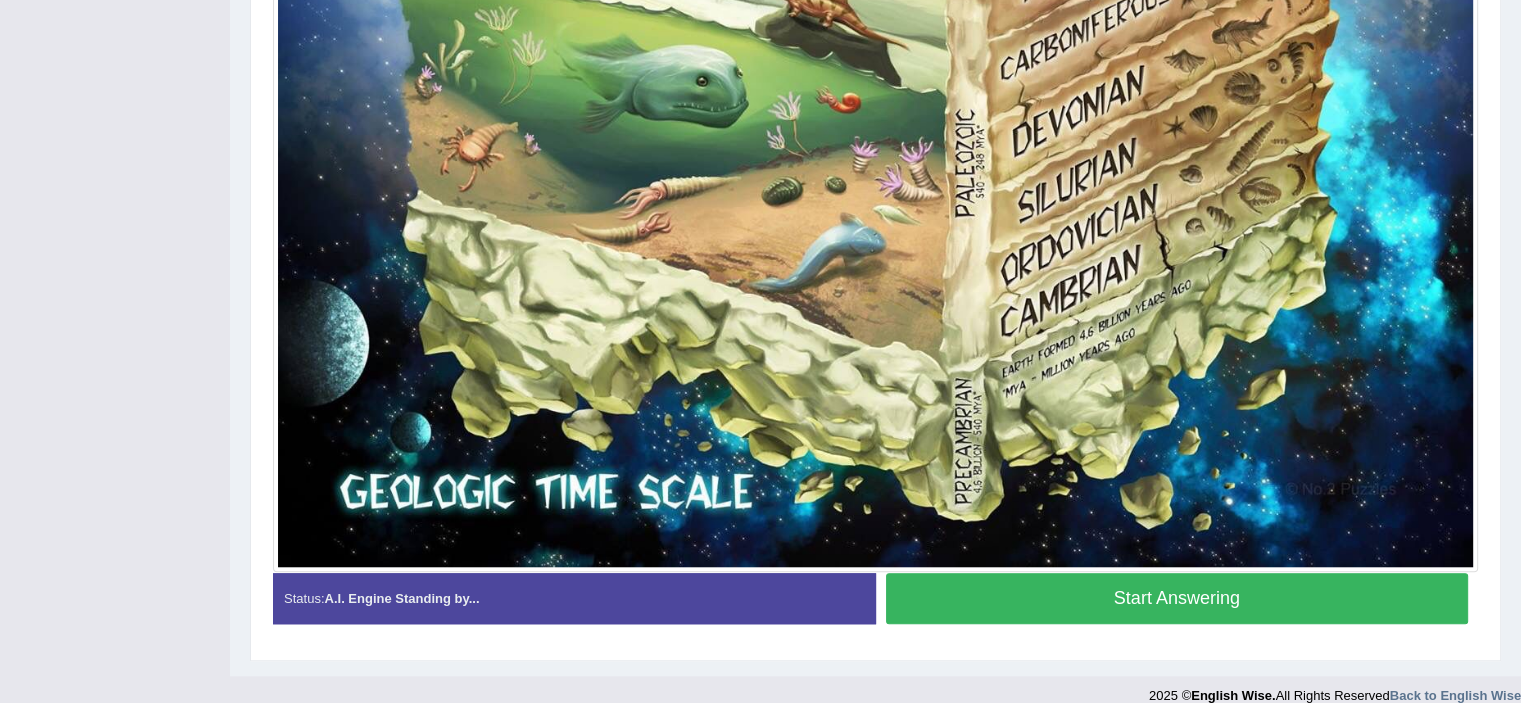 scroll, scrollTop: 1554, scrollLeft: 0, axis: vertical 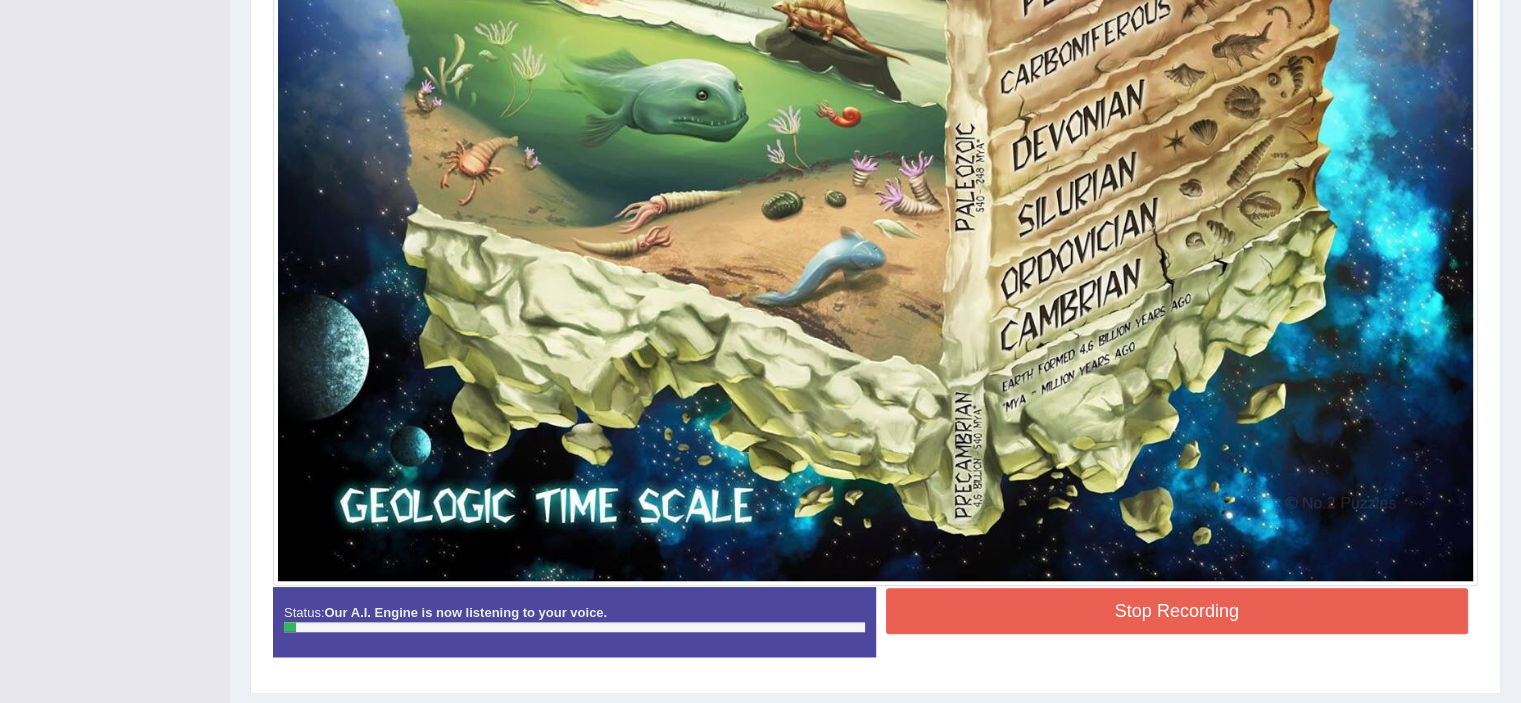 click on "Stop Recording" at bounding box center (1177, 611) 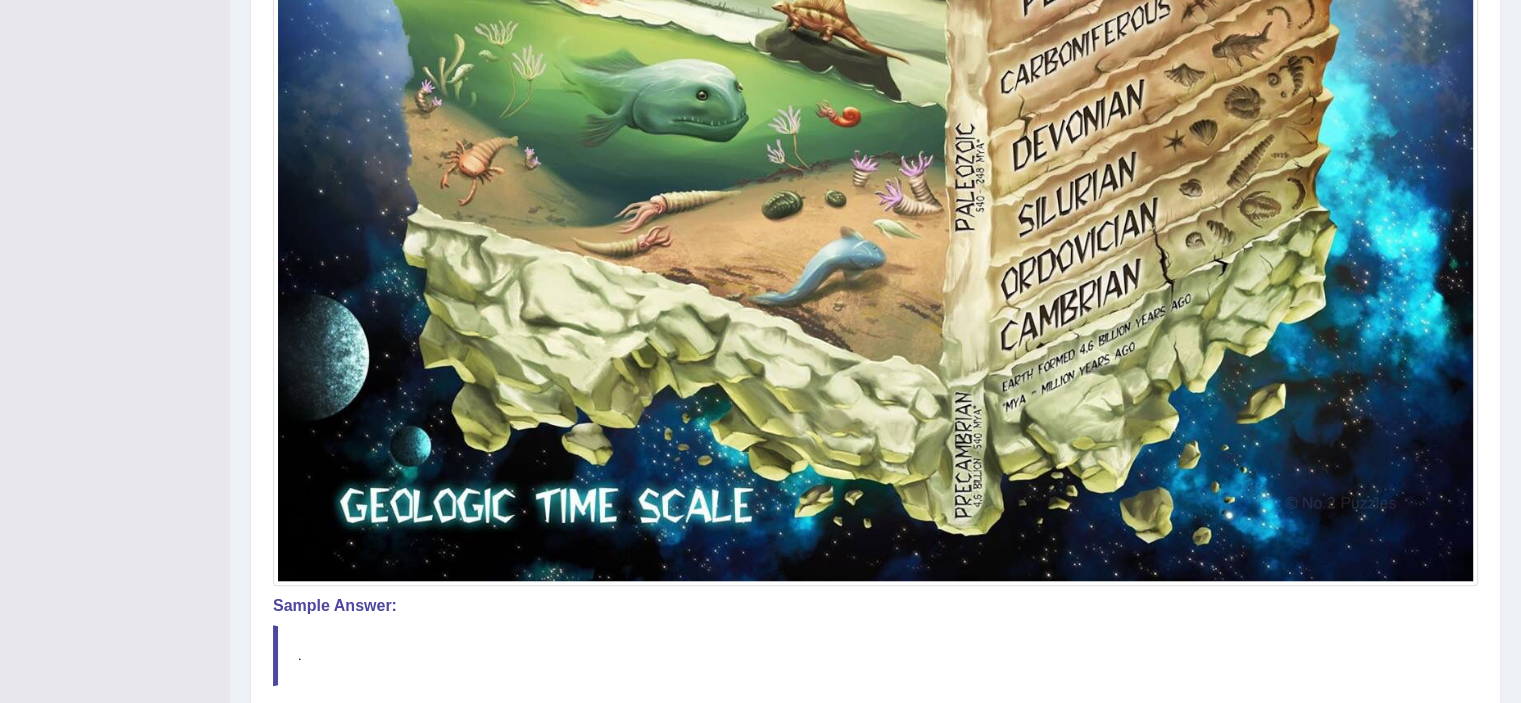 scroll, scrollTop: 1726, scrollLeft: 0, axis: vertical 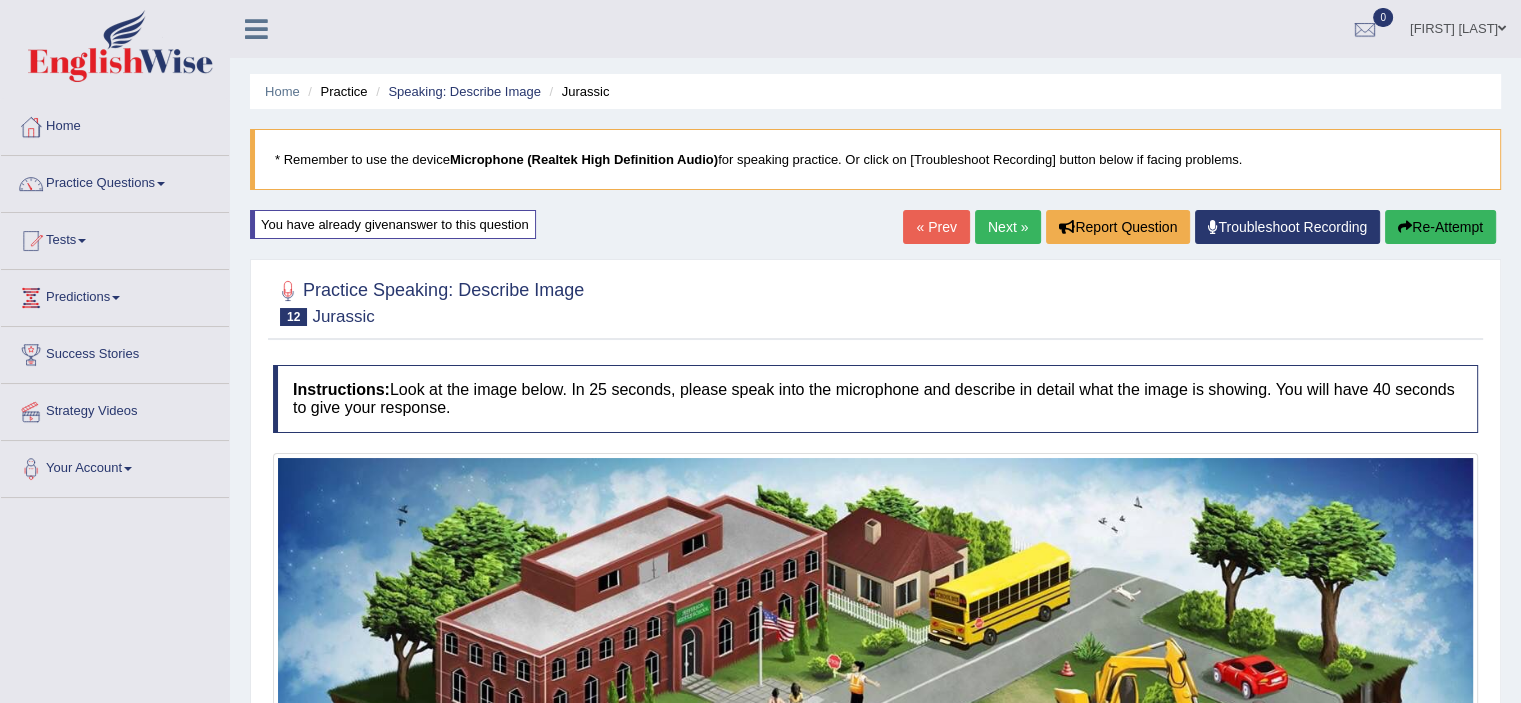 click on "Re-Attempt" at bounding box center [1440, 227] 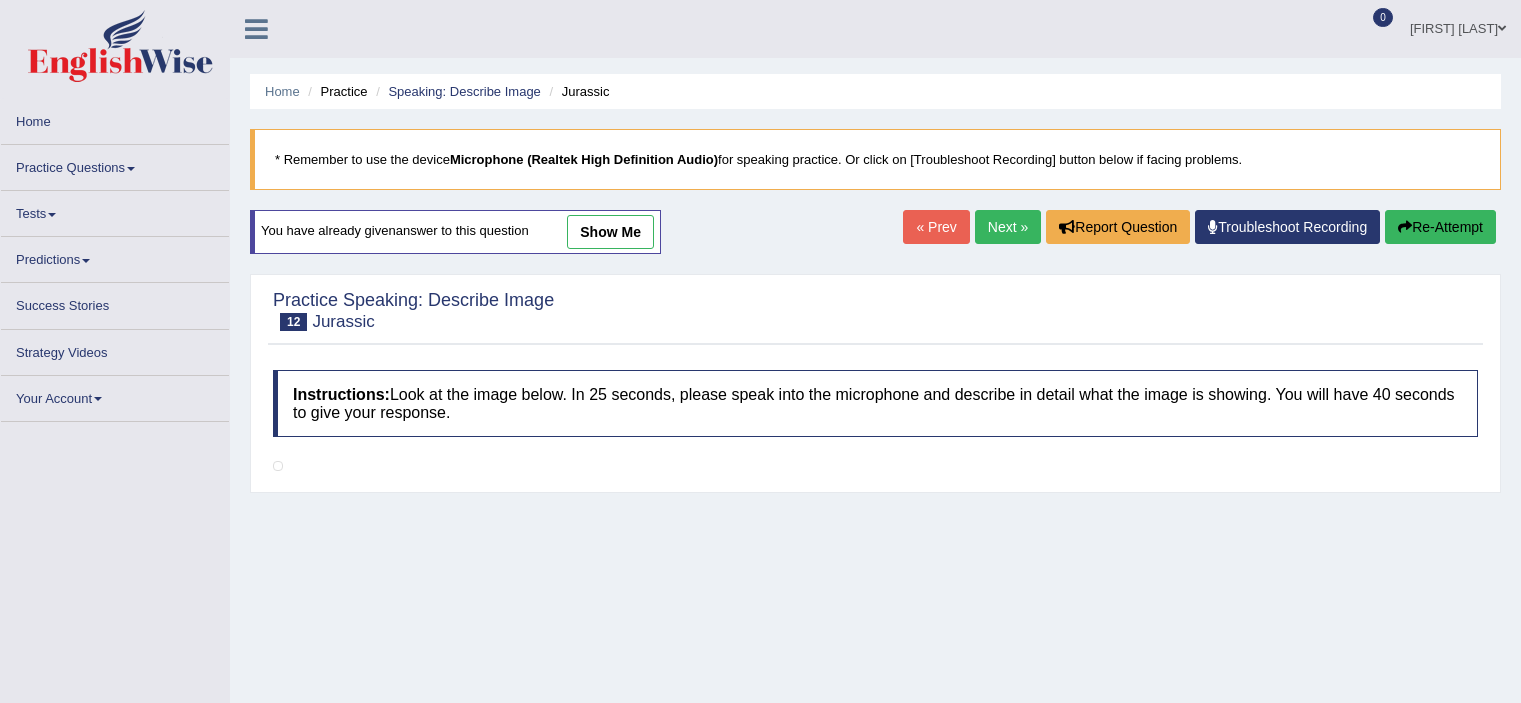 scroll, scrollTop: 0, scrollLeft: 0, axis: both 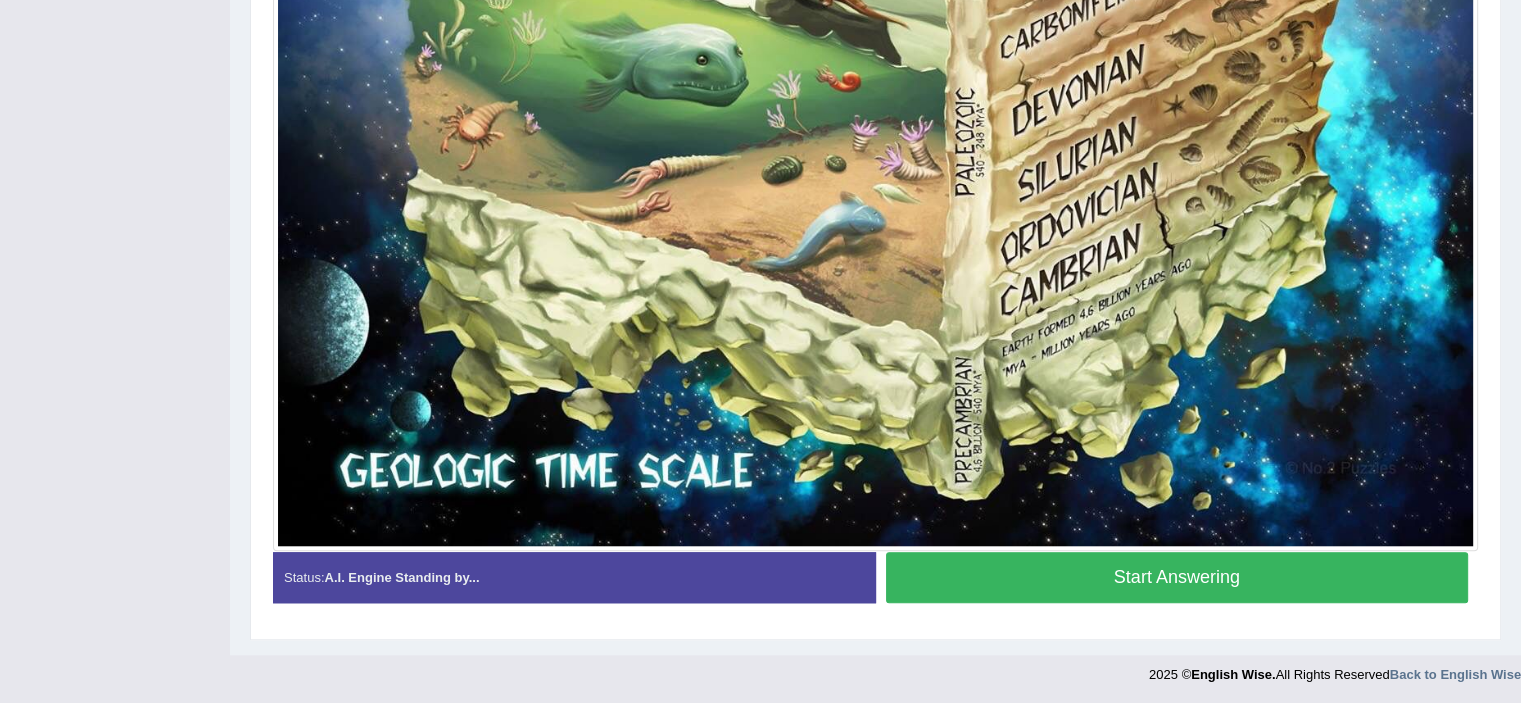 click on "Start Answering" at bounding box center (1177, 577) 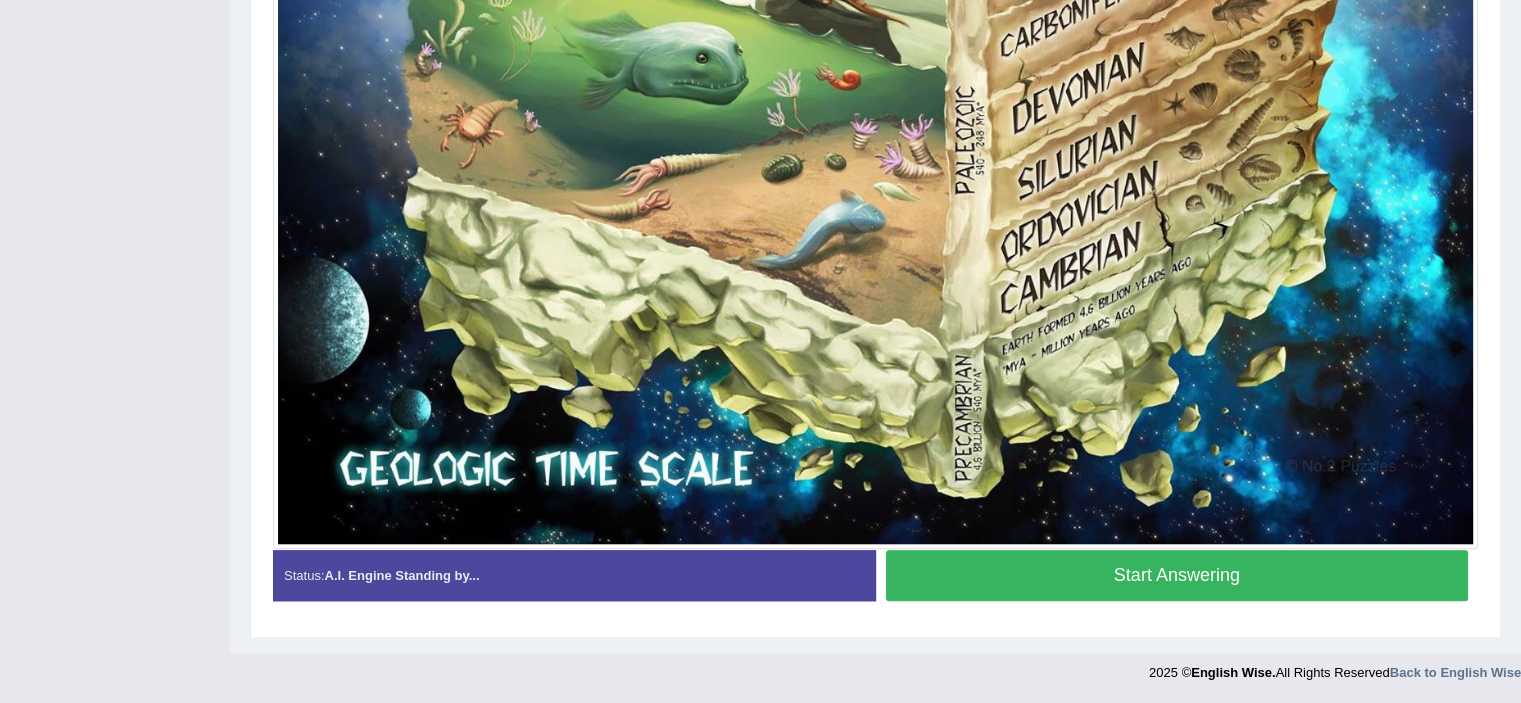 scroll, scrollTop: 1589, scrollLeft: 0, axis: vertical 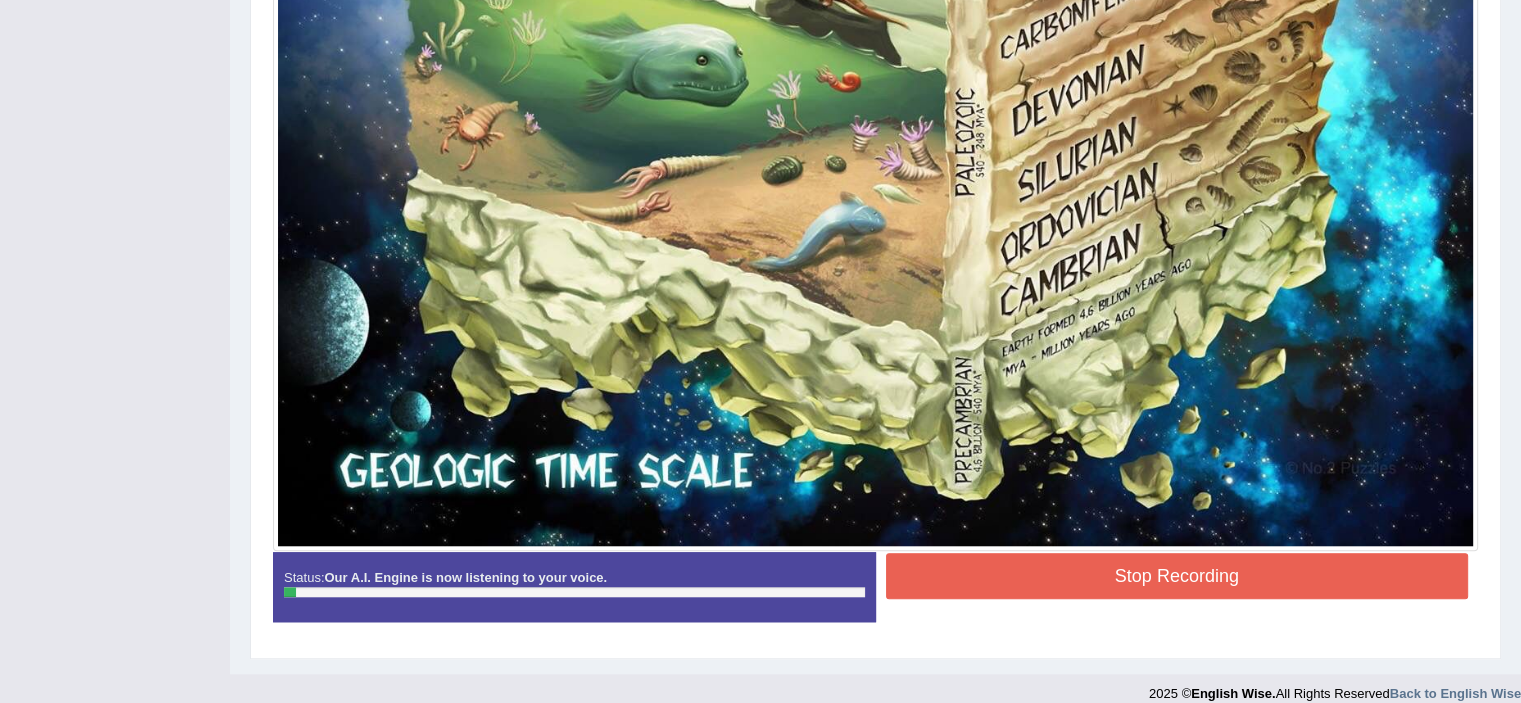 click on "Stop Recording" at bounding box center [1177, 576] 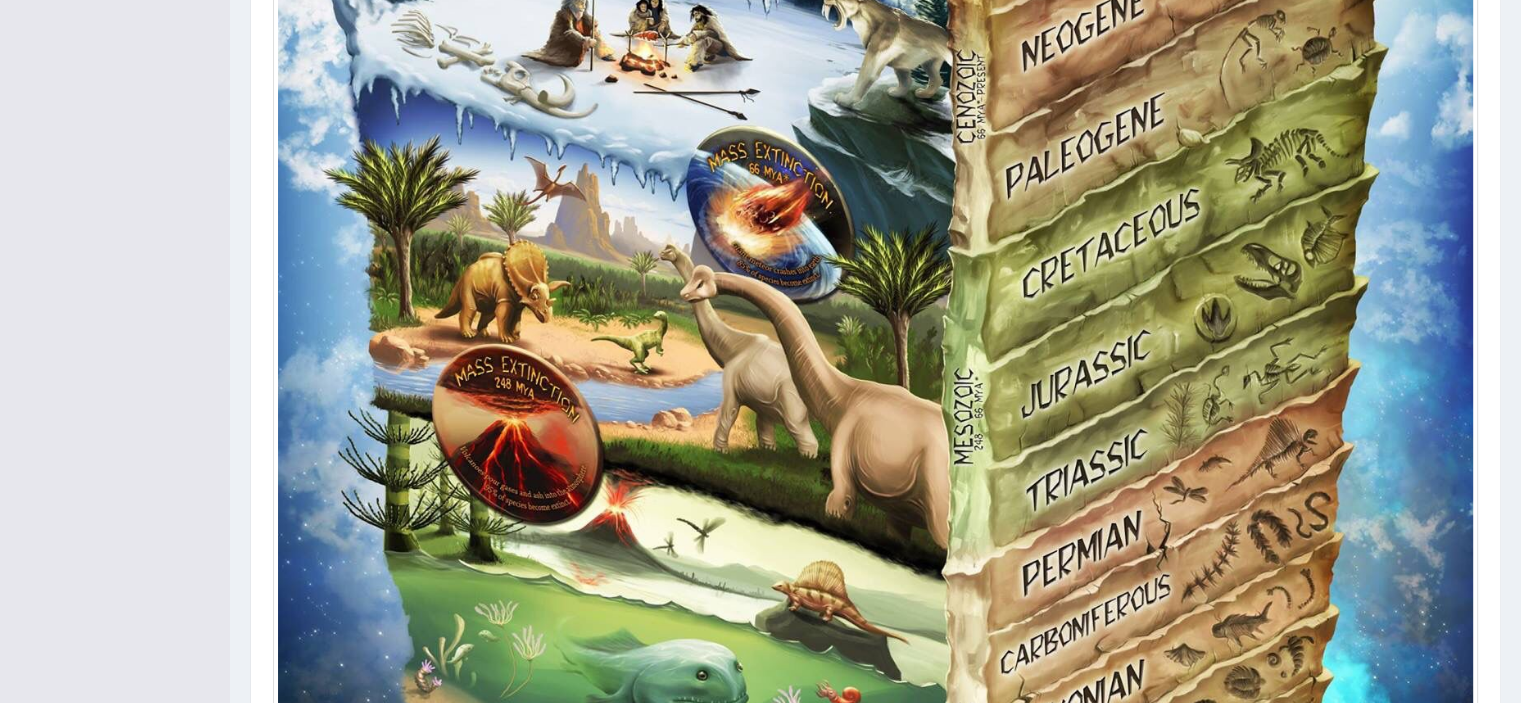 scroll, scrollTop: 359, scrollLeft: 0, axis: vertical 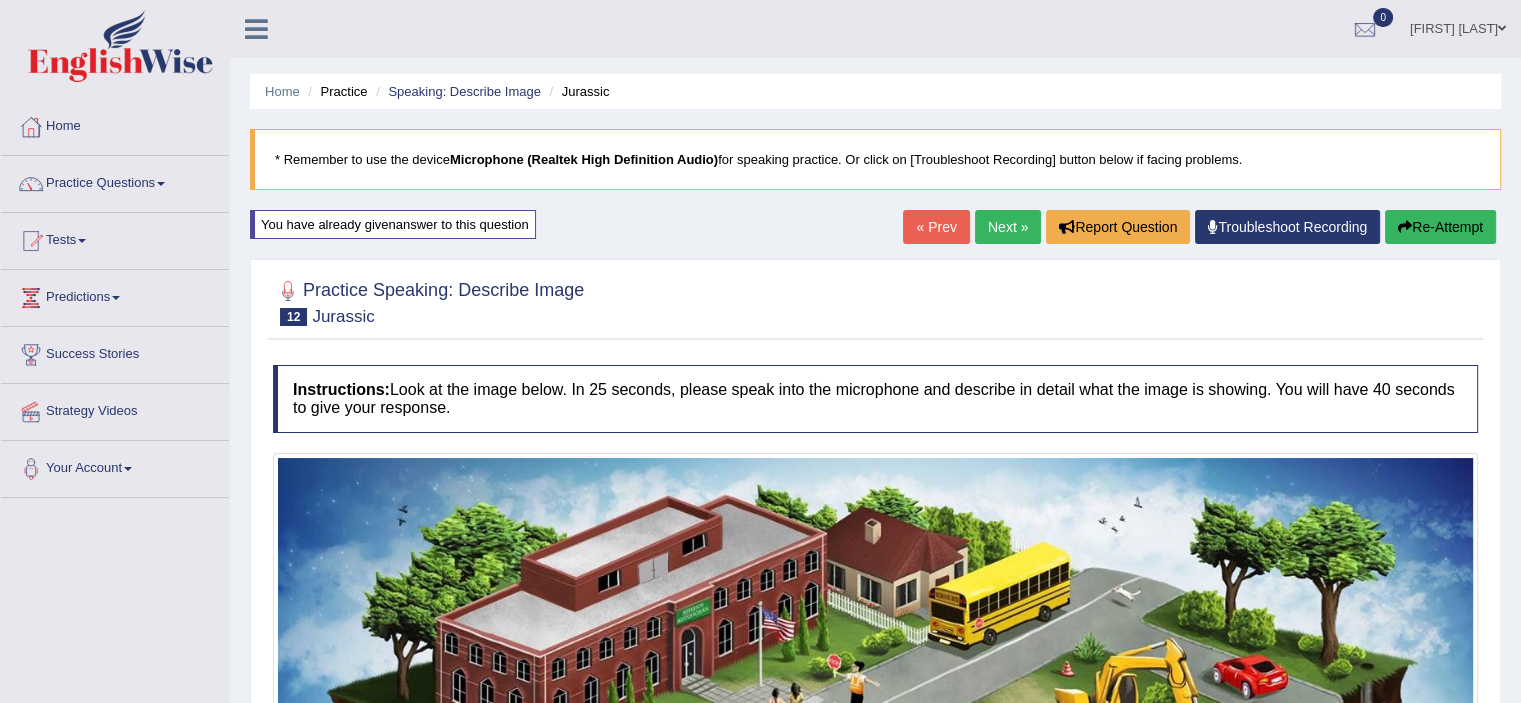 click on "Re-Attempt" at bounding box center (1440, 227) 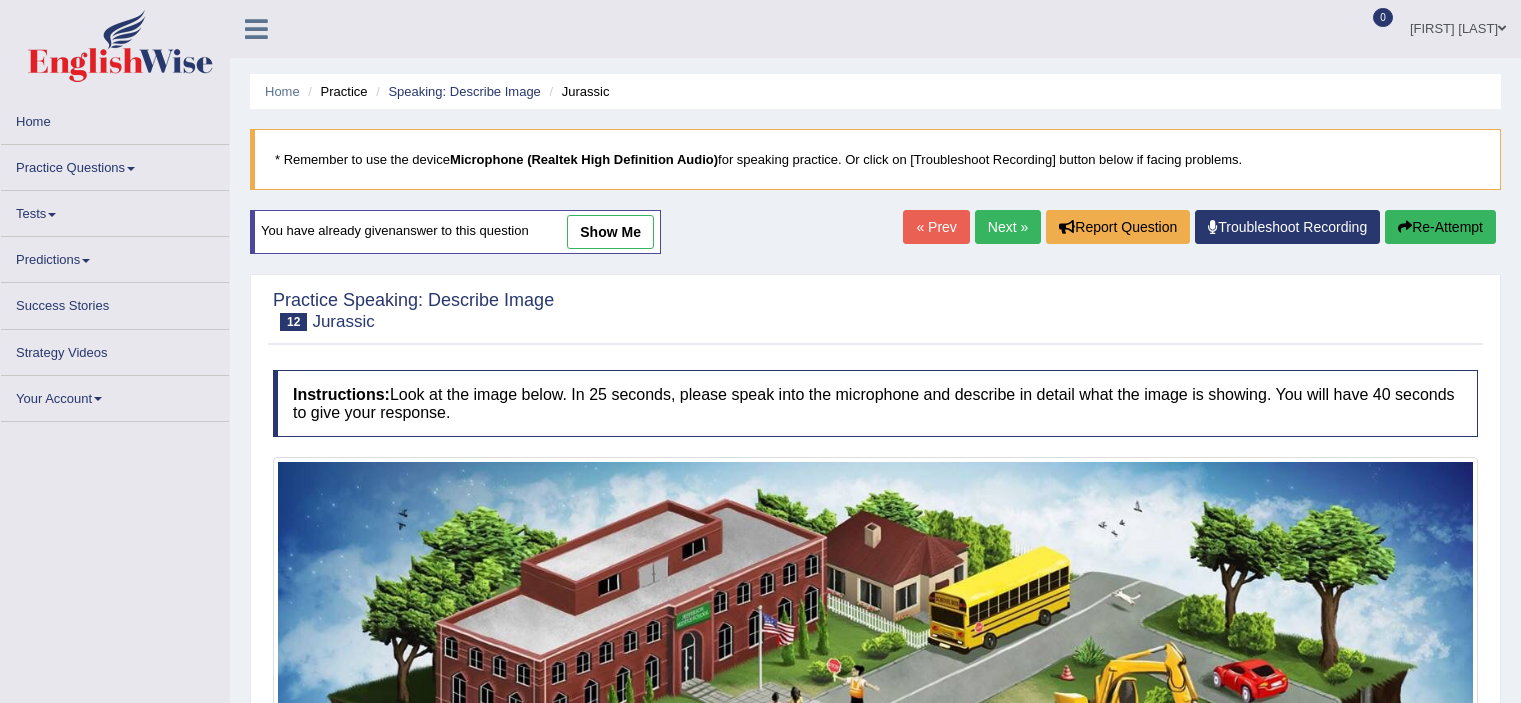 scroll, scrollTop: 0, scrollLeft: 0, axis: both 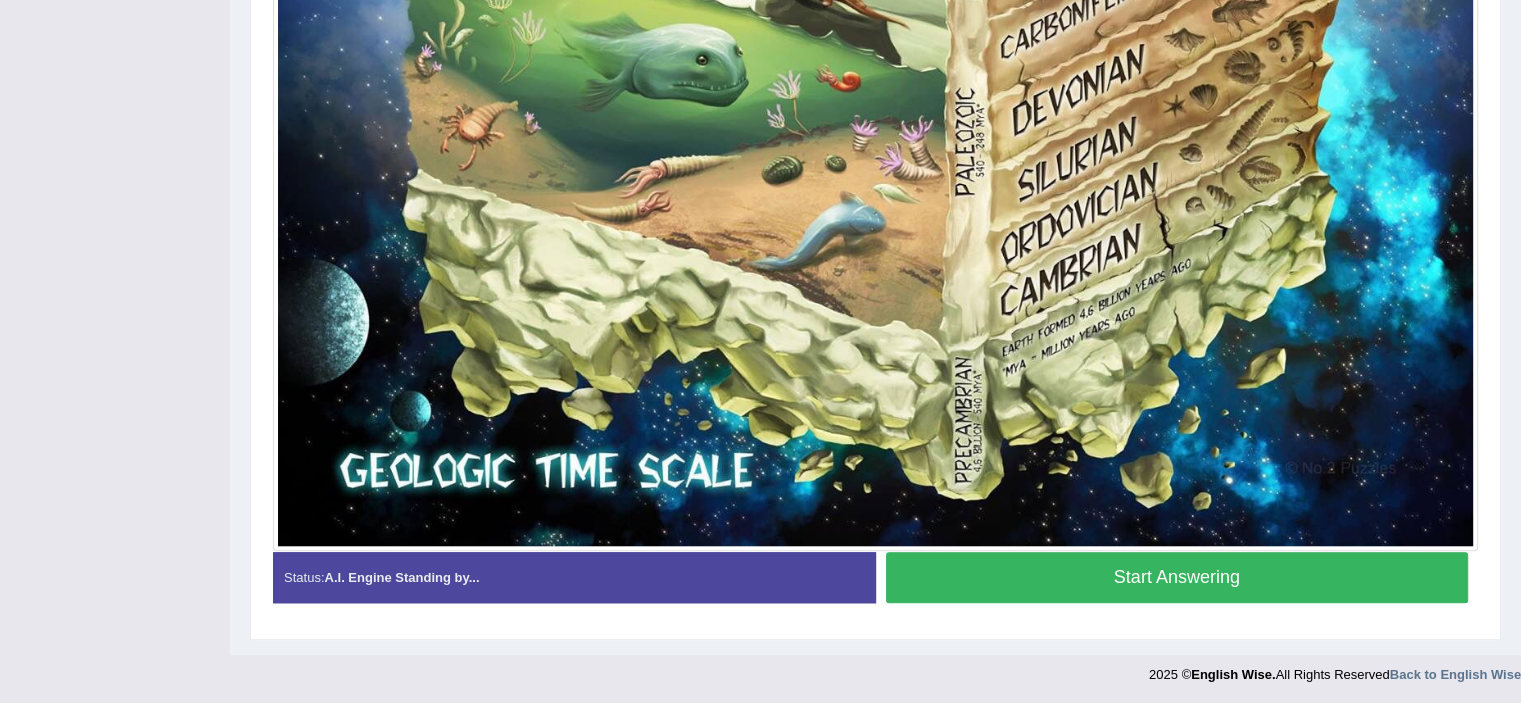 click on "Start Answering" at bounding box center (1177, 577) 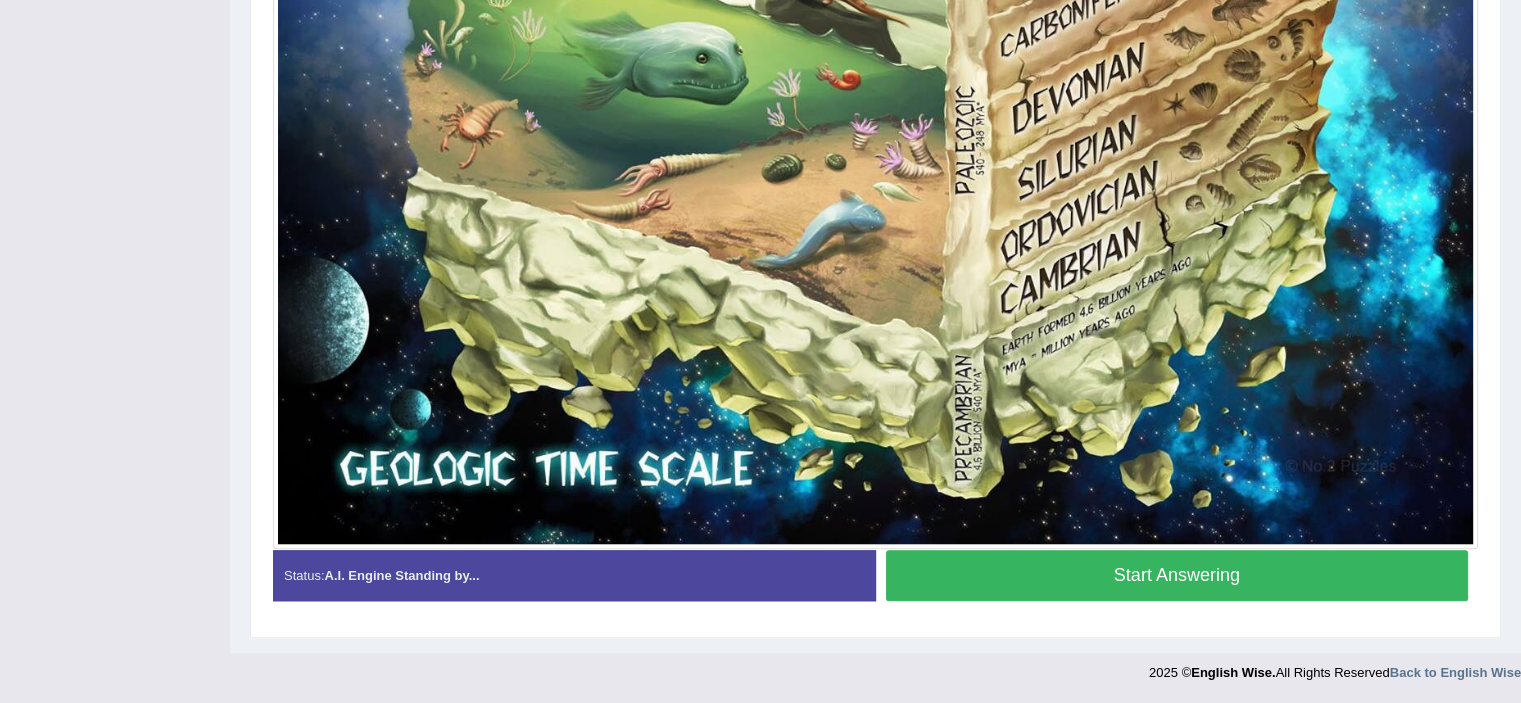 scroll, scrollTop: 1589, scrollLeft: 0, axis: vertical 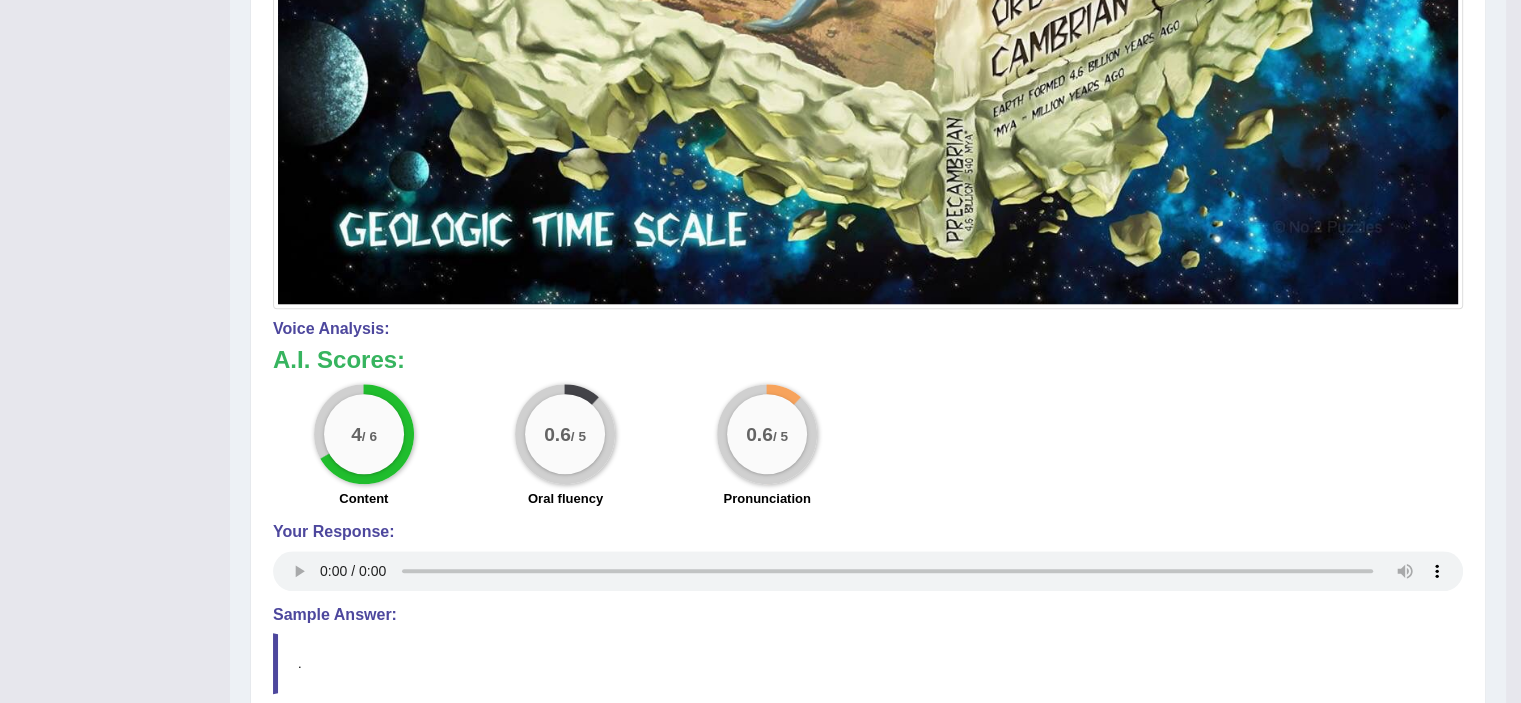 click on "4  / 6              Content
0.6  / 5              Oral fluency
0.6  / 5              Pronunciation" at bounding box center (868, 448) 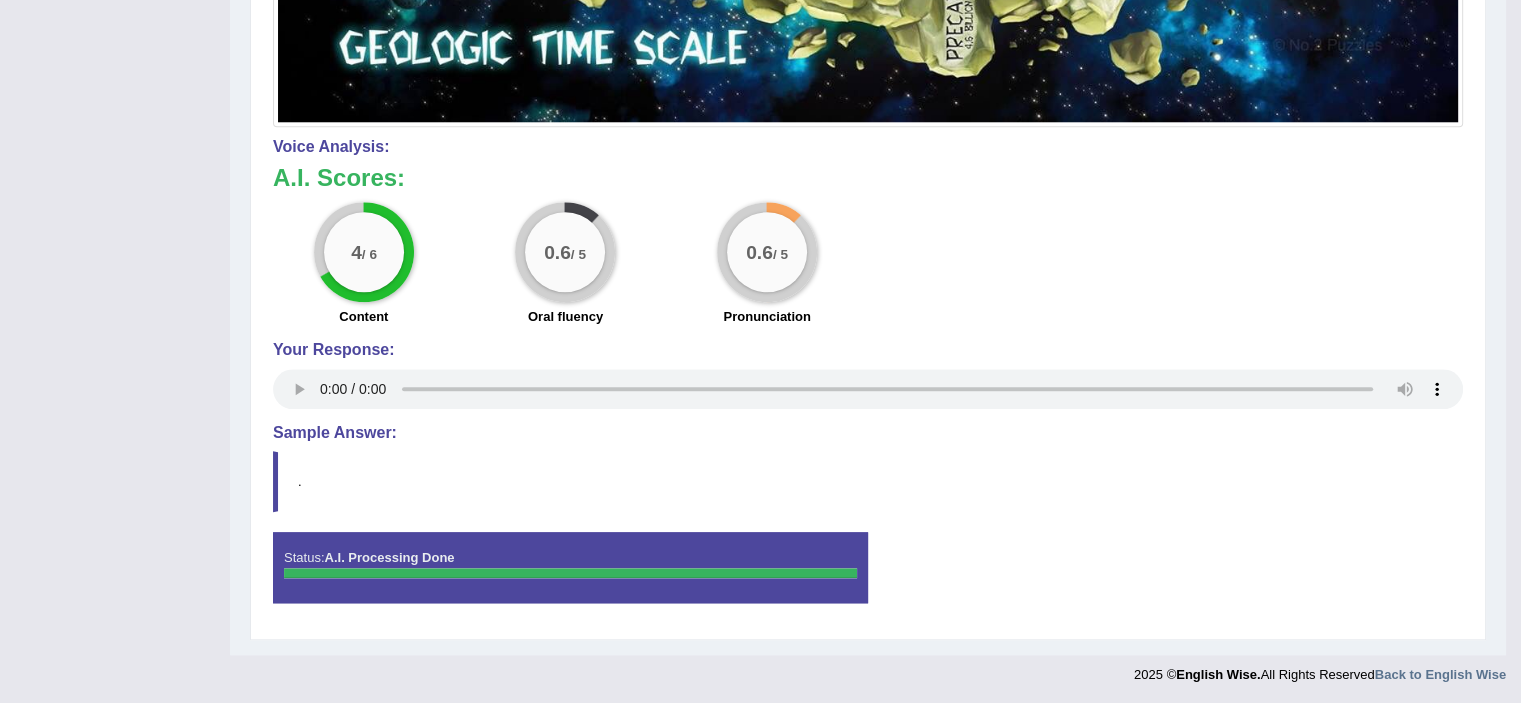 scroll, scrollTop: 1645, scrollLeft: 0, axis: vertical 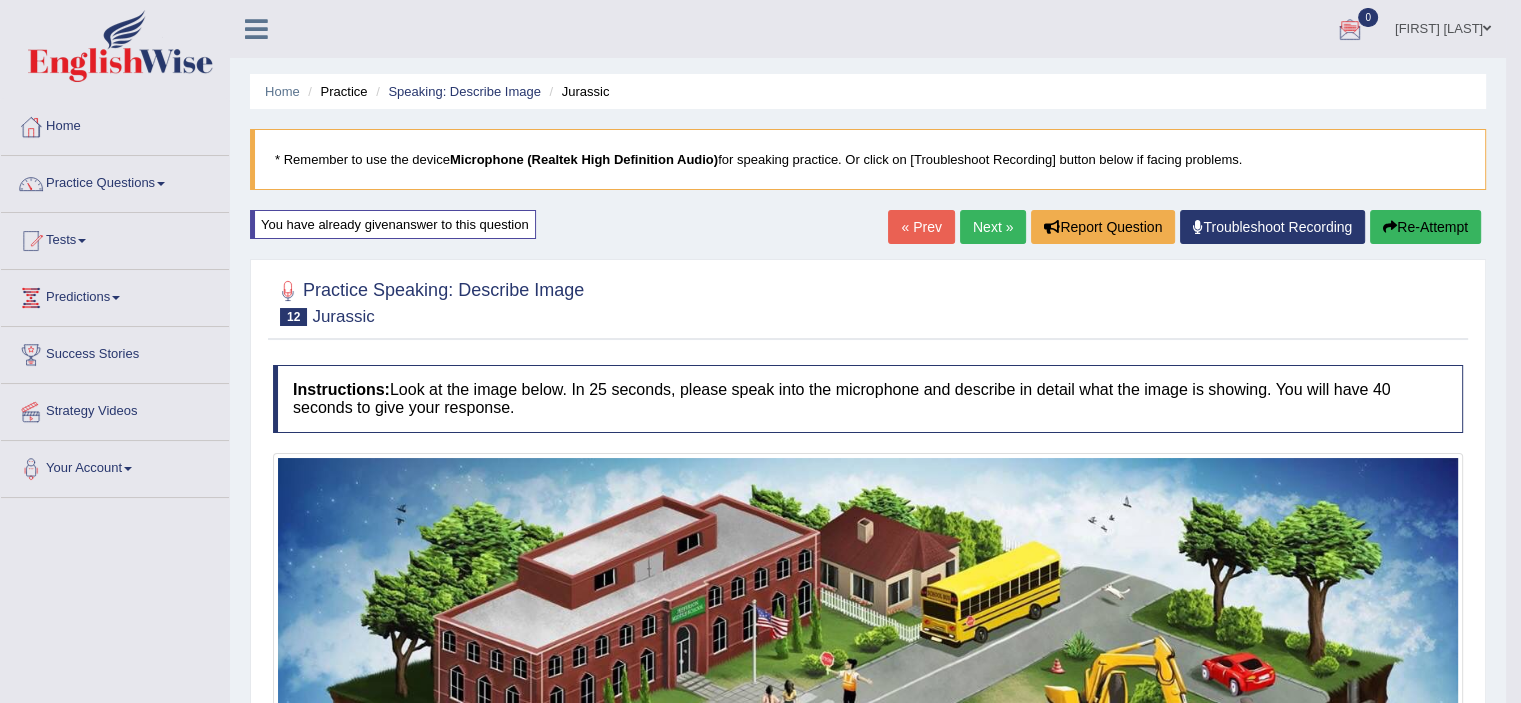 click on "Re-Attempt" at bounding box center (1425, 227) 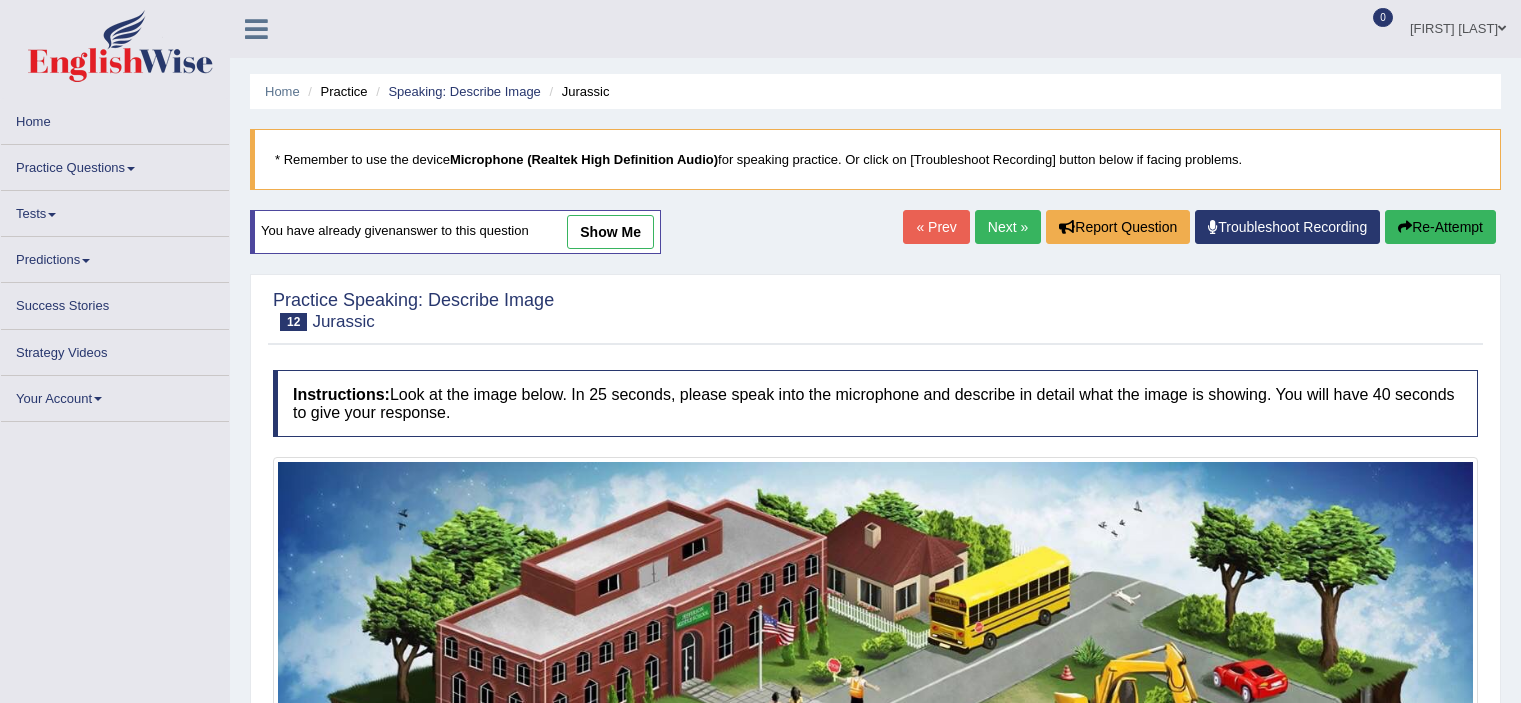 scroll, scrollTop: 0, scrollLeft: 0, axis: both 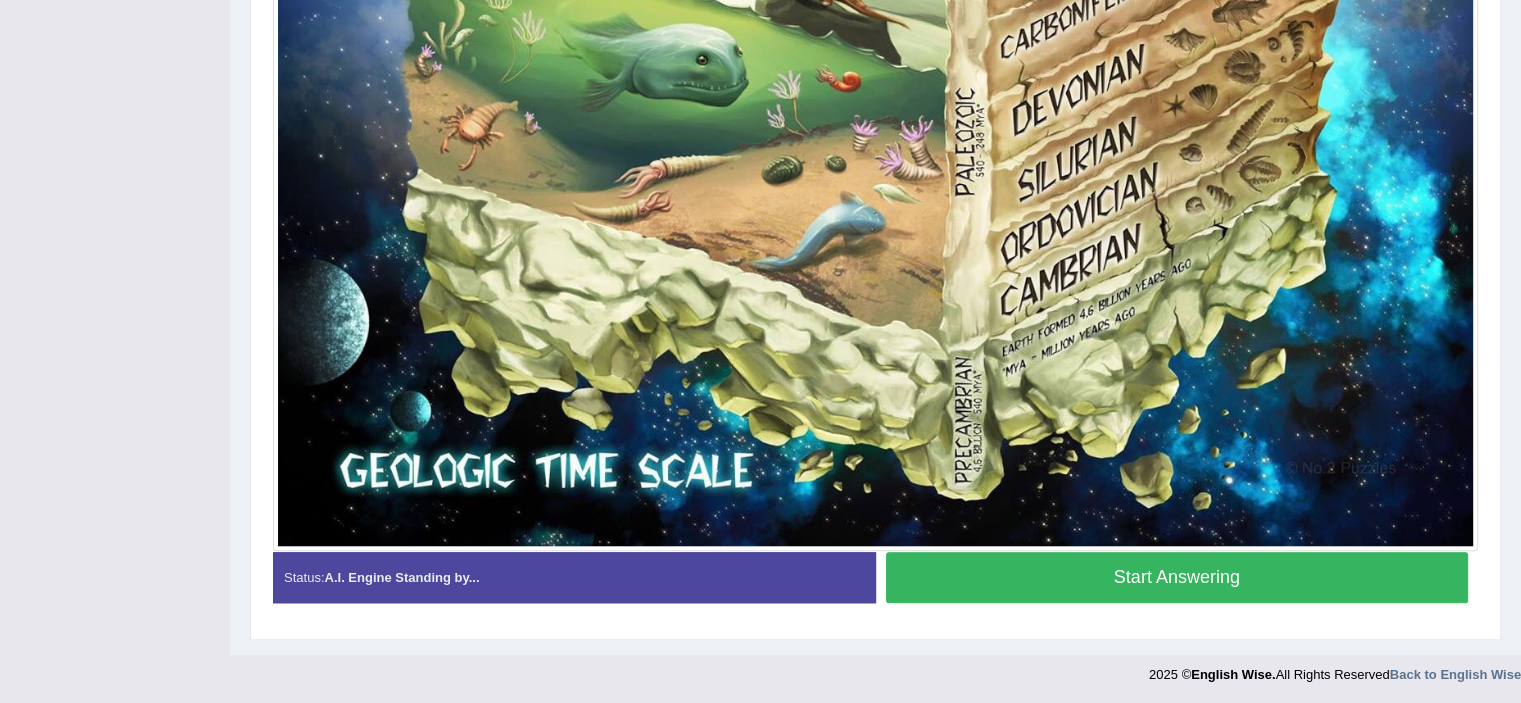 click on "Start Answering" at bounding box center [1177, 577] 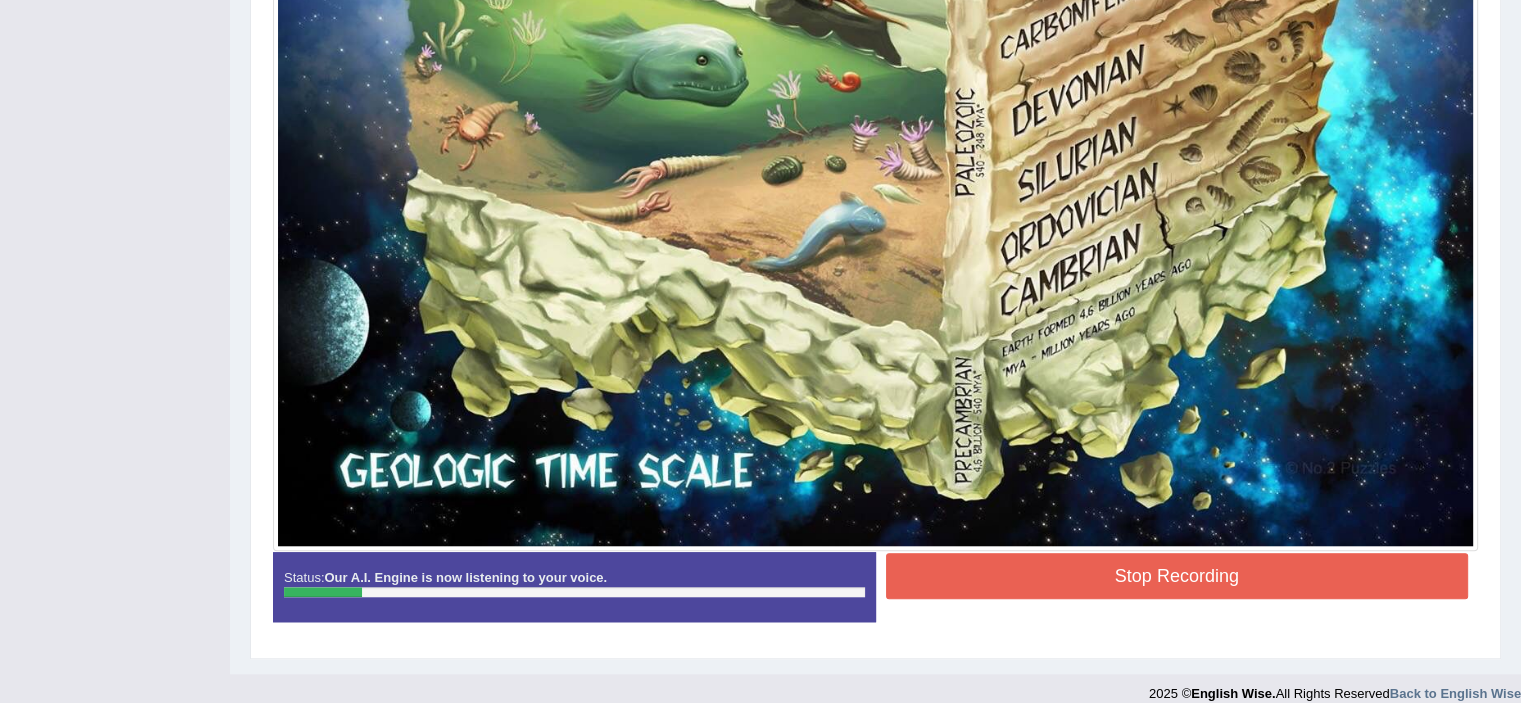 scroll, scrollTop: 974, scrollLeft: 0, axis: vertical 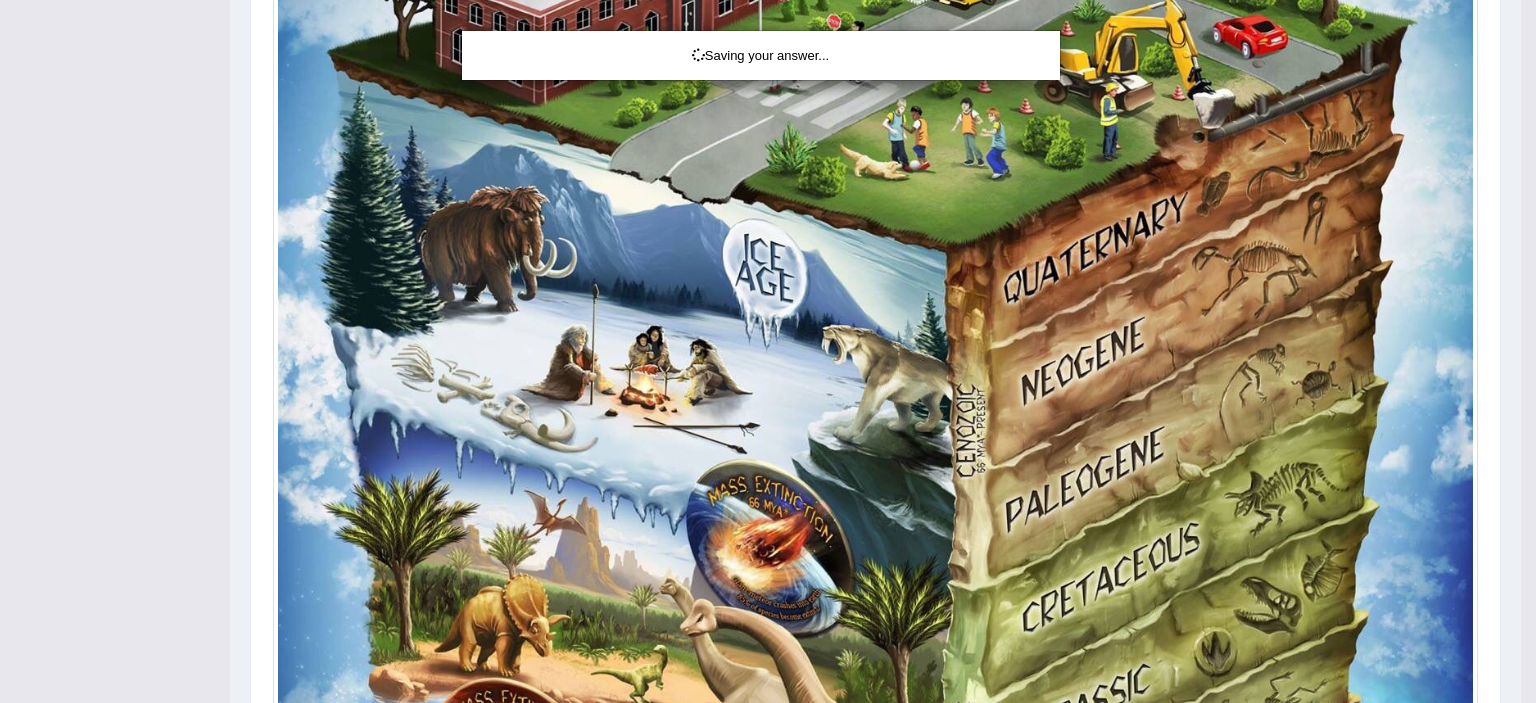 drag, startPoint x: 1529, startPoint y: 297, endPoint x: 1535, endPoint y: 380, distance: 83.21658 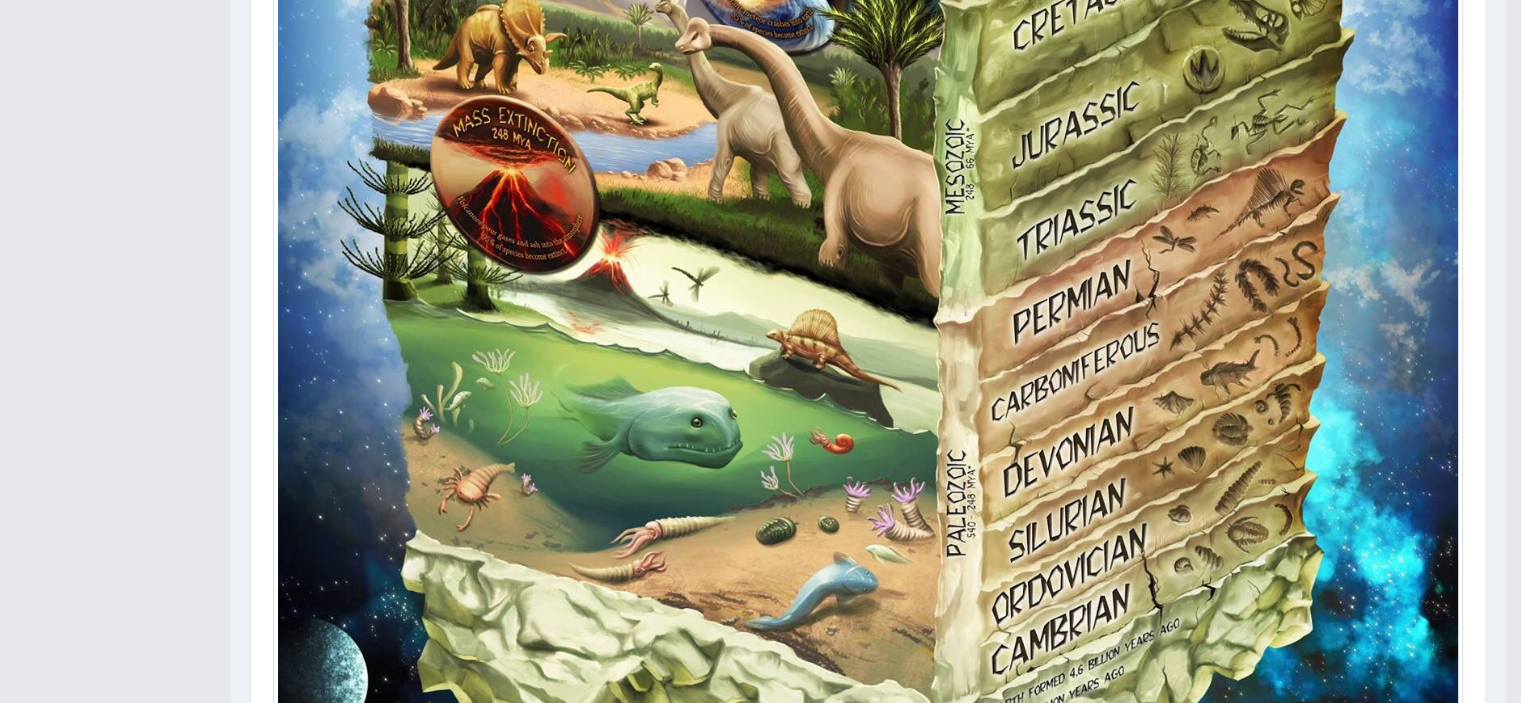scroll, scrollTop: 1261, scrollLeft: 0, axis: vertical 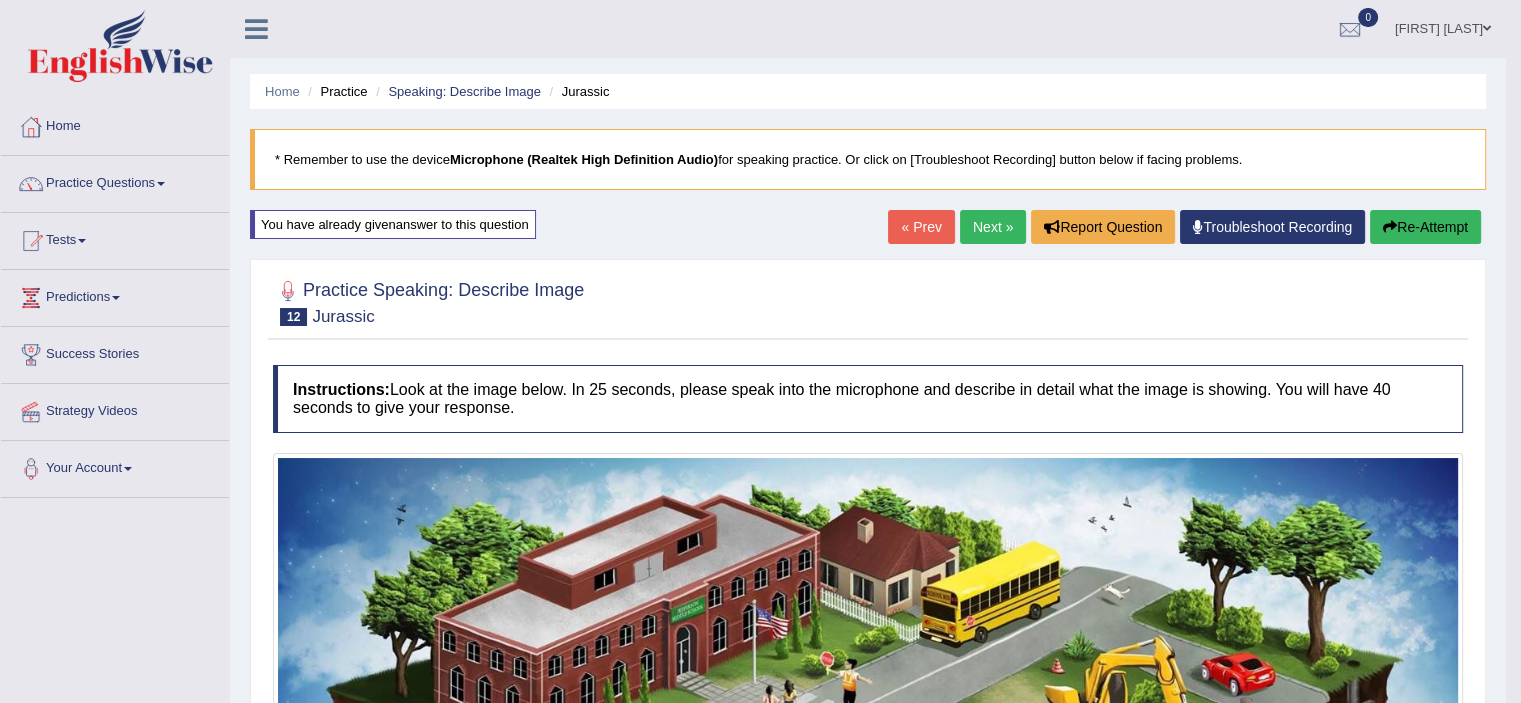 click on "Next »" at bounding box center (993, 227) 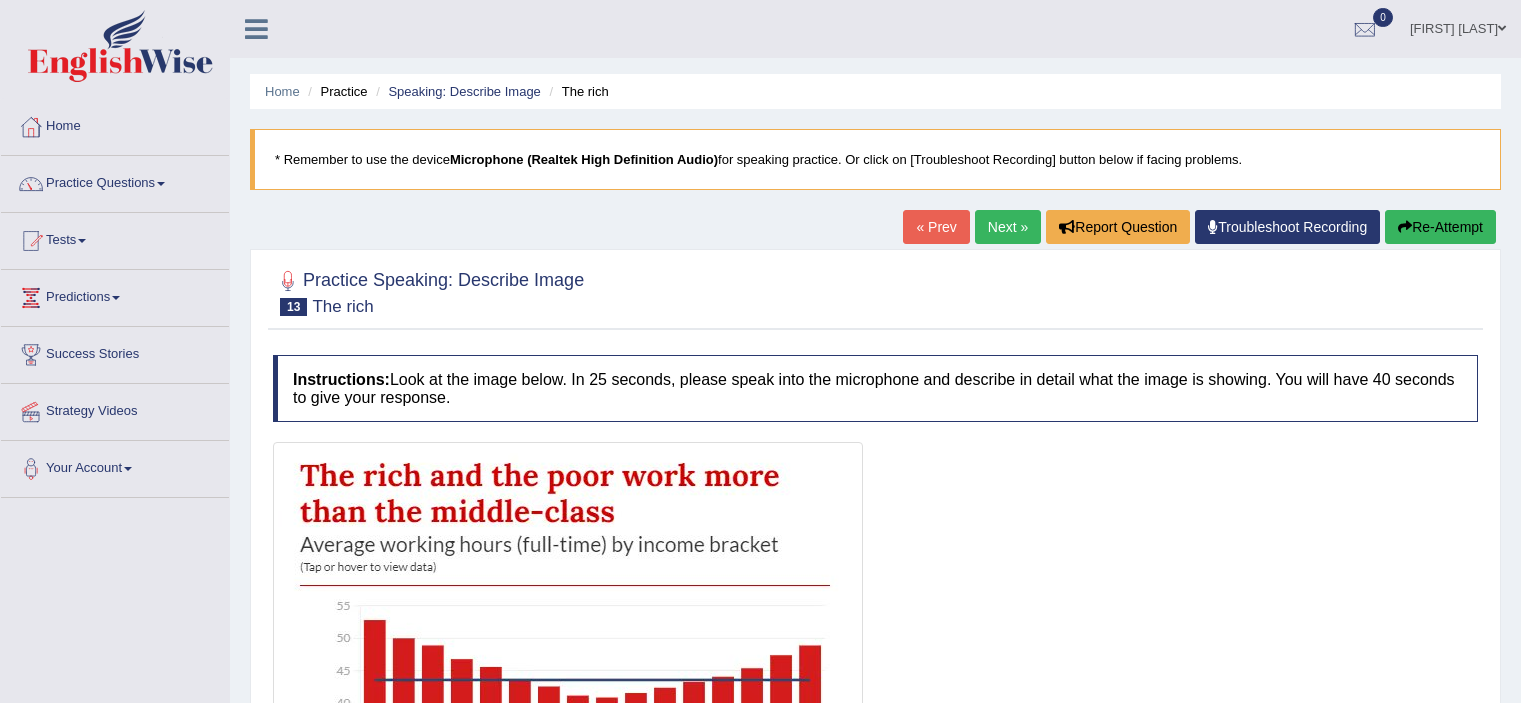 scroll, scrollTop: 0, scrollLeft: 0, axis: both 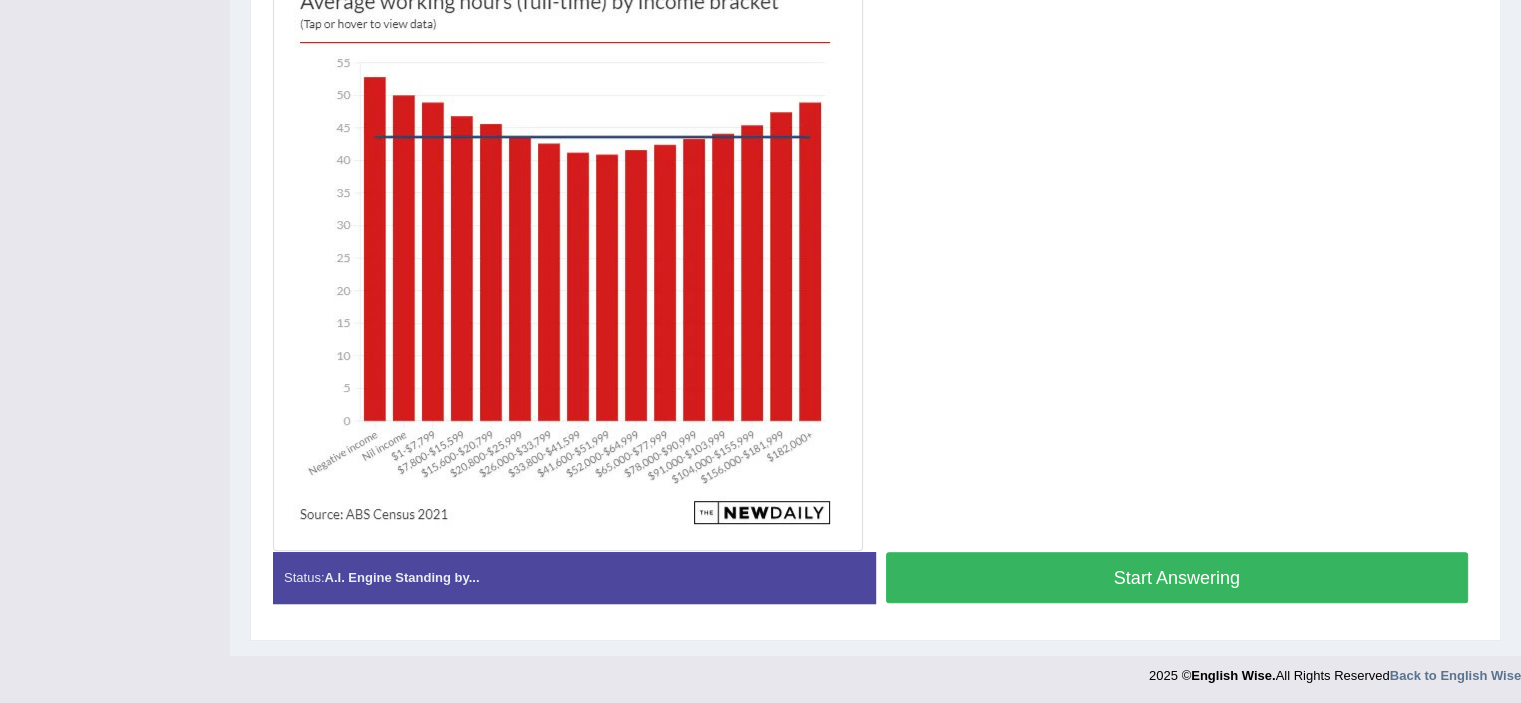 drag, startPoint x: 1526, startPoint y: 371, endPoint x: 1521, endPoint y: 49, distance: 322.03882 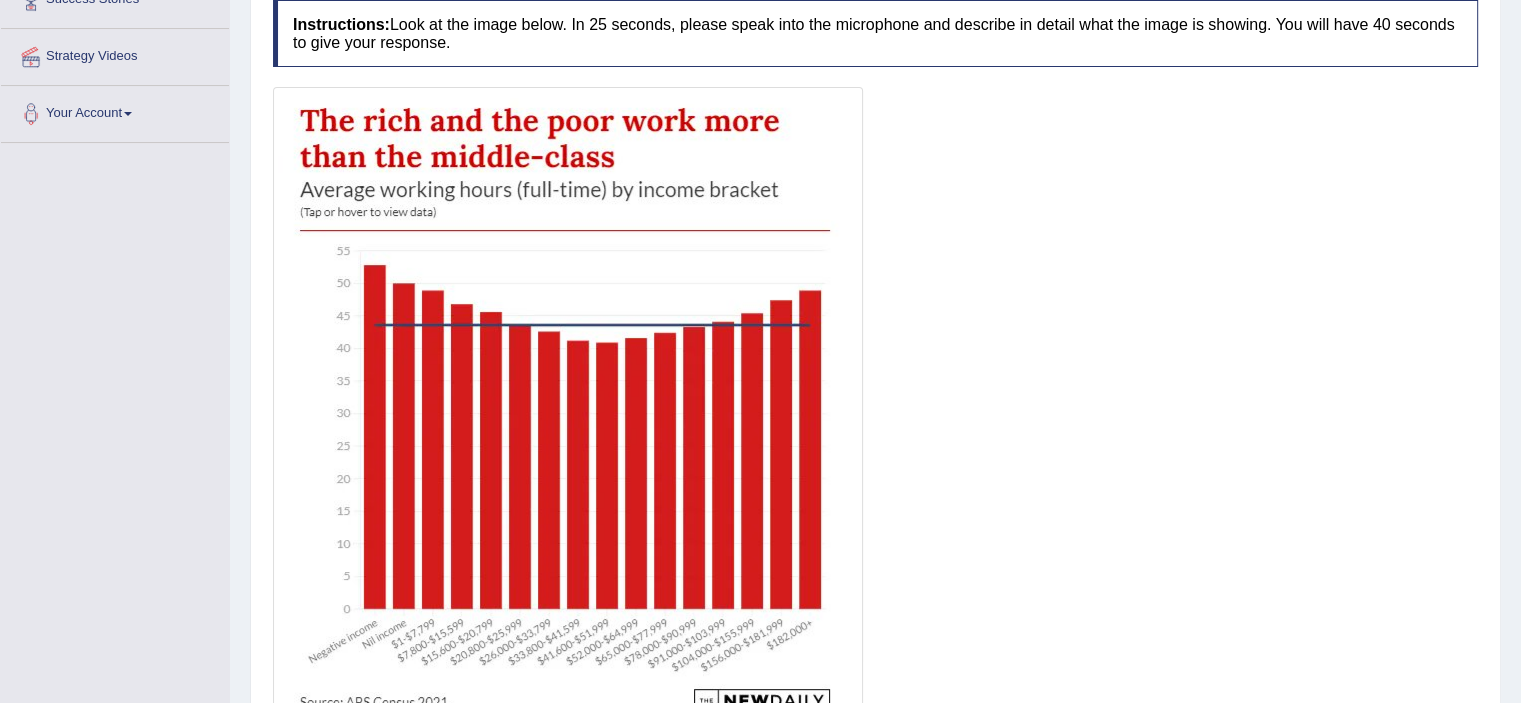 scroll, scrollTop: 543, scrollLeft: 0, axis: vertical 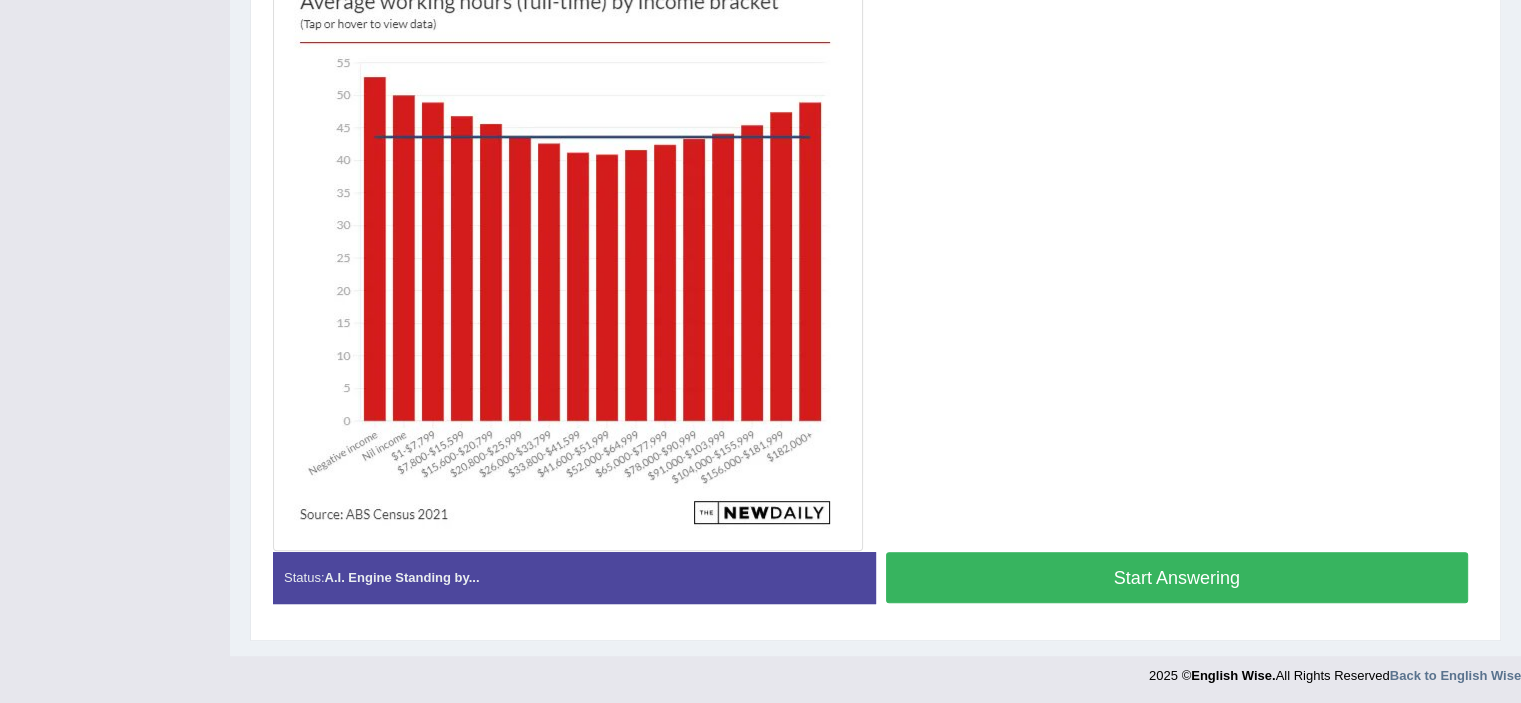 click on "Start Answering" at bounding box center (1177, 577) 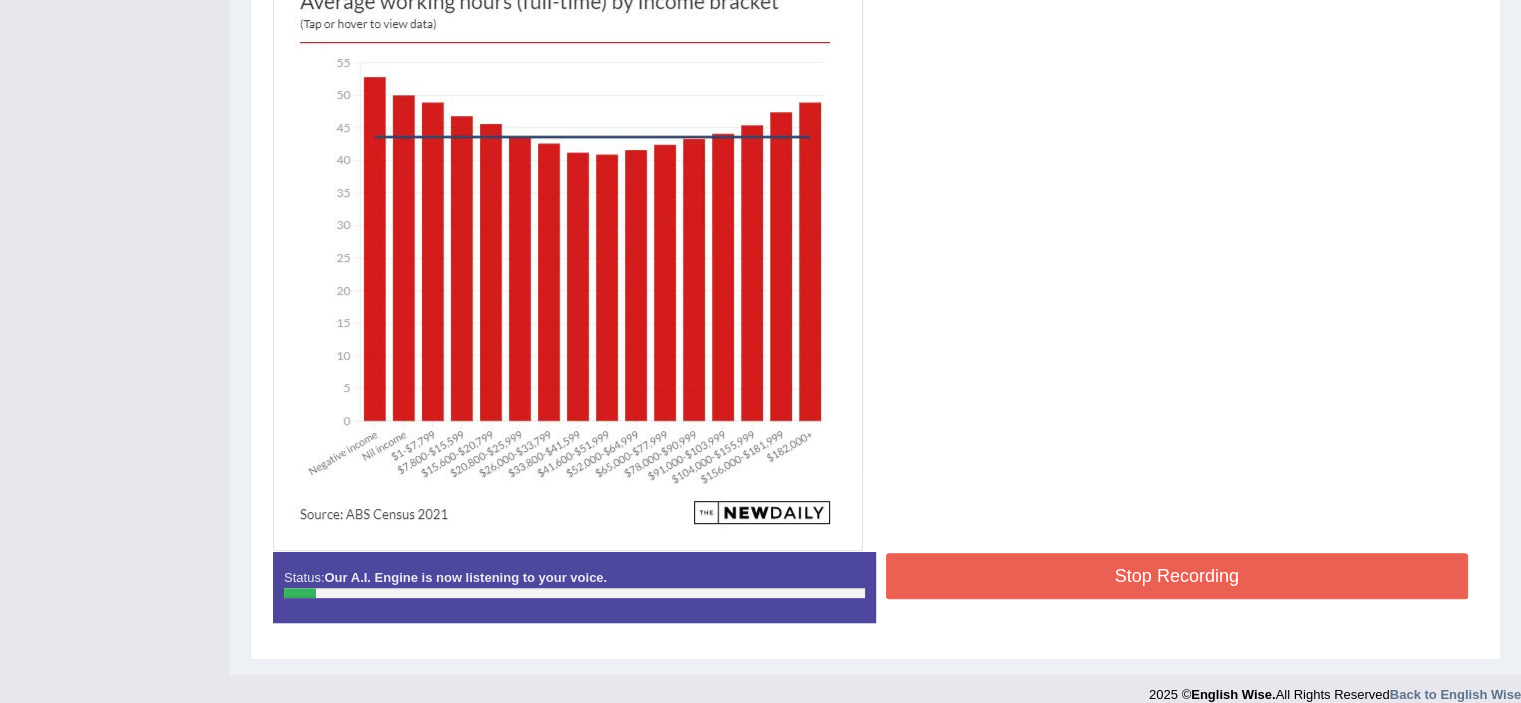 scroll, scrollTop: 0, scrollLeft: 0, axis: both 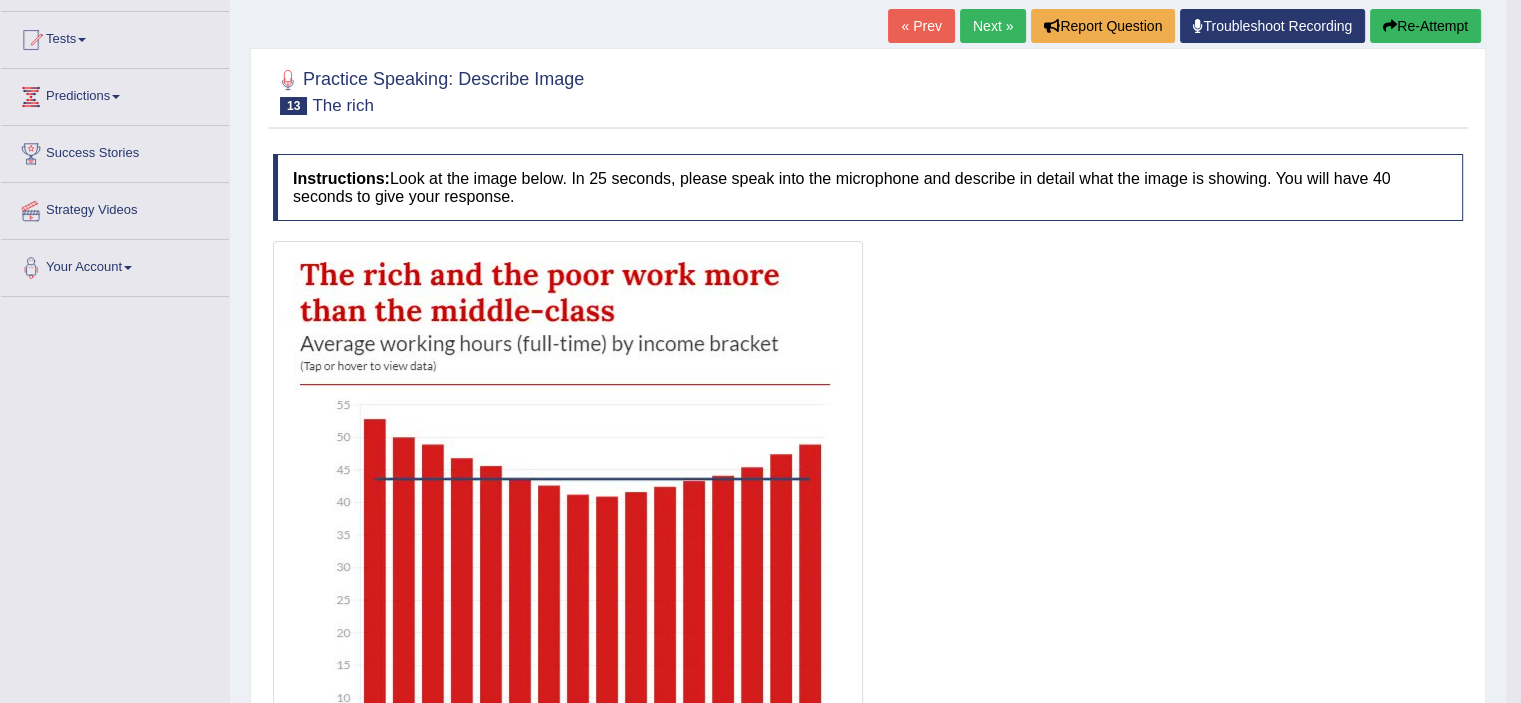 click on "Next »" at bounding box center [993, 26] 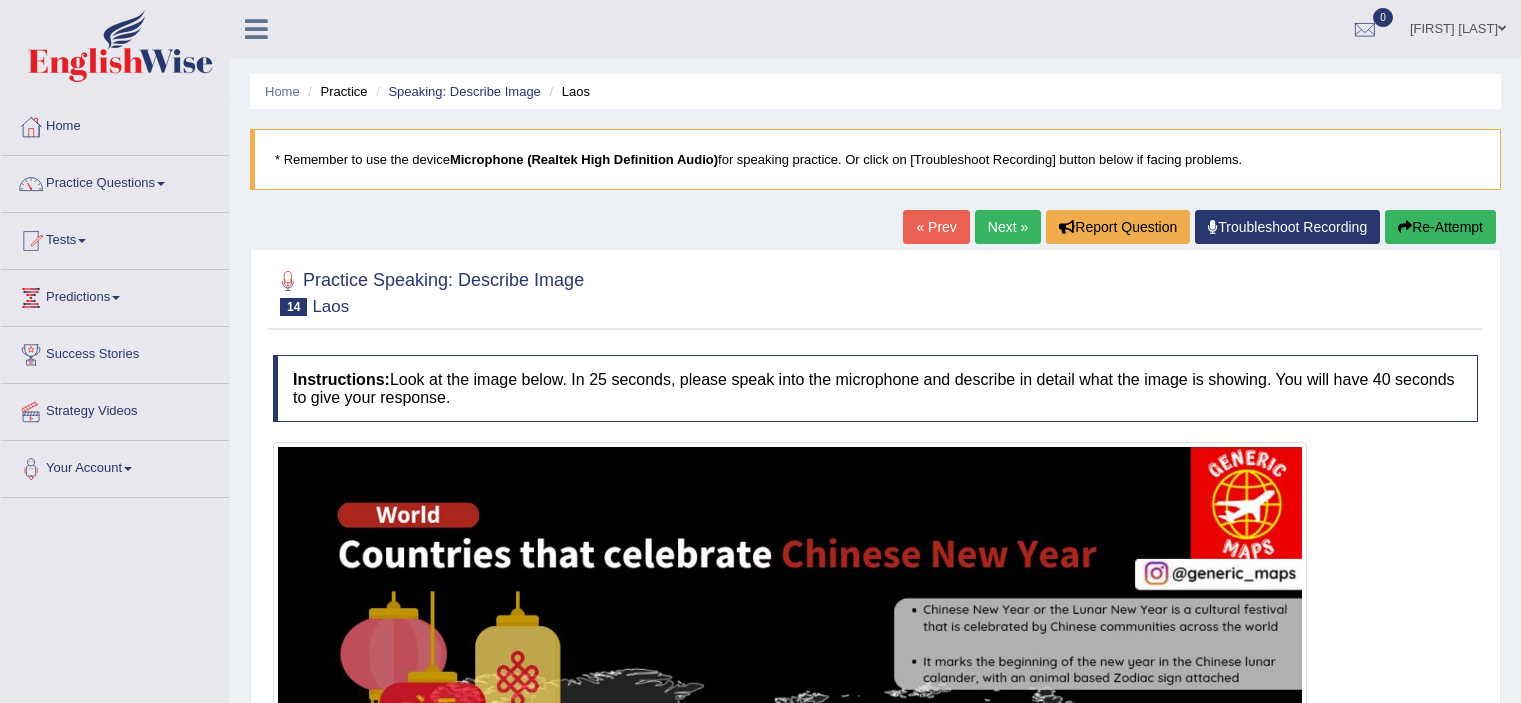 scroll, scrollTop: 0, scrollLeft: 0, axis: both 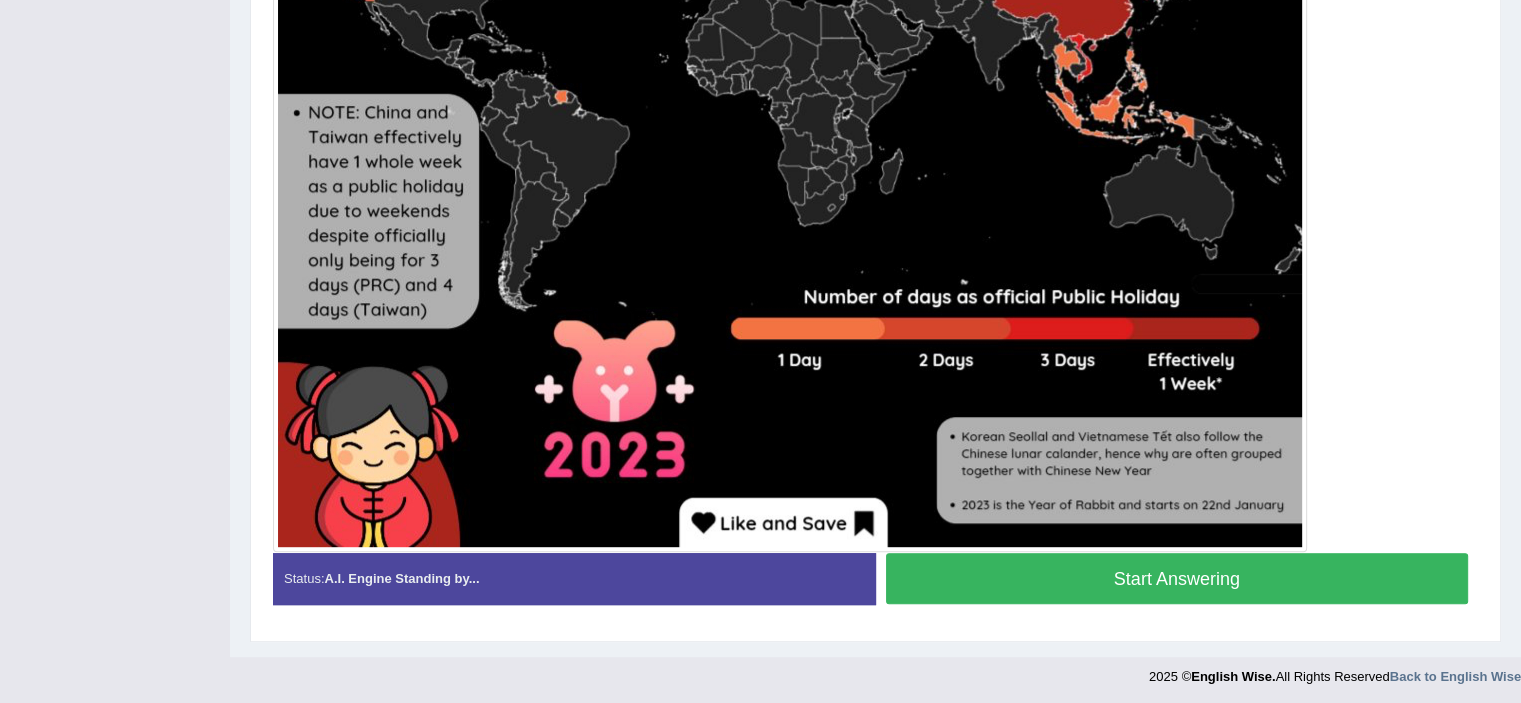 click on "Start Answering" at bounding box center [1177, 578] 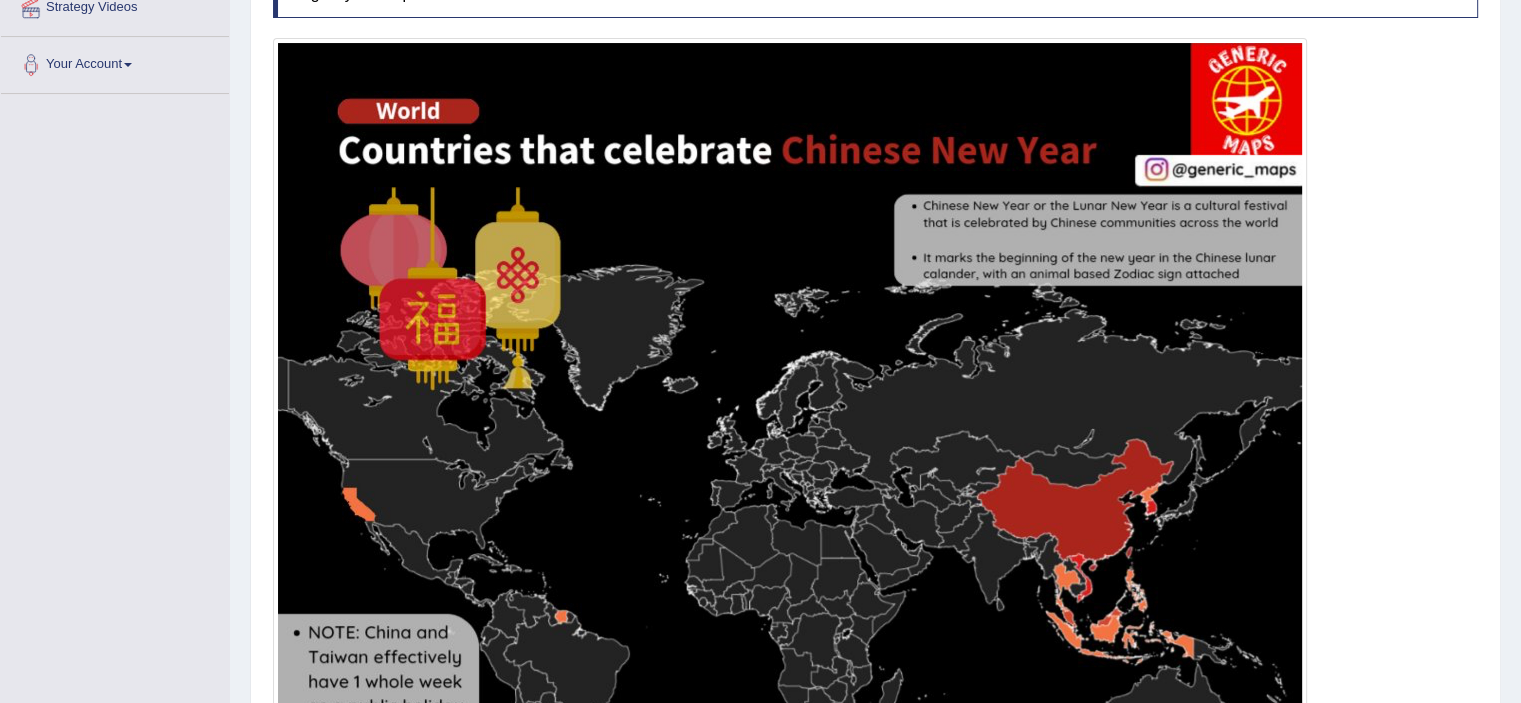 scroll, scrollTop: 403, scrollLeft: 0, axis: vertical 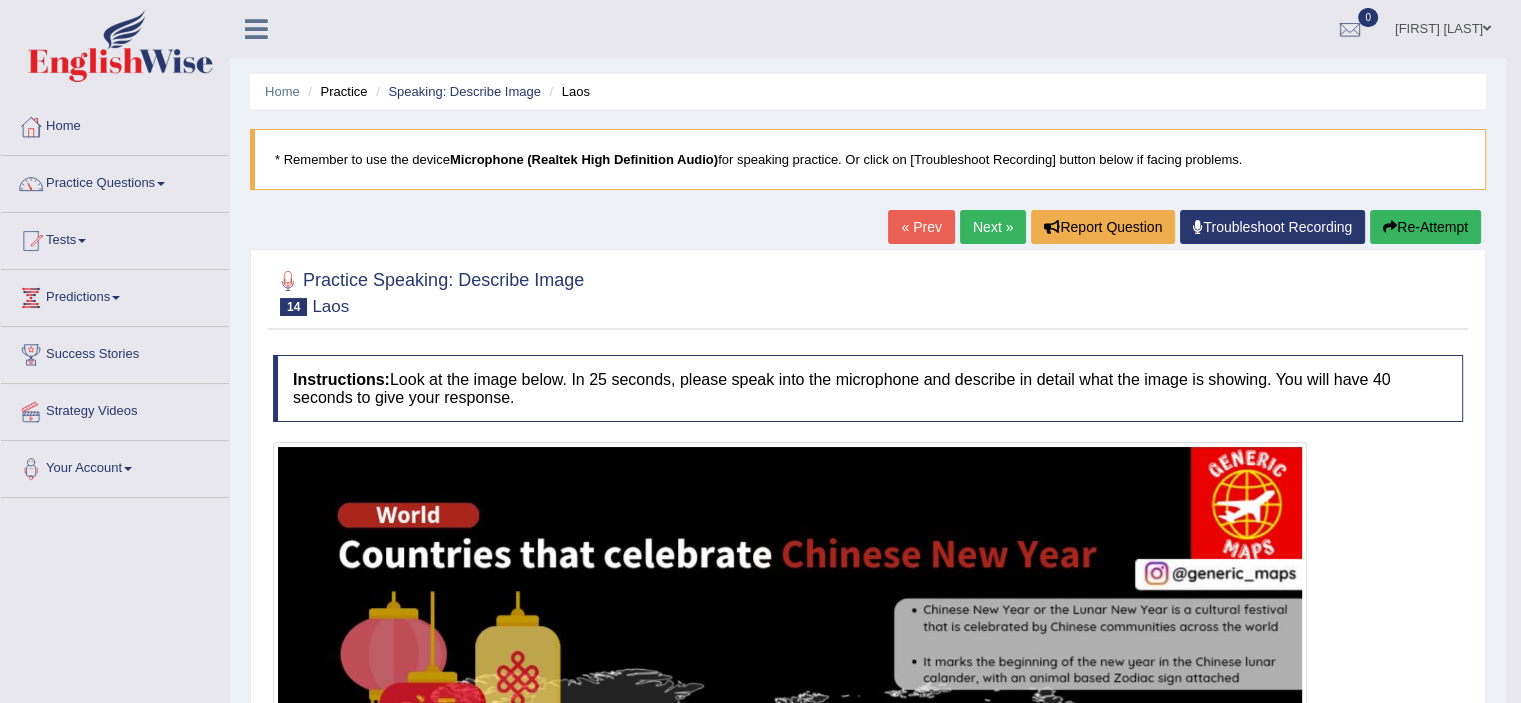 click on "Next »" at bounding box center [993, 227] 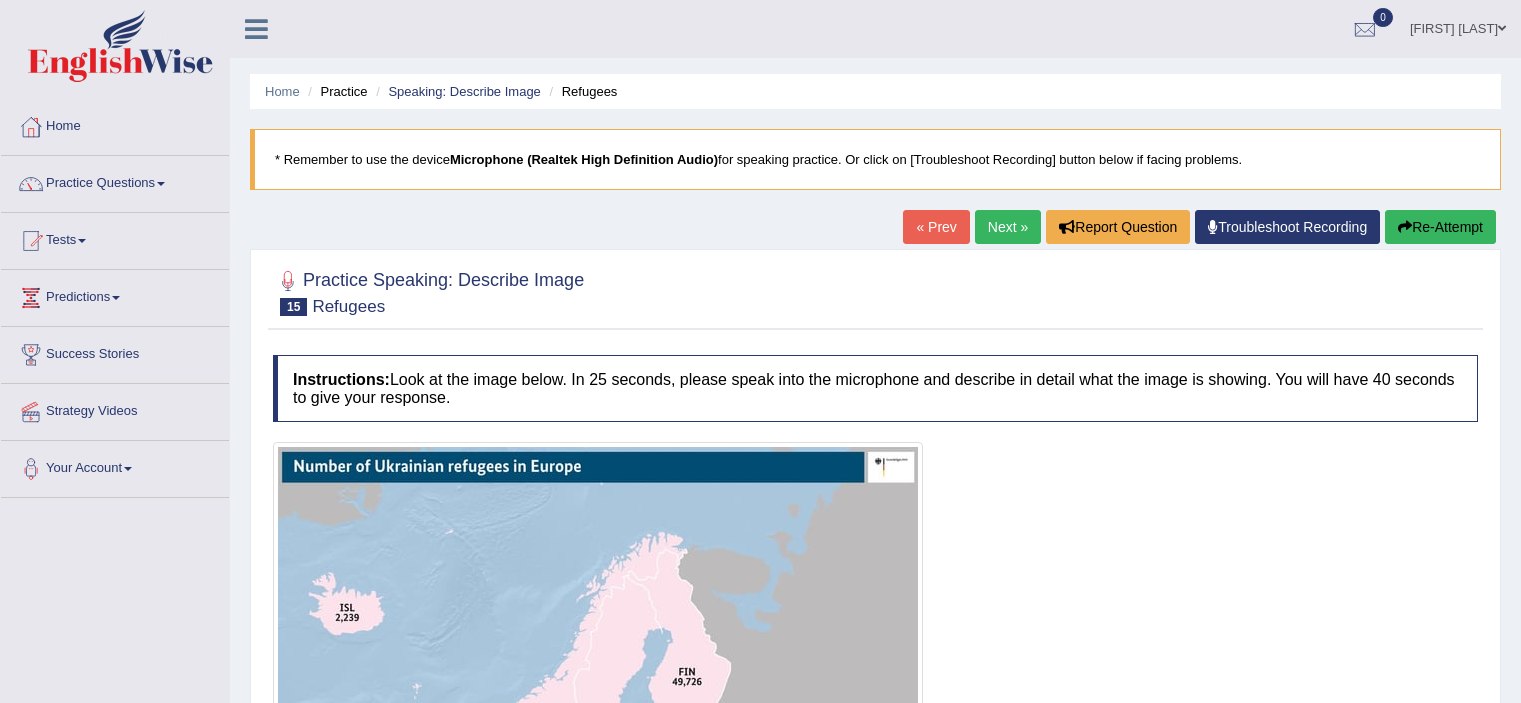 scroll, scrollTop: 0, scrollLeft: 0, axis: both 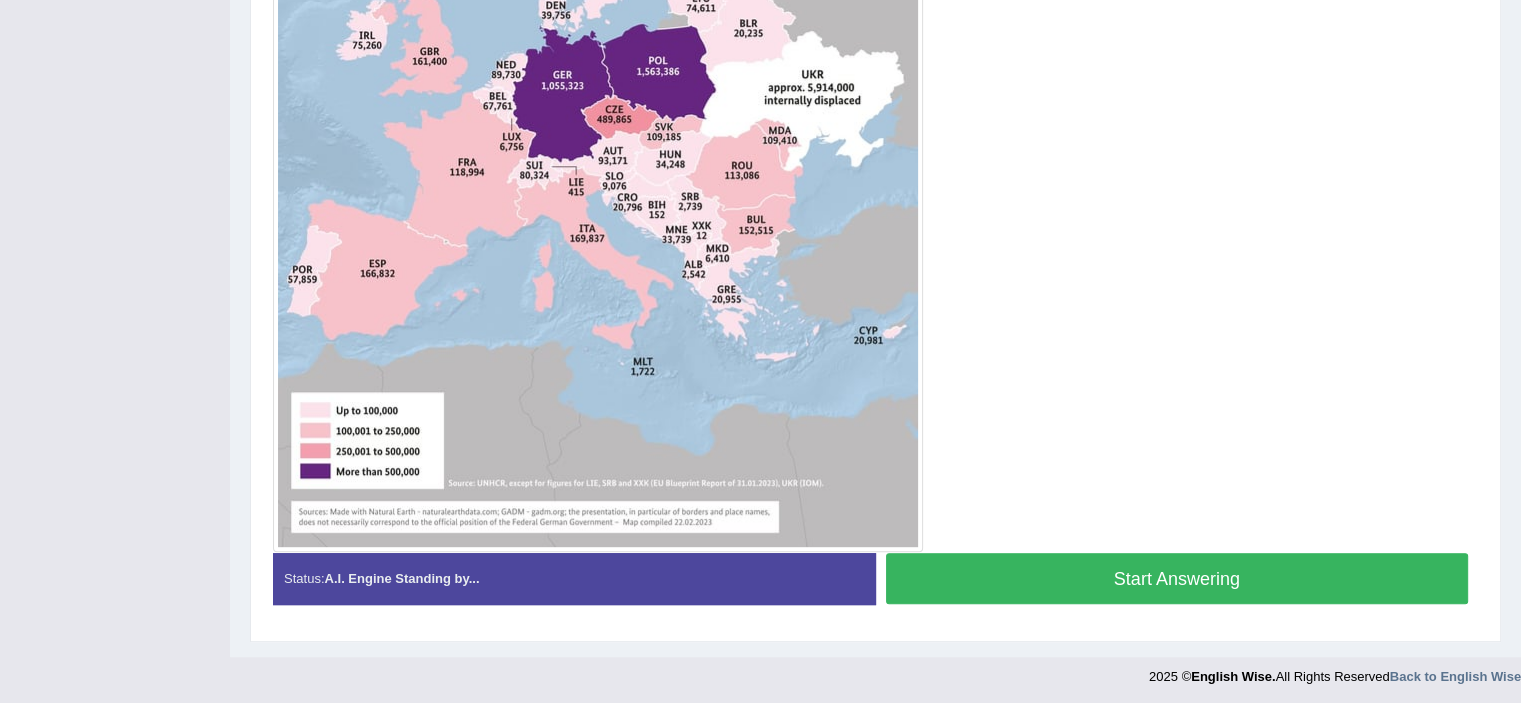 click on "Start Answering" at bounding box center [1177, 578] 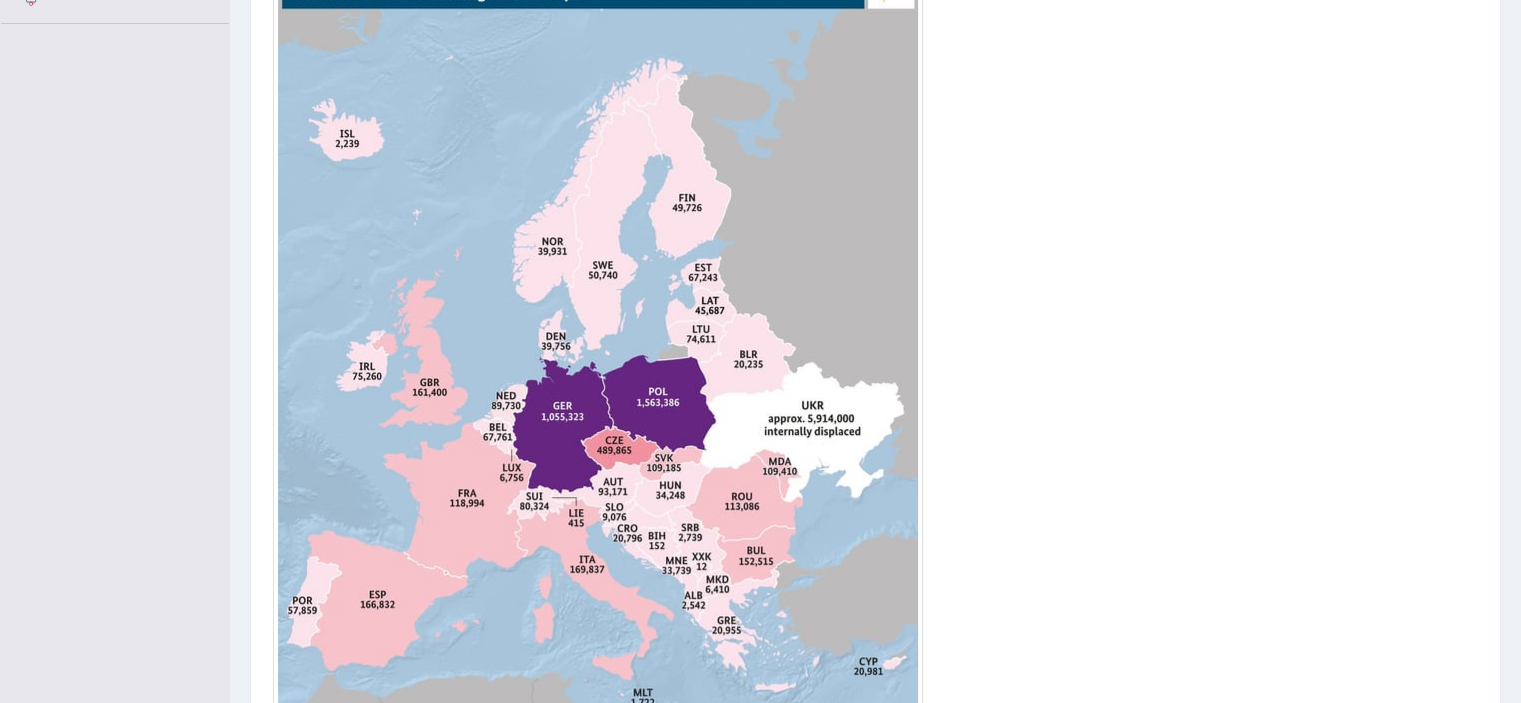 scroll, scrollTop: 468, scrollLeft: 0, axis: vertical 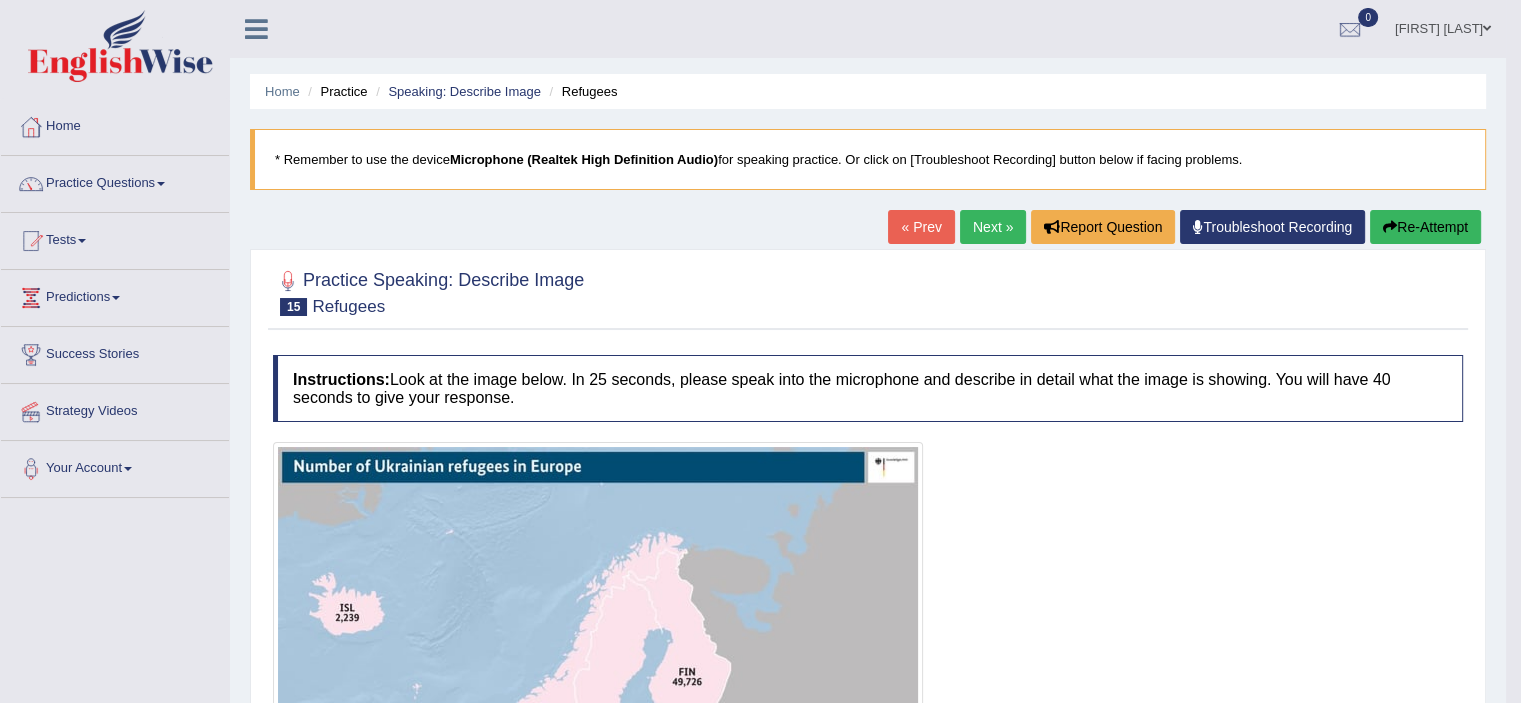 click at bounding box center (1390, 227) 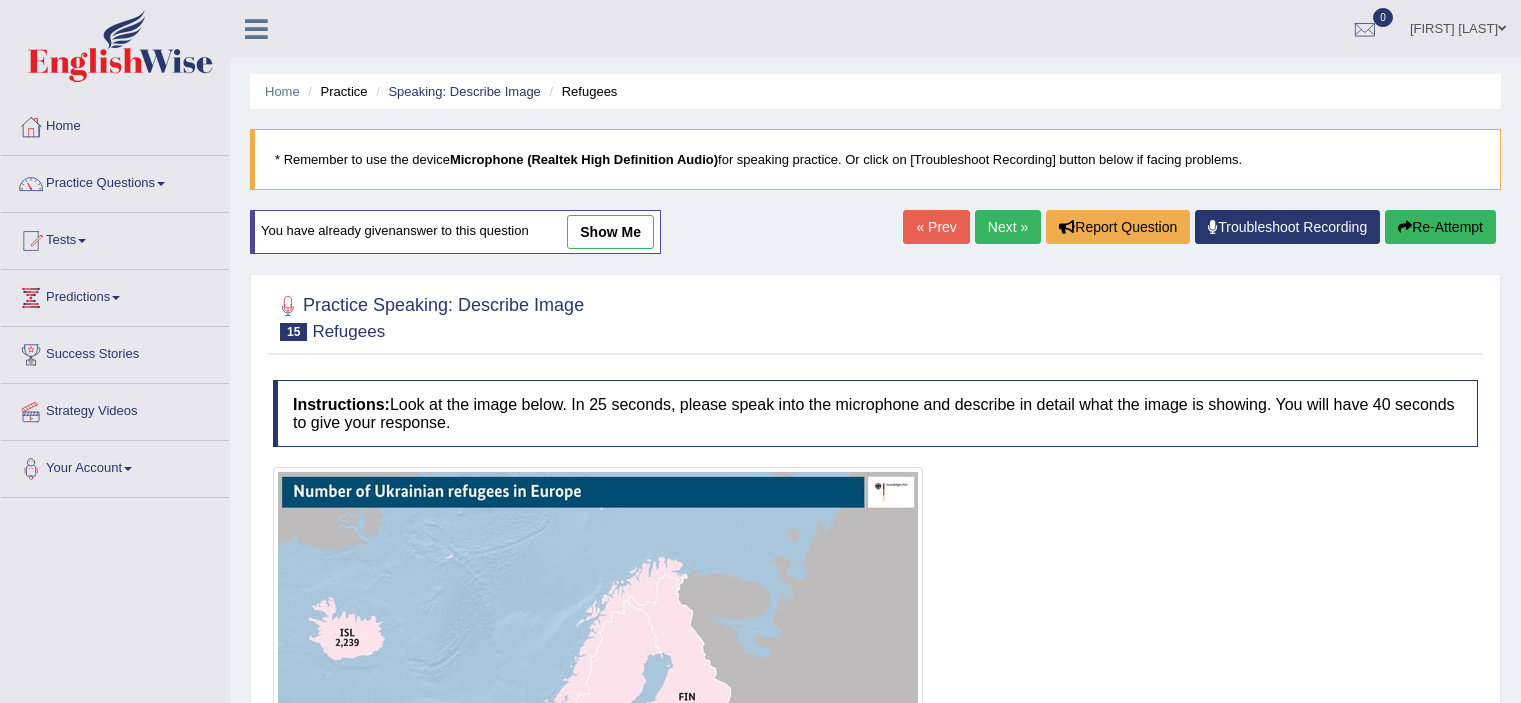 scroll, scrollTop: 0, scrollLeft: 0, axis: both 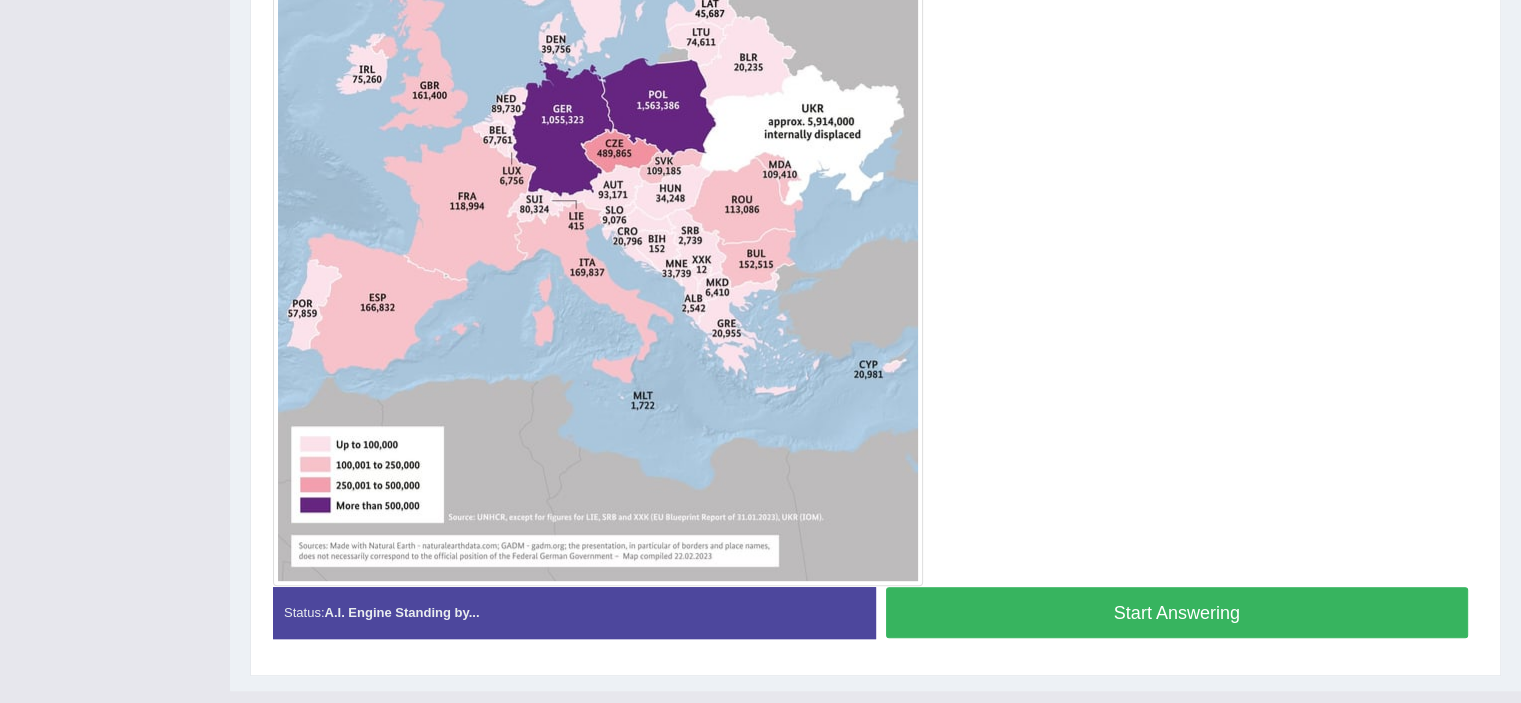 click on "Start Answering" at bounding box center [1177, 612] 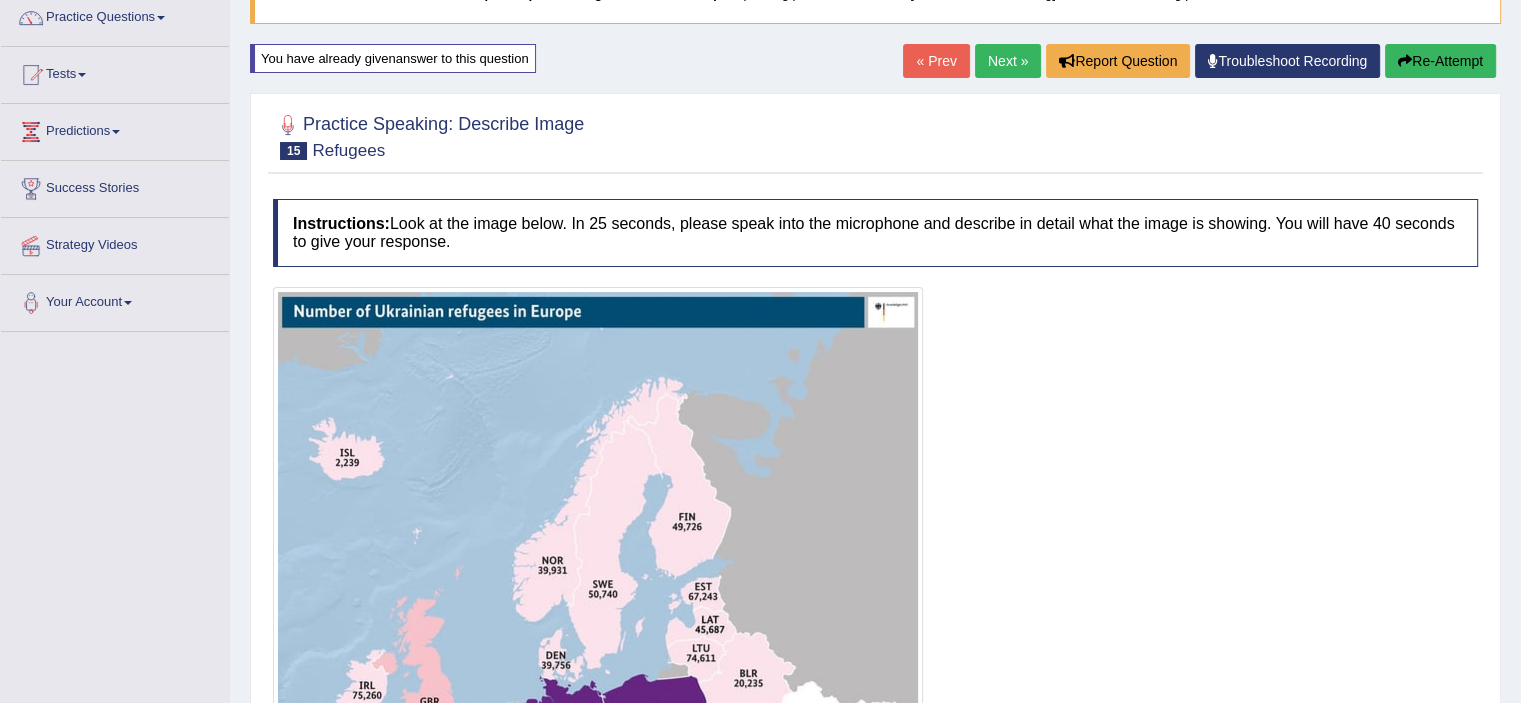 scroll, scrollTop: 164, scrollLeft: 0, axis: vertical 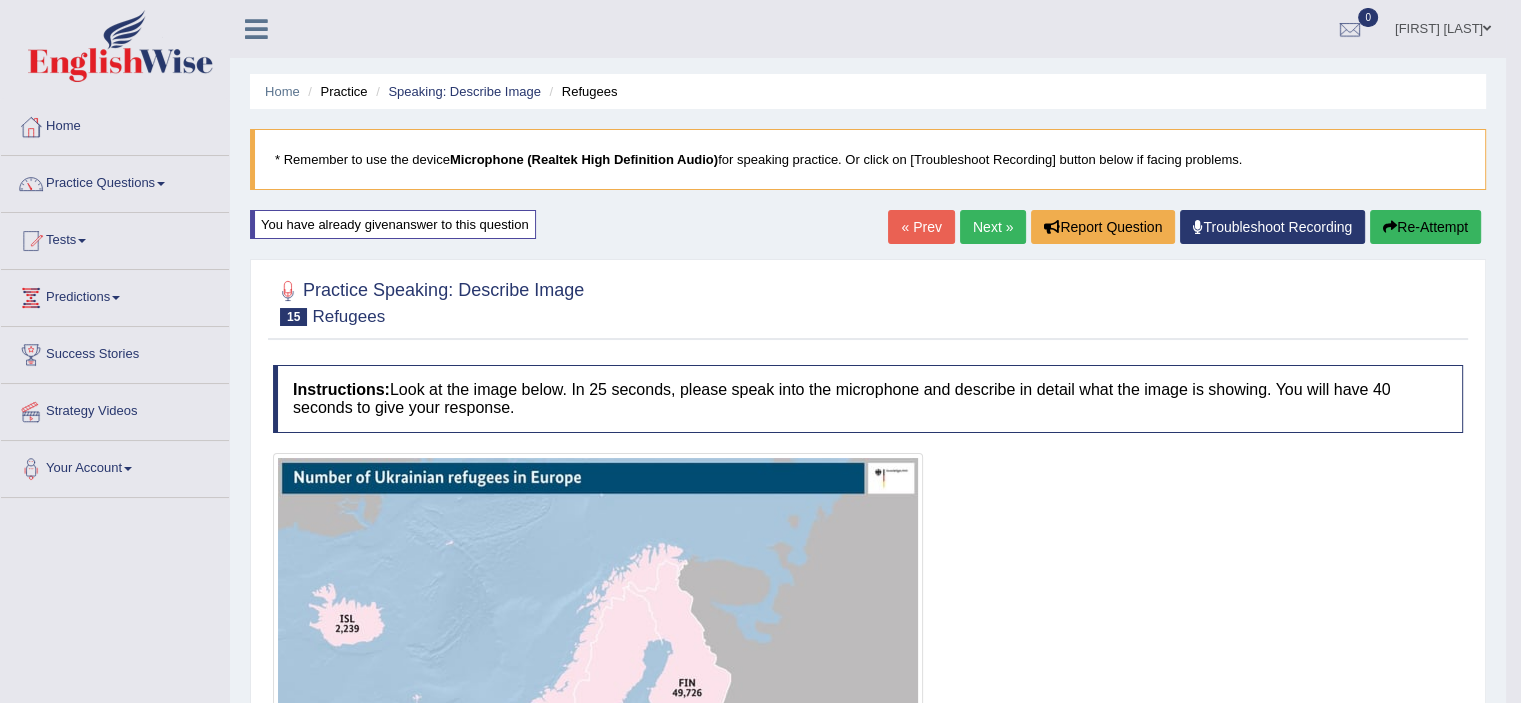 click on "Next »" at bounding box center [993, 227] 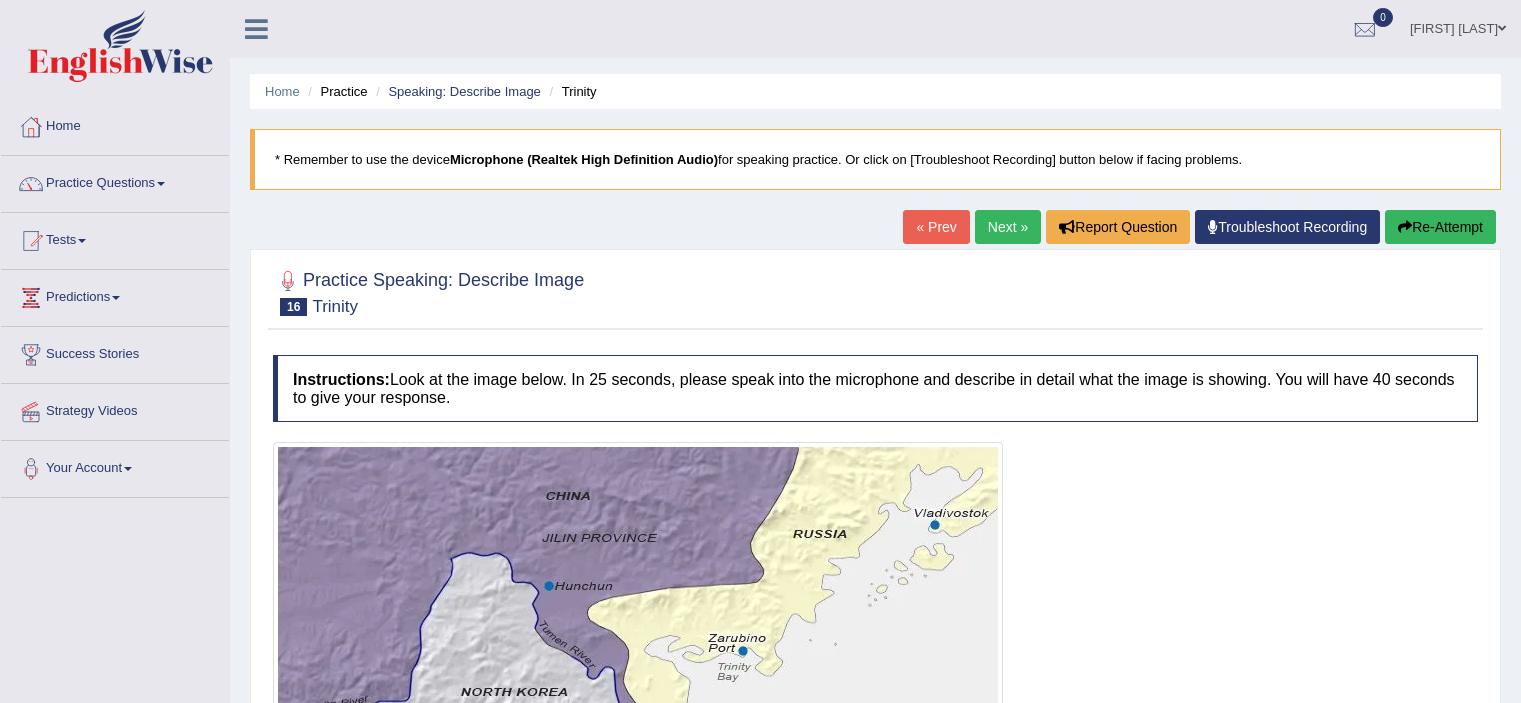 scroll, scrollTop: 0, scrollLeft: 0, axis: both 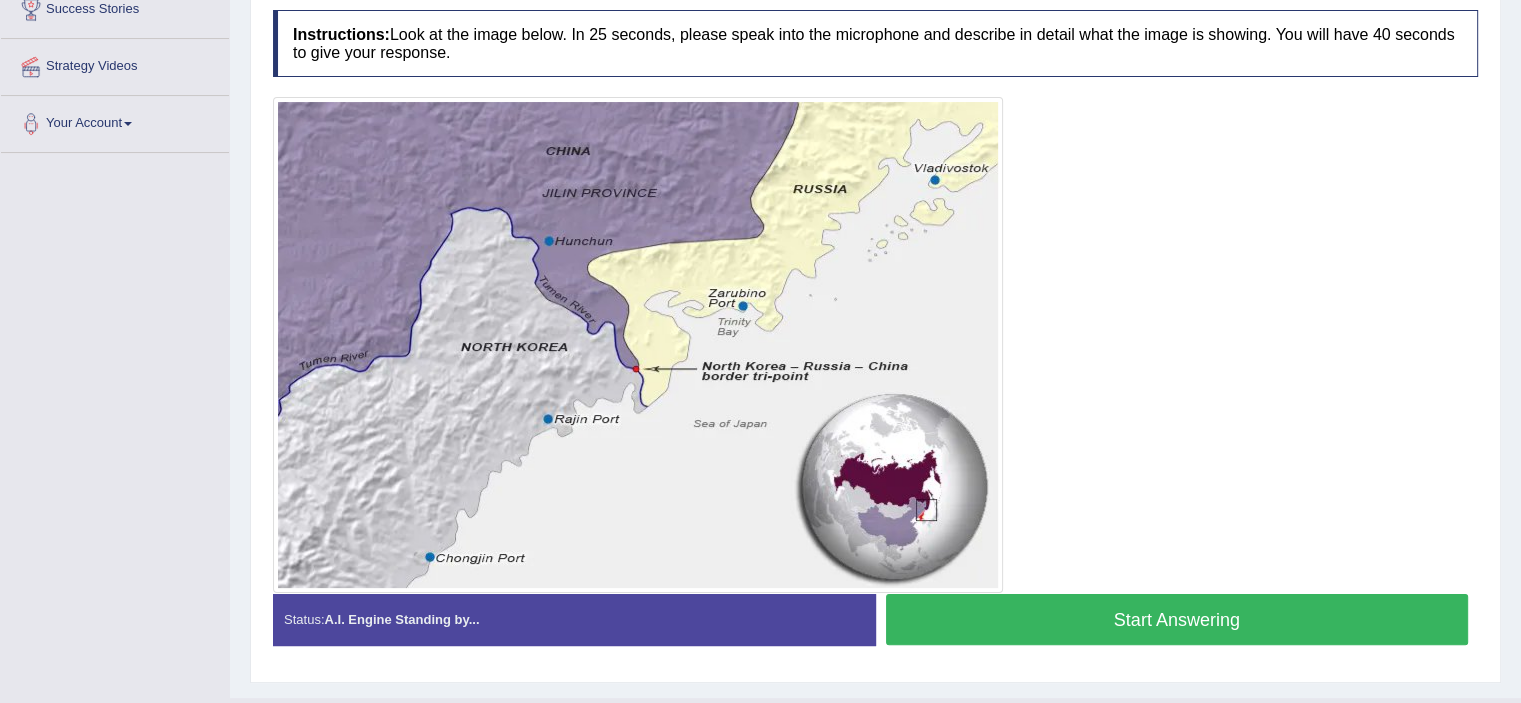 click on "Start Answering" at bounding box center [1177, 619] 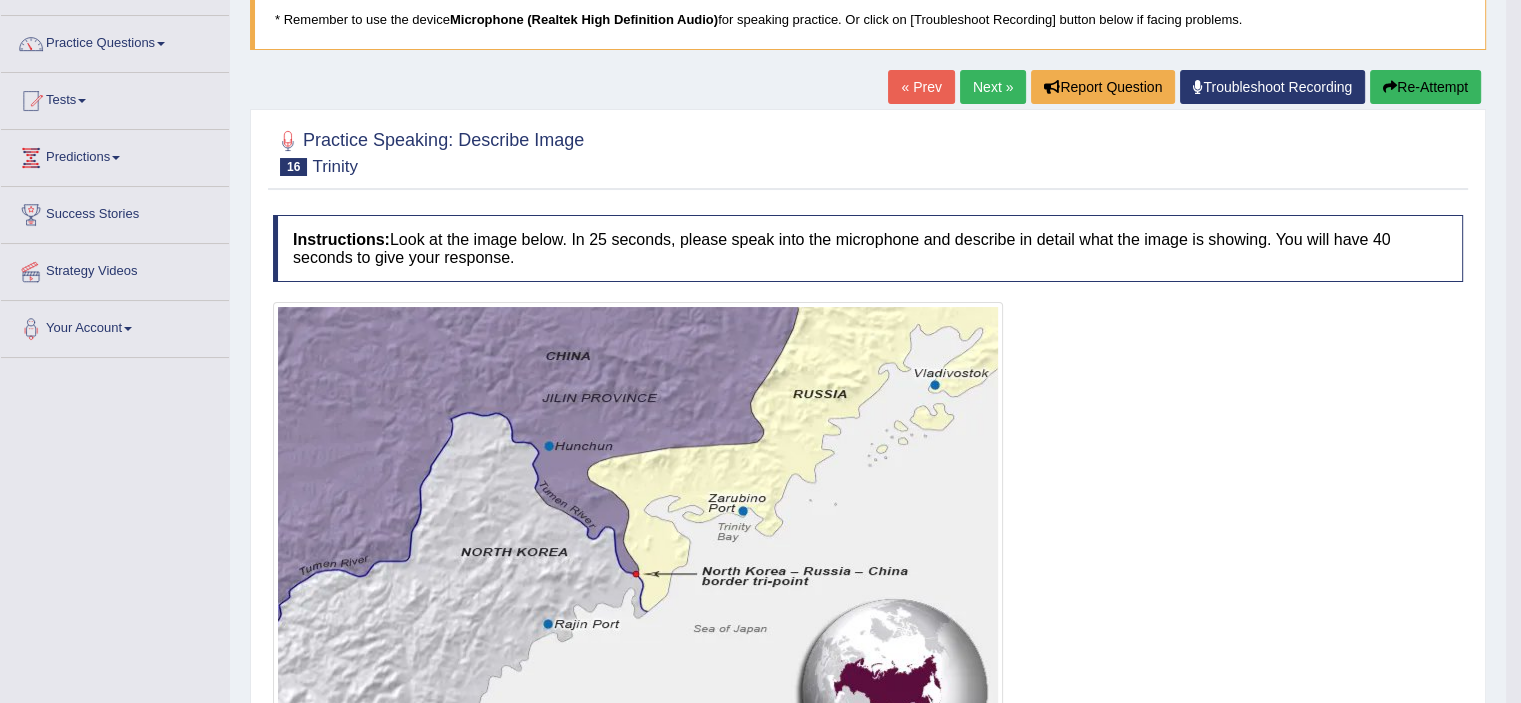 scroll, scrollTop: 133, scrollLeft: 0, axis: vertical 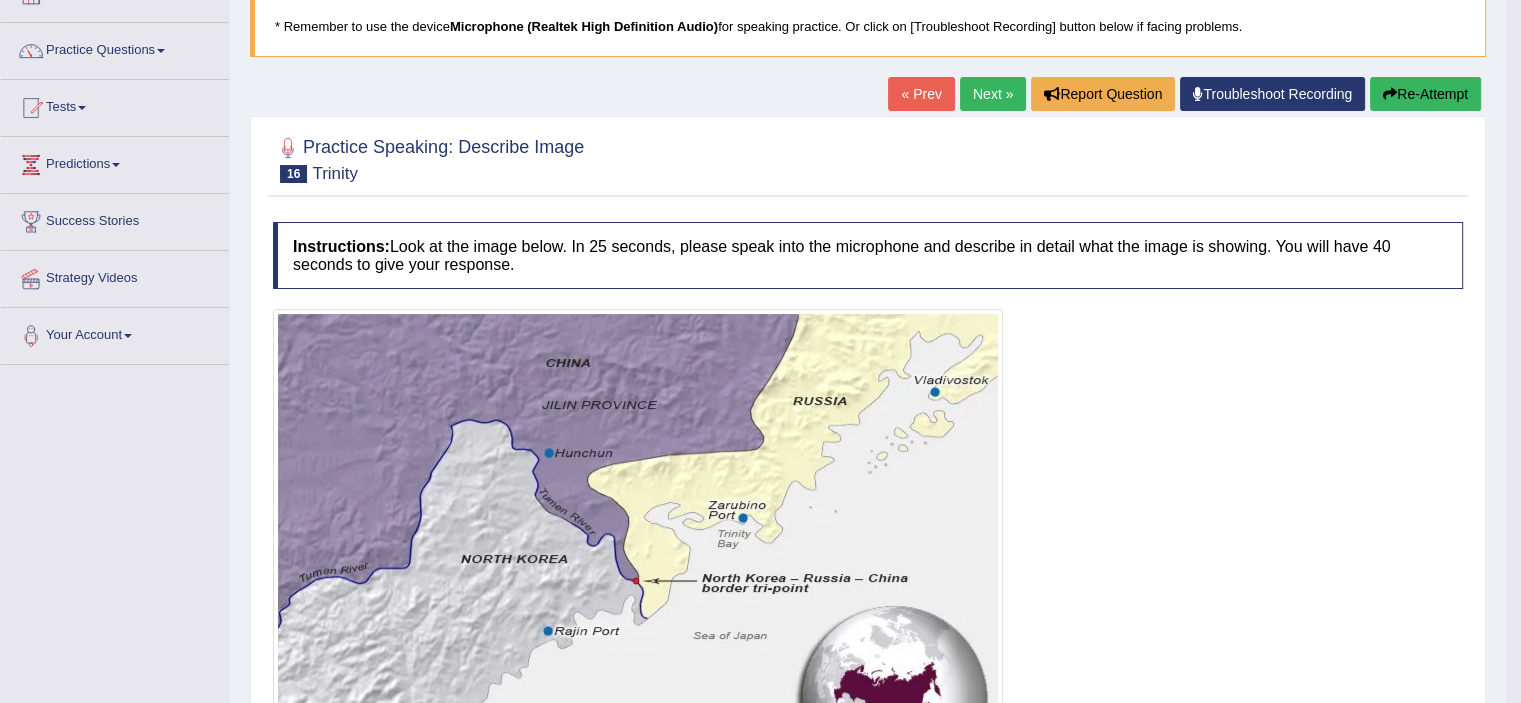 click on "Re-Attempt" at bounding box center (1425, 94) 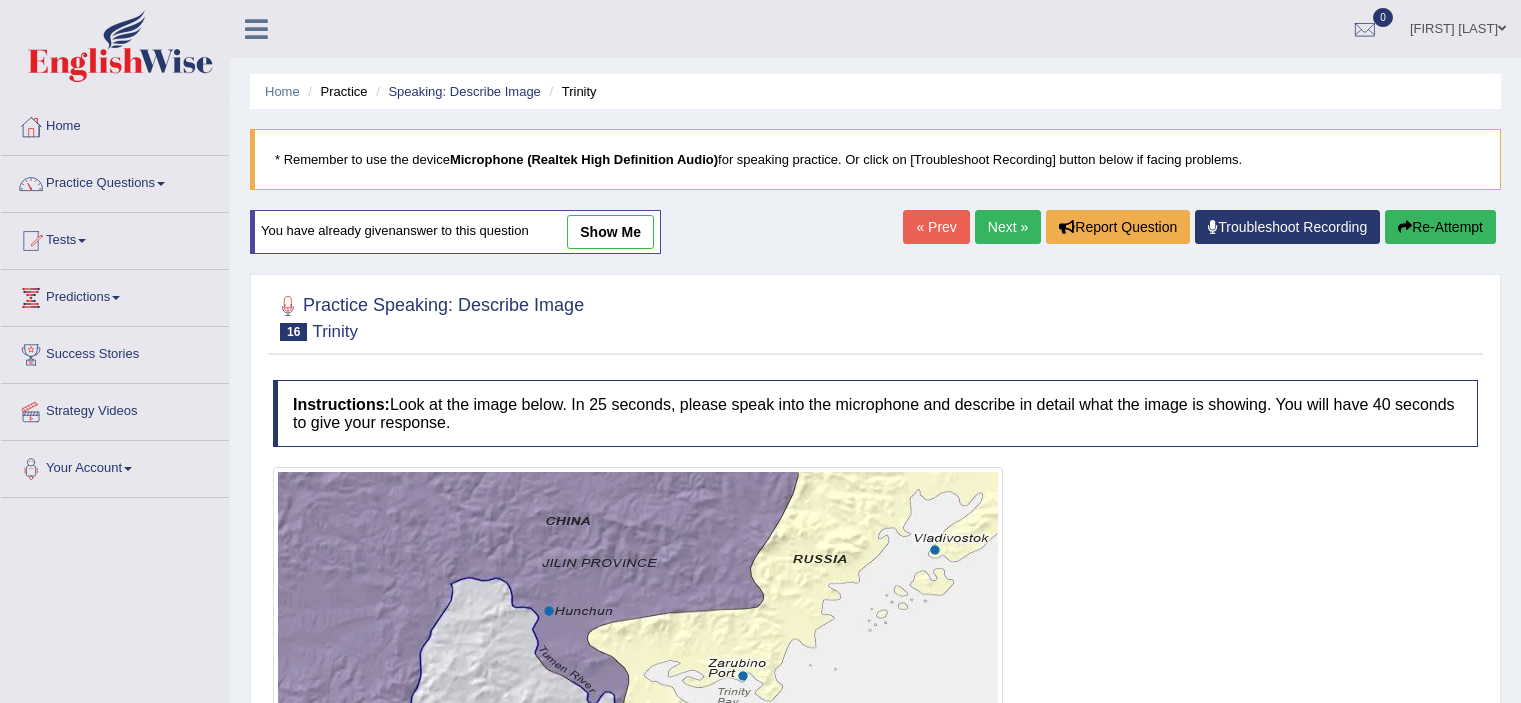 scroll, scrollTop: 133, scrollLeft: 0, axis: vertical 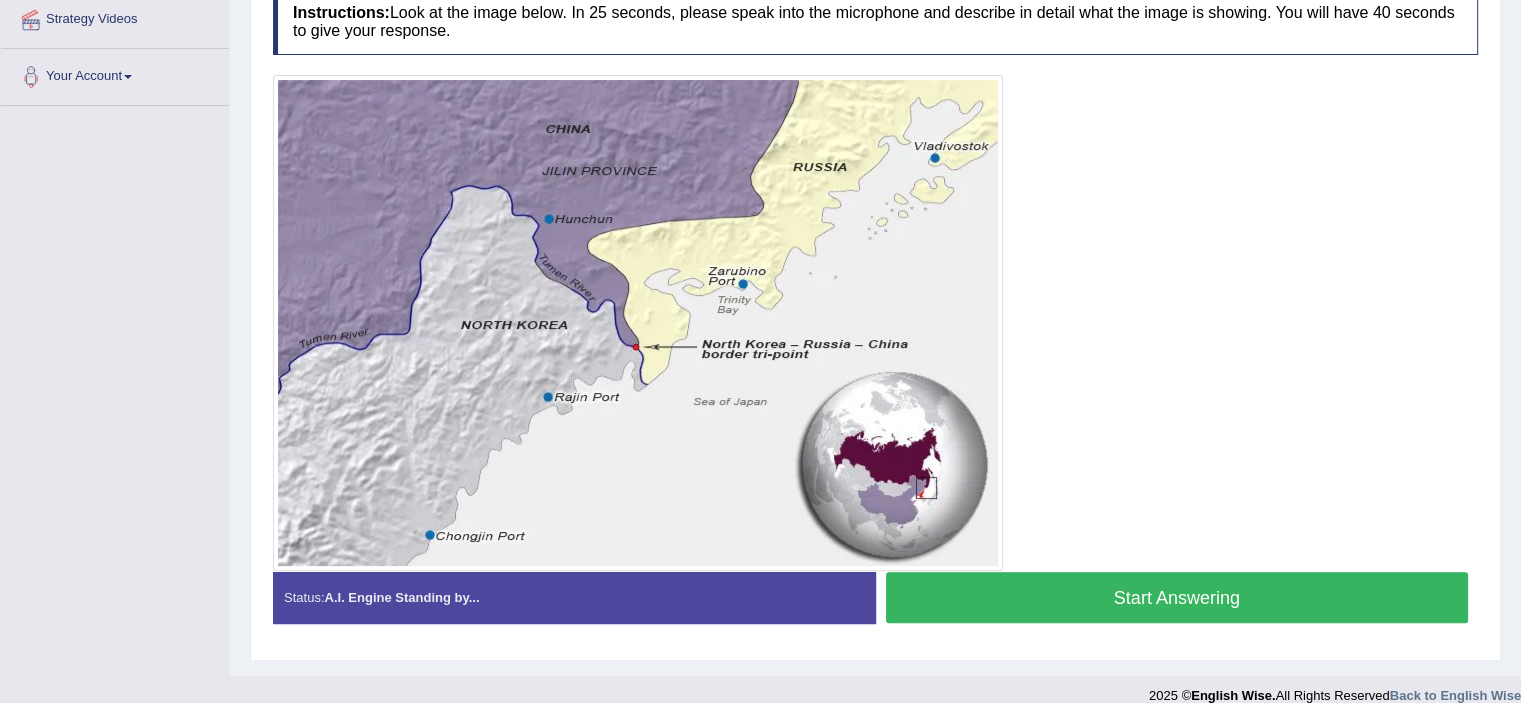 click on "Start Answering" at bounding box center [1177, 597] 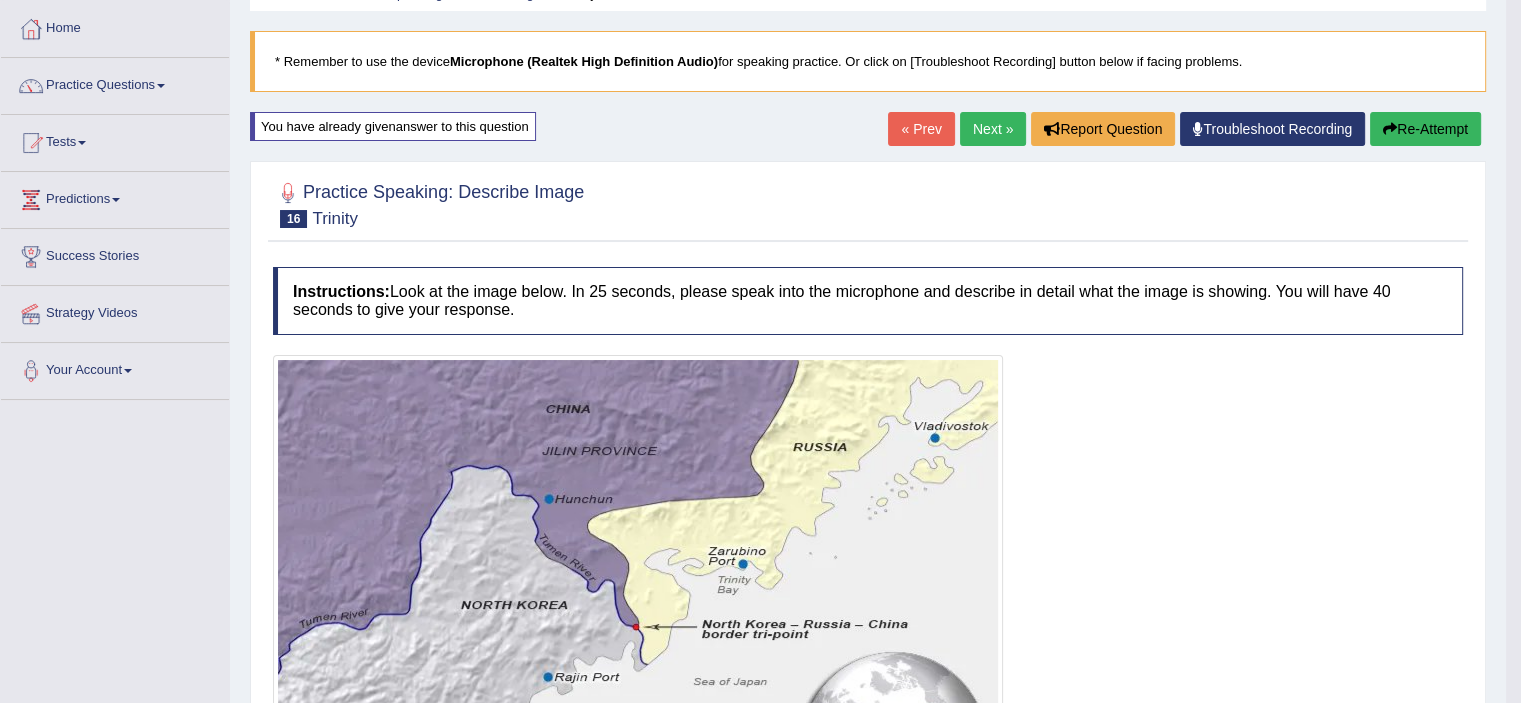 scroll, scrollTop: 80, scrollLeft: 0, axis: vertical 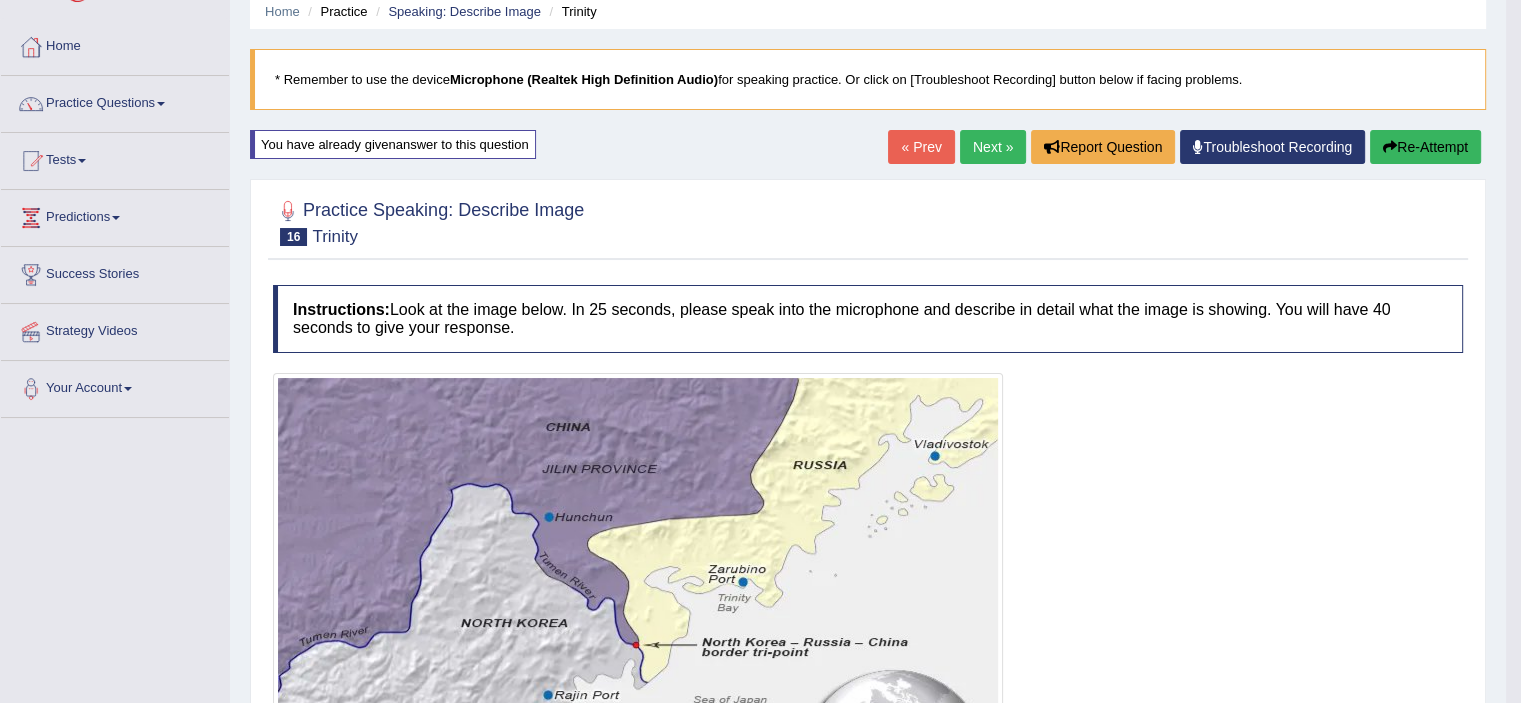 click on "Re-Attempt" at bounding box center (1425, 147) 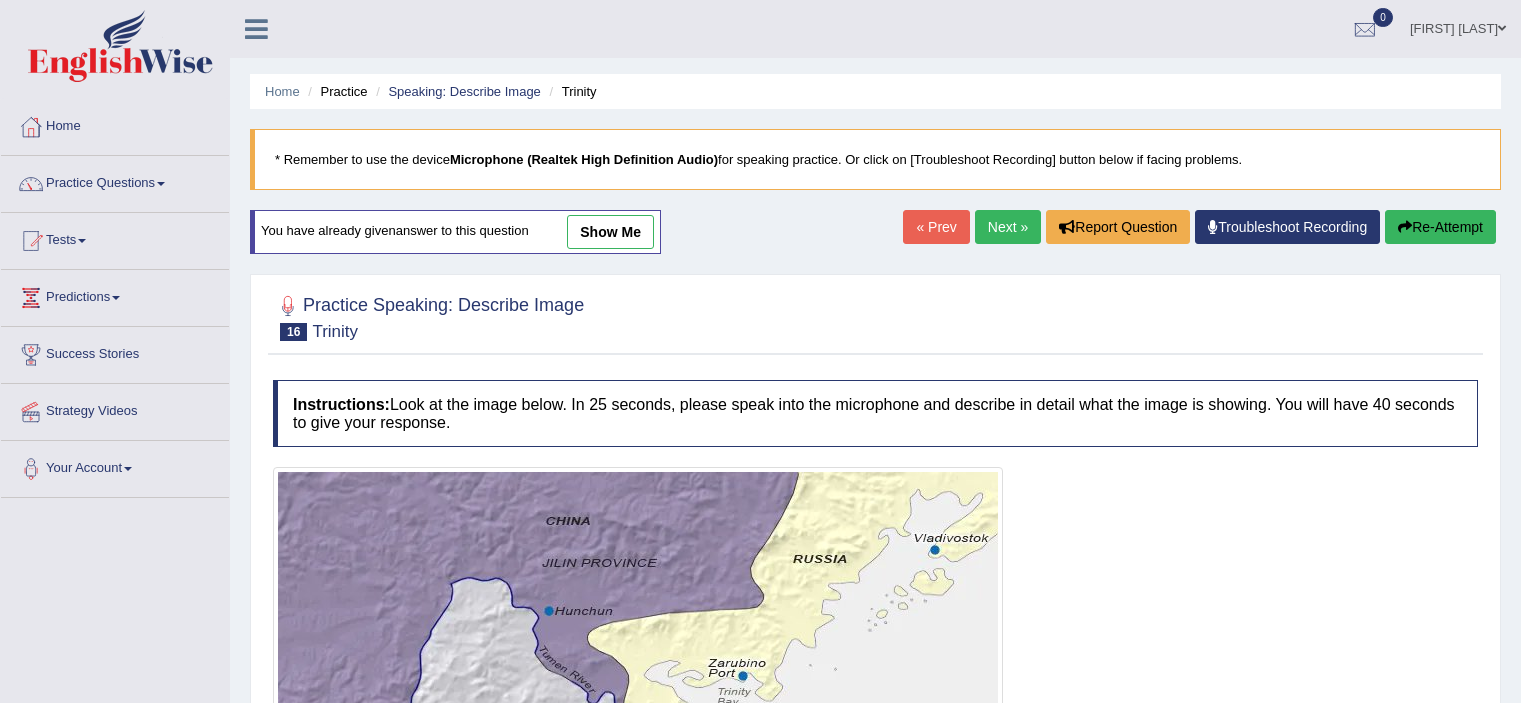 scroll, scrollTop: 80, scrollLeft: 0, axis: vertical 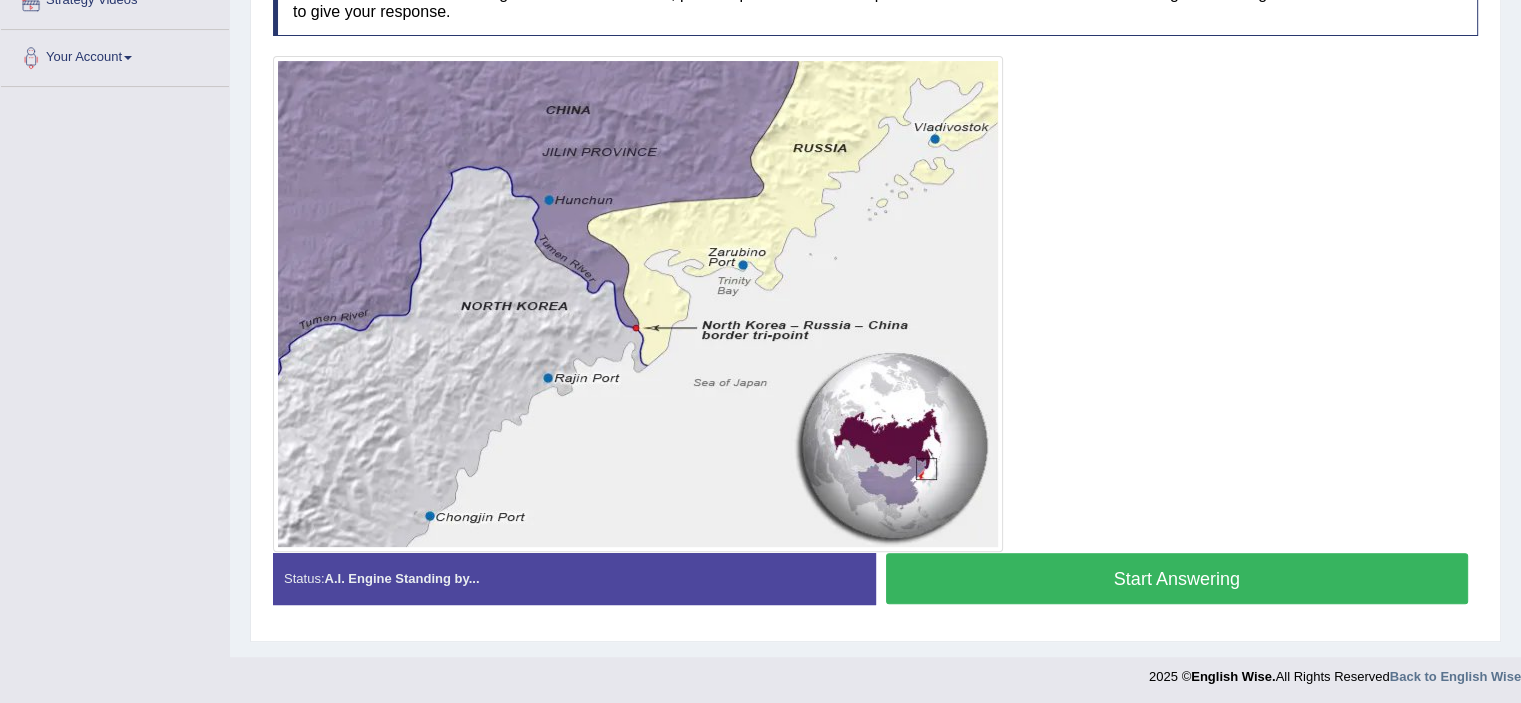 click on "Start Answering" at bounding box center (1177, 578) 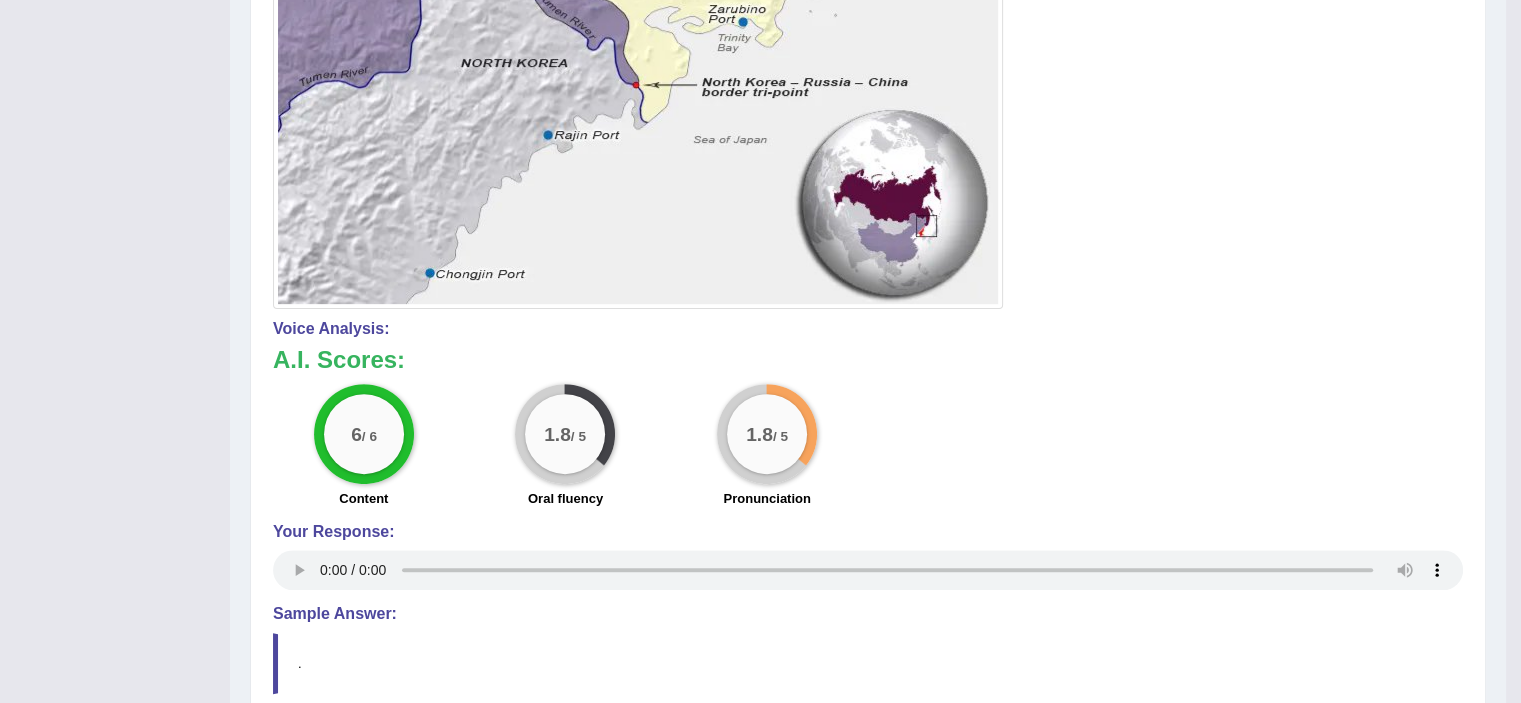 scroll, scrollTop: 0, scrollLeft: 0, axis: both 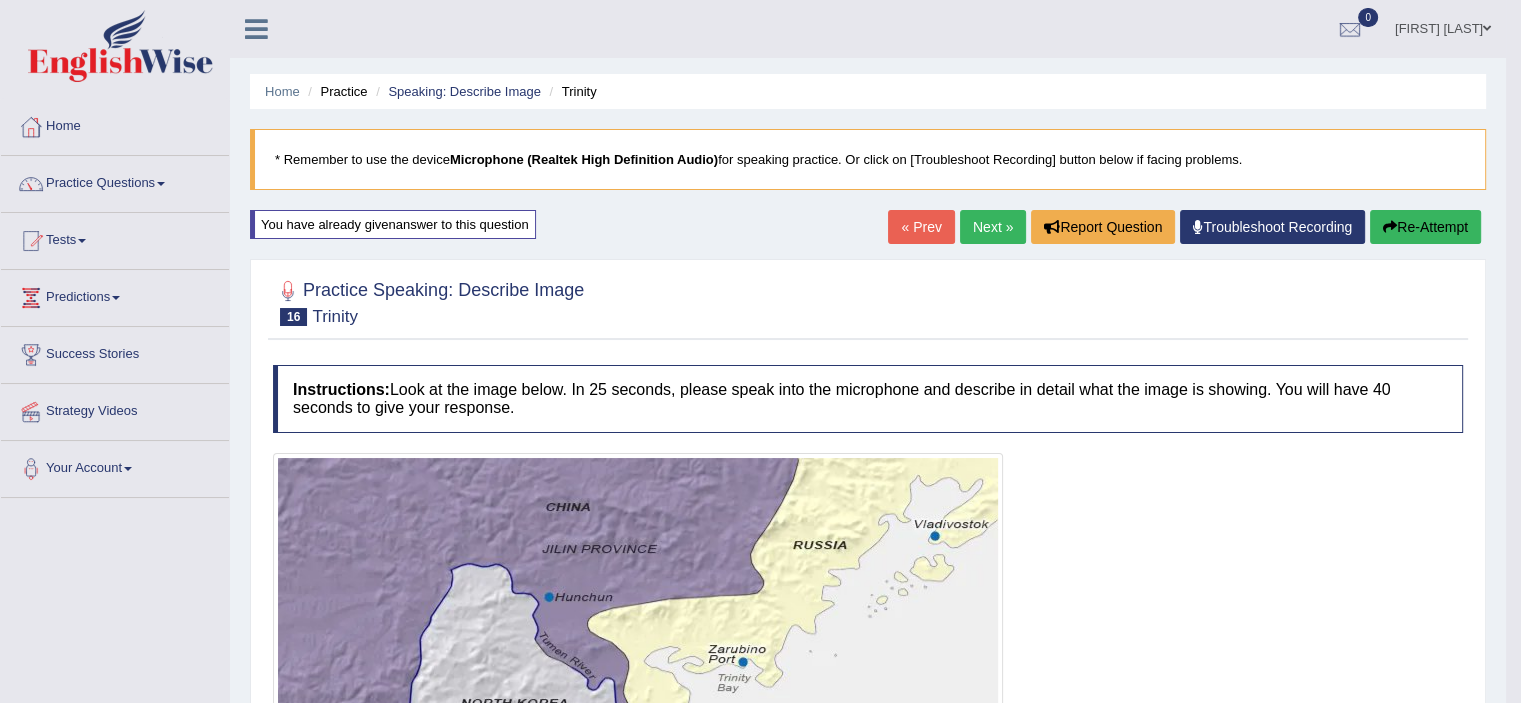 click at bounding box center (1390, 227) 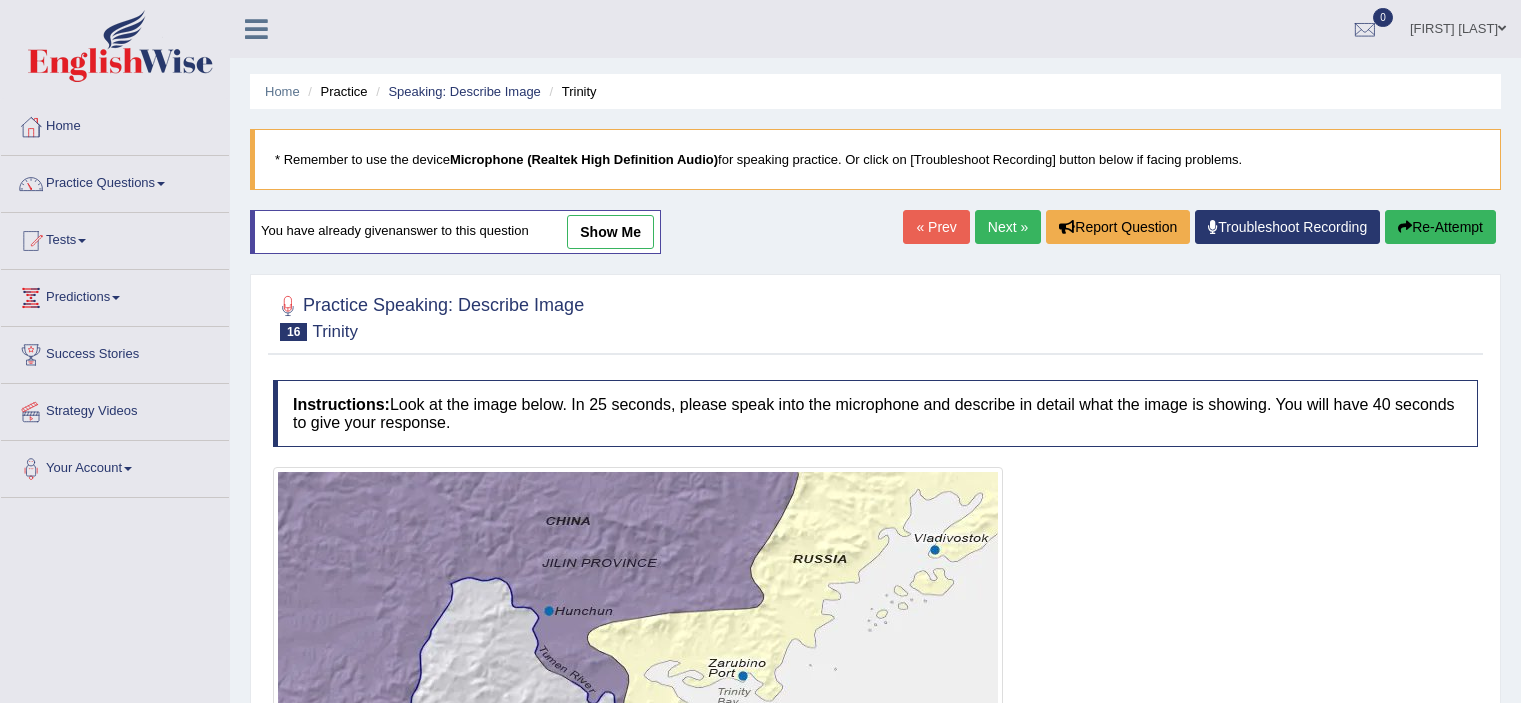 scroll, scrollTop: 0, scrollLeft: 0, axis: both 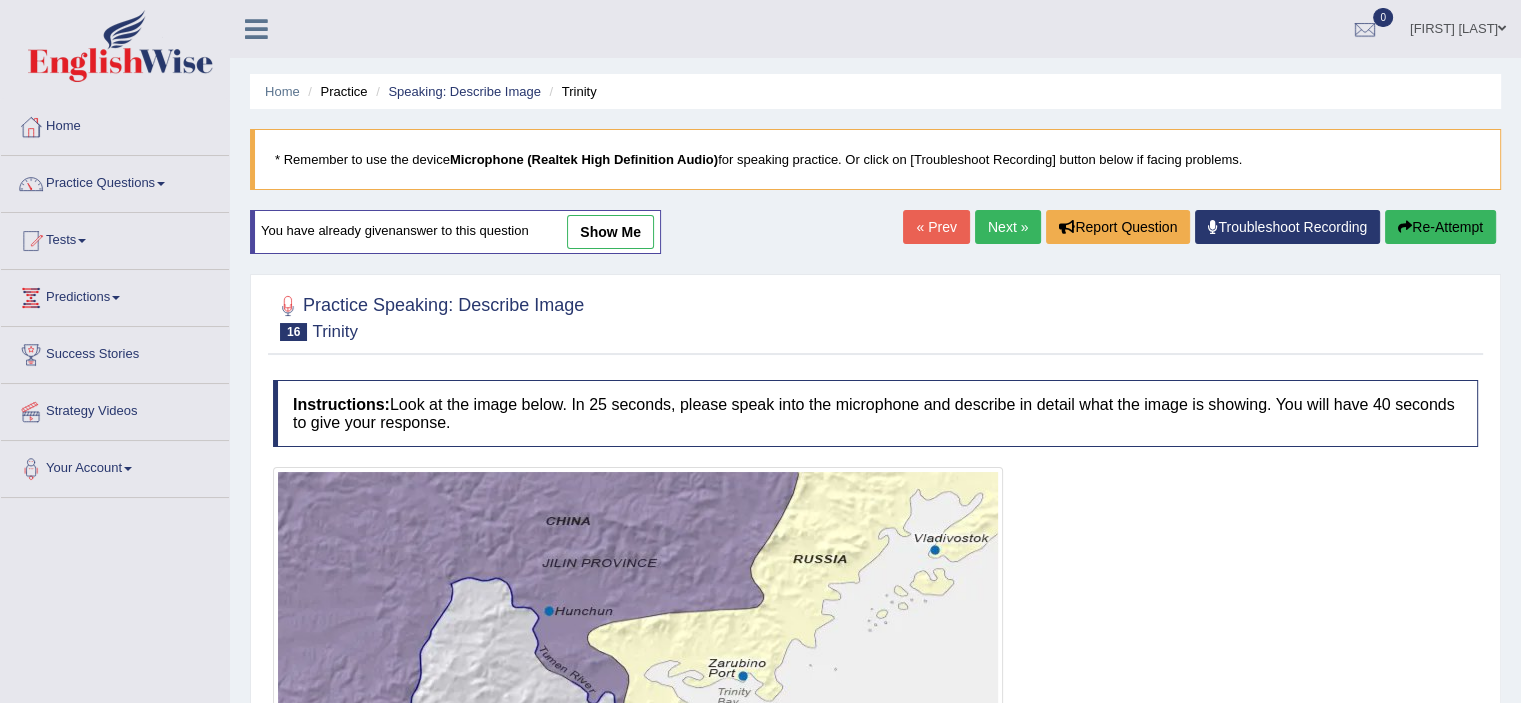 click on "Next »" at bounding box center [1008, 227] 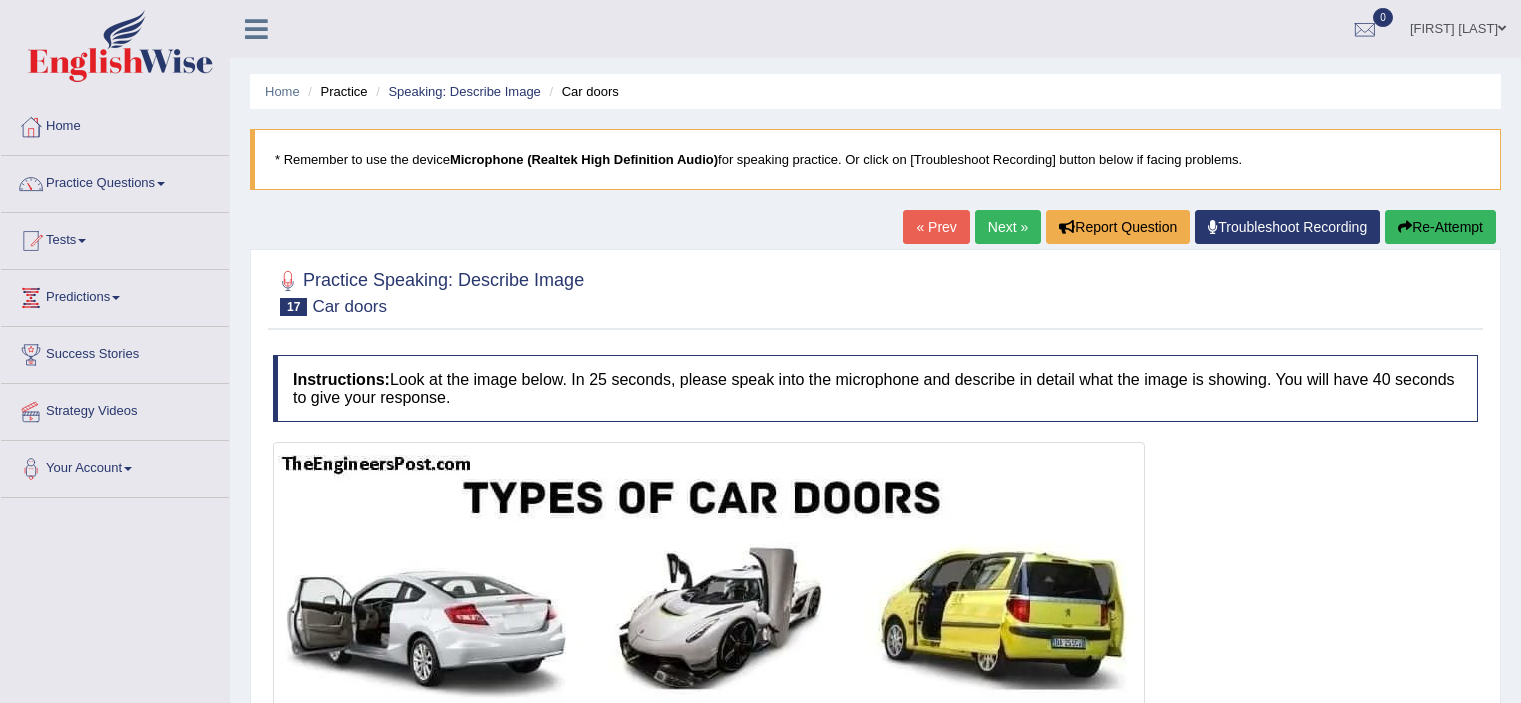 scroll, scrollTop: 0, scrollLeft: 0, axis: both 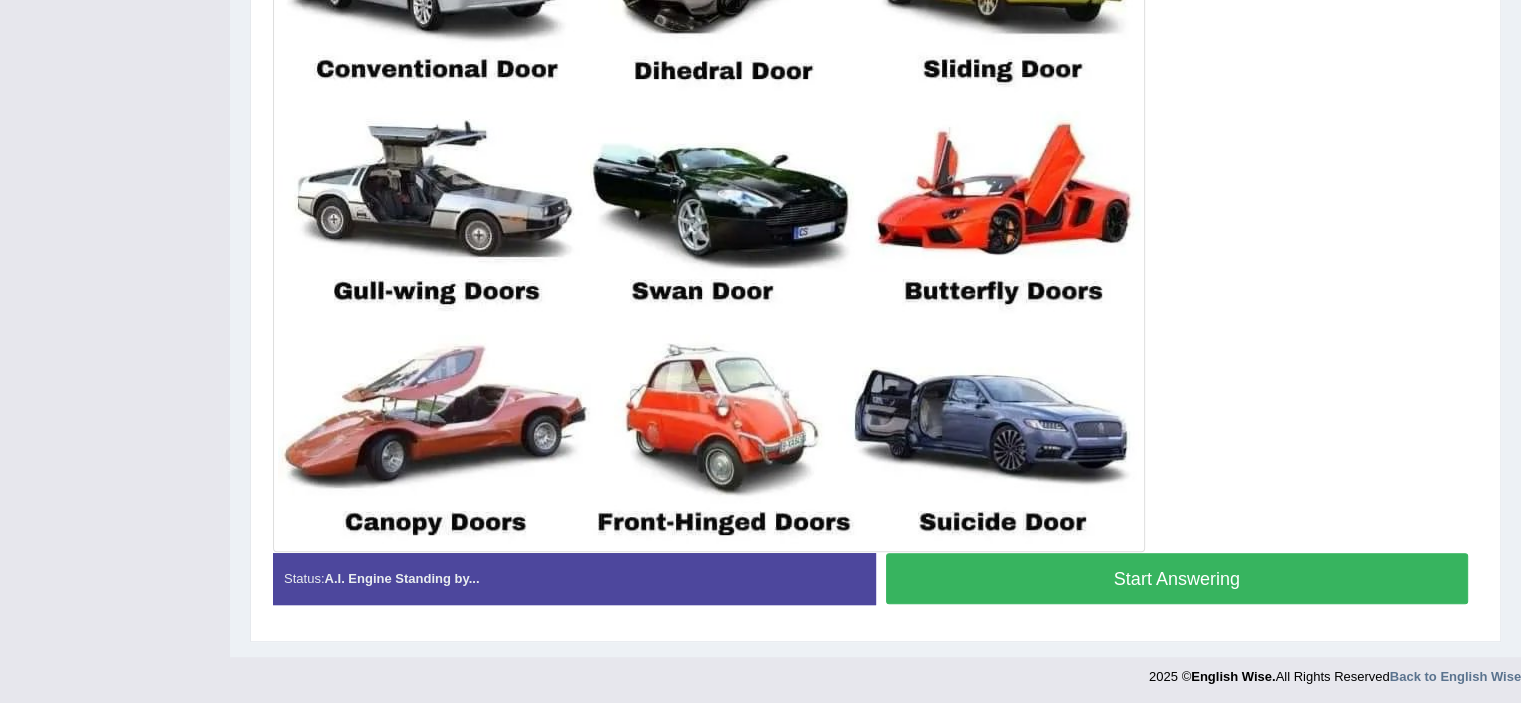 click on "Start Answering" at bounding box center [1177, 578] 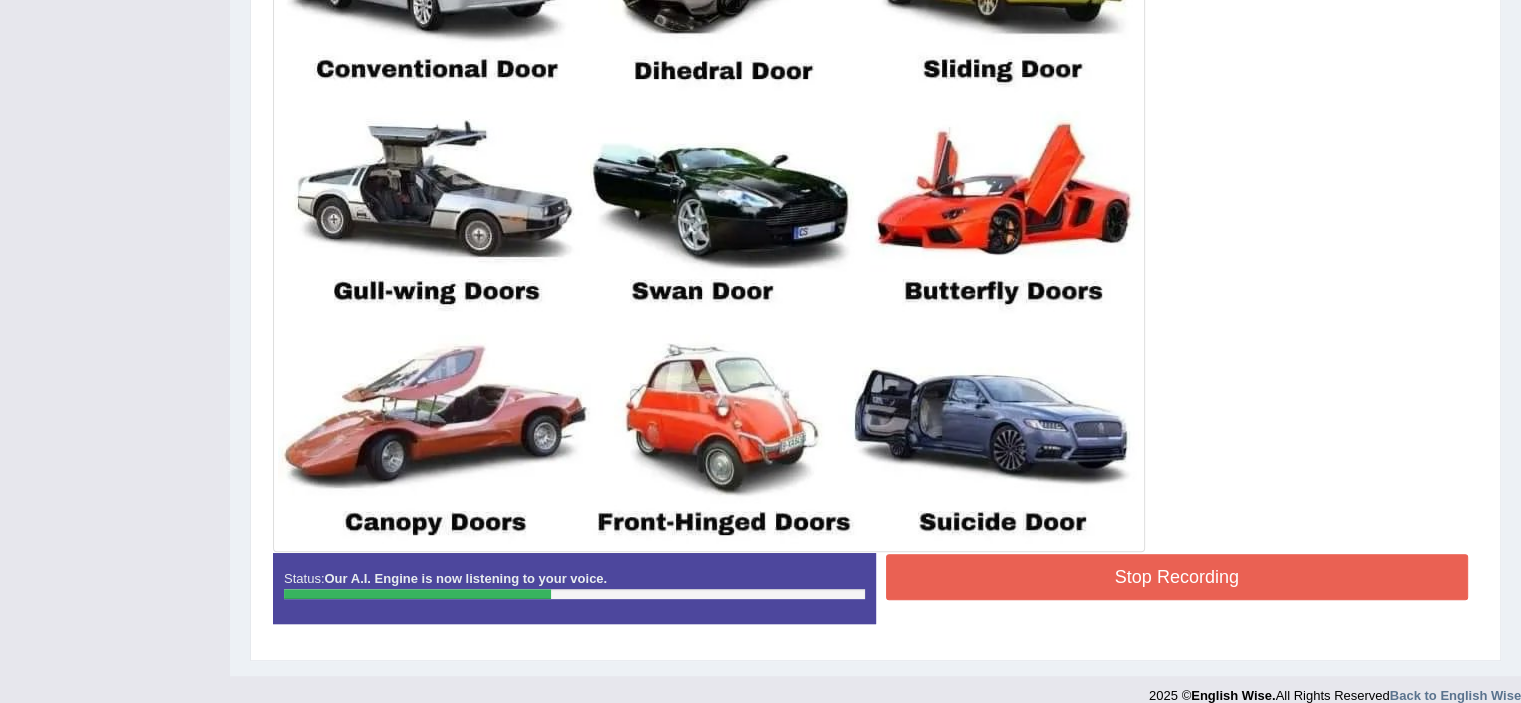 click on "Stop Recording" at bounding box center (1177, 577) 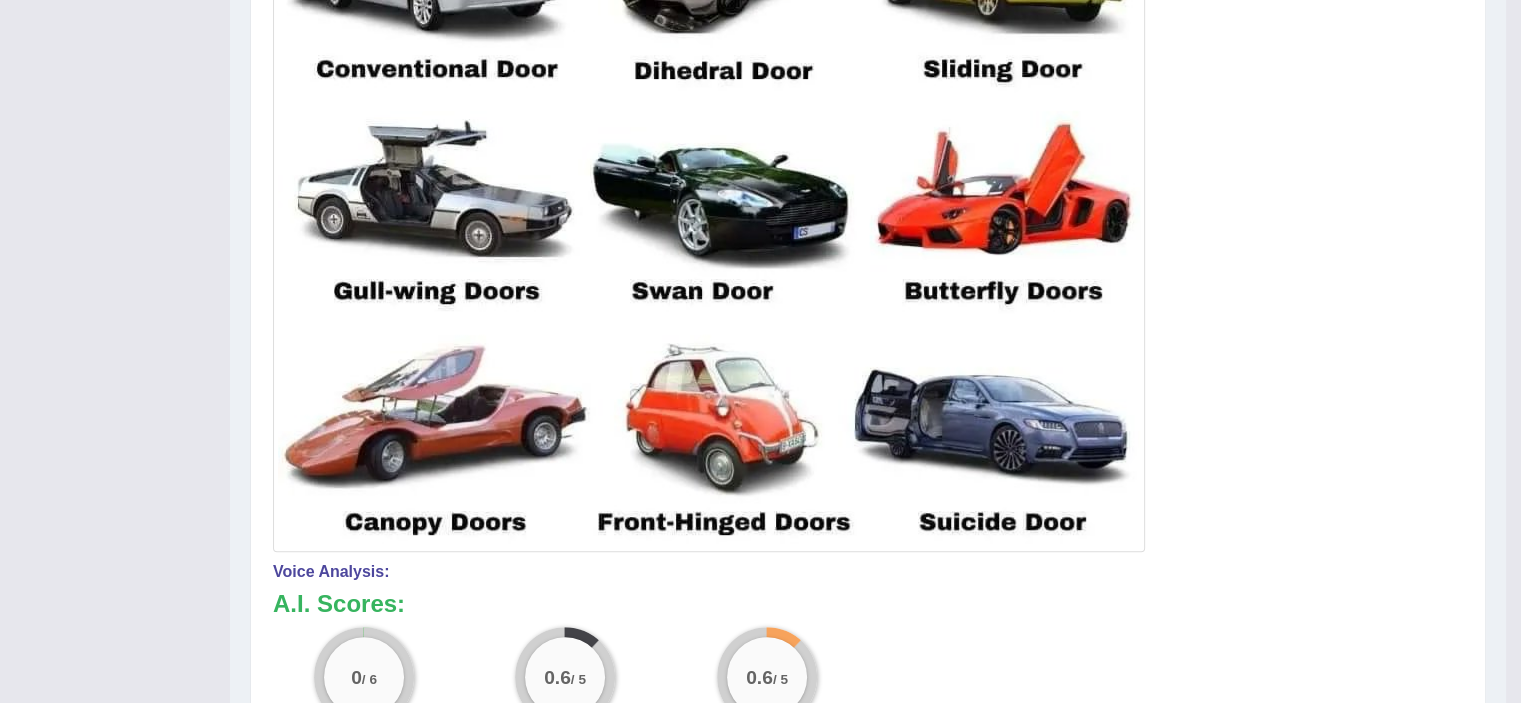 click on "Toggle navigation
Home
Practice Questions   Speaking Practice Read Aloud
Repeat Sentence
Describe Image
Re-tell Lecture
Answer Short Question
Summarize Group Discussion
Respond To A Situation
Writing Practice  Summarize Written Text
Write Essay
Reading Practice  Reading & Writing: Fill In The Blanks
Choose Multiple Answers
Re-order Paragraphs
Fill In The Blanks
Choose Single Answer
Listening Practice  Summarize Spoken Text
Highlight Incorrect Words
Highlight Correct Summary
Select Missing Word
Choose Single Answer
Choose Multiple Answers
Fill In The Blanks
Write From Dictation
Pronunciation
Tests
Take Mock Test" at bounding box center (760, -305) 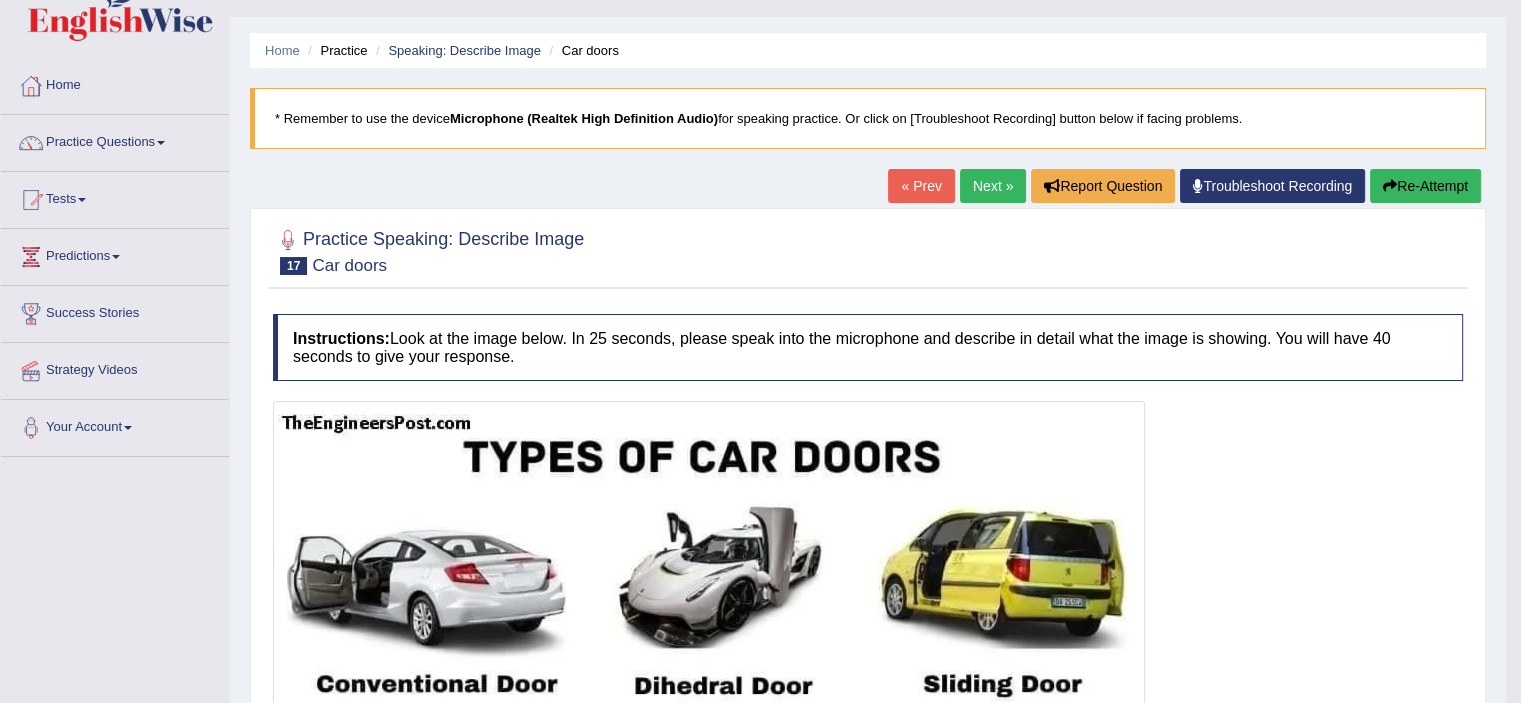 click at bounding box center (1390, 186) 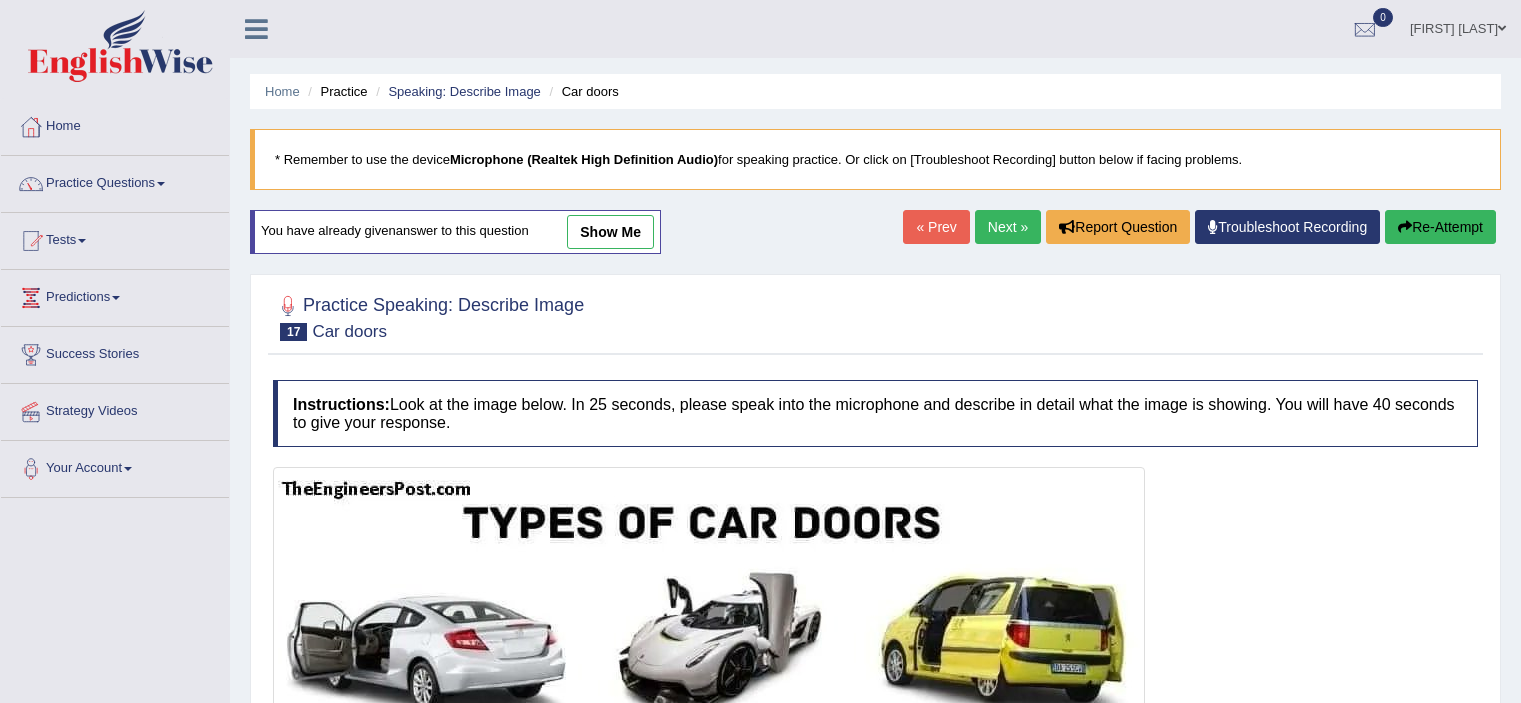 scroll, scrollTop: 41, scrollLeft: 0, axis: vertical 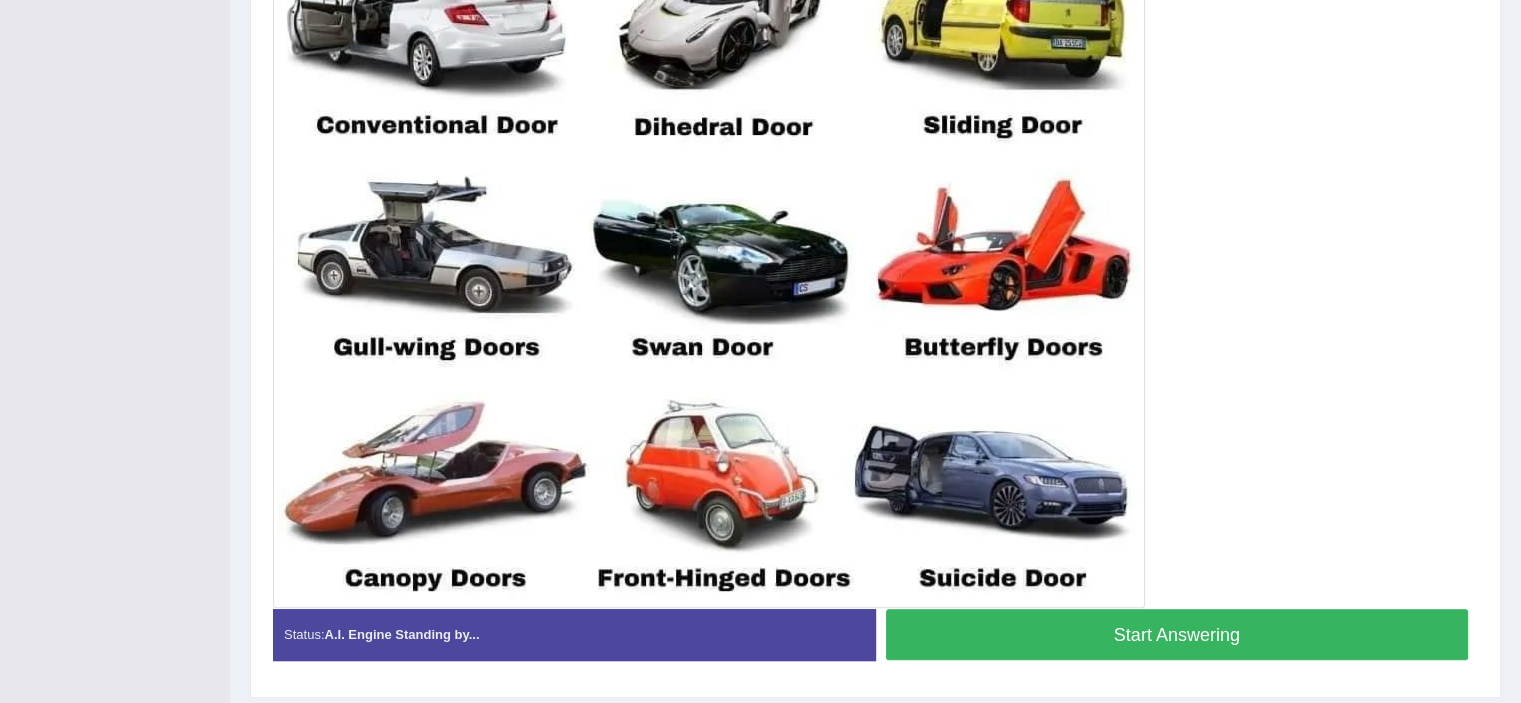 click on "Start Answering" at bounding box center (1177, 634) 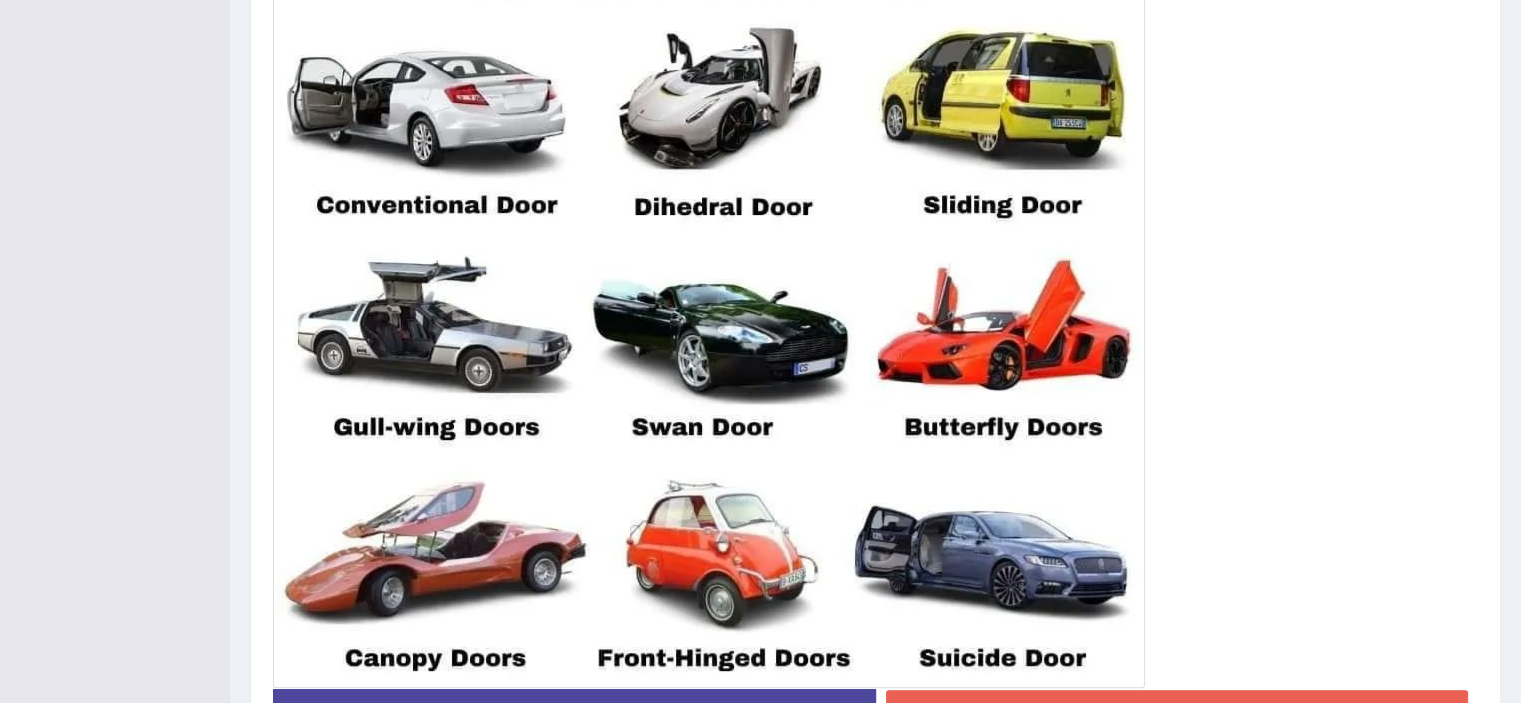 scroll, scrollTop: 532, scrollLeft: 0, axis: vertical 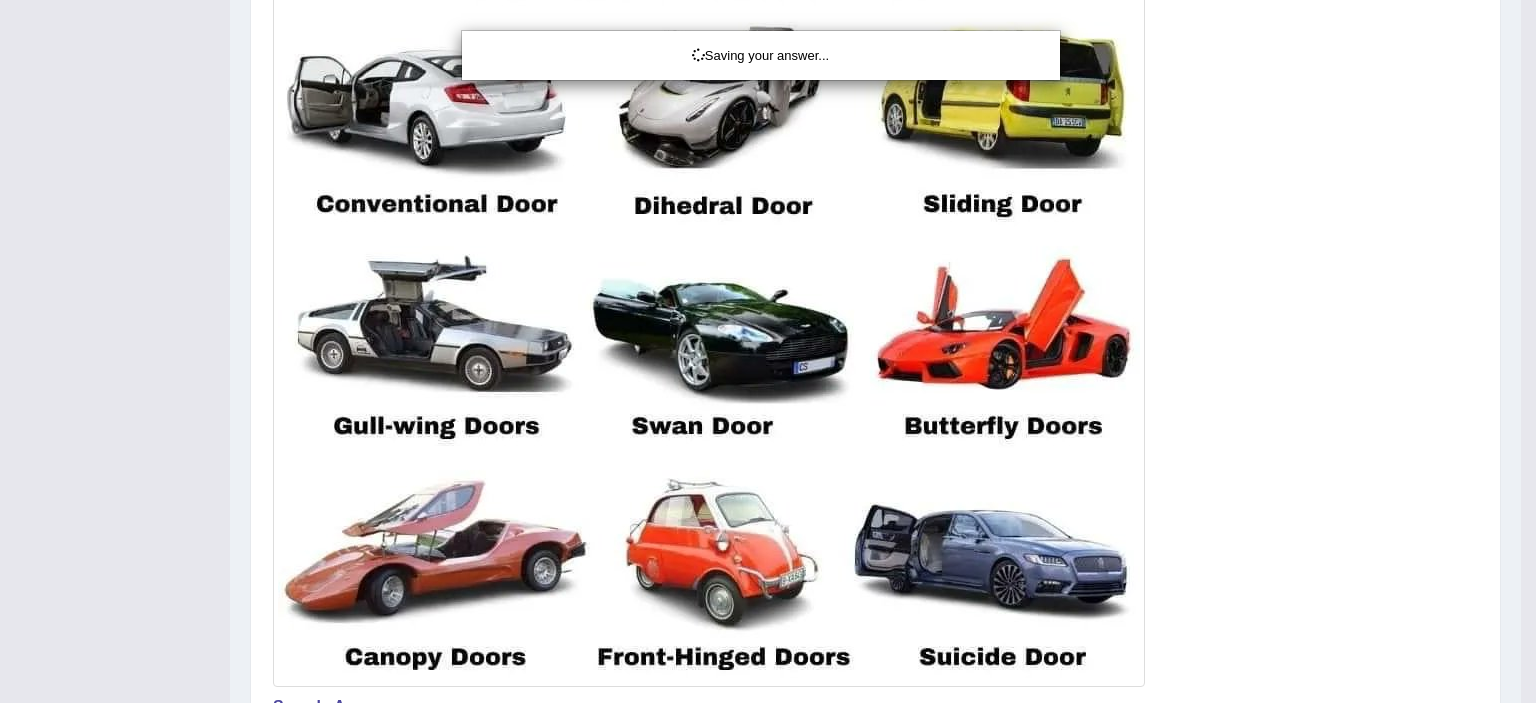 click on "Toggle navigation
Home
Practice Questions   Speaking Practice Read Aloud
Repeat Sentence
Describe Image
Re-tell Lecture
Answer Short Question
Summarize Group Discussion
Respond To A Situation
Writing Practice  Summarize Written Text
Write Essay
Reading Practice  Reading & Writing: Fill In The Blanks
Choose Multiple Answers
Re-order Paragraphs
Fill In The Blanks
Choose Single Answer
Listening Practice  Summarize Spoken Text
Highlight Incorrect Words
Highlight Correct Summary
Select Missing Word
Choose Single Answer
Choose Multiple Answers
Fill In The Blanks
Write From Dictation
Pronunciation
Tests
Take Mock Test" at bounding box center (768, -181) 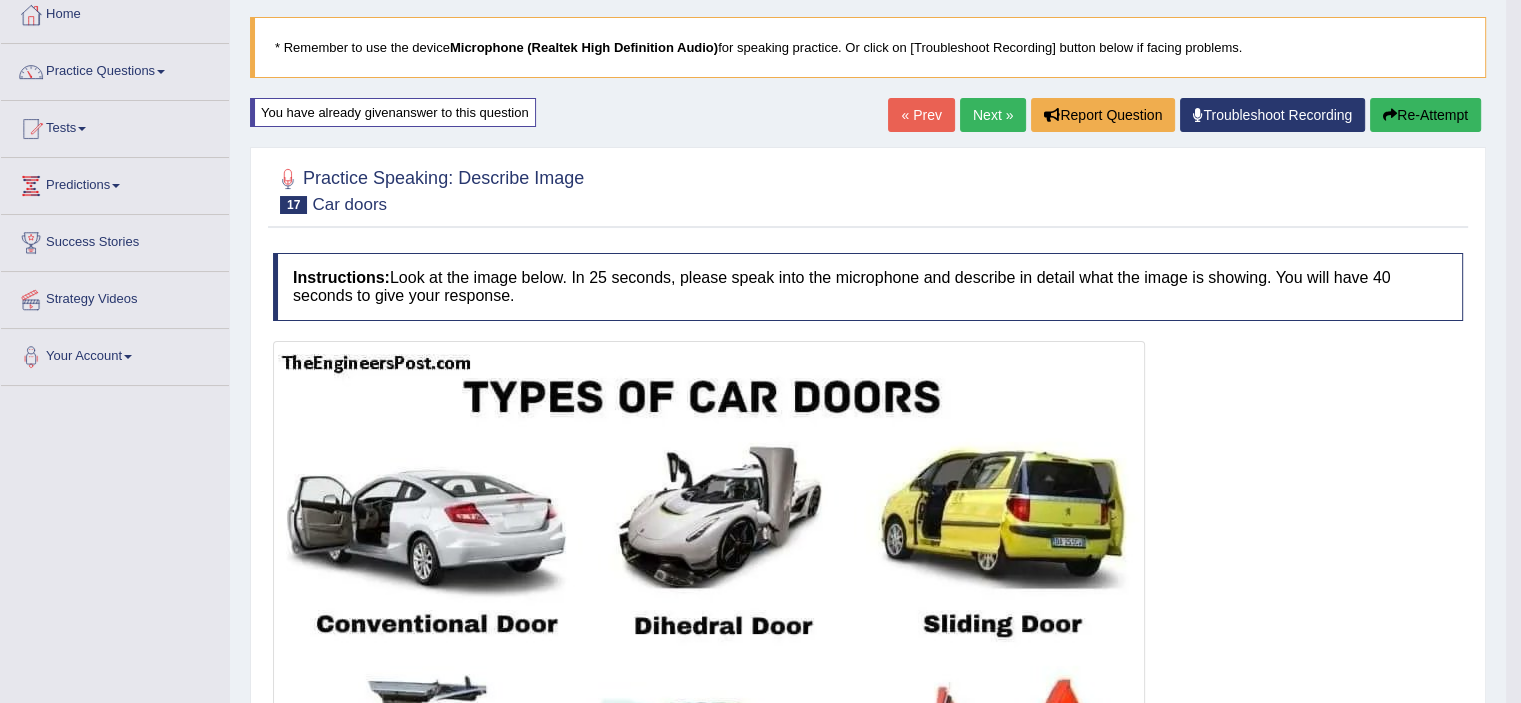 scroll, scrollTop: 0, scrollLeft: 0, axis: both 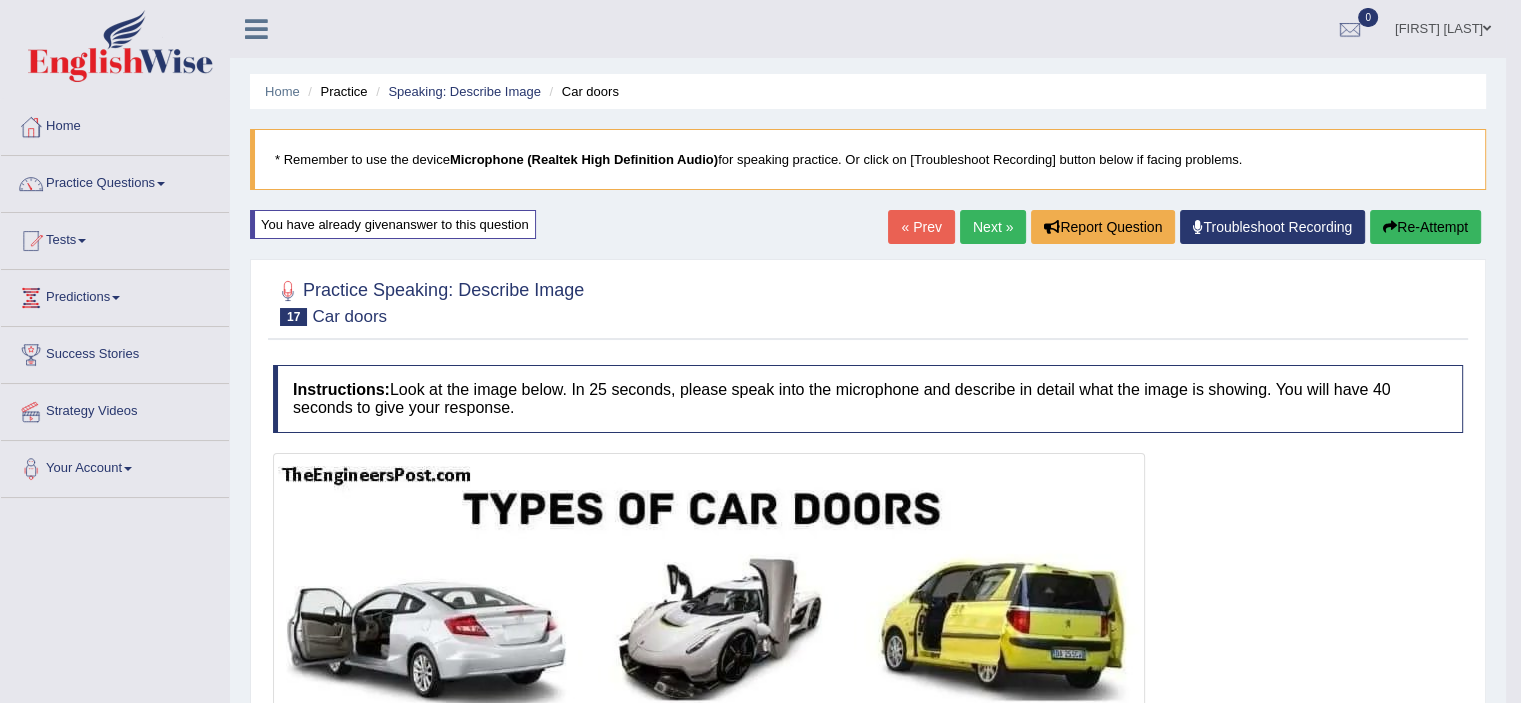 click on "Re-Attempt" at bounding box center (1425, 227) 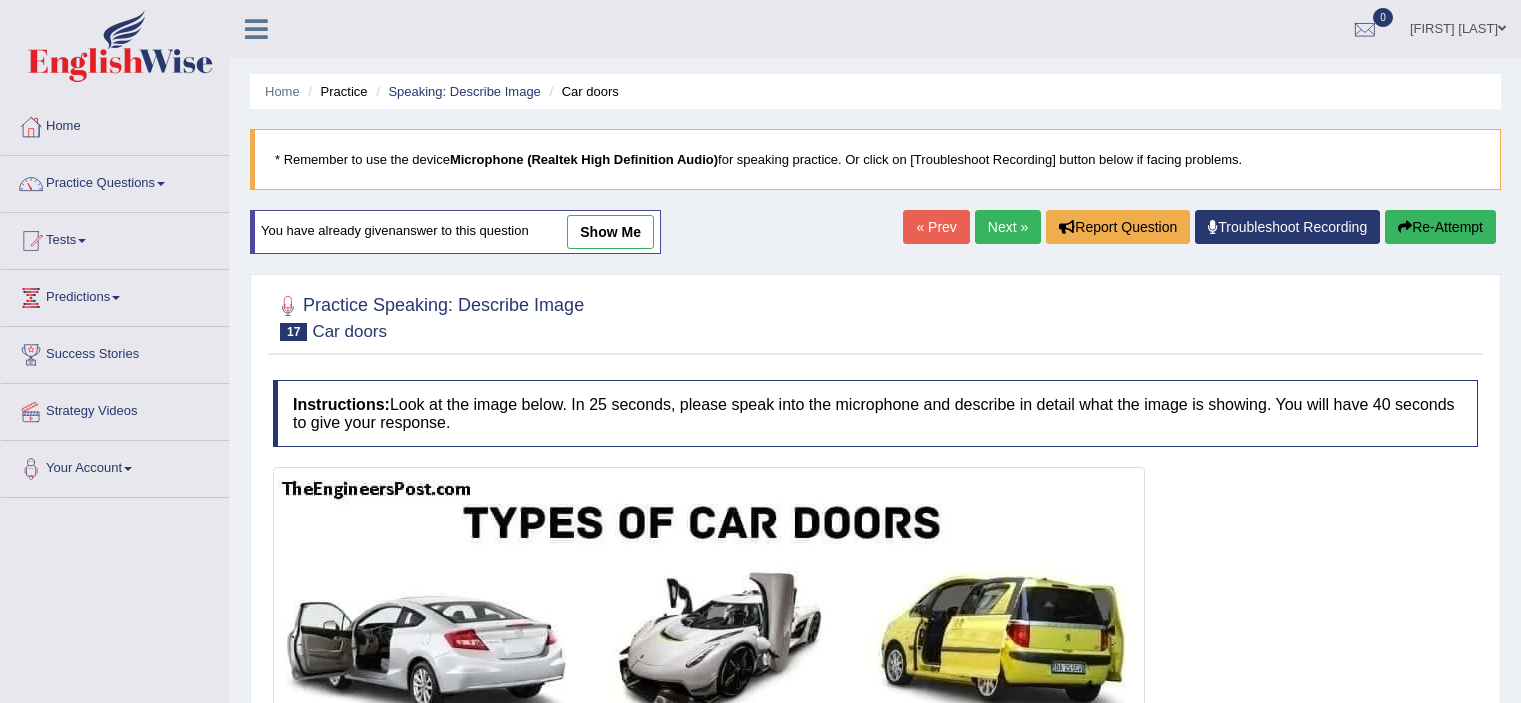 scroll, scrollTop: 0, scrollLeft: 0, axis: both 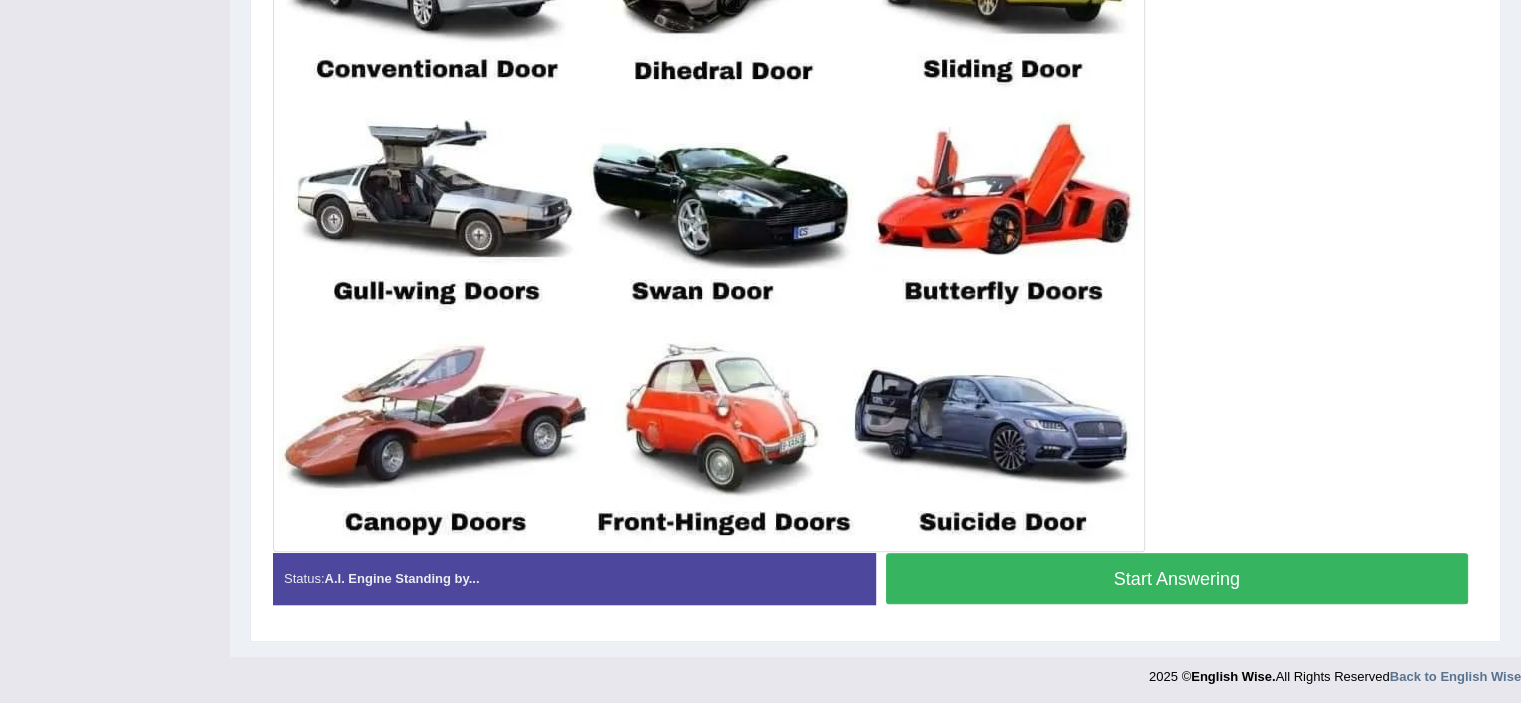 click on "Start Answering" at bounding box center [1177, 578] 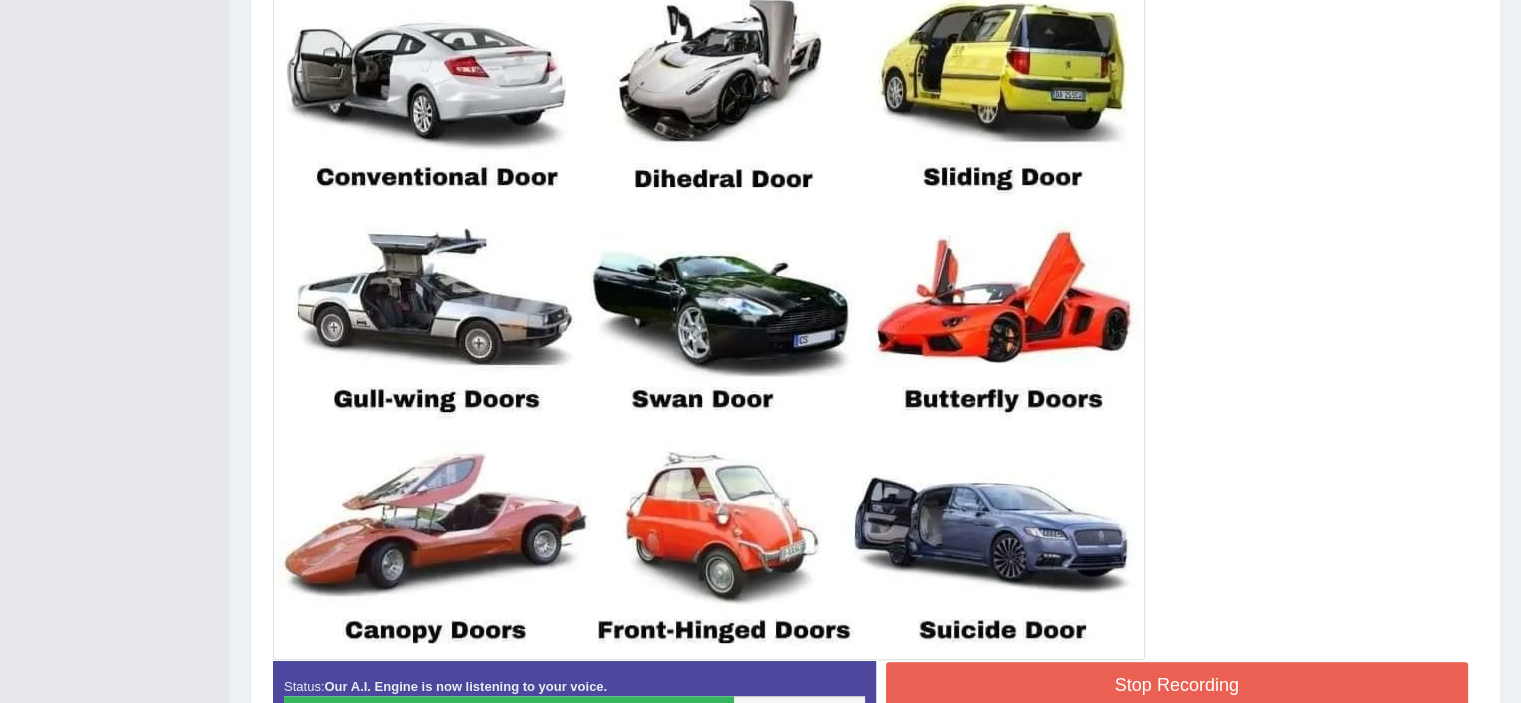 scroll, scrollTop: 560, scrollLeft: 0, axis: vertical 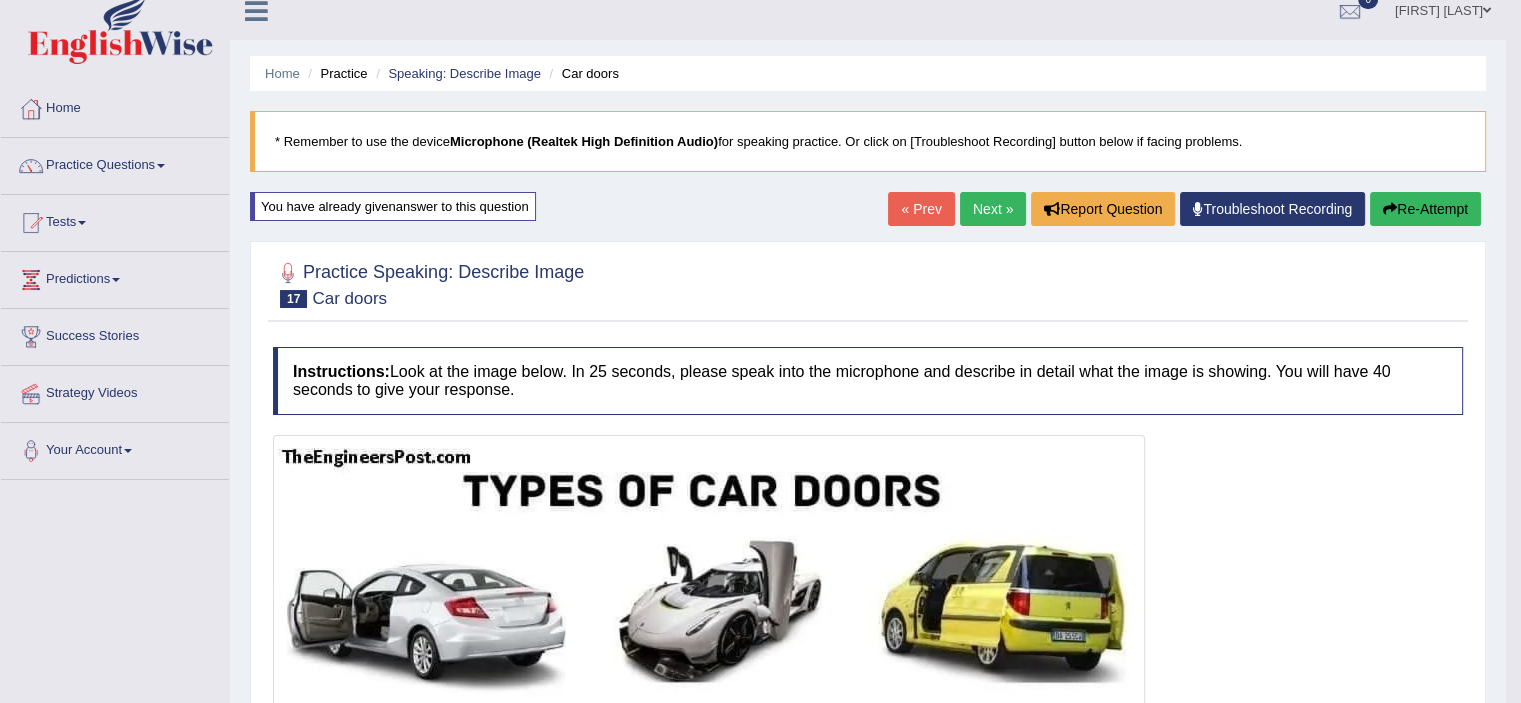 click on "Next »" at bounding box center (993, 209) 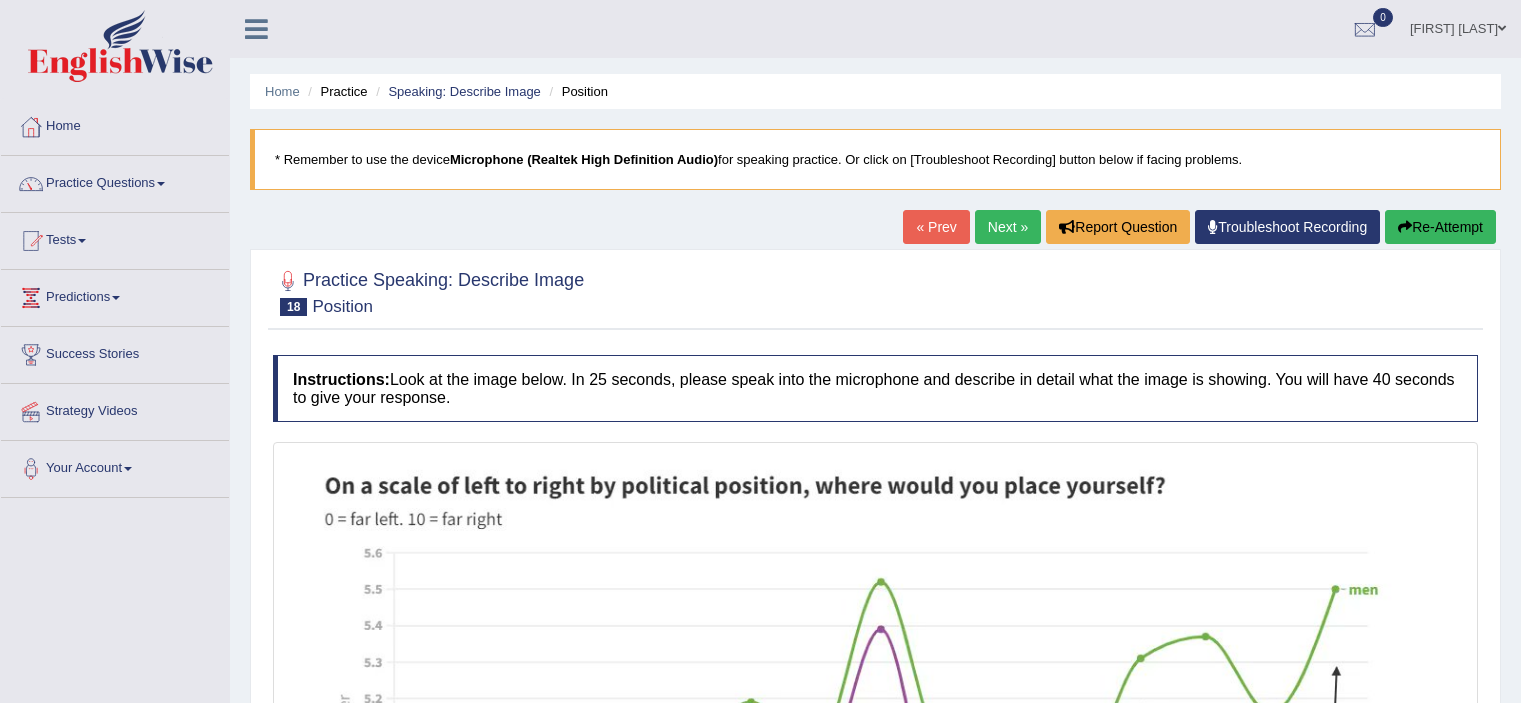 scroll, scrollTop: 0, scrollLeft: 0, axis: both 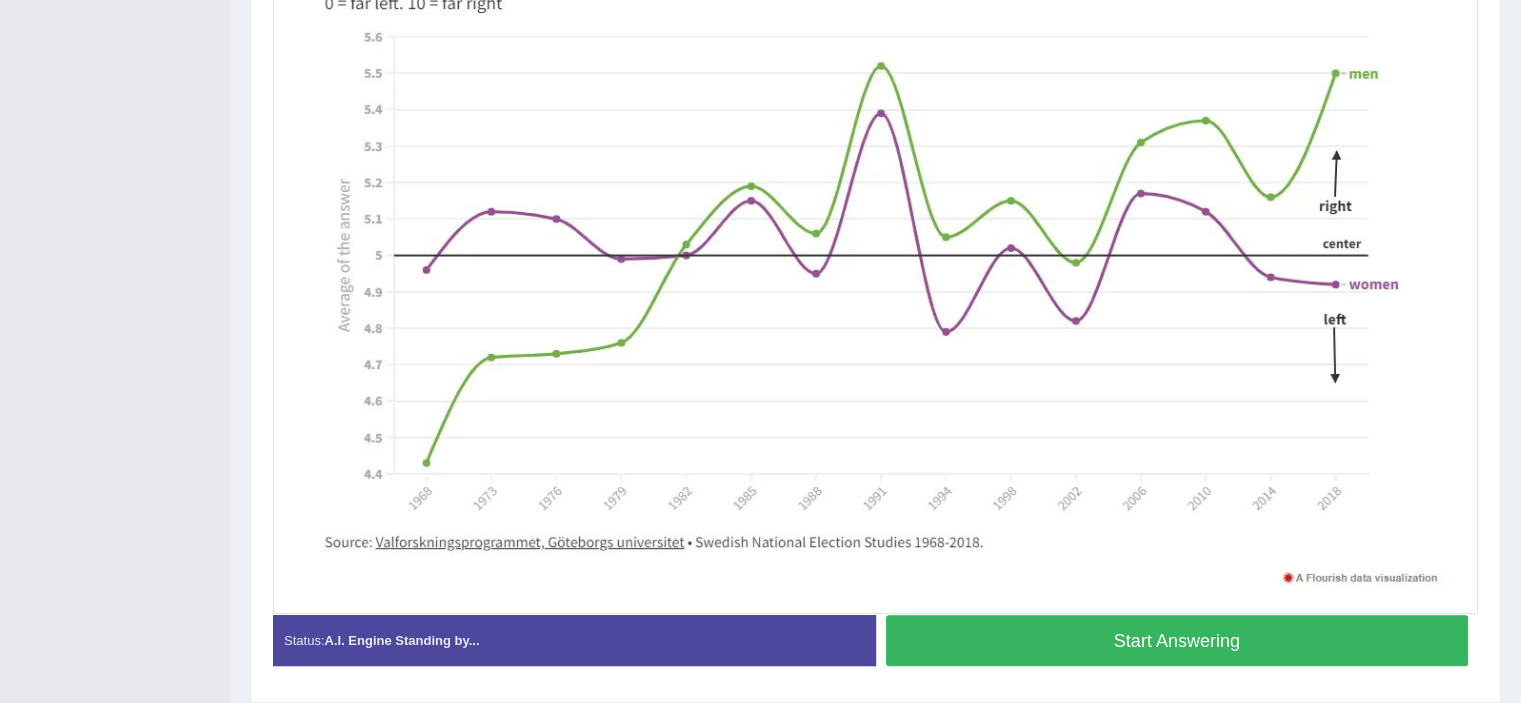 click on "Start Answering" at bounding box center [1177, 640] 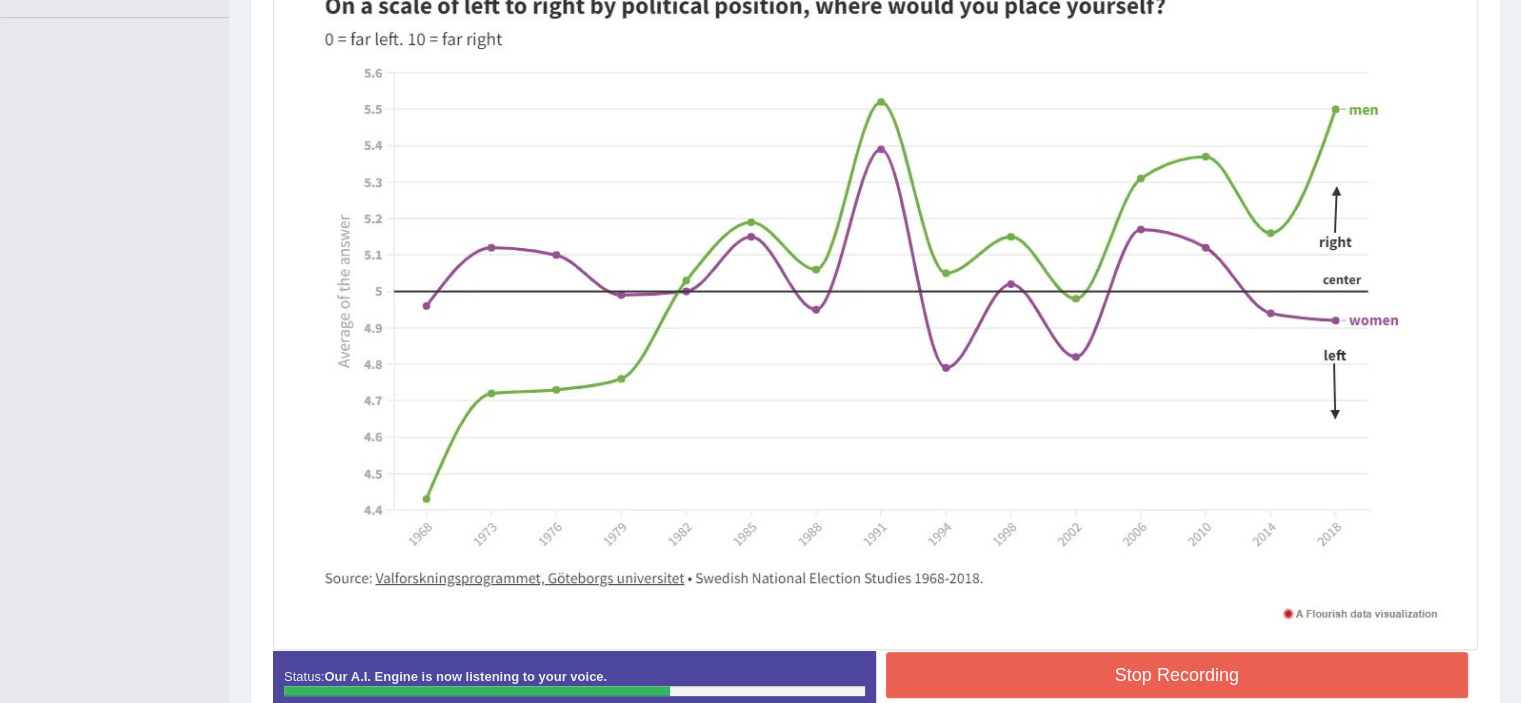 scroll, scrollTop: 481, scrollLeft: 0, axis: vertical 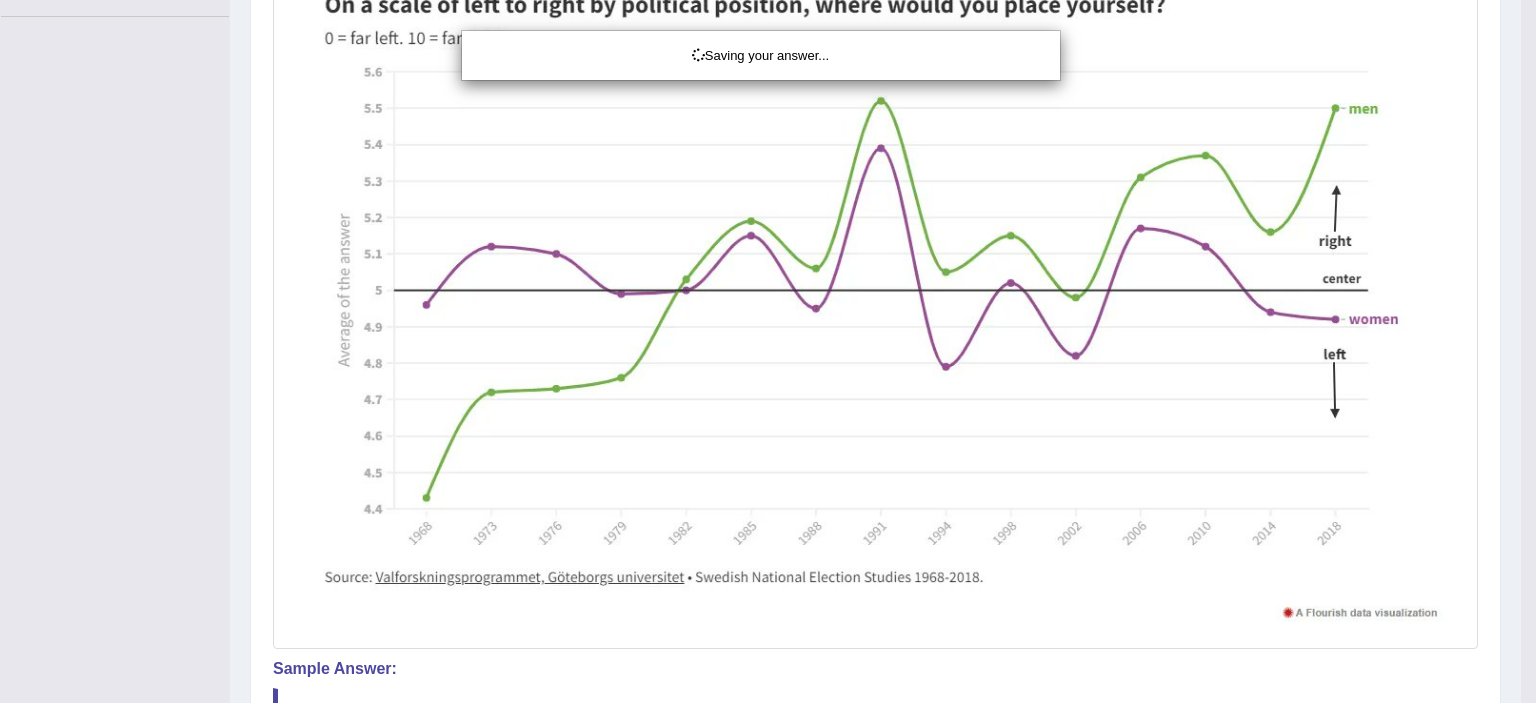 drag, startPoint x: 1522, startPoint y: 380, endPoint x: 1522, endPoint y: 366, distance: 14 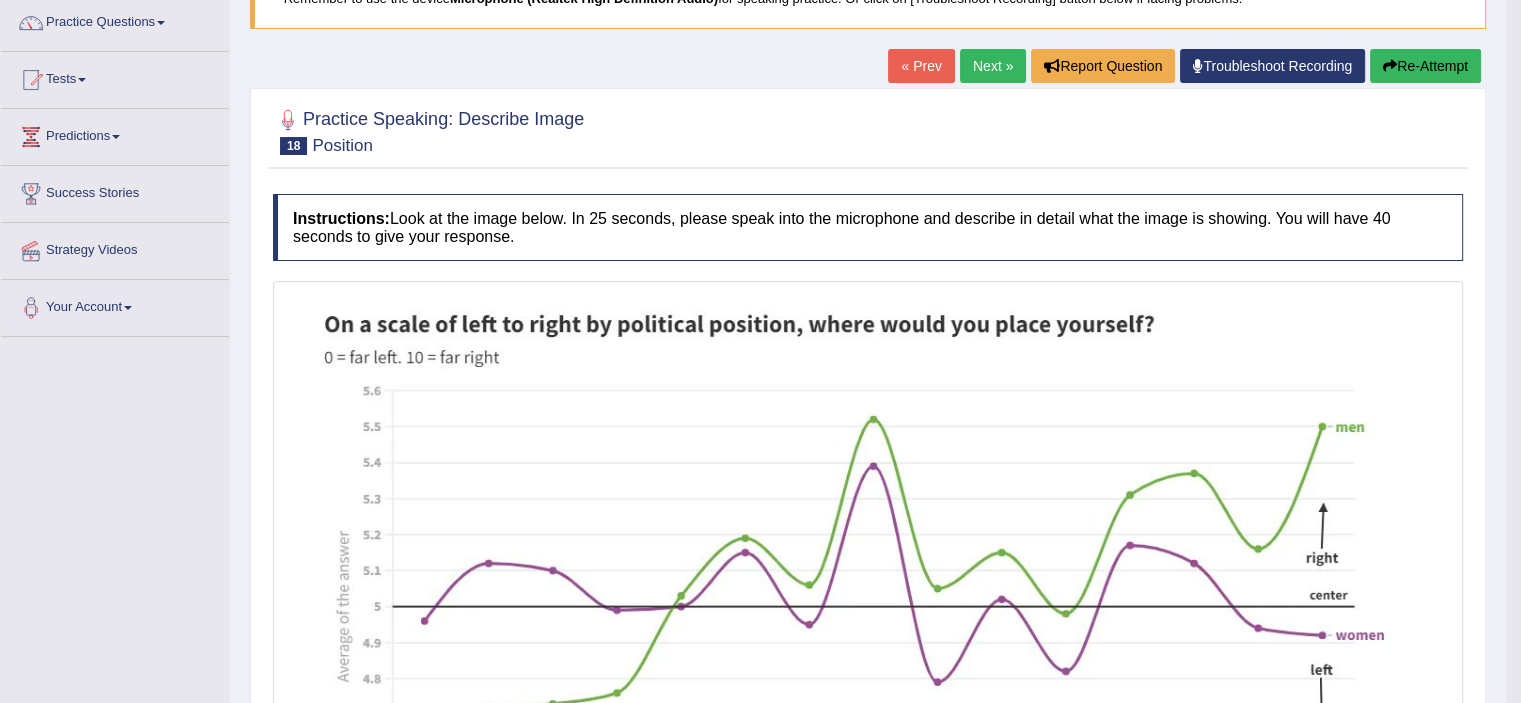 scroll, scrollTop: 152, scrollLeft: 0, axis: vertical 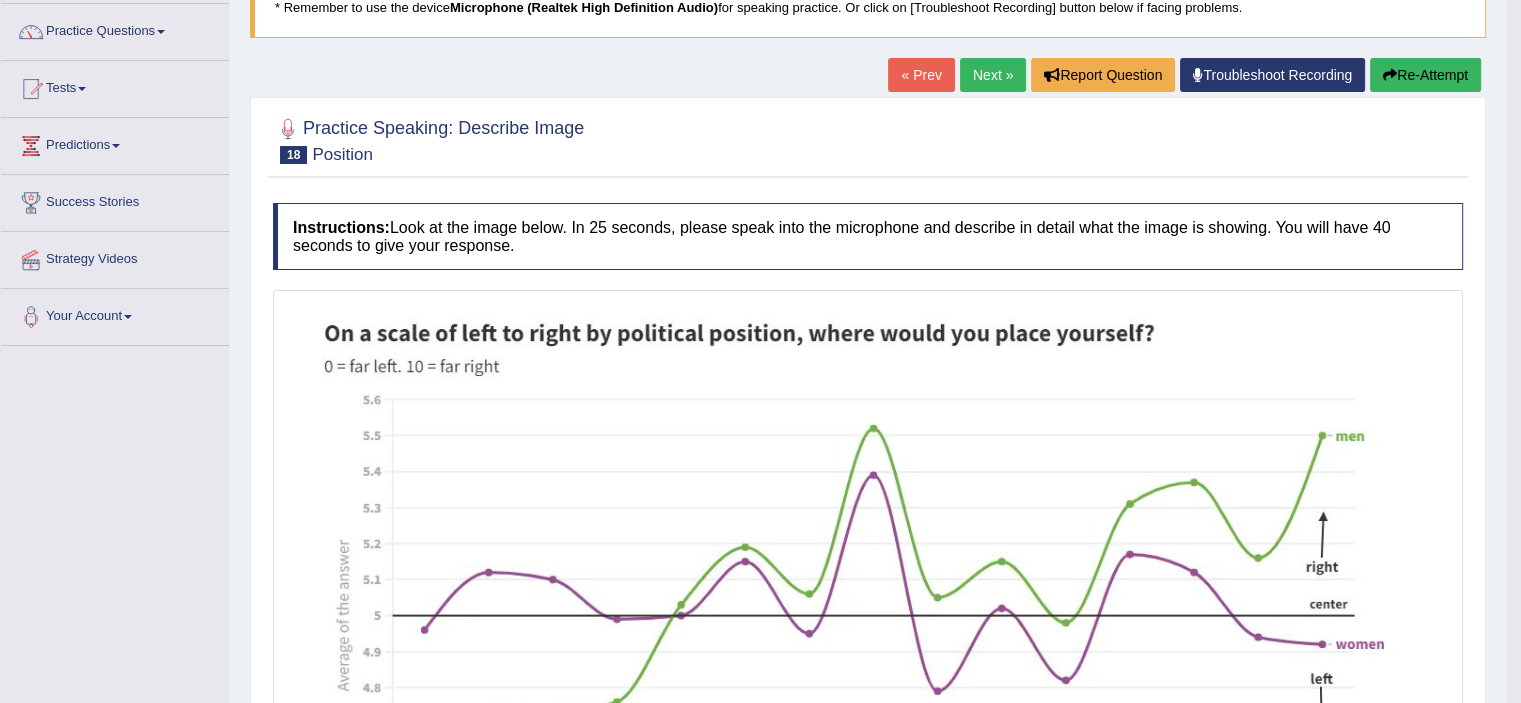 click on "Re-Attempt" at bounding box center (1425, 75) 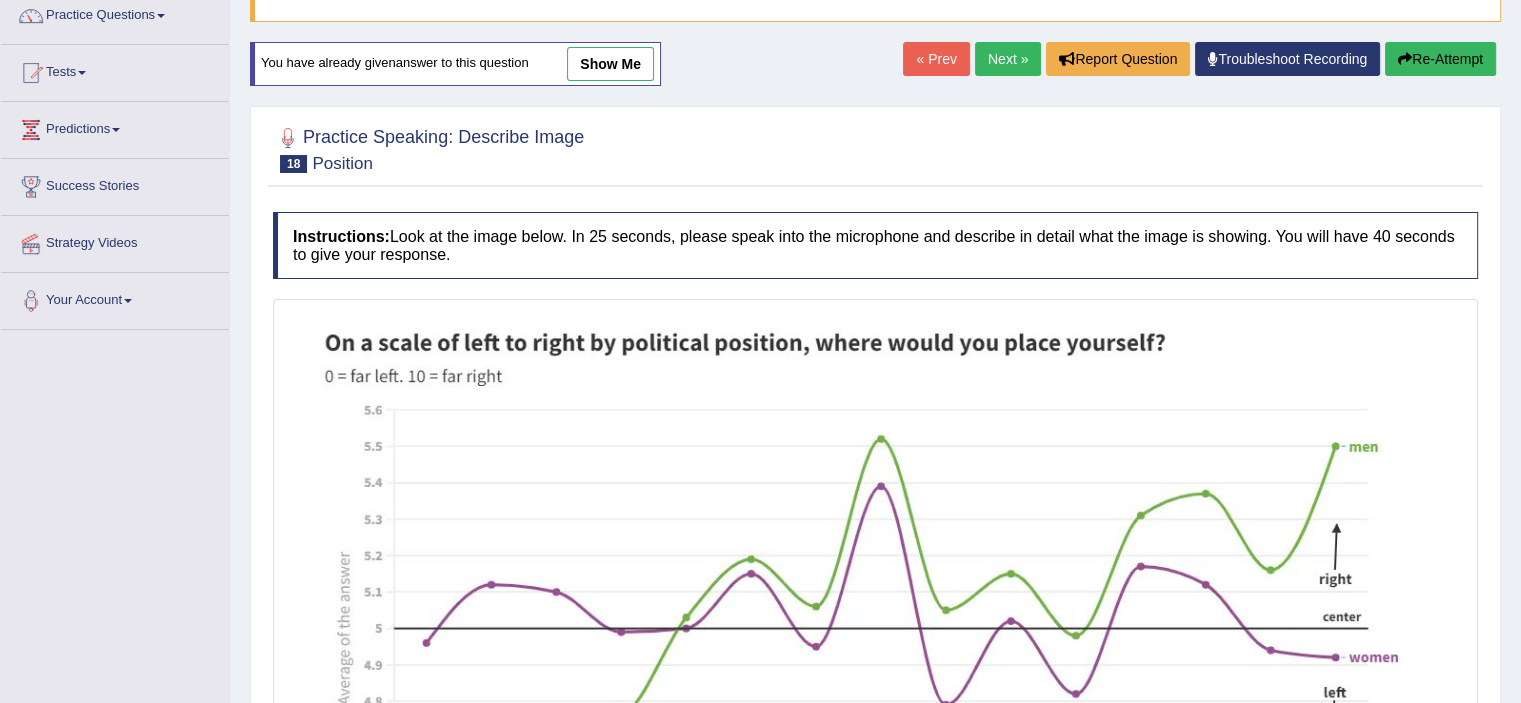 scroll, scrollTop: 0, scrollLeft: 0, axis: both 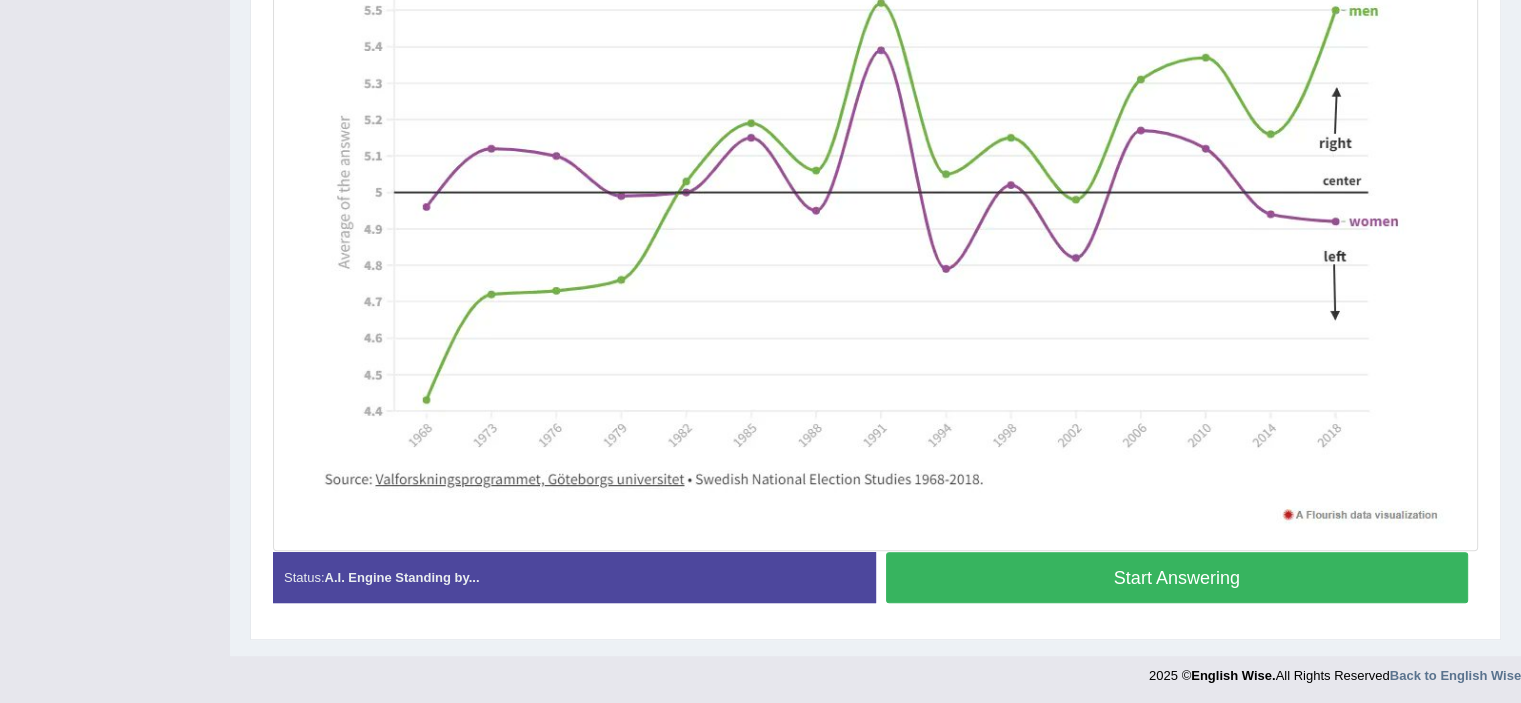 click on "Start Answering" at bounding box center [1177, 577] 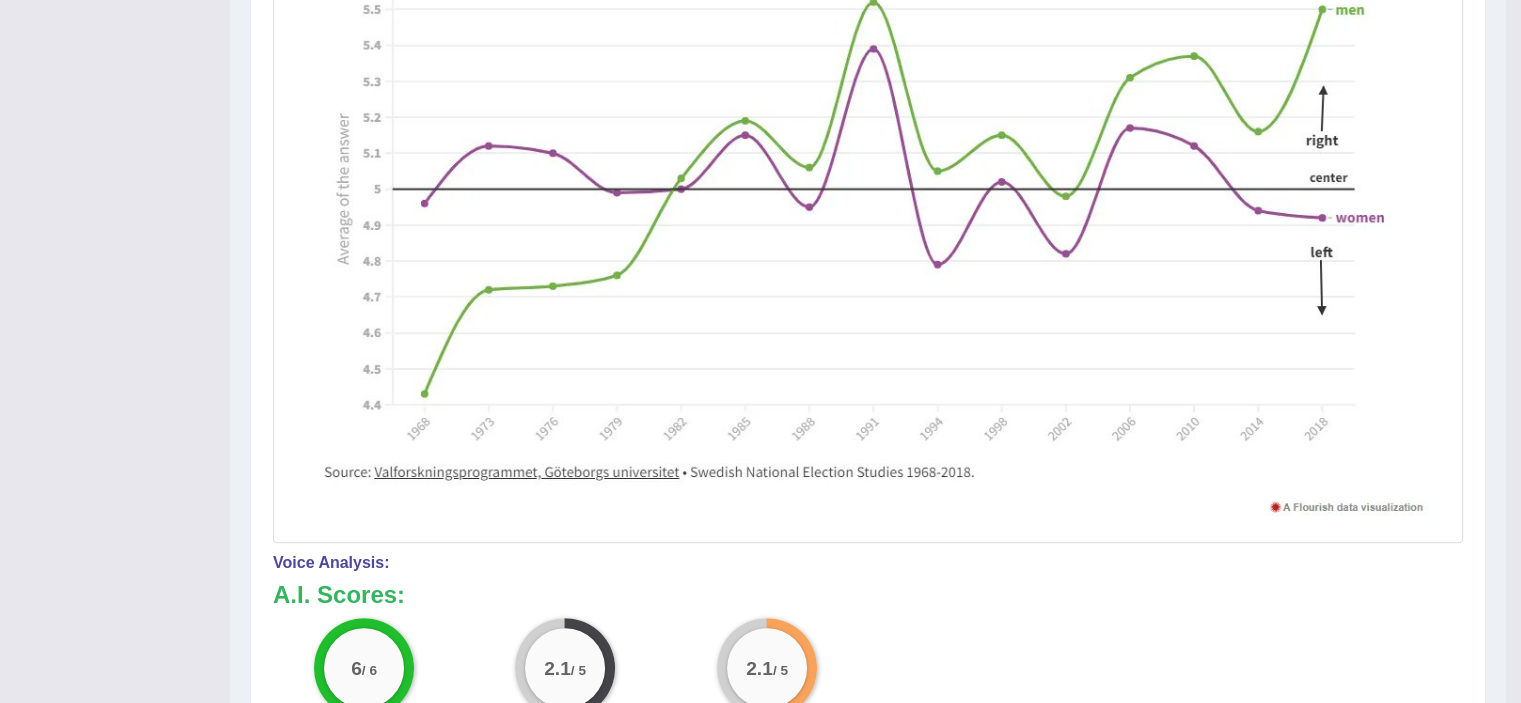 drag, startPoint x: 1532, startPoint y: 342, endPoint x: 1535, endPoint y: 480, distance: 138.03261 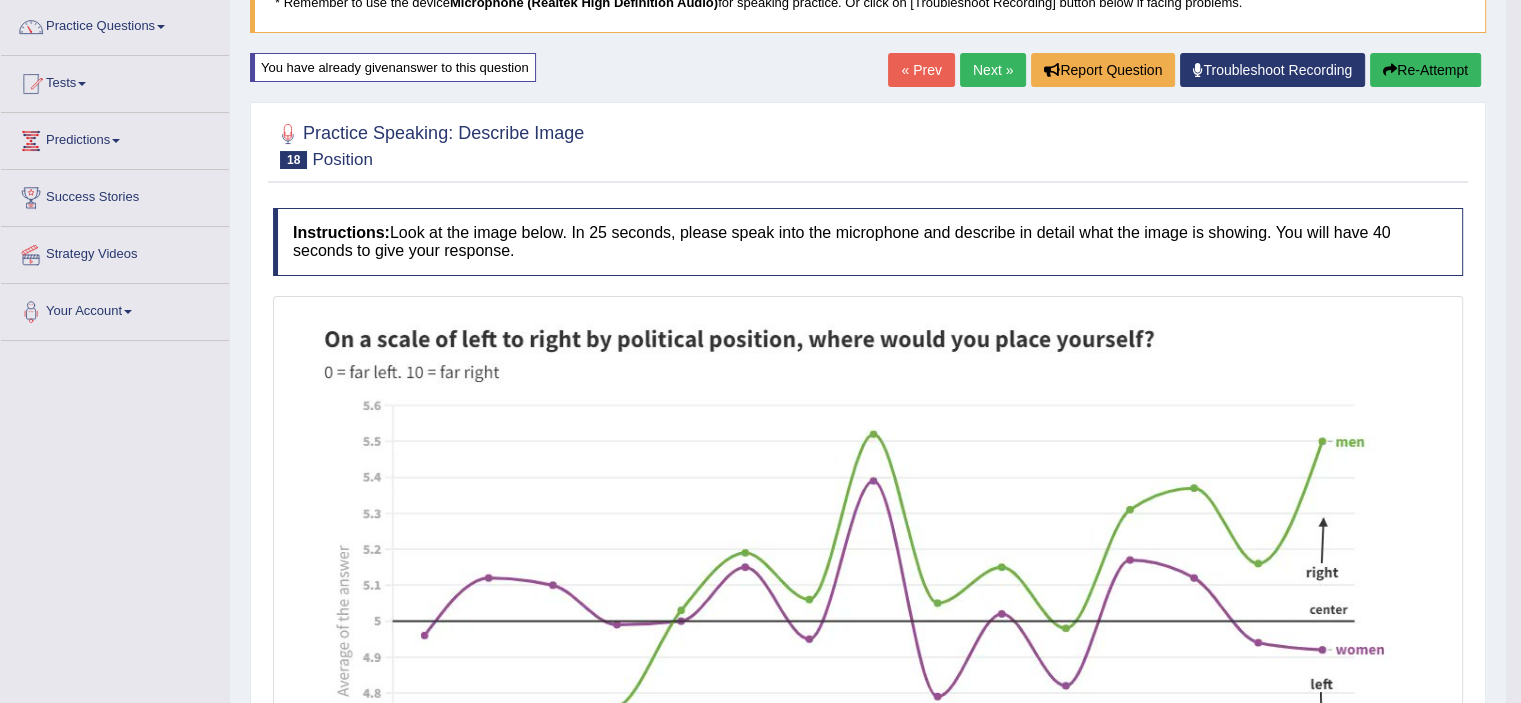 scroll, scrollTop: 161, scrollLeft: 0, axis: vertical 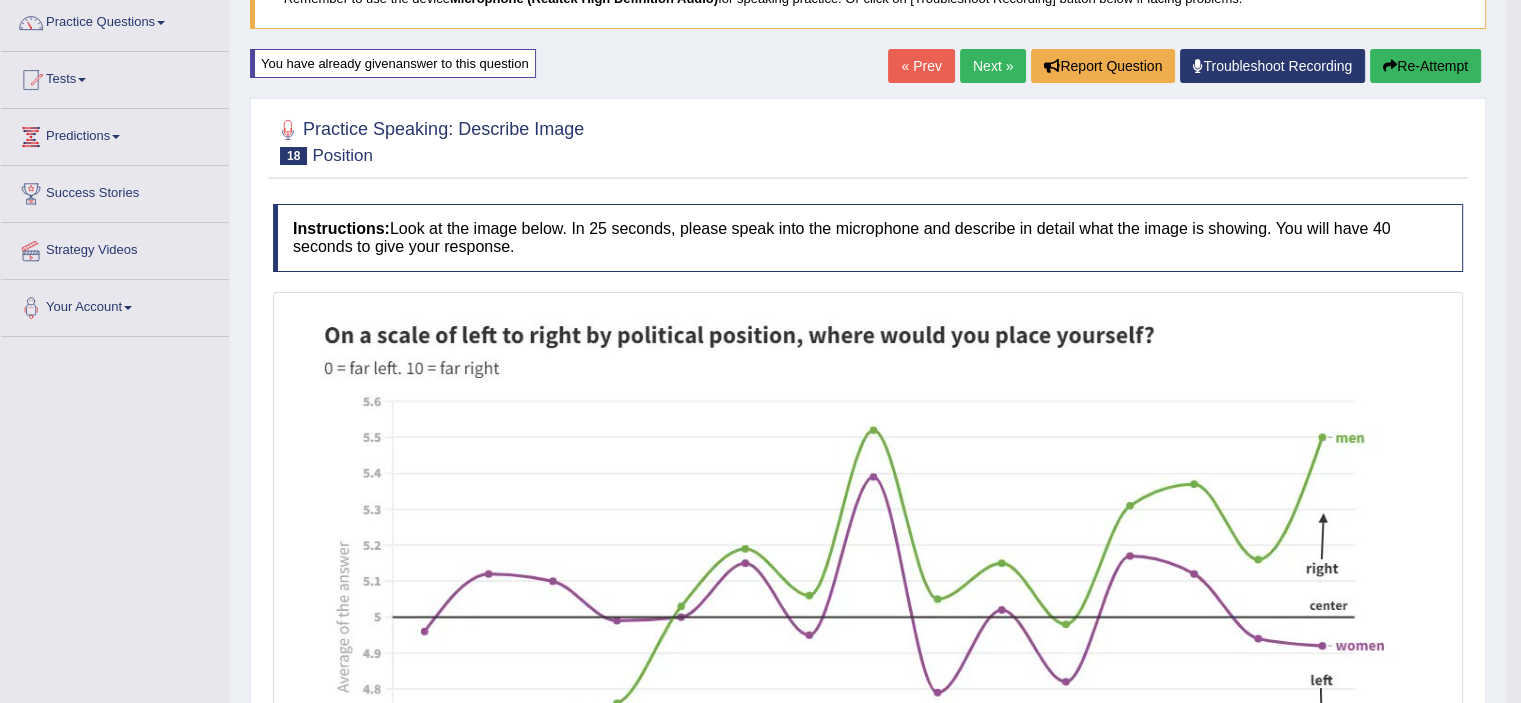 click on "Re-Attempt" at bounding box center [1425, 66] 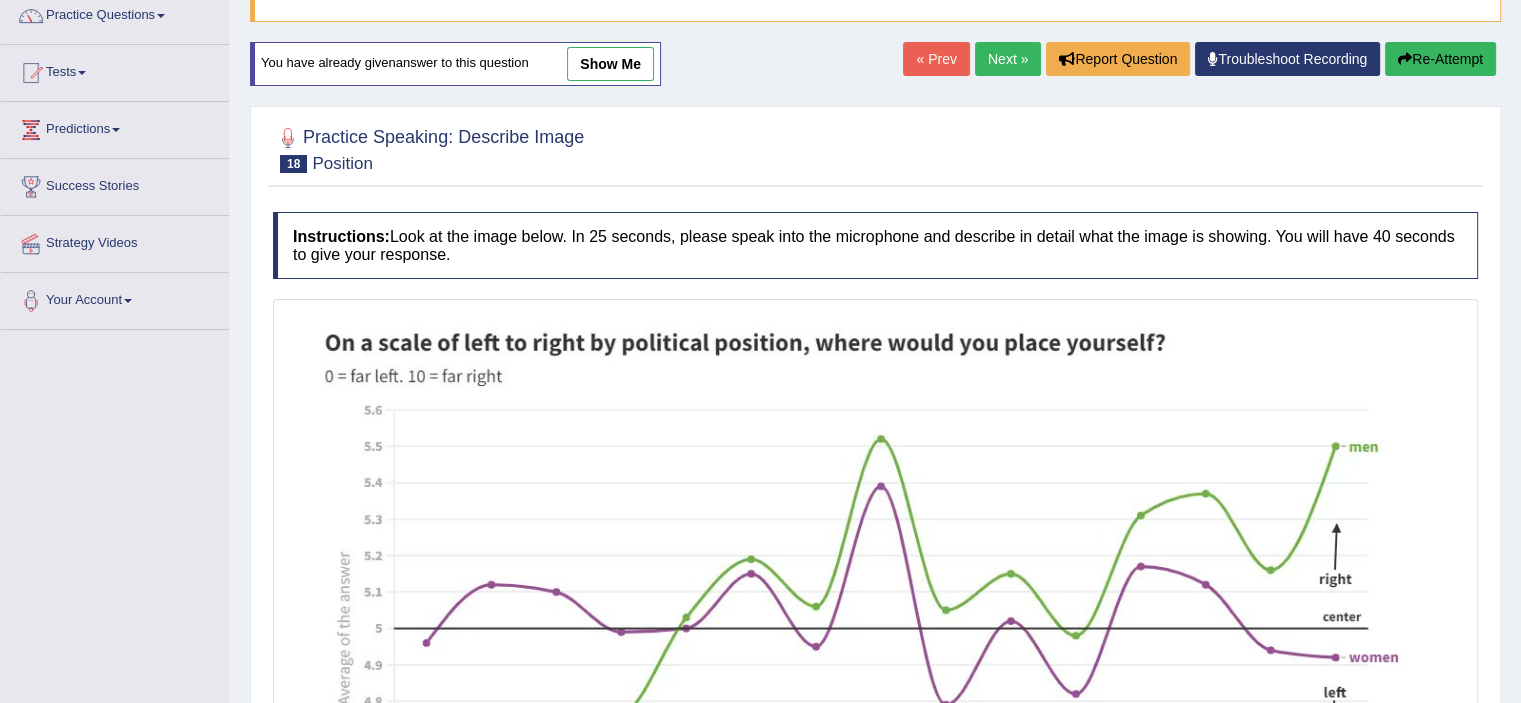 scroll, scrollTop: 0, scrollLeft: 0, axis: both 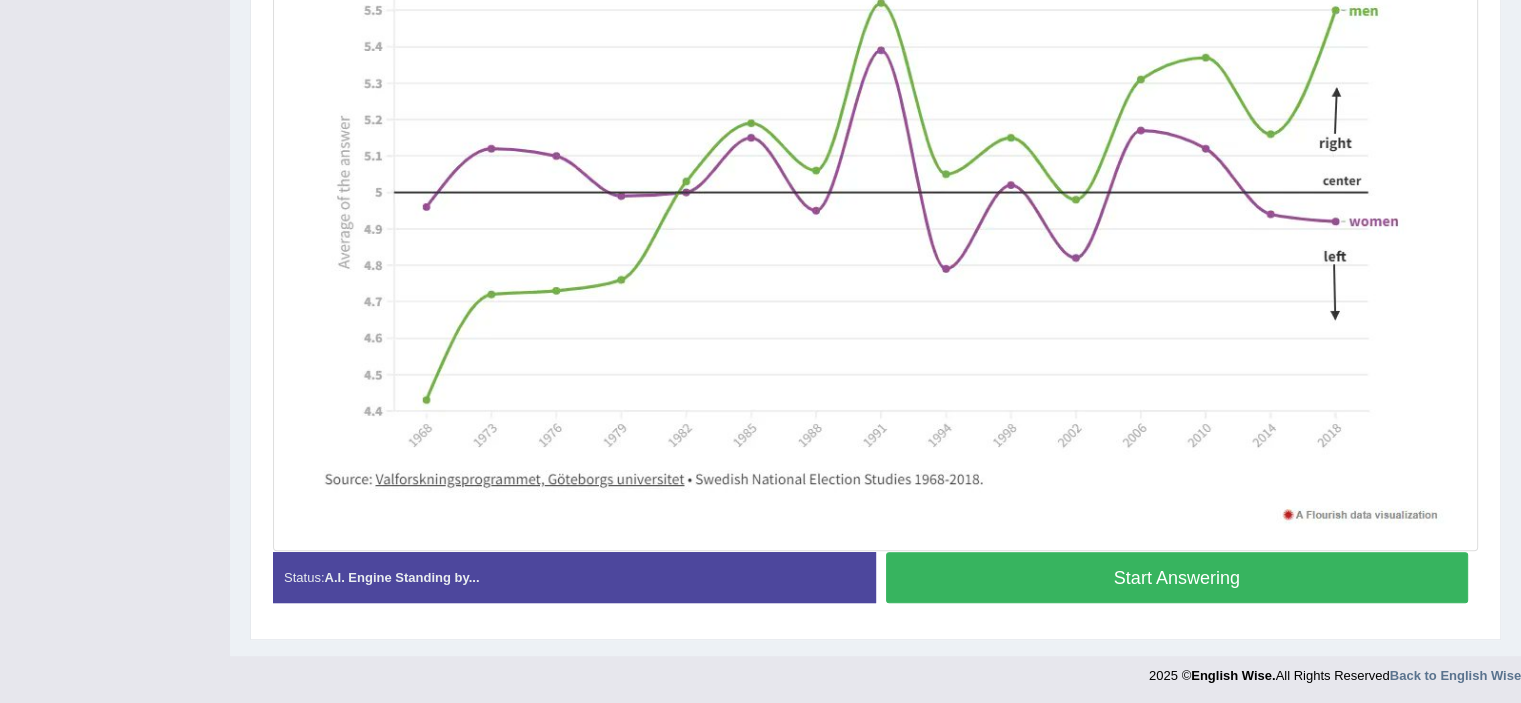 click on "Start Answering" at bounding box center (1177, 577) 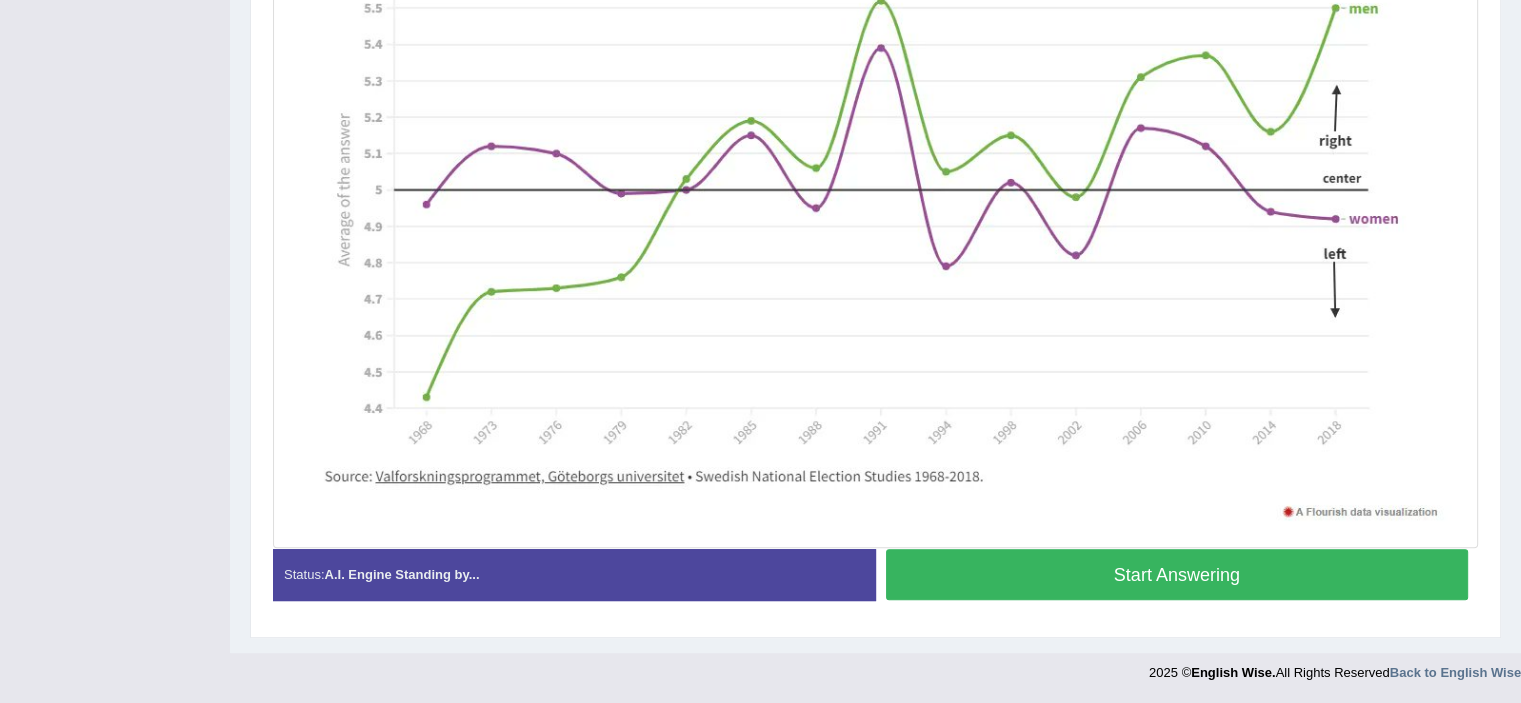 scroll, scrollTop: 589, scrollLeft: 0, axis: vertical 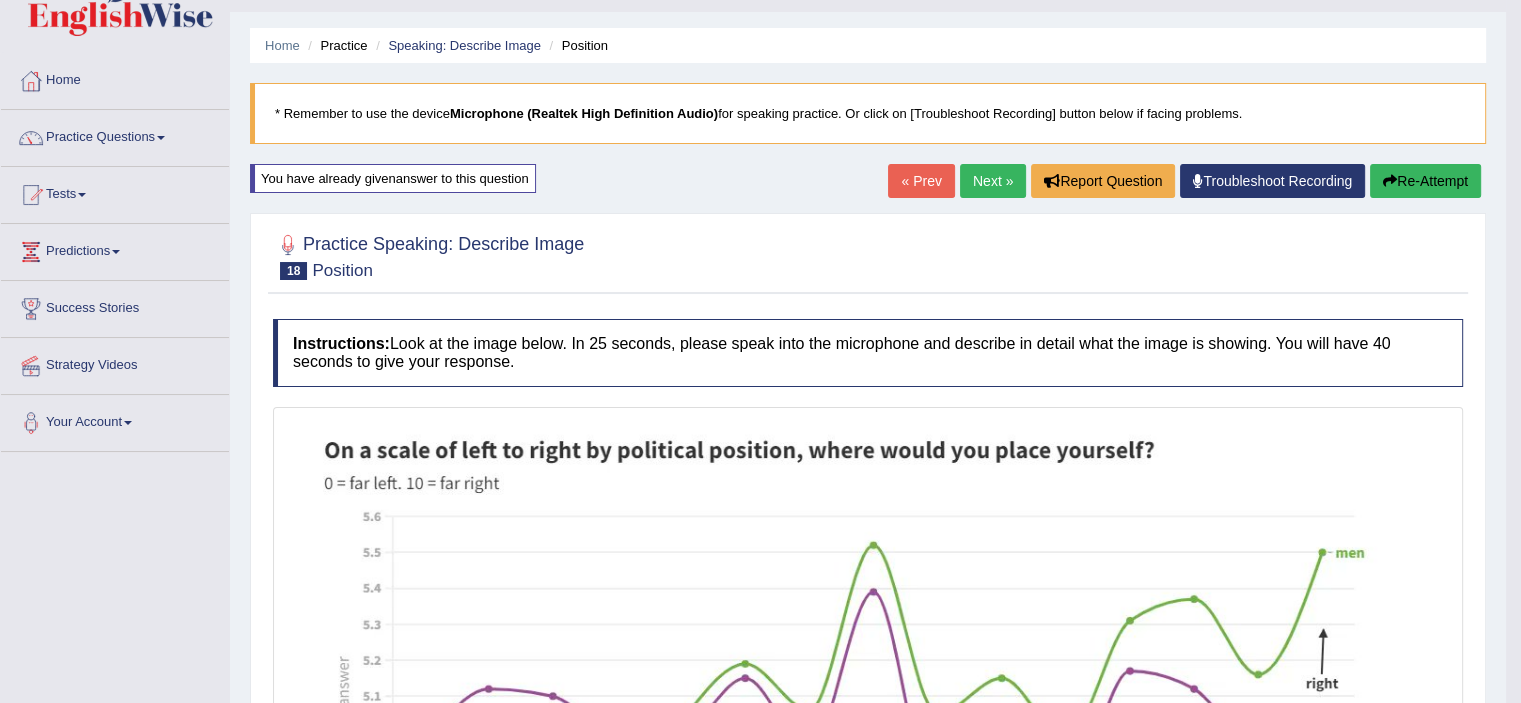 click on "Next »" at bounding box center [993, 181] 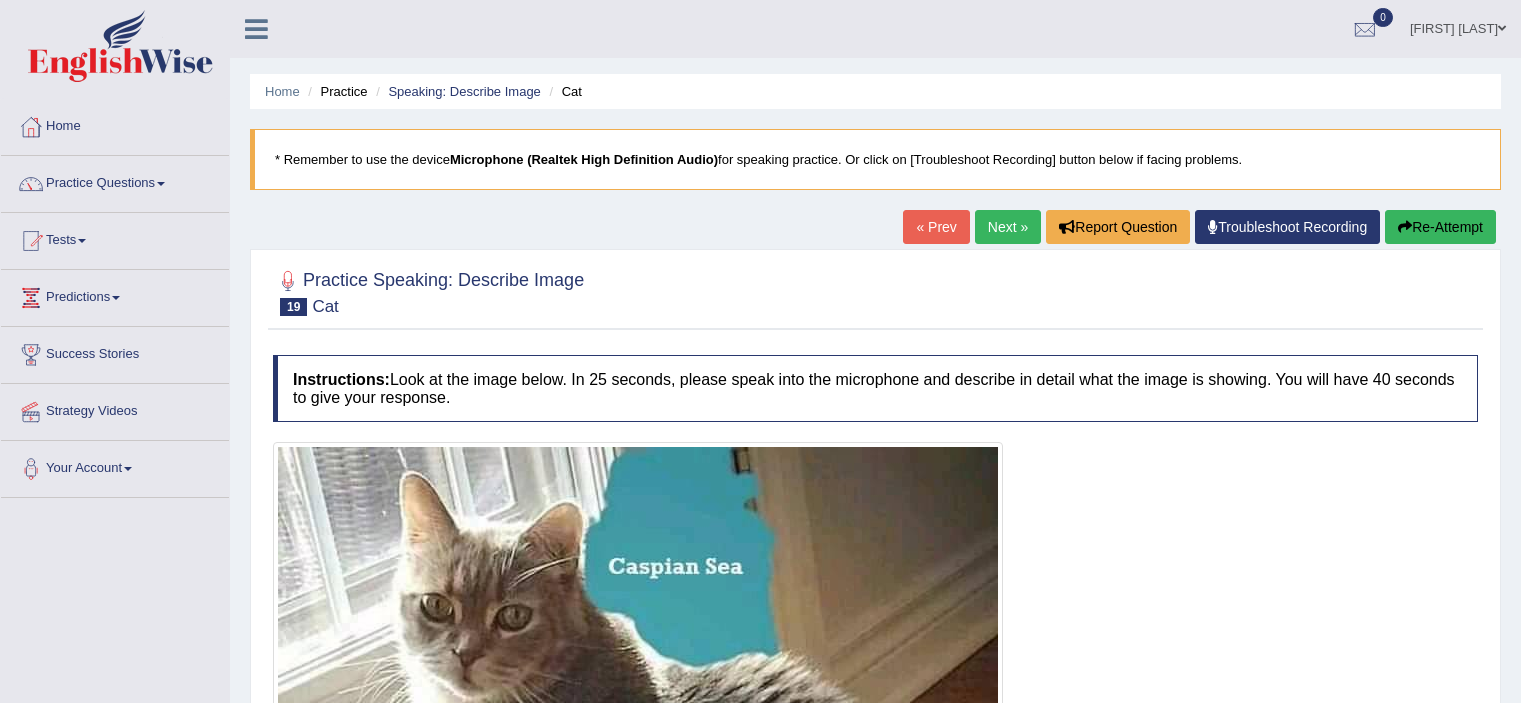 scroll, scrollTop: 0, scrollLeft: 0, axis: both 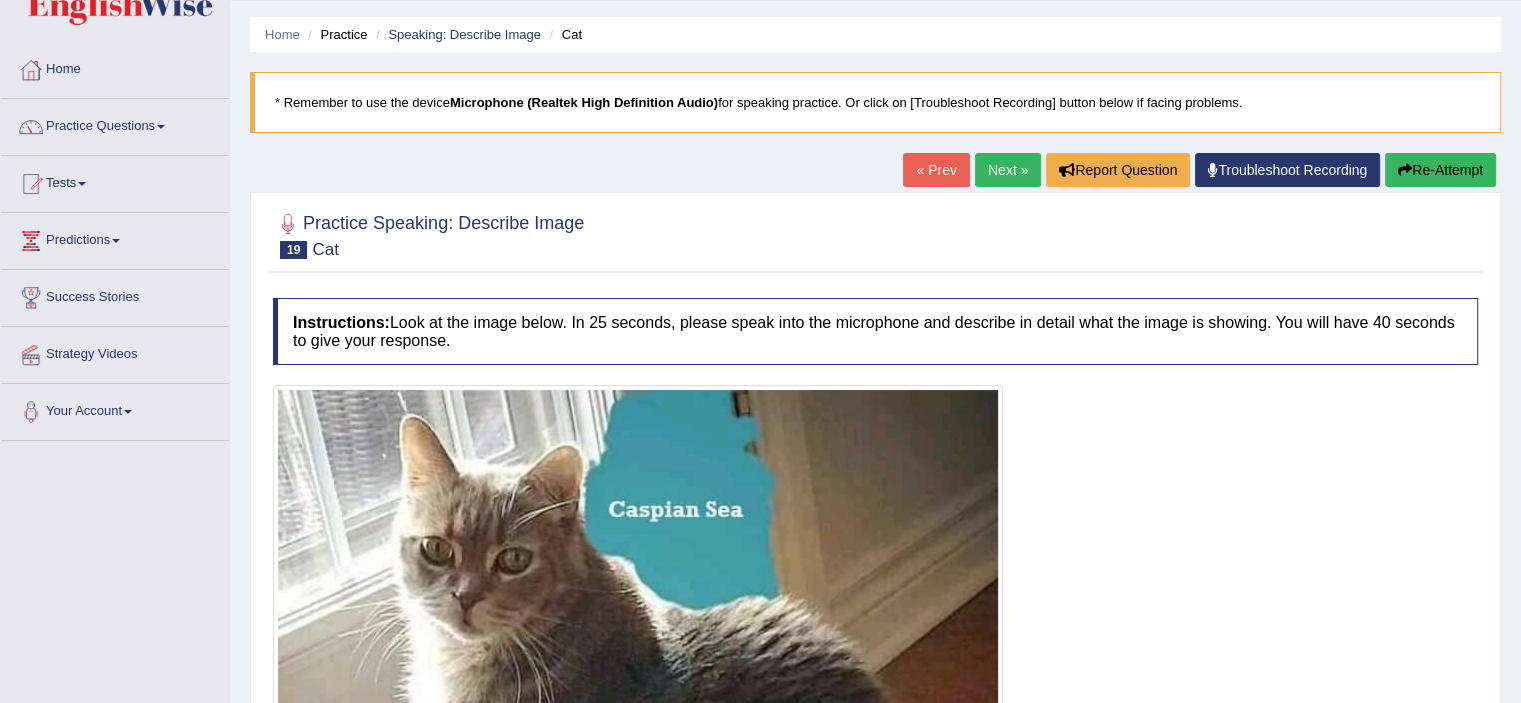 drag, startPoint x: 0, startPoint y: 0, endPoint x: 1484, endPoint y: 427, distance: 1544.2102 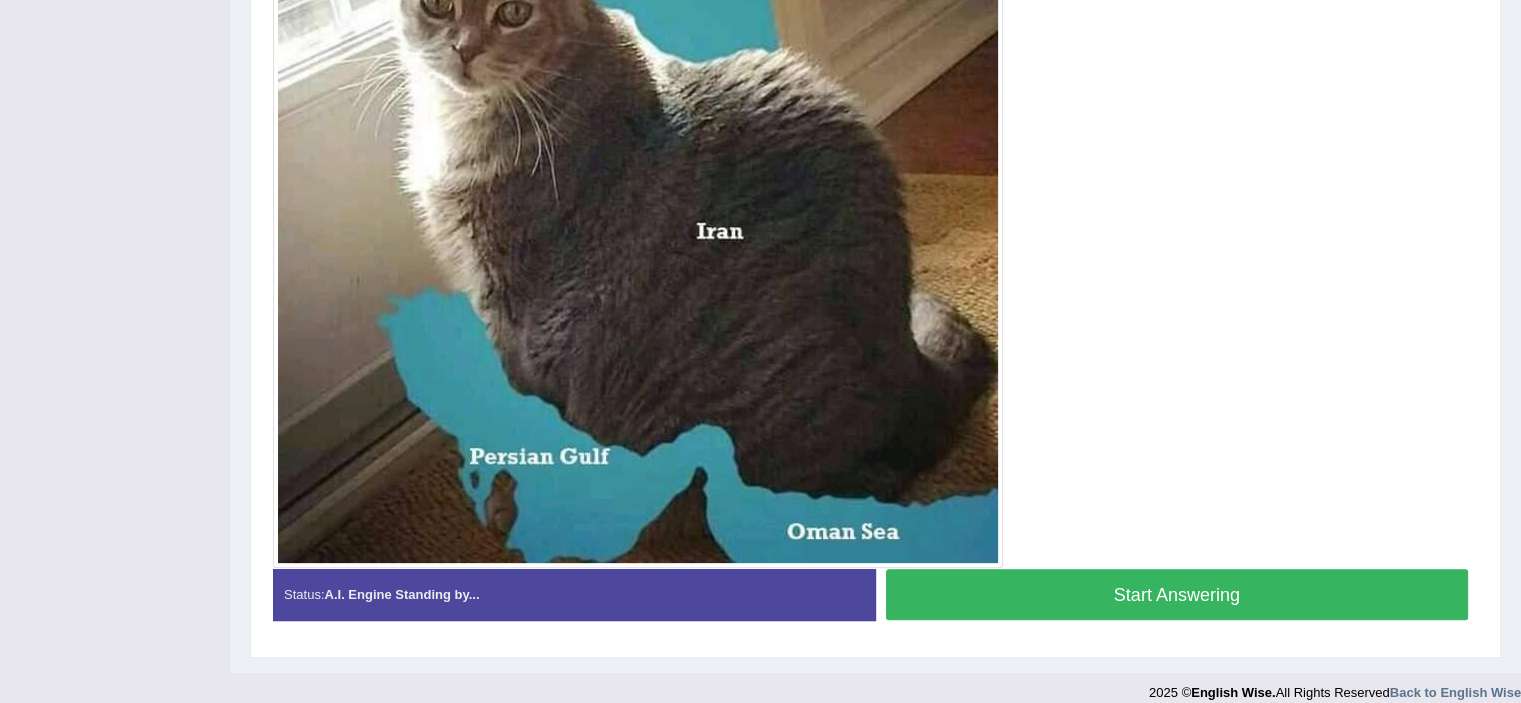 scroll, scrollTop: 605, scrollLeft: 0, axis: vertical 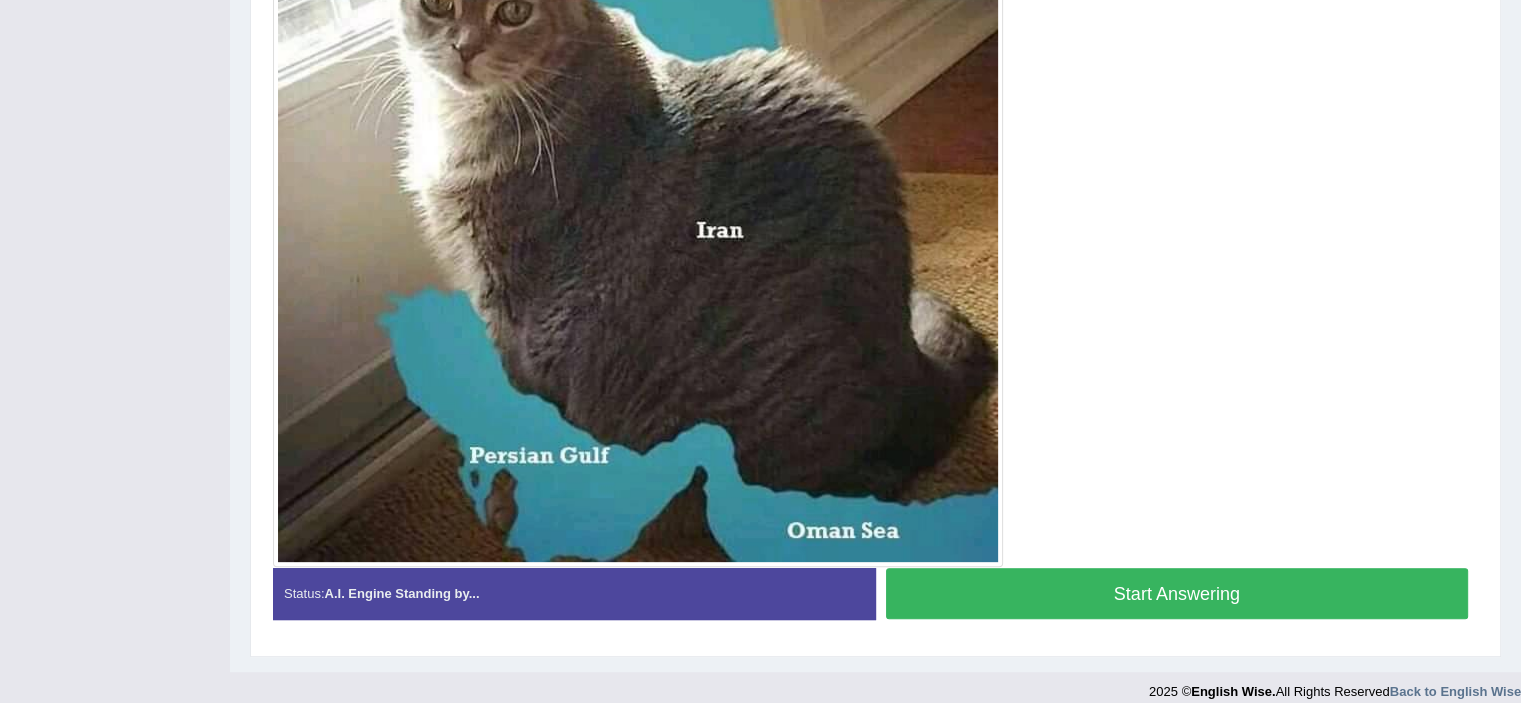 click on "Start Answering" at bounding box center [1177, 593] 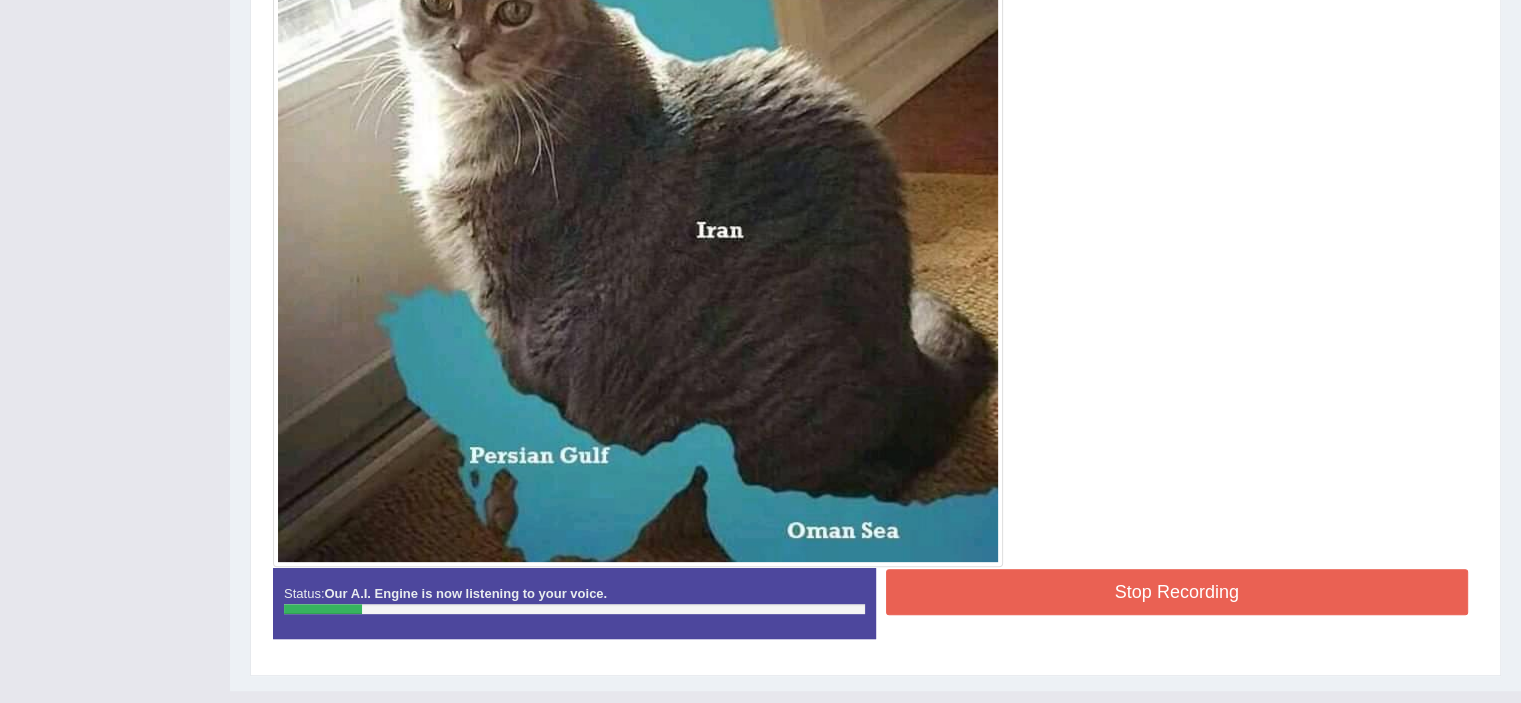 scroll, scrollTop: 0, scrollLeft: 0, axis: both 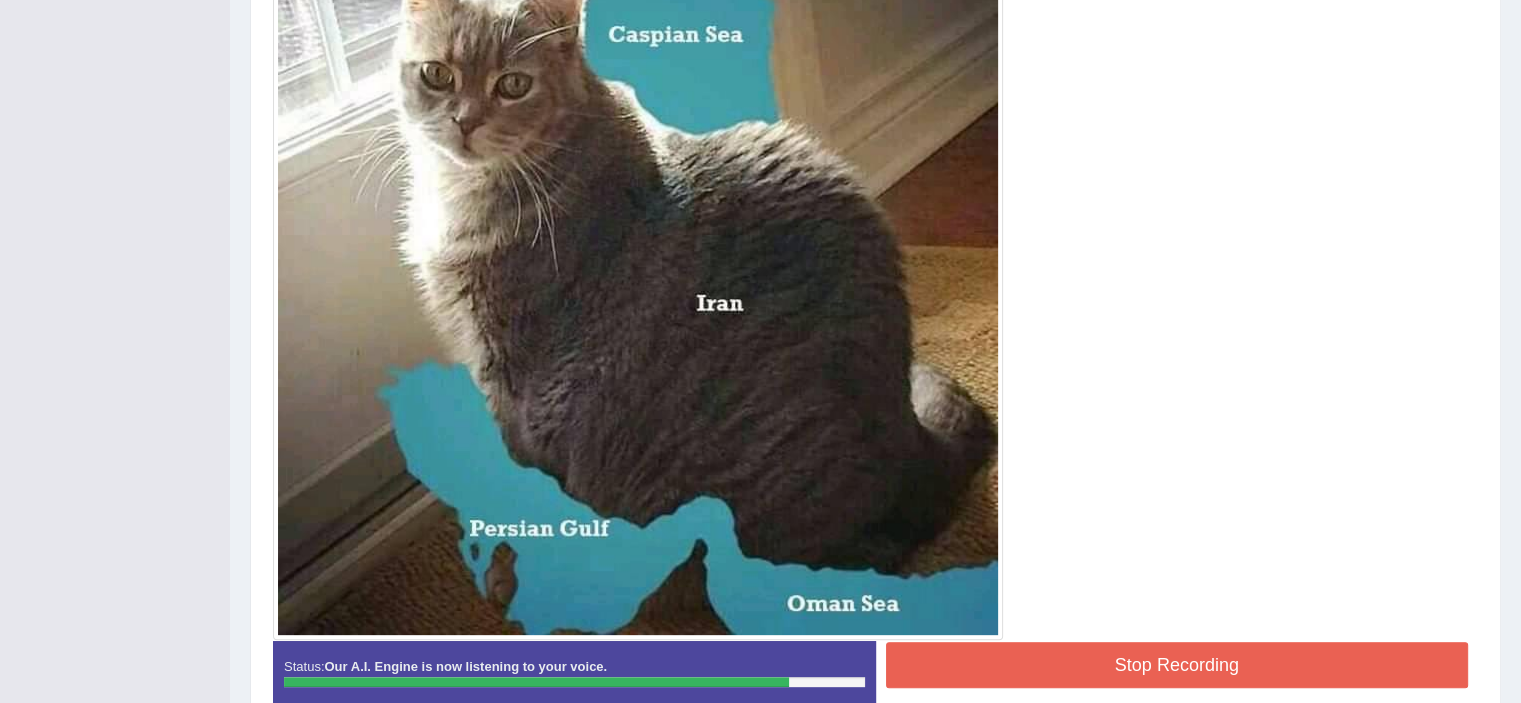 click on "Stop Recording" at bounding box center (1177, 665) 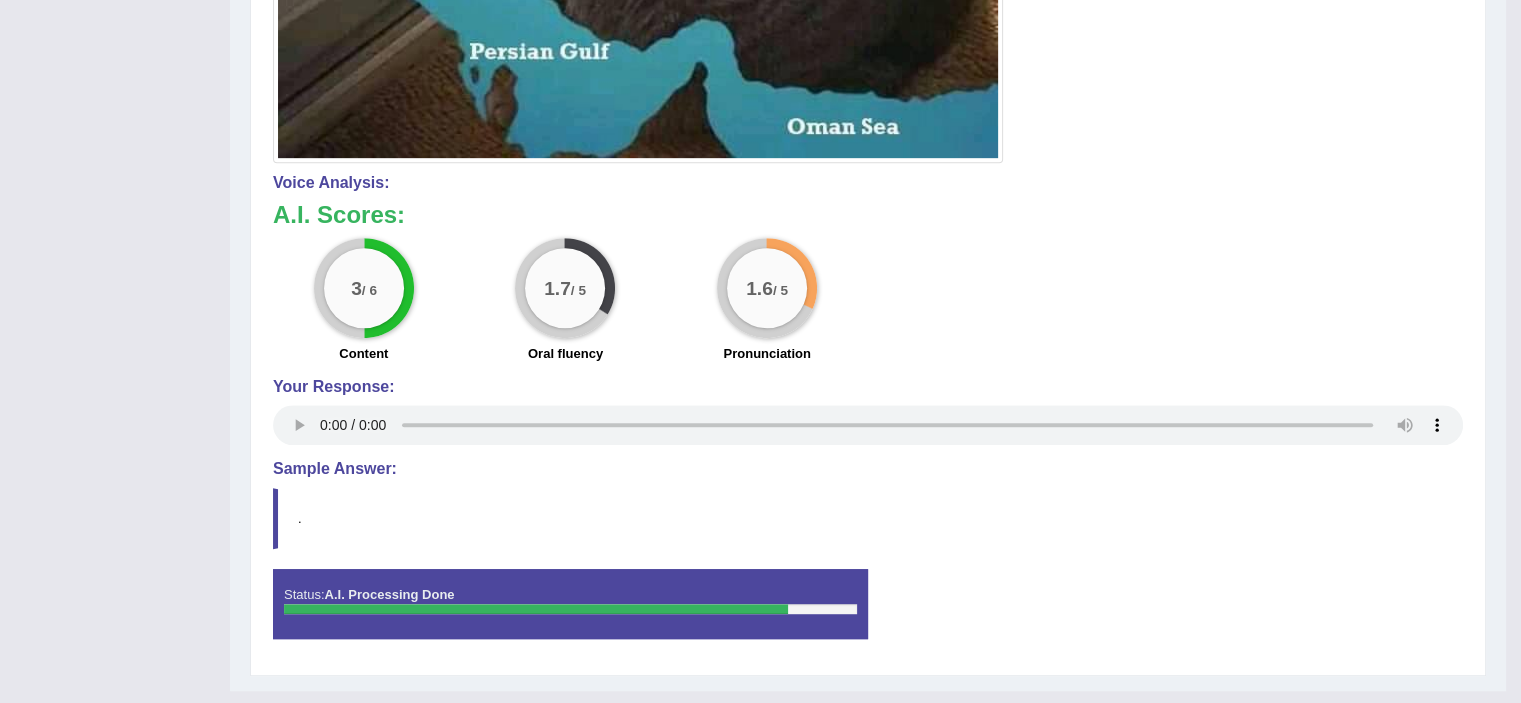 scroll, scrollTop: 1044, scrollLeft: 0, axis: vertical 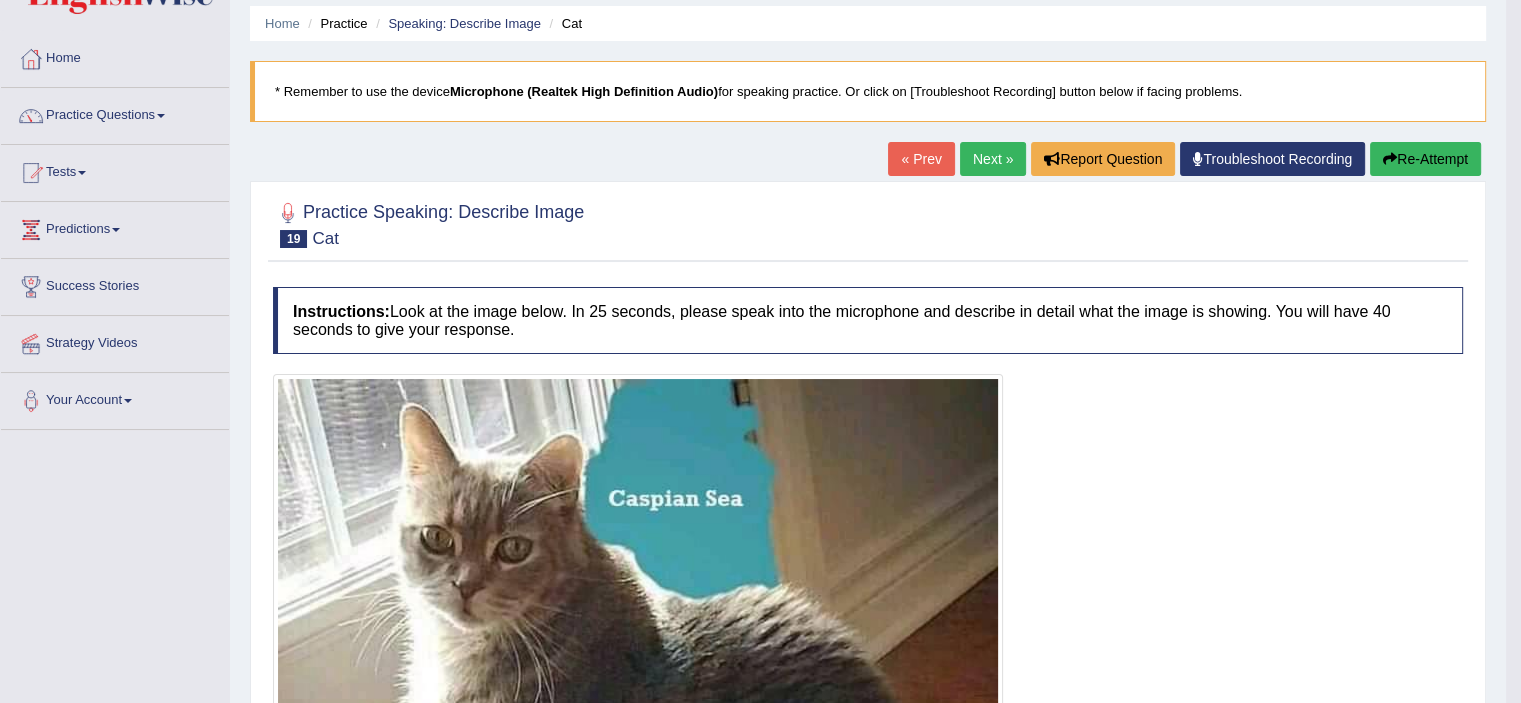 click on "Re-Attempt" at bounding box center [1425, 159] 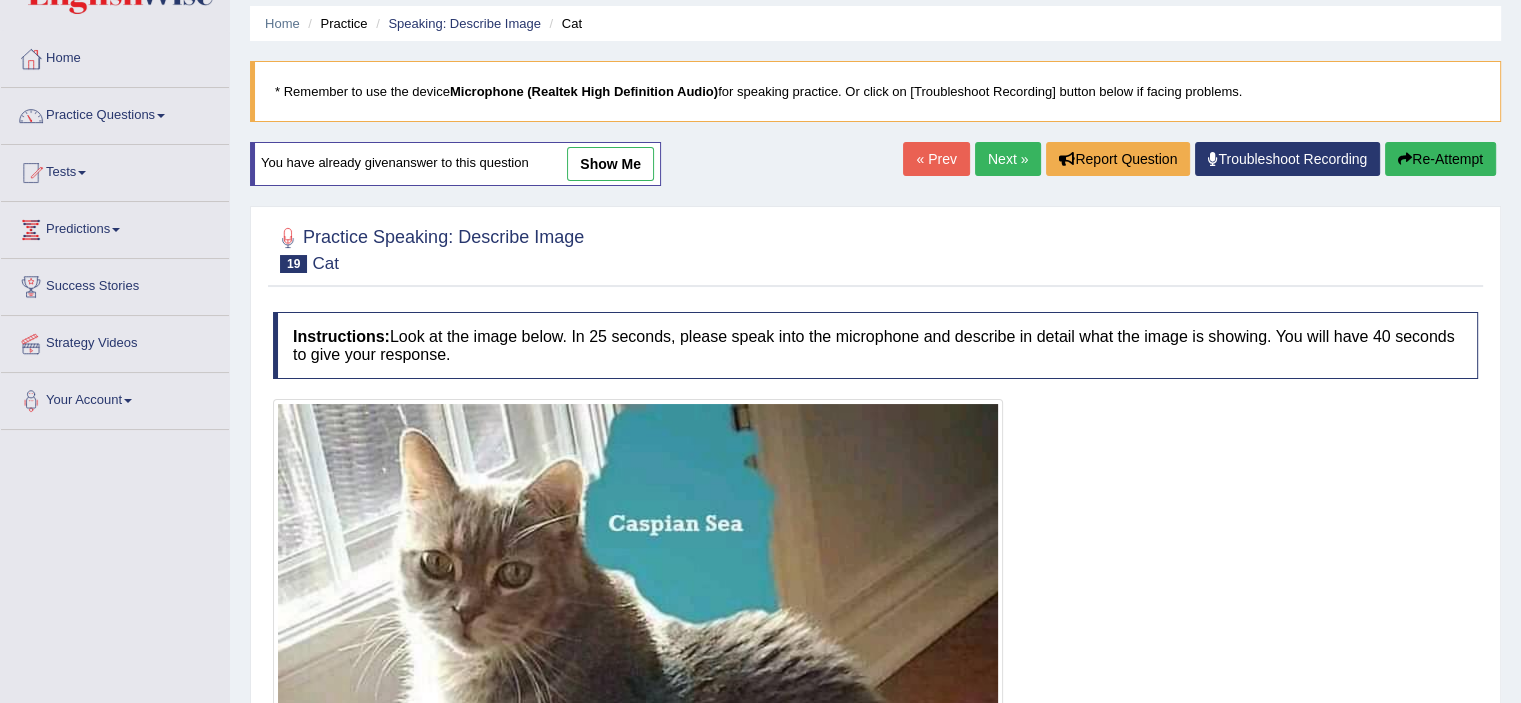 scroll, scrollTop: 0, scrollLeft: 0, axis: both 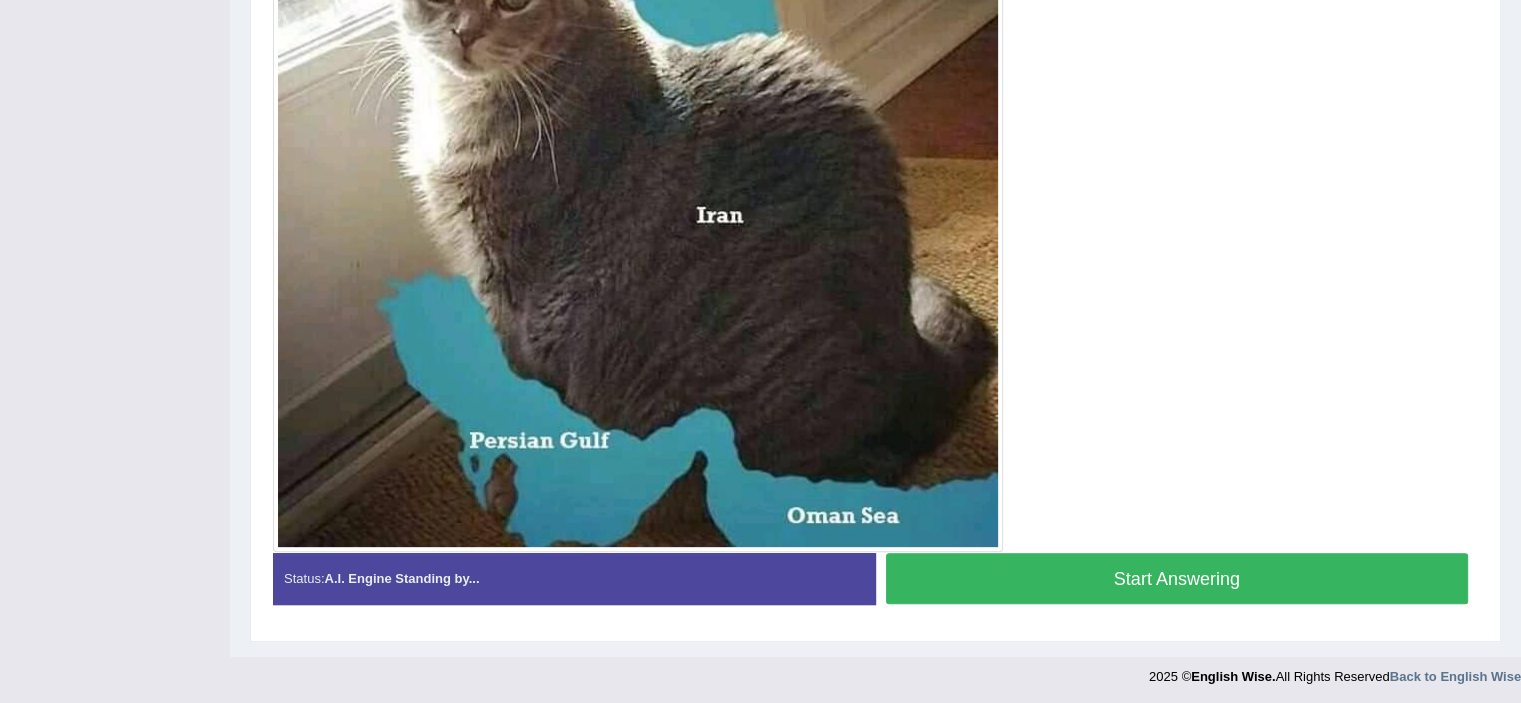 click on "Start Answering" at bounding box center [1177, 578] 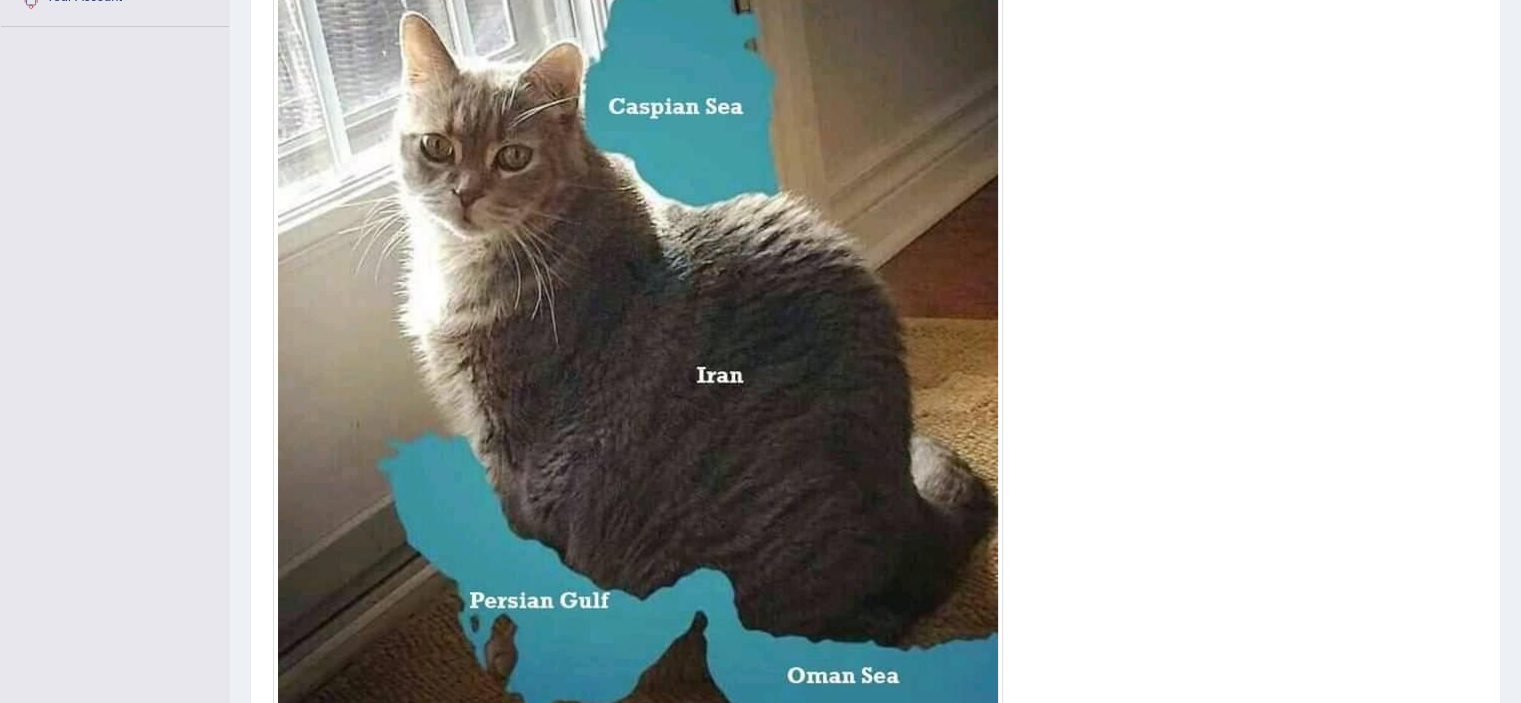 scroll, scrollTop: 469, scrollLeft: 0, axis: vertical 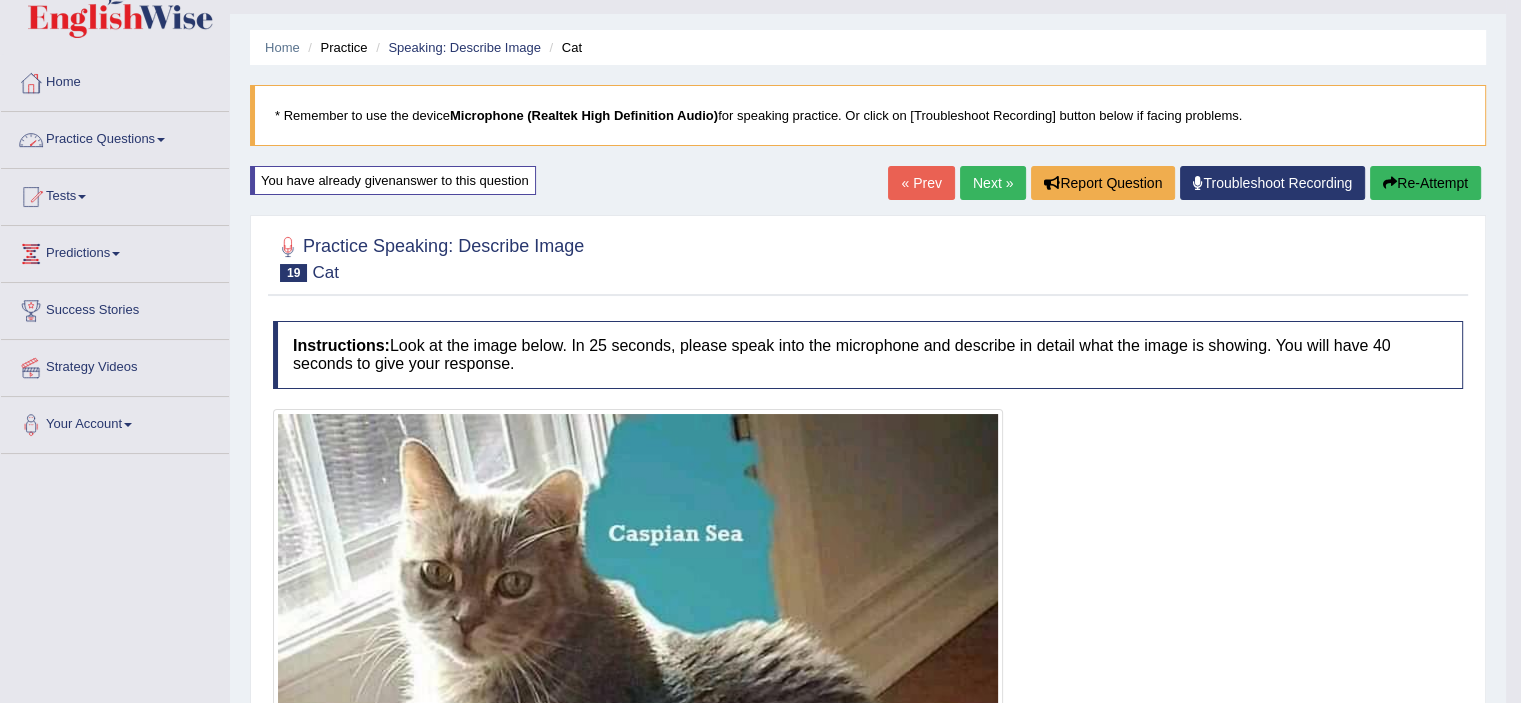 click on "Practice Questions" at bounding box center (115, 137) 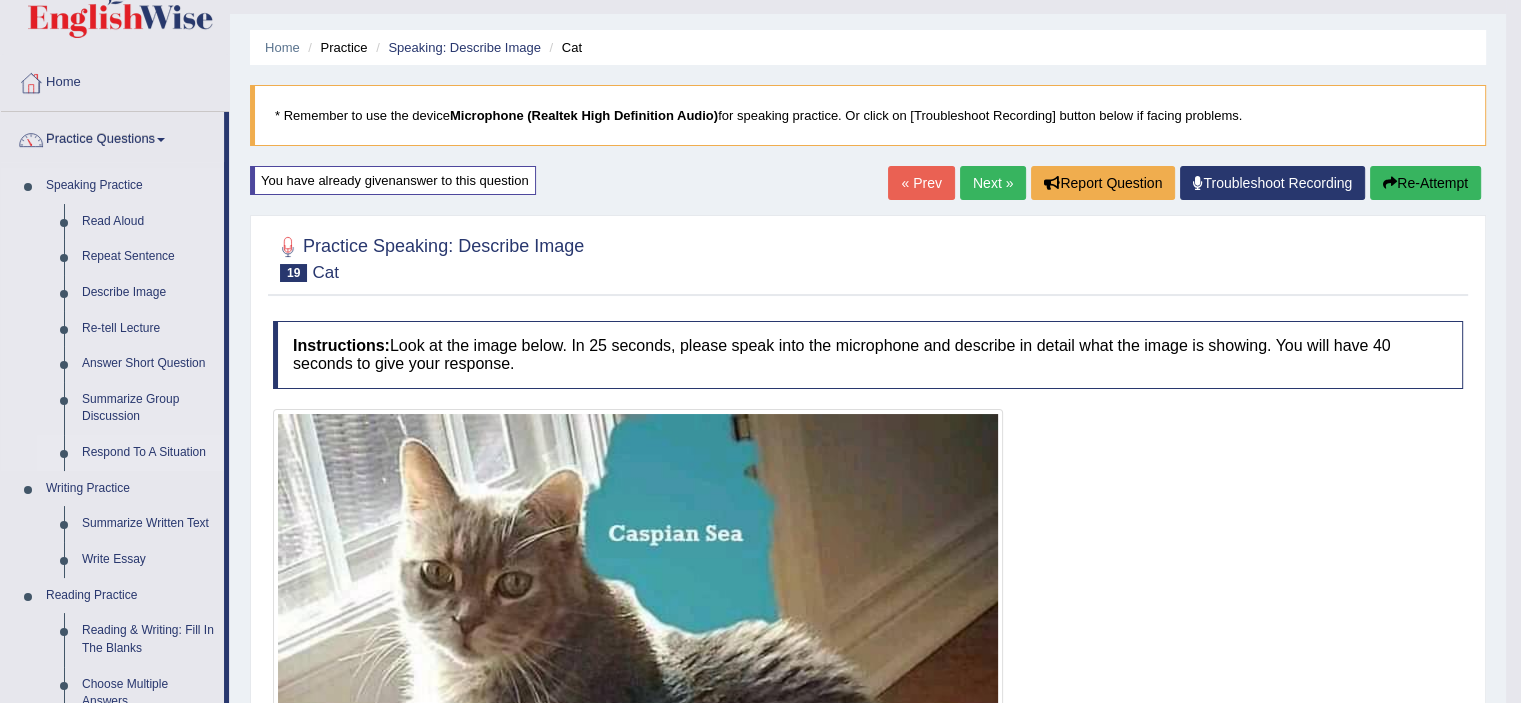 click on "Respond To A Situation" at bounding box center (148, 453) 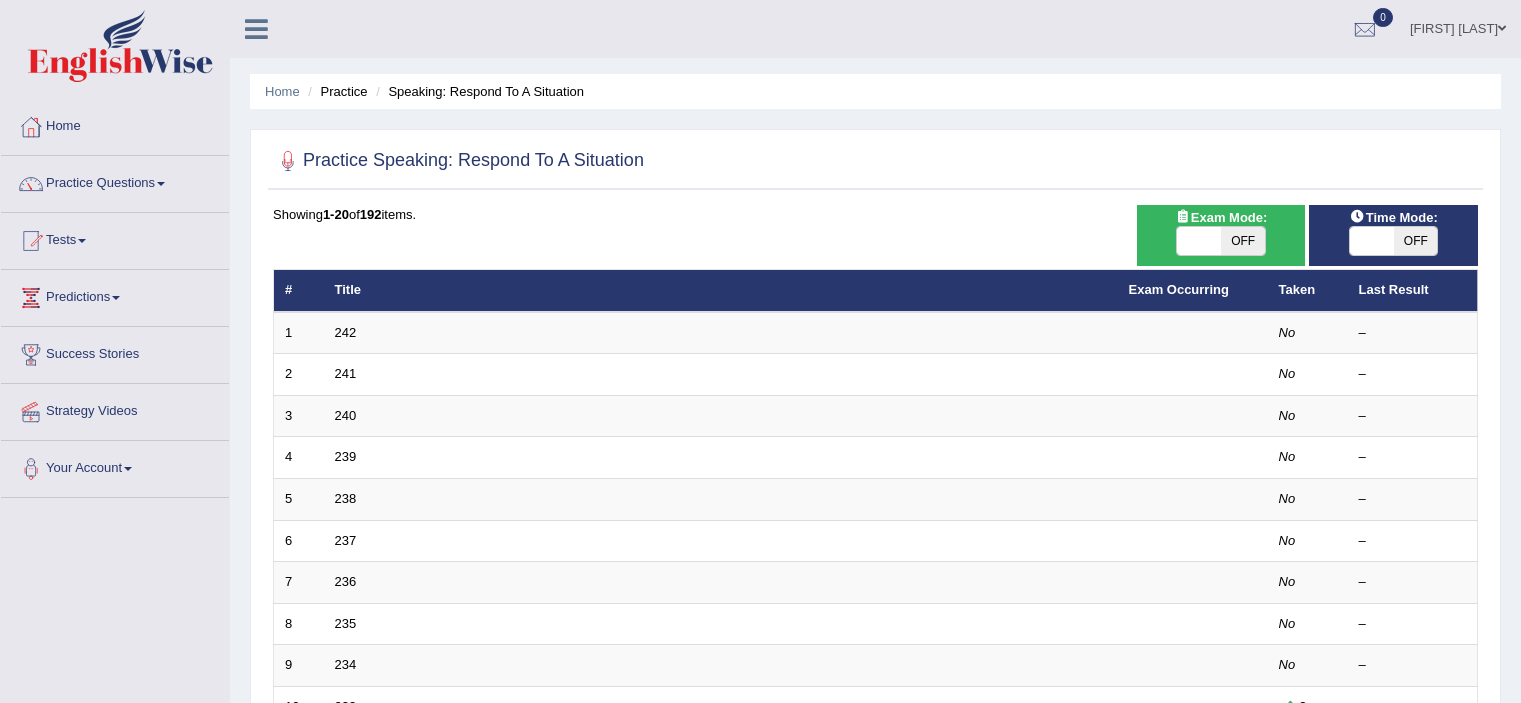 scroll, scrollTop: 0, scrollLeft: 0, axis: both 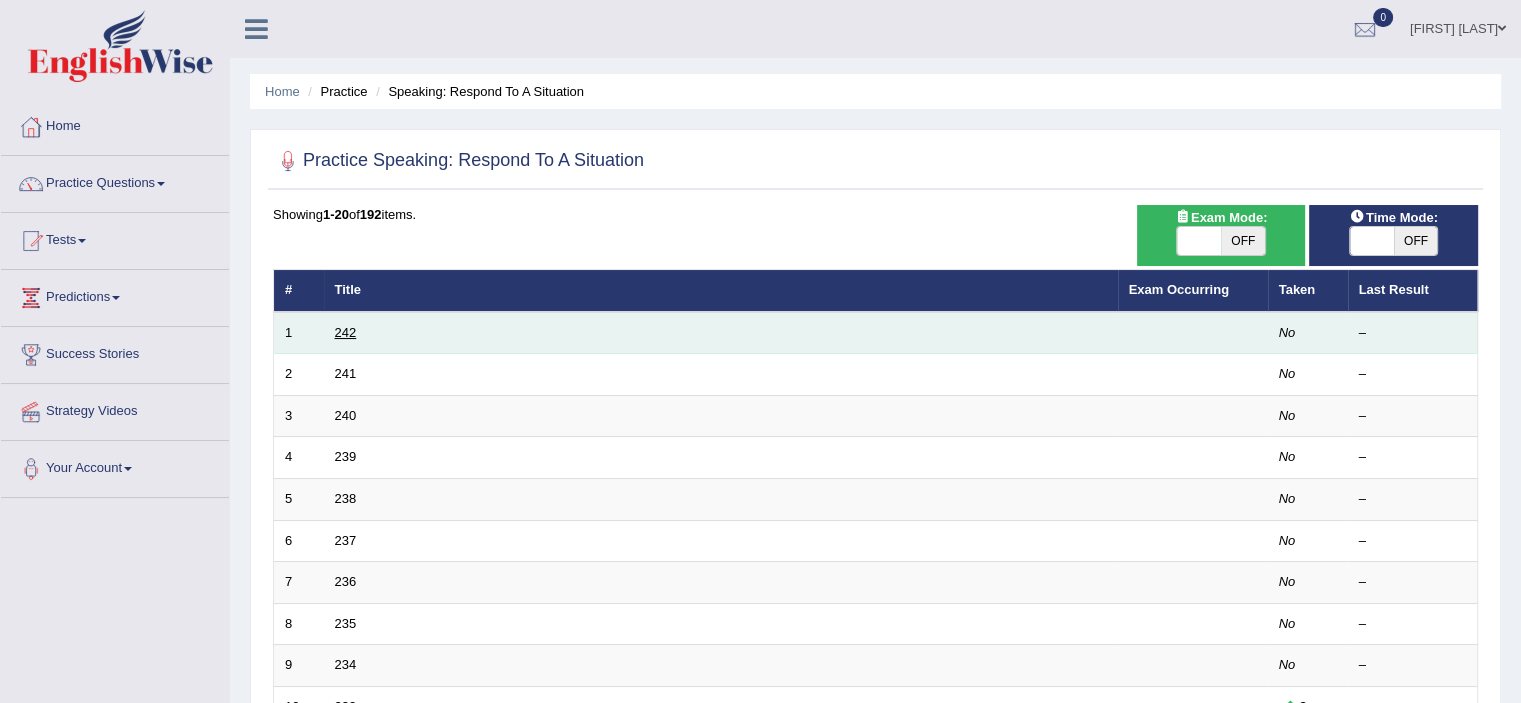 click on "242" at bounding box center [346, 332] 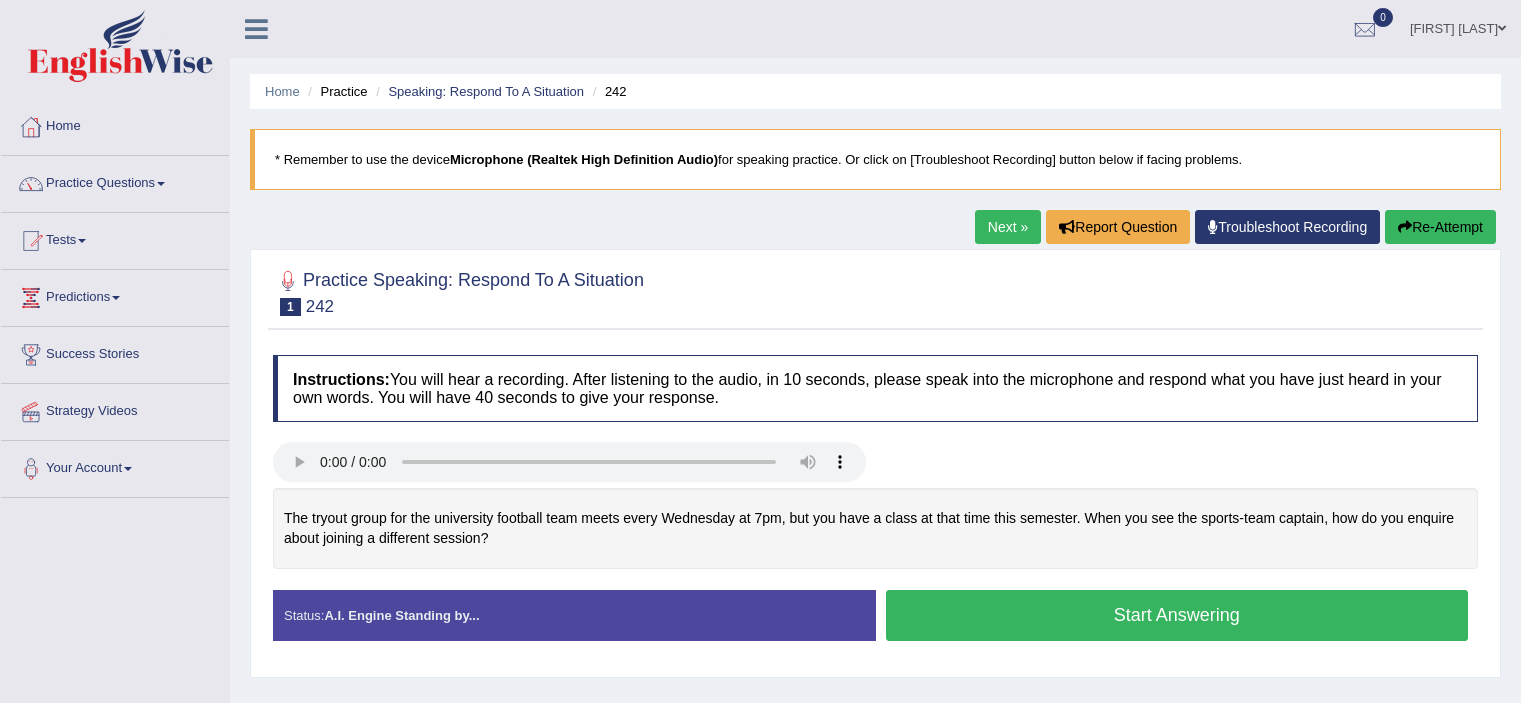 scroll, scrollTop: 0, scrollLeft: 0, axis: both 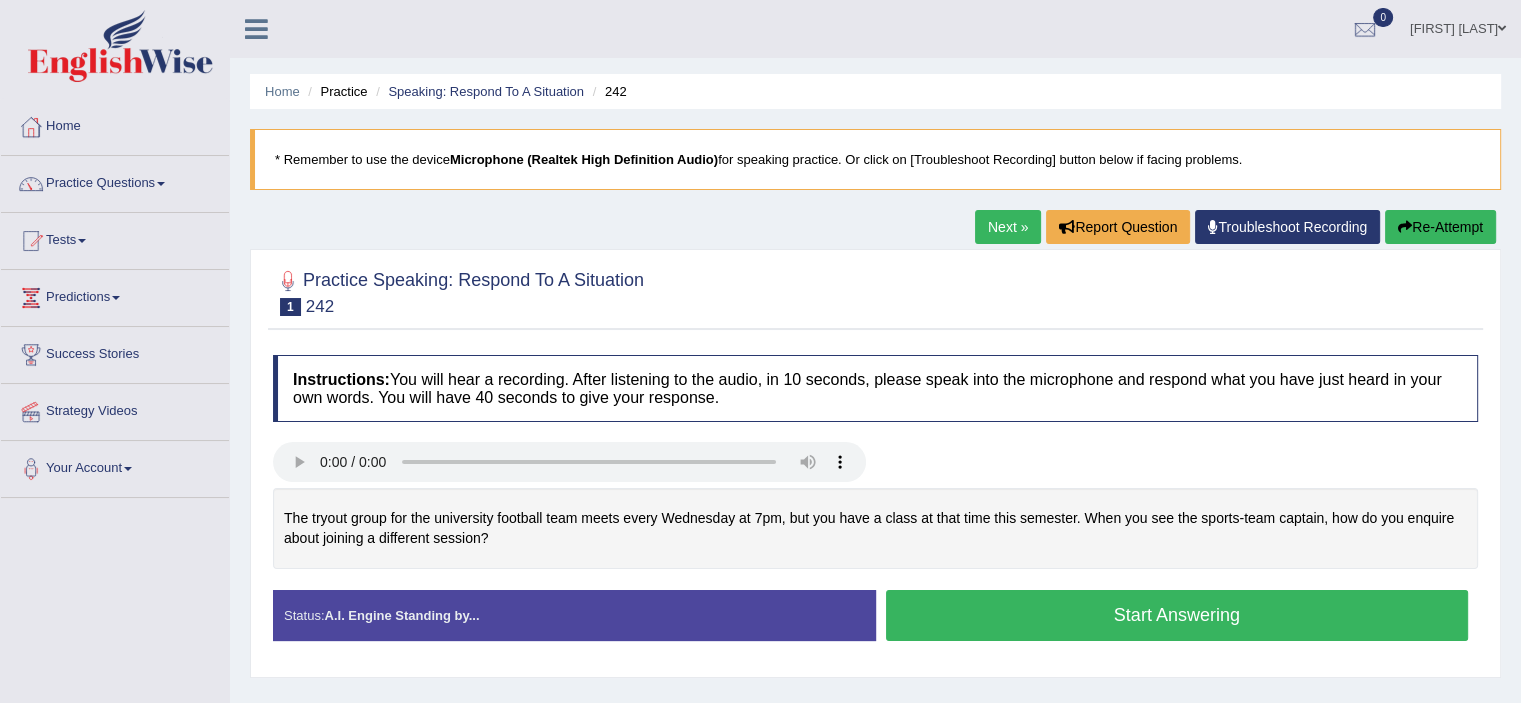 click on "Start Answering" at bounding box center (1177, 615) 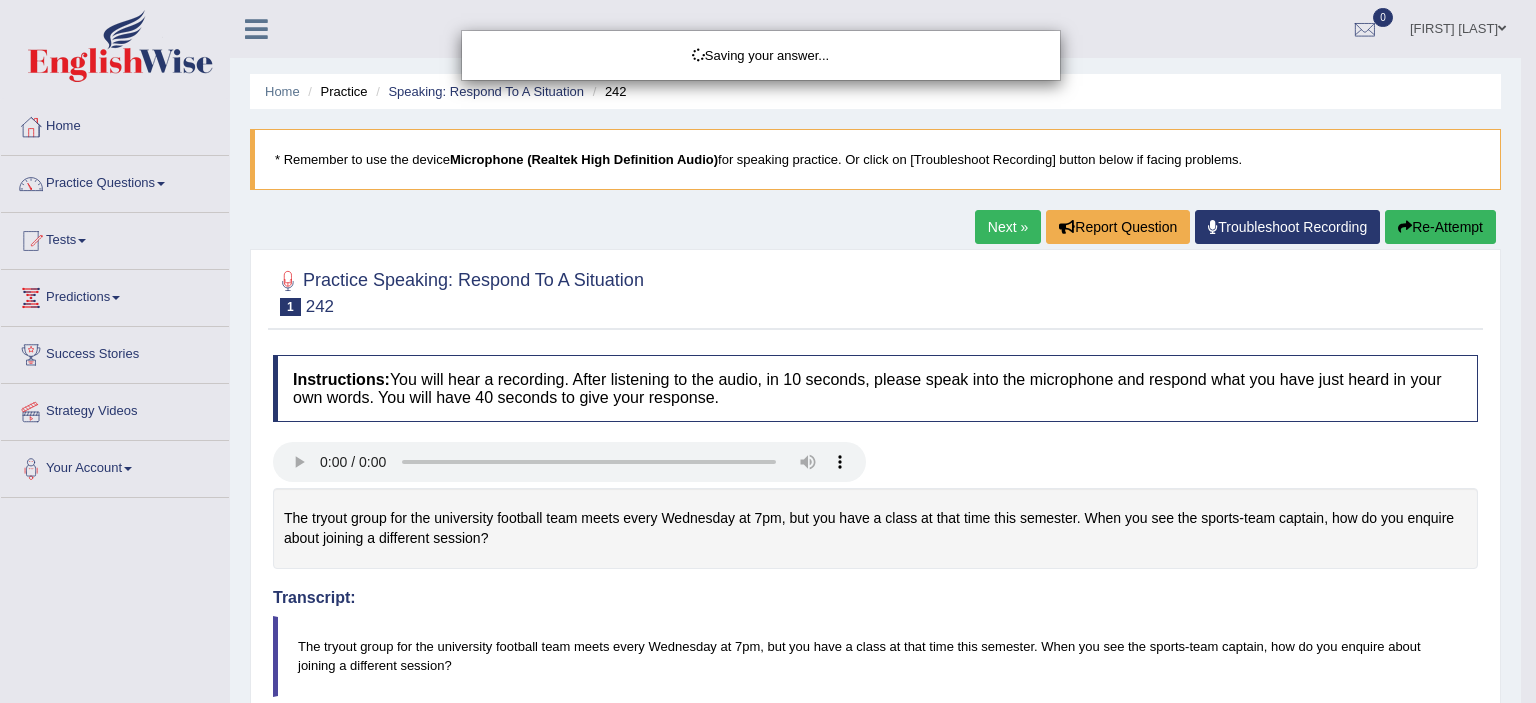 click on "Saving your answer..." at bounding box center (768, 351) 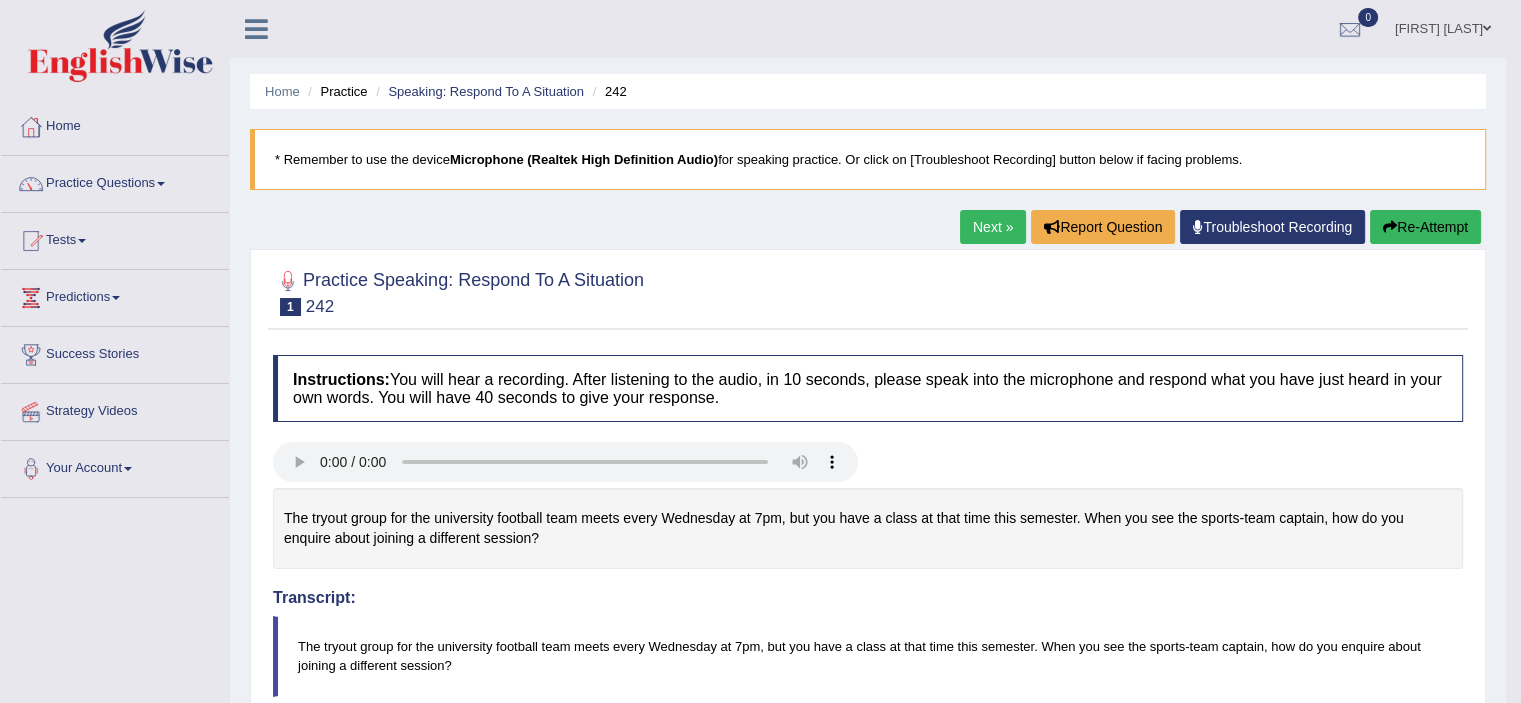 drag, startPoint x: 1528, startPoint y: 209, endPoint x: 1477, endPoint y: 620, distance: 414.15216 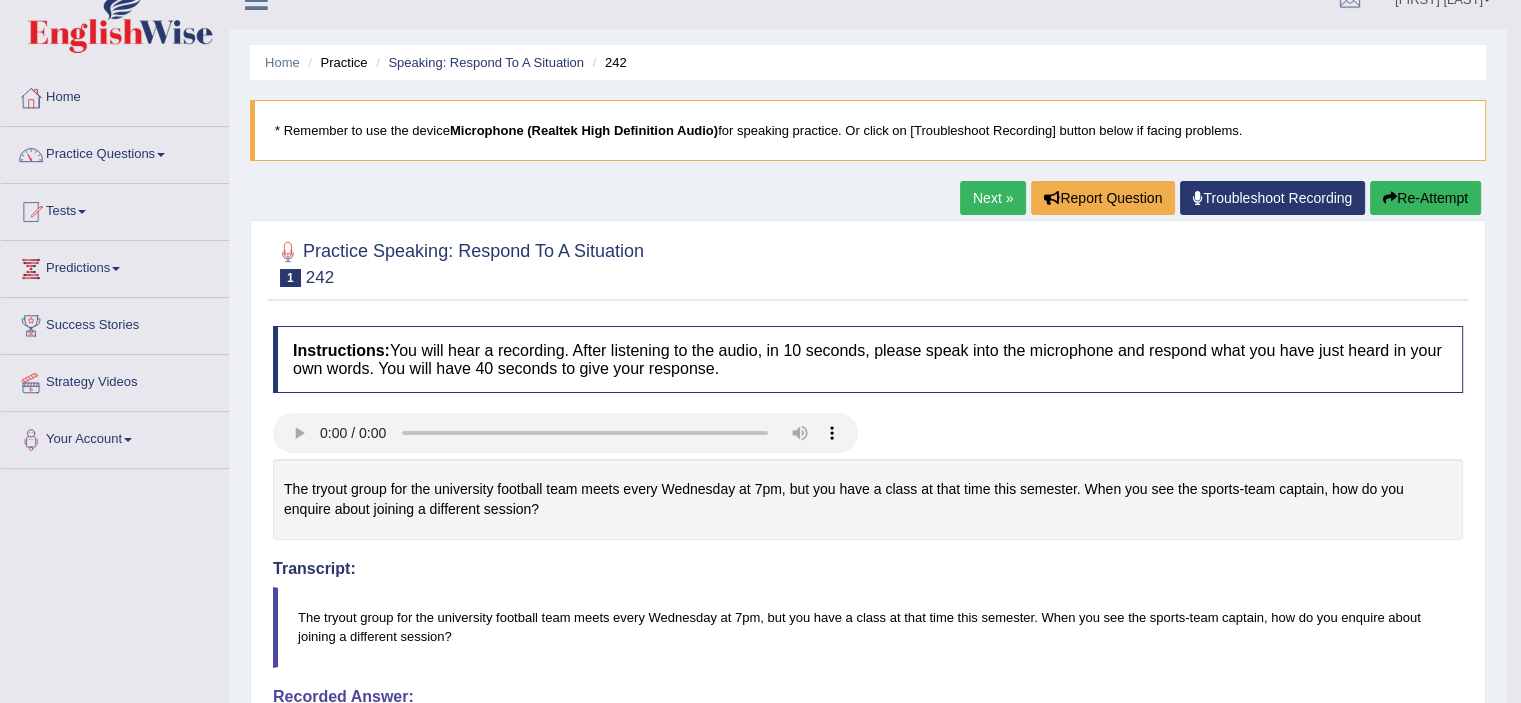 scroll, scrollTop: 0, scrollLeft: 0, axis: both 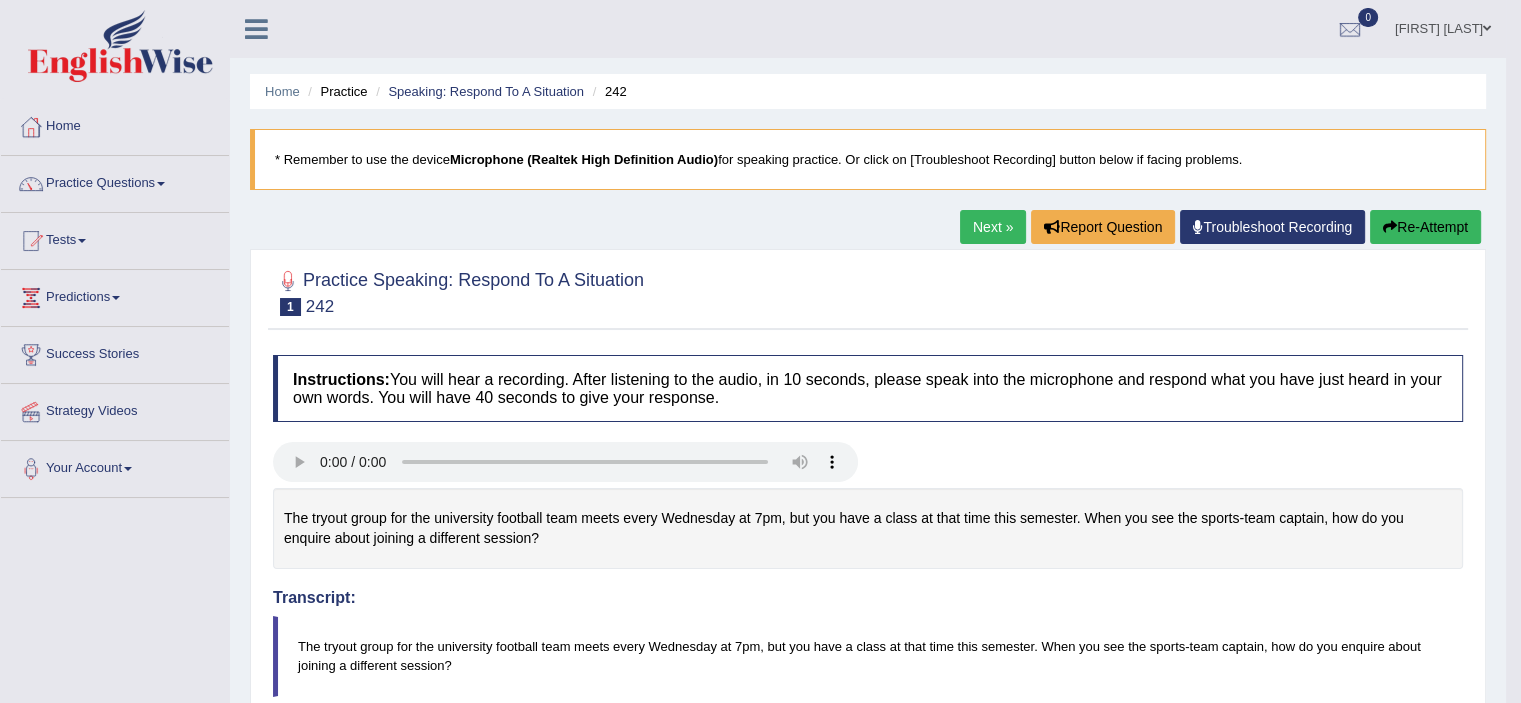 click on "Next »" at bounding box center (993, 227) 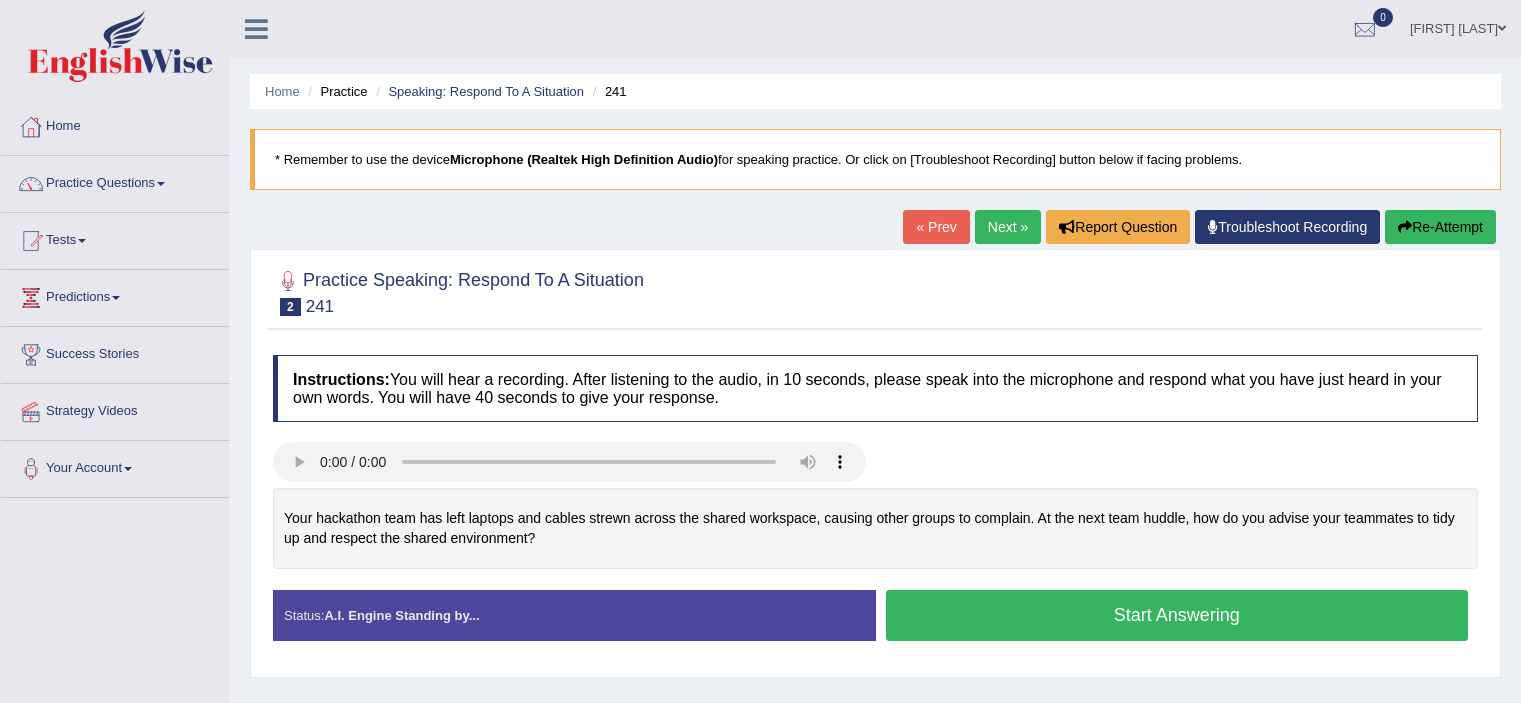 scroll, scrollTop: 0, scrollLeft: 0, axis: both 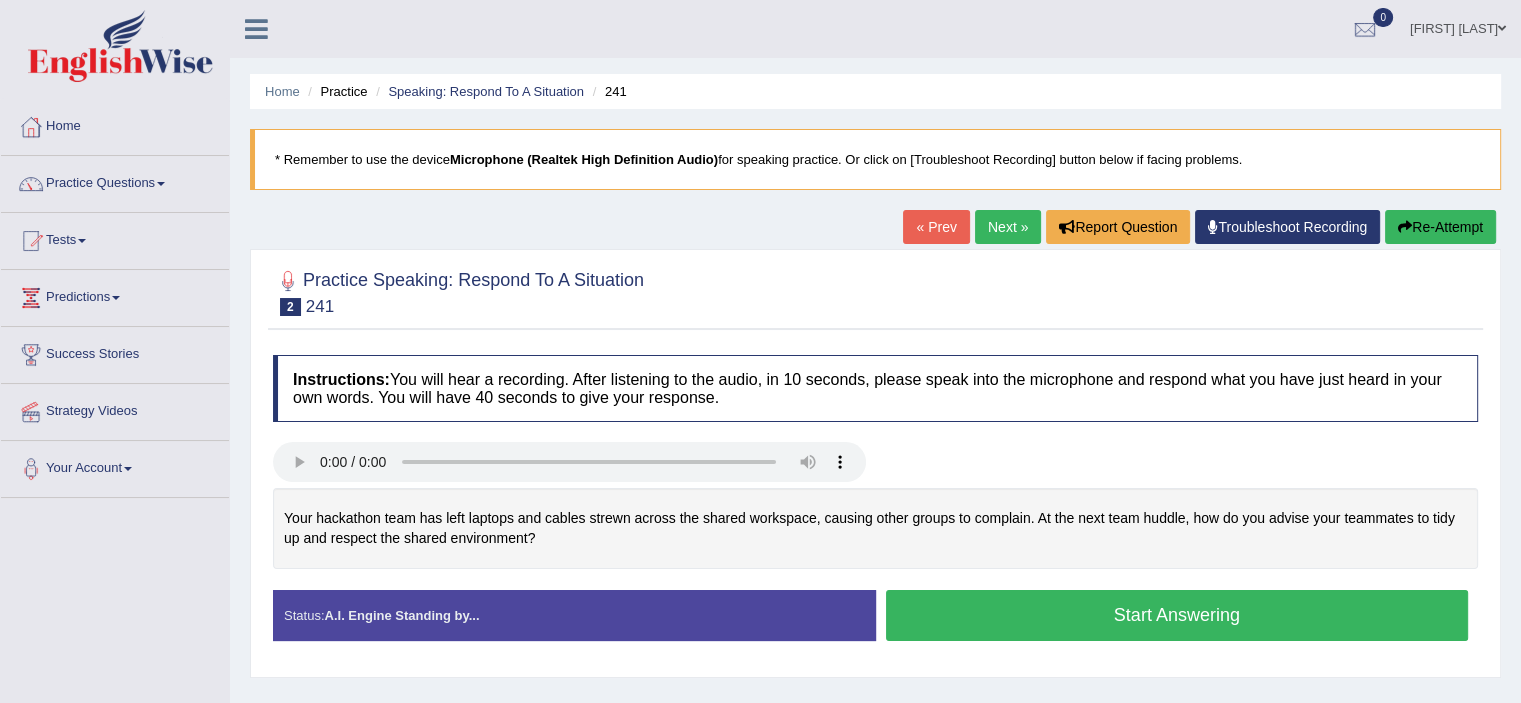 drag, startPoint x: 431, startPoint y: 502, endPoint x: 512, endPoint y: 528, distance: 85.07056 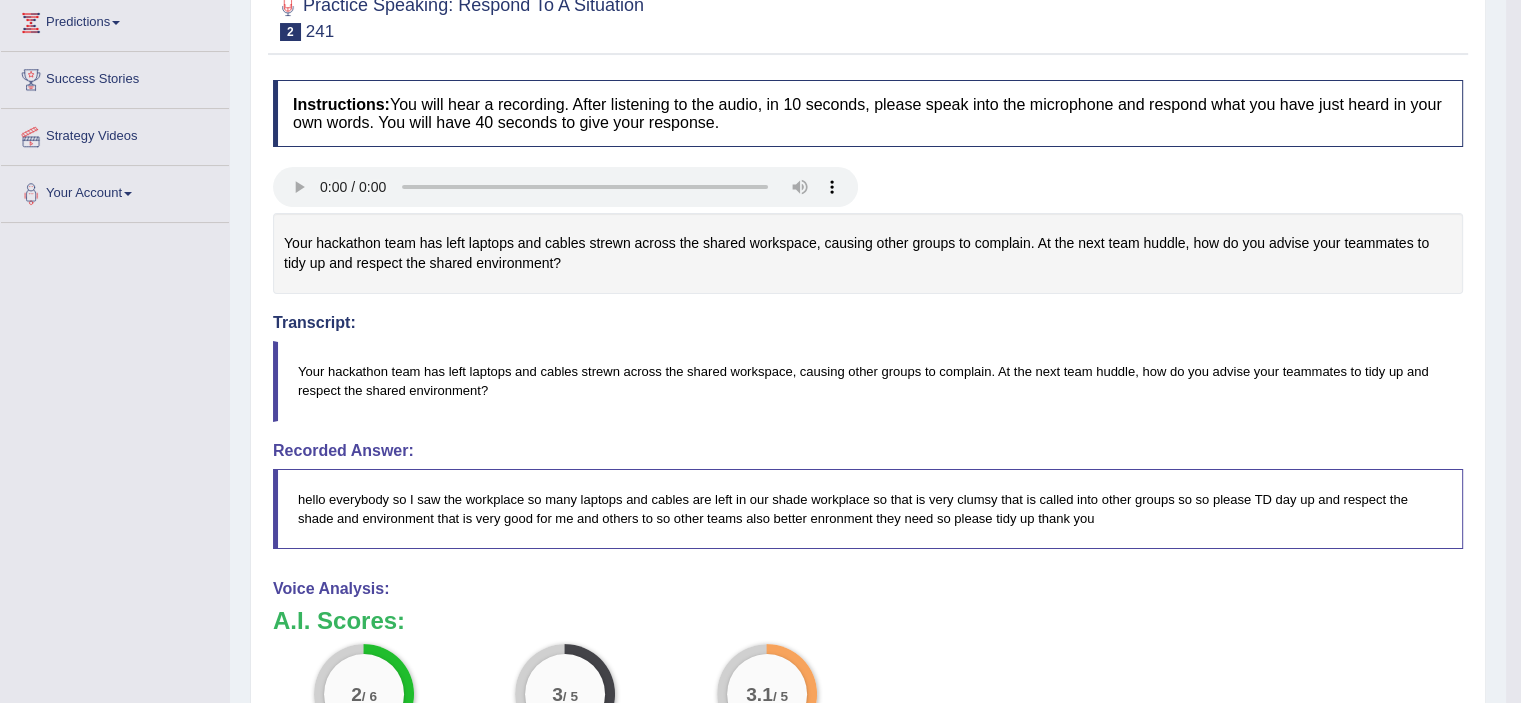 scroll, scrollTop: 65, scrollLeft: 0, axis: vertical 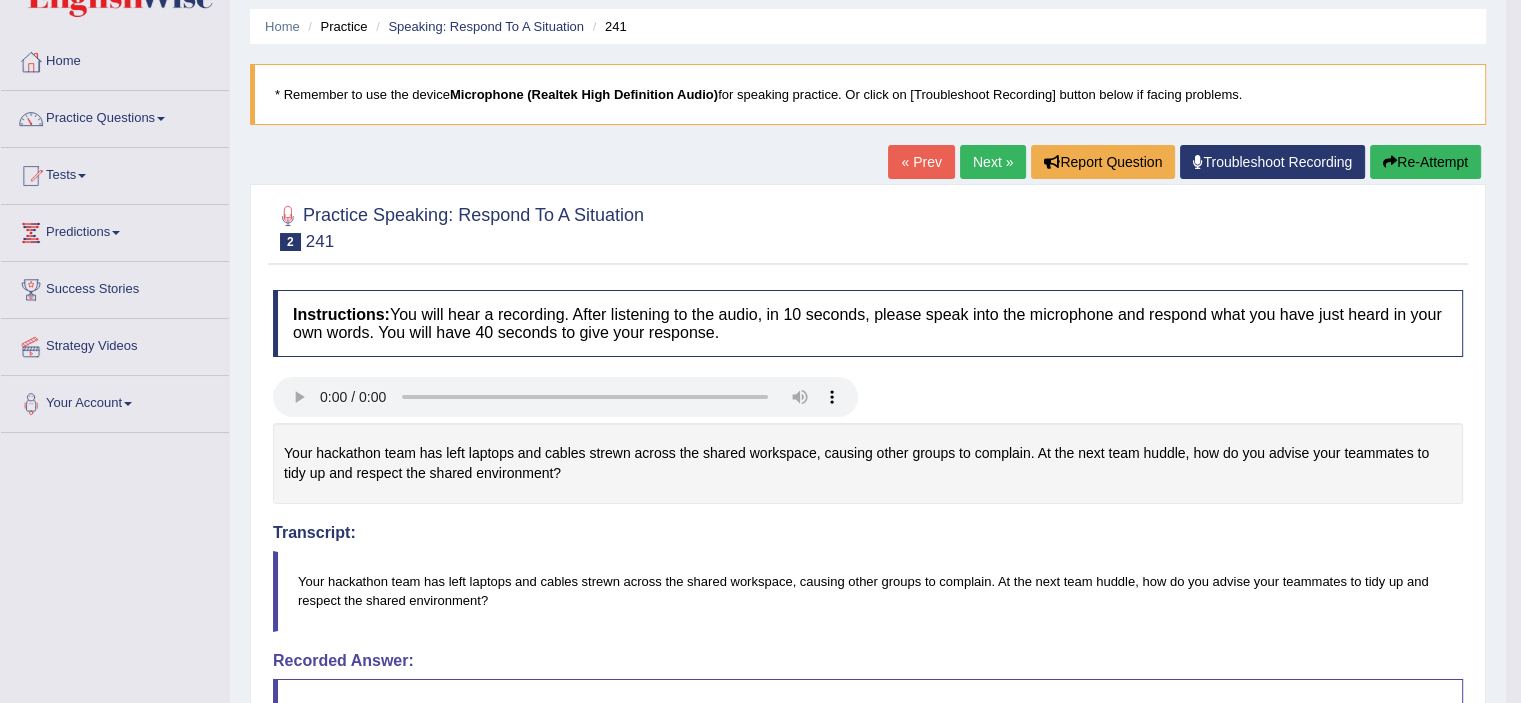 click on "Re-Attempt" at bounding box center [1425, 162] 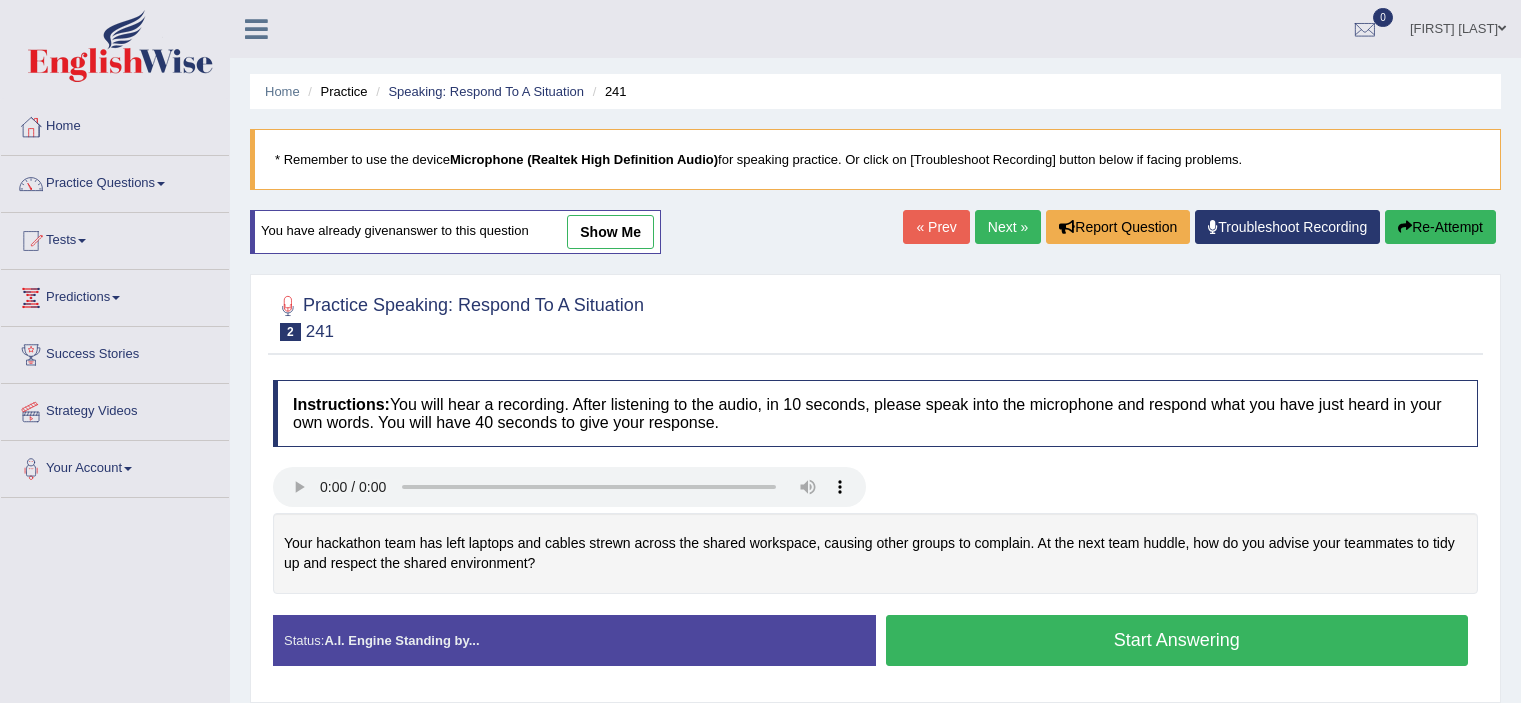 scroll, scrollTop: 65, scrollLeft: 0, axis: vertical 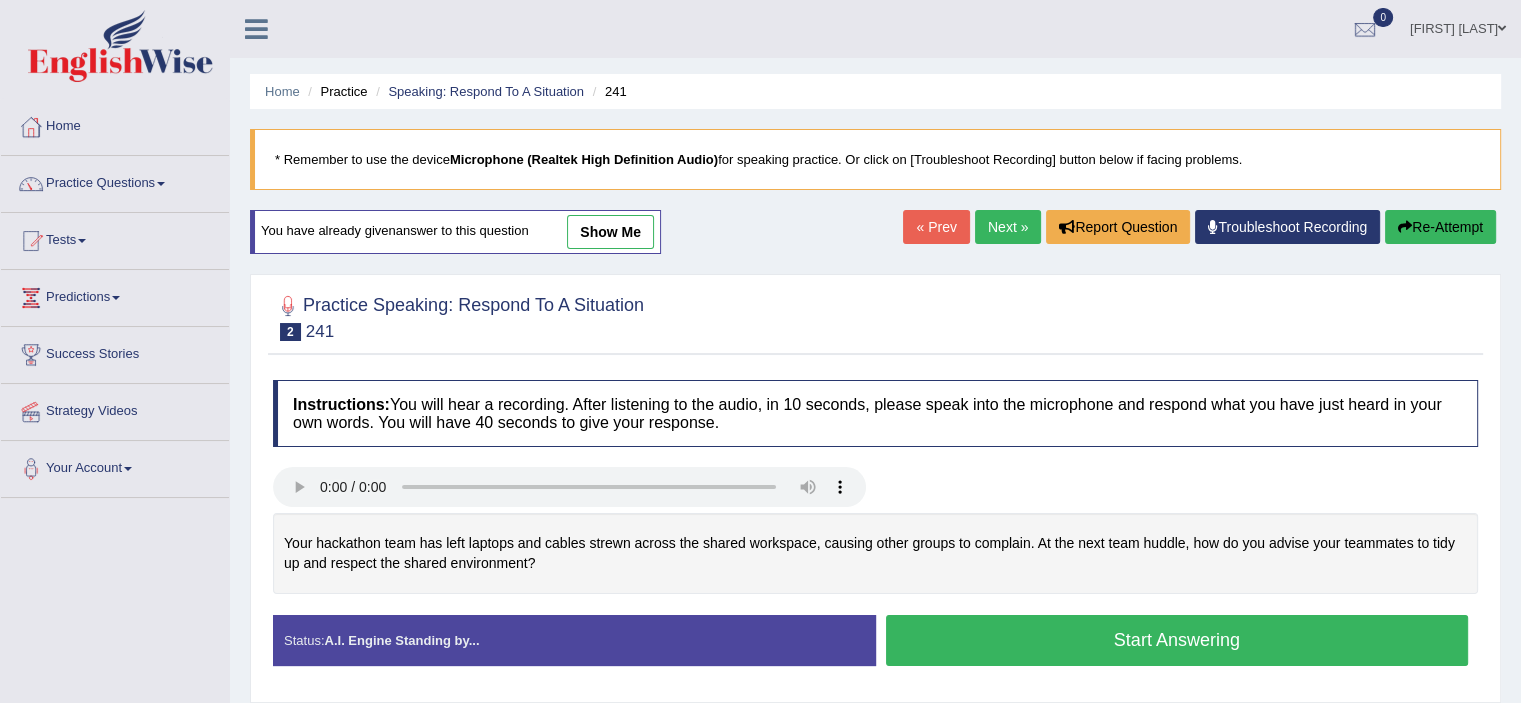 click on "Start Answering" at bounding box center (1177, 640) 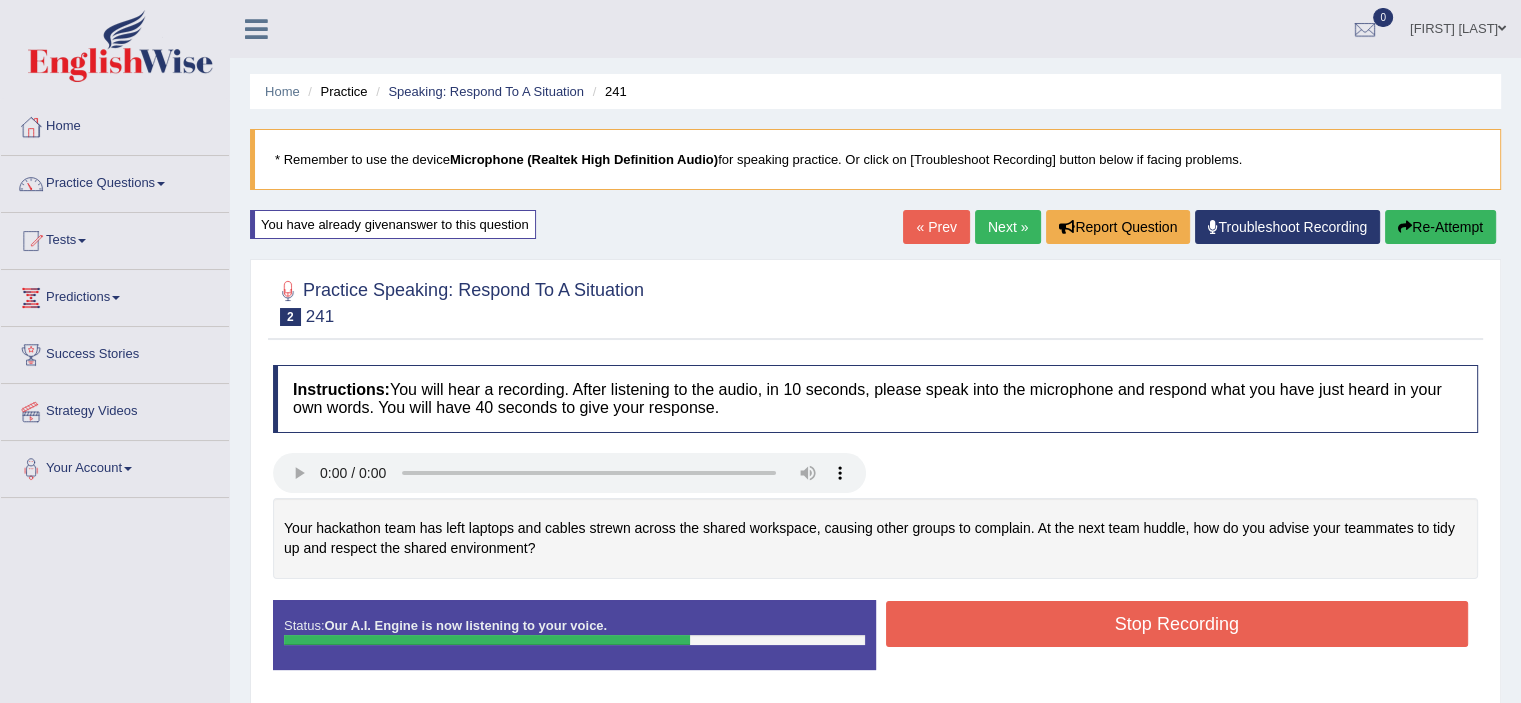 click on "Stop Recording" at bounding box center [1177, 624] 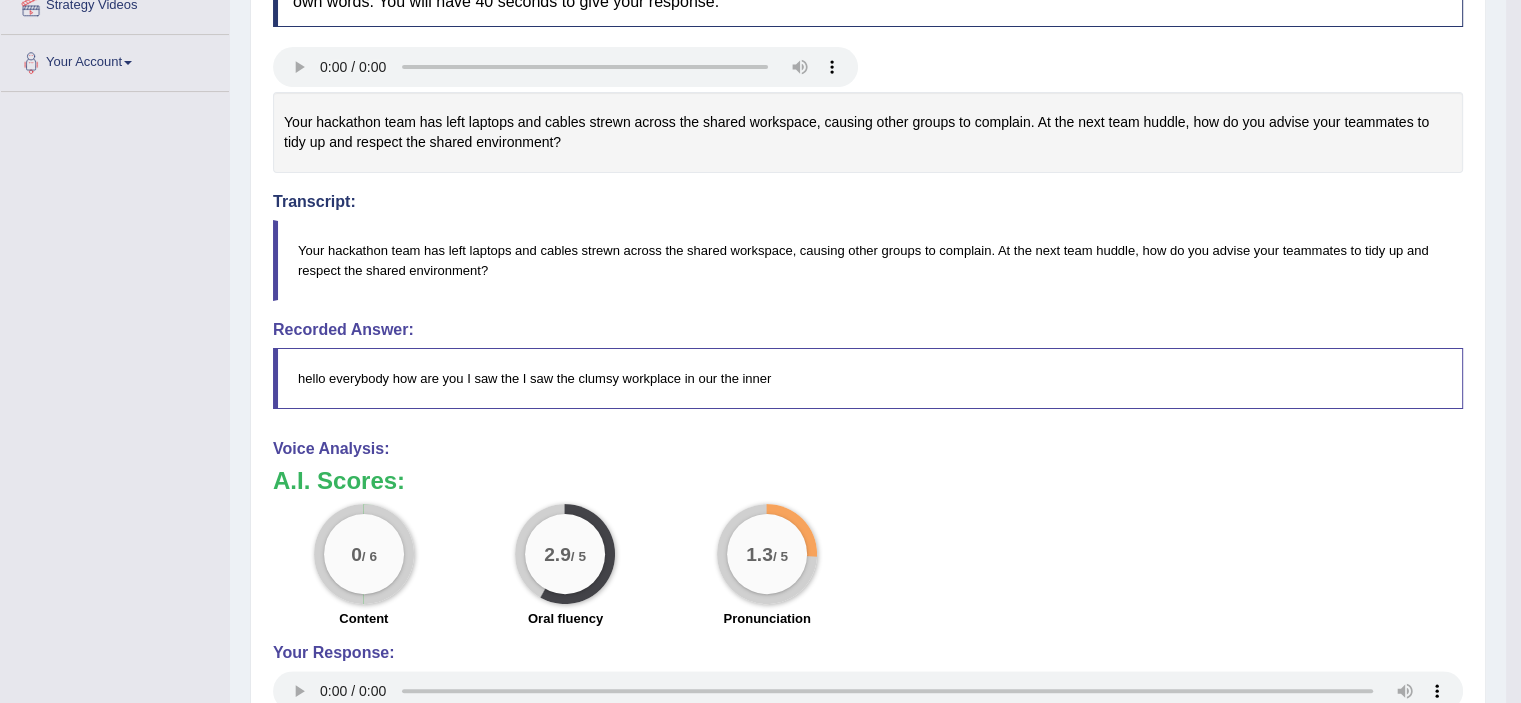 scroll, scrollTop: 408, scrollLeft: 0, axis: vertical 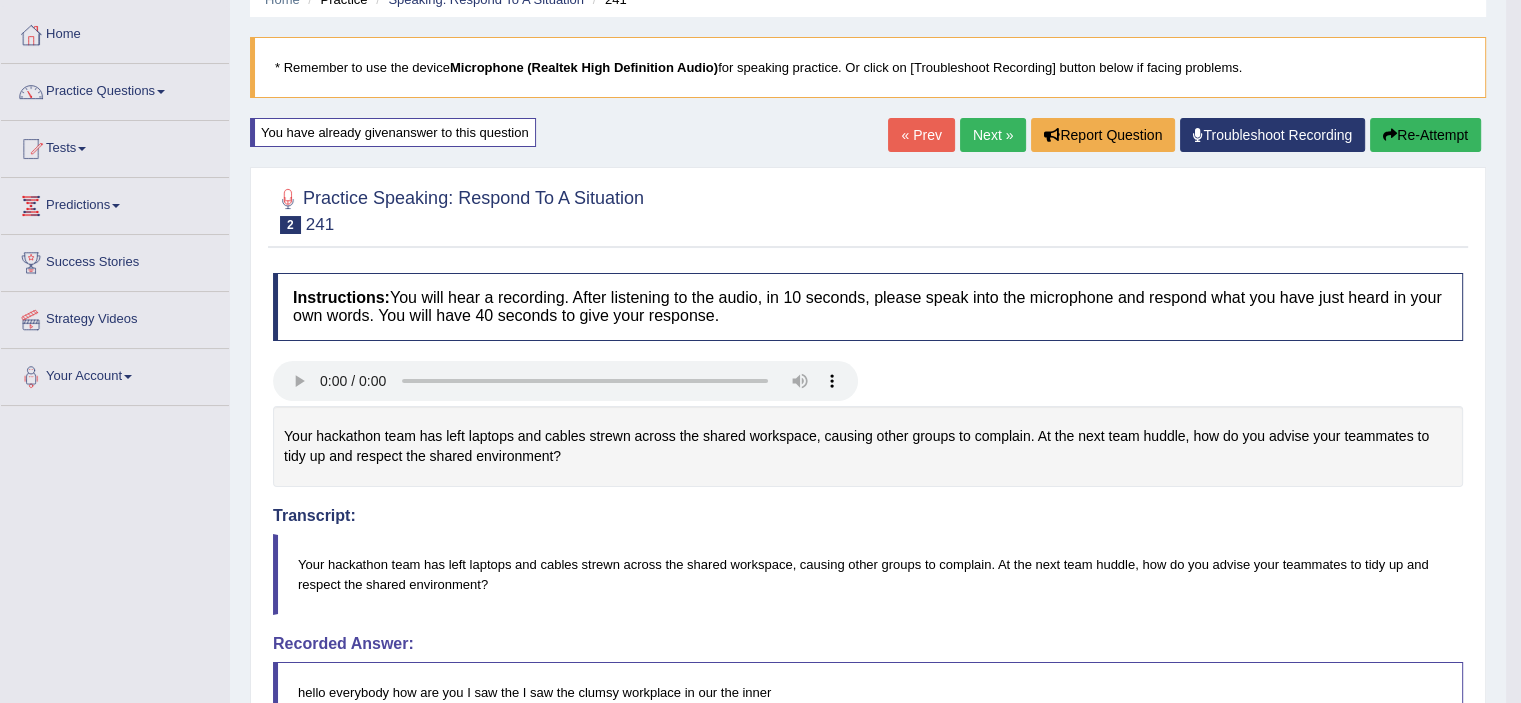 click on "Re-Attempt" at bounding box center [1425, 135] 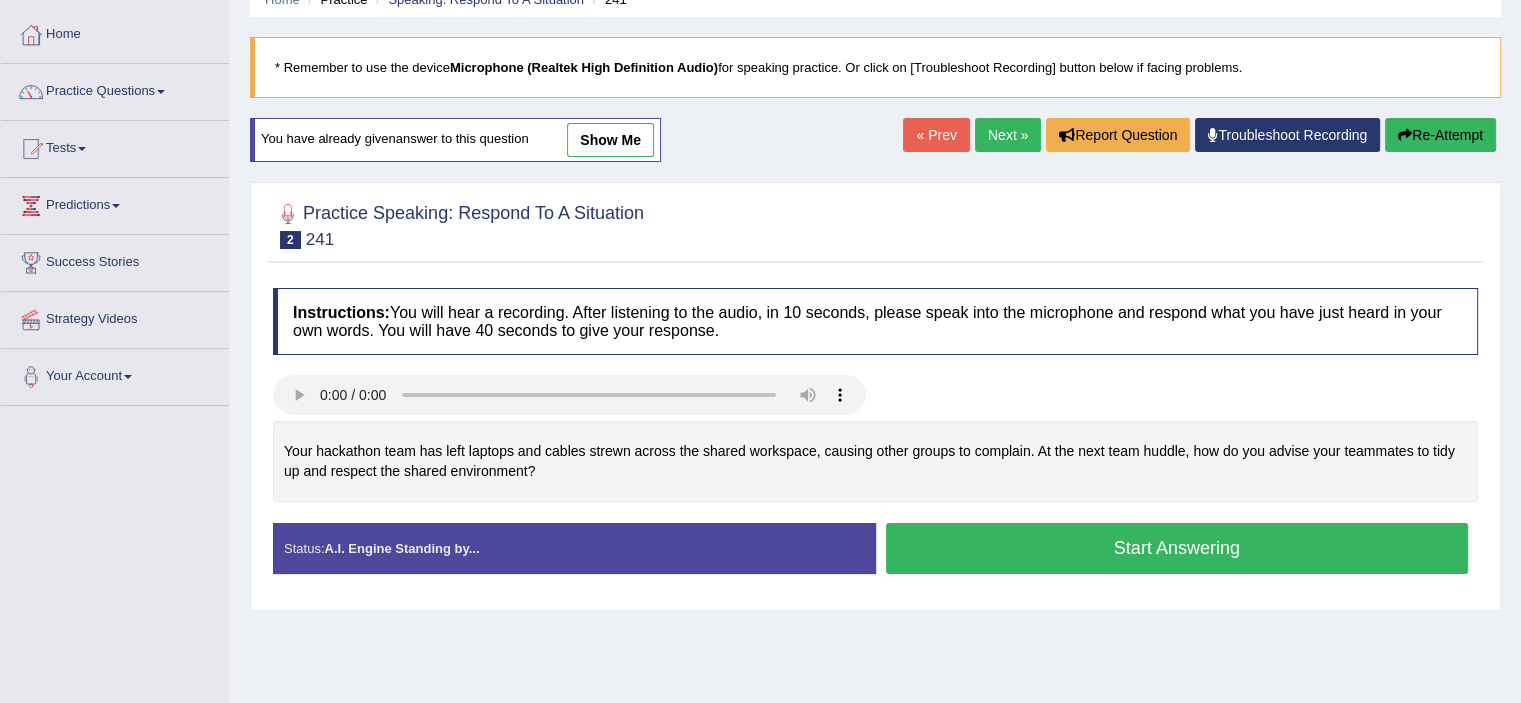 scroll, scrollTop: 92, scrollLeft: 0, axis: vertical 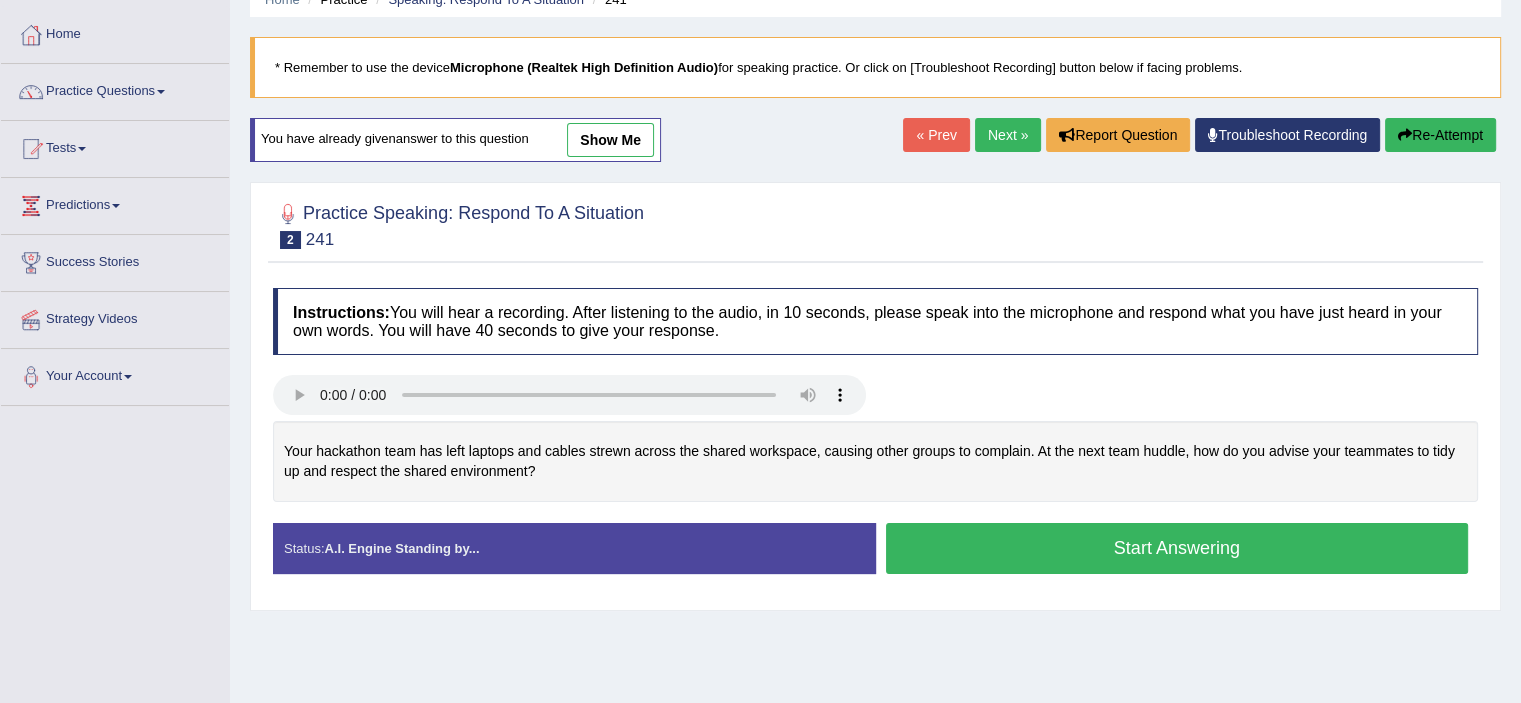 click on "Start Answering" at bounding box center (1177, 548) 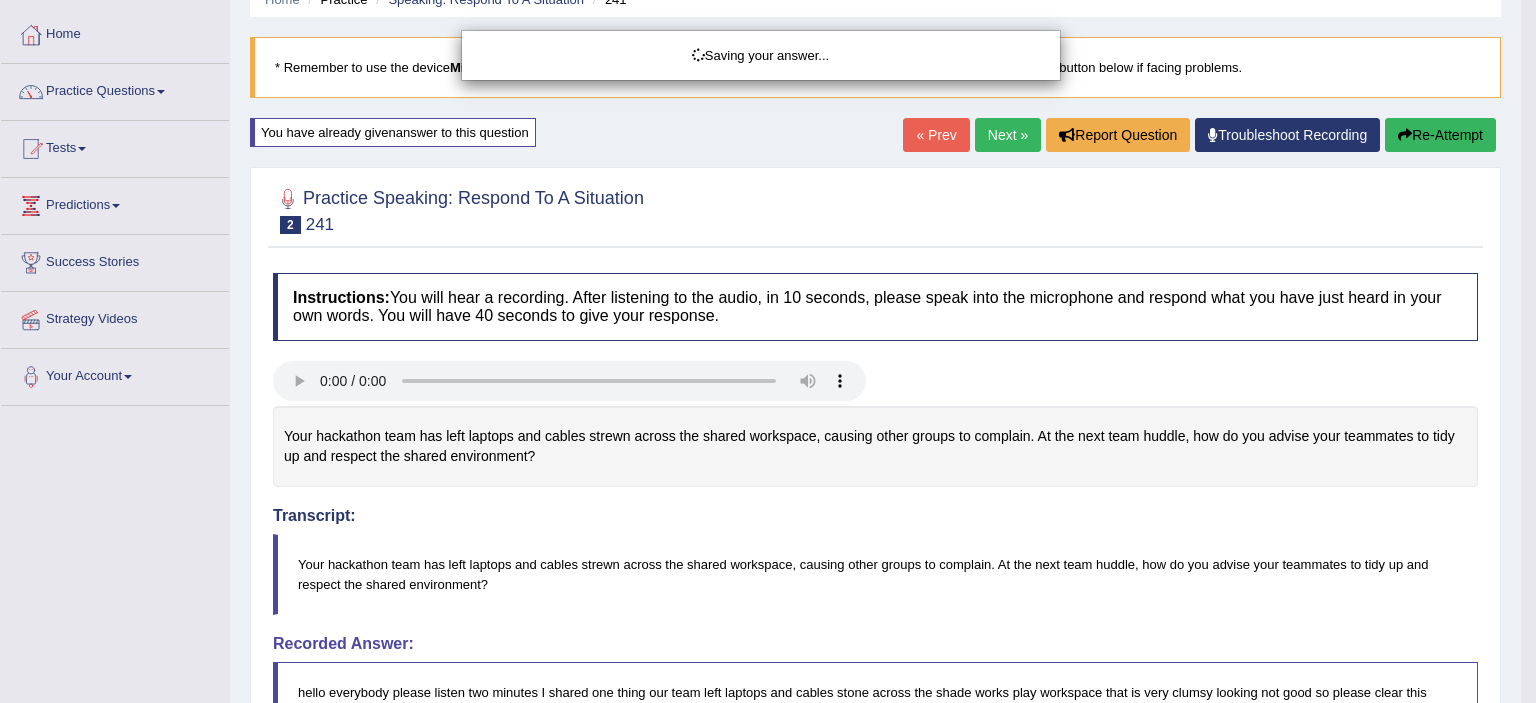 click on "Saving your answer..." at bounding box center (768, 351) 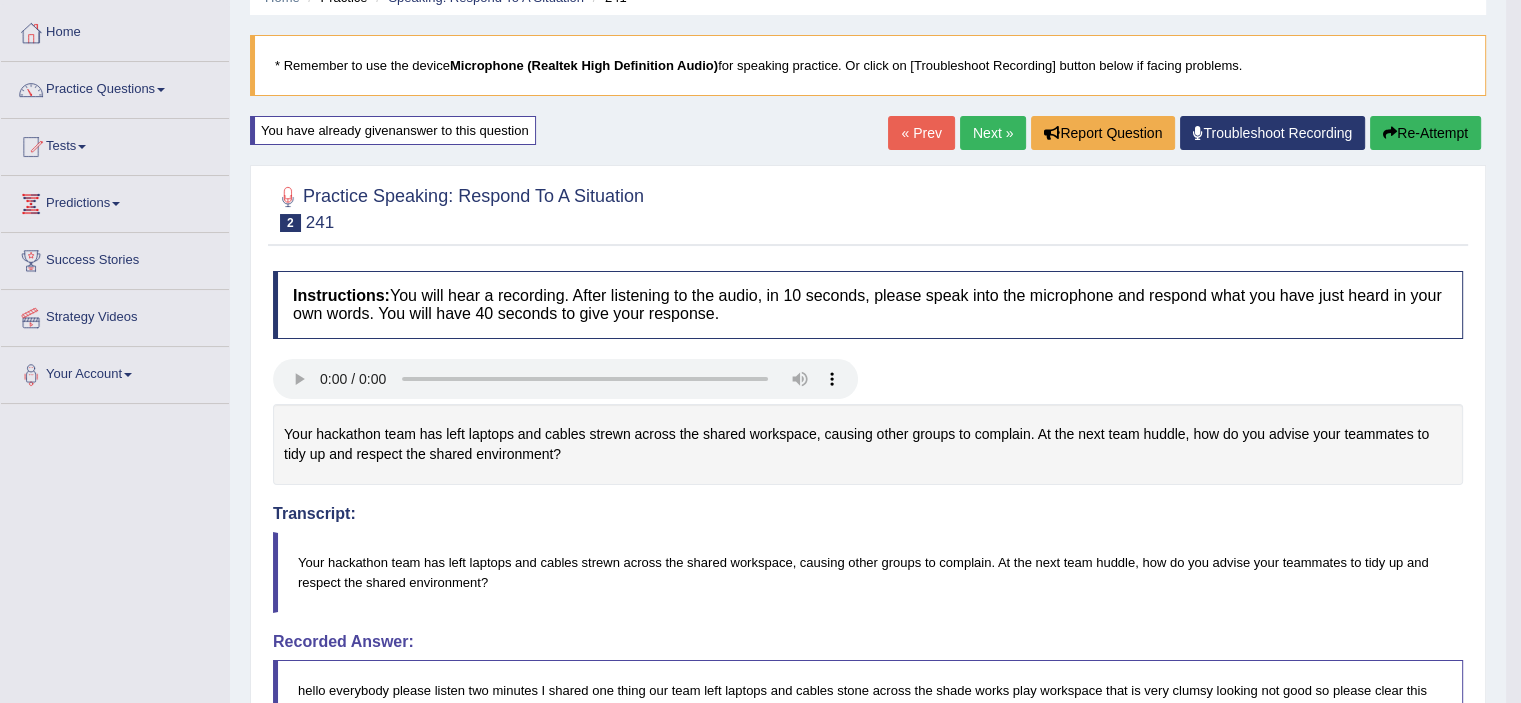 scroll, scrollTop: 0, scrollLeft: 0, axis: both 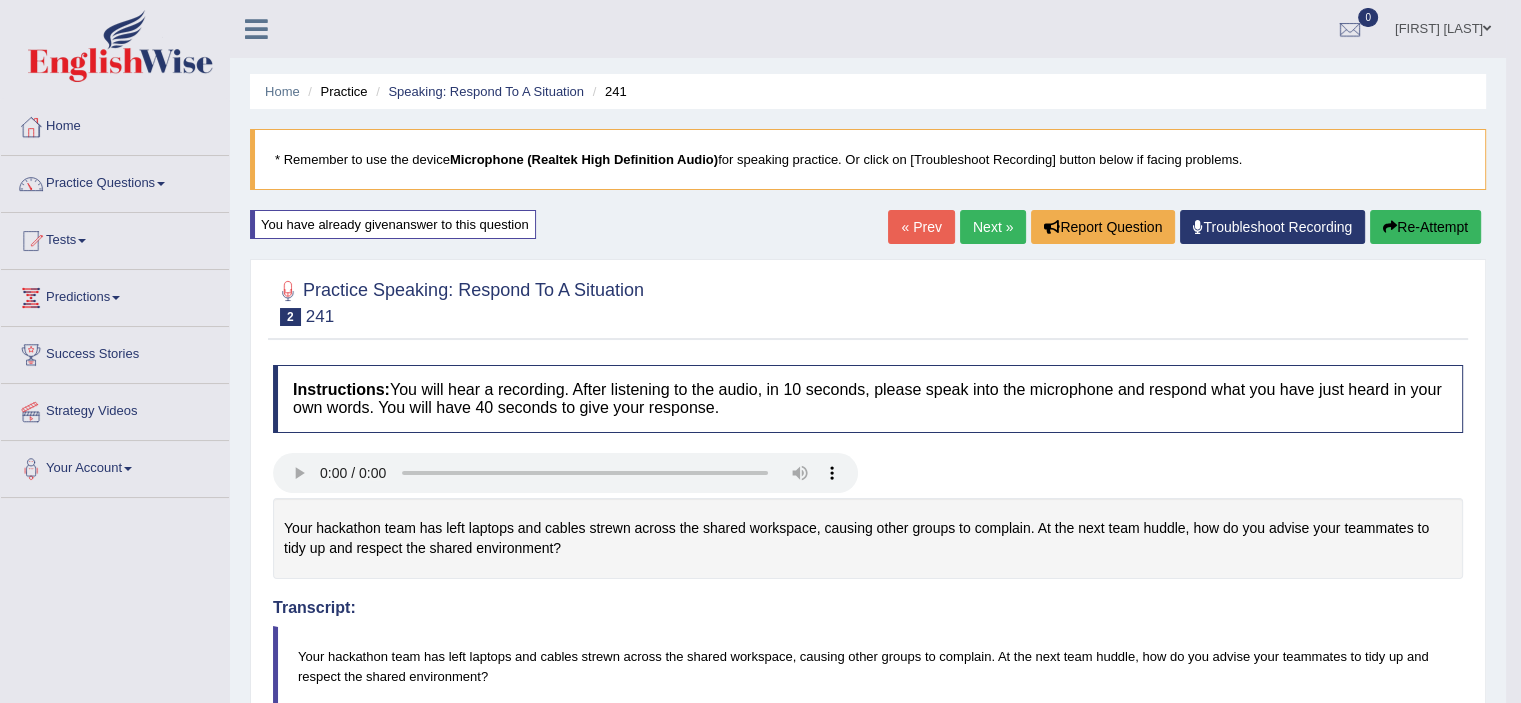 drag, startPoint x: 1100, startPoint y: 558, endPoint x: 627, endPoint y: 742, distance: 507.52832 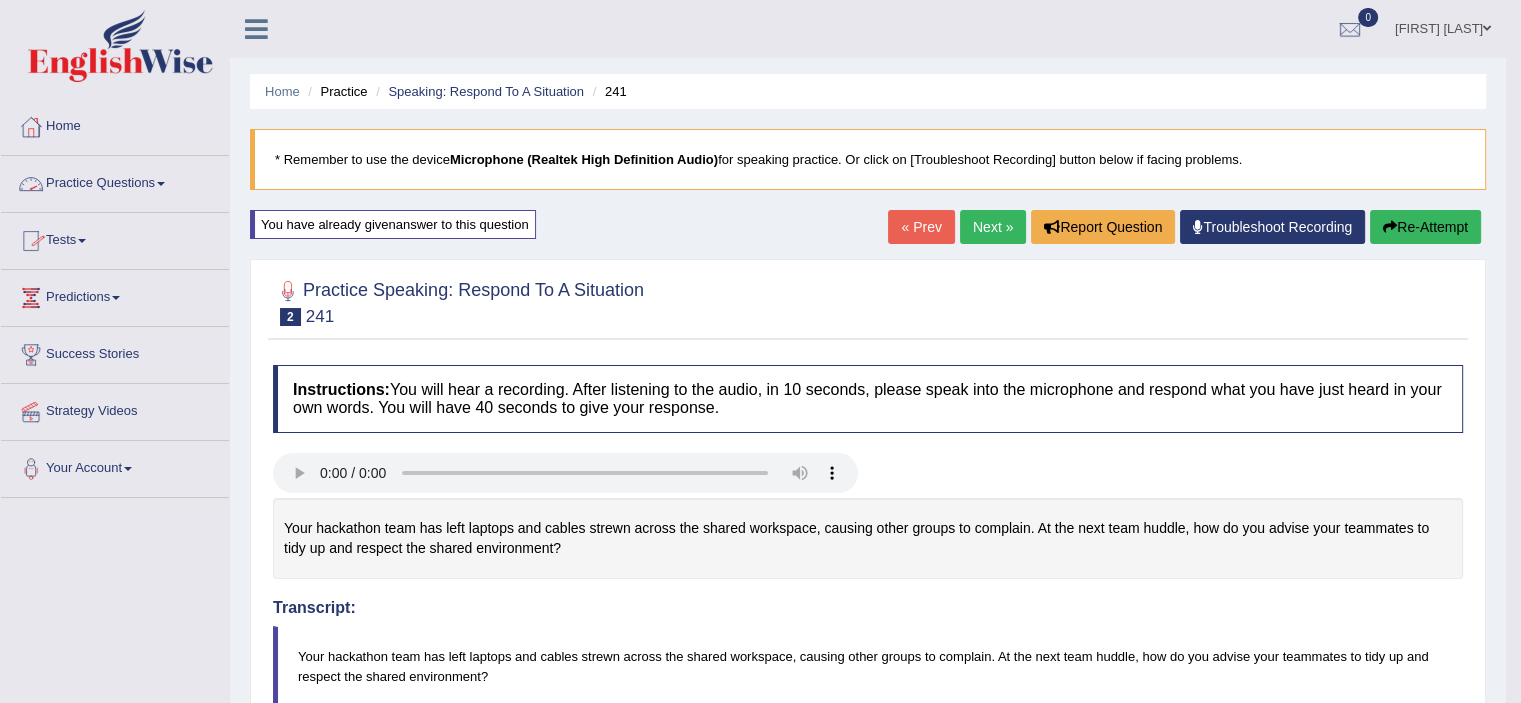 click on "Practice Questions" at bounding box center (115, 181) 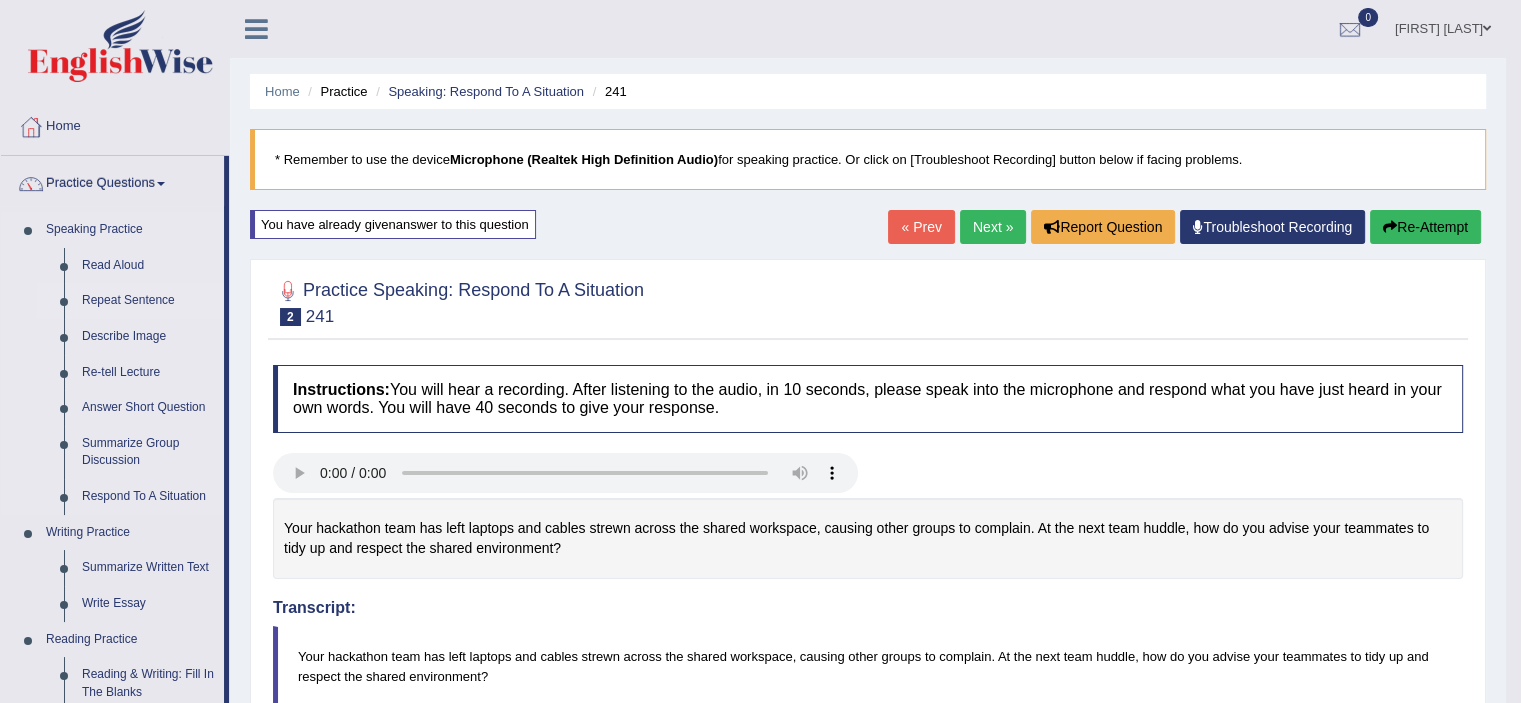 click on "Repeat Sentence" at bounding box center (148, 301) 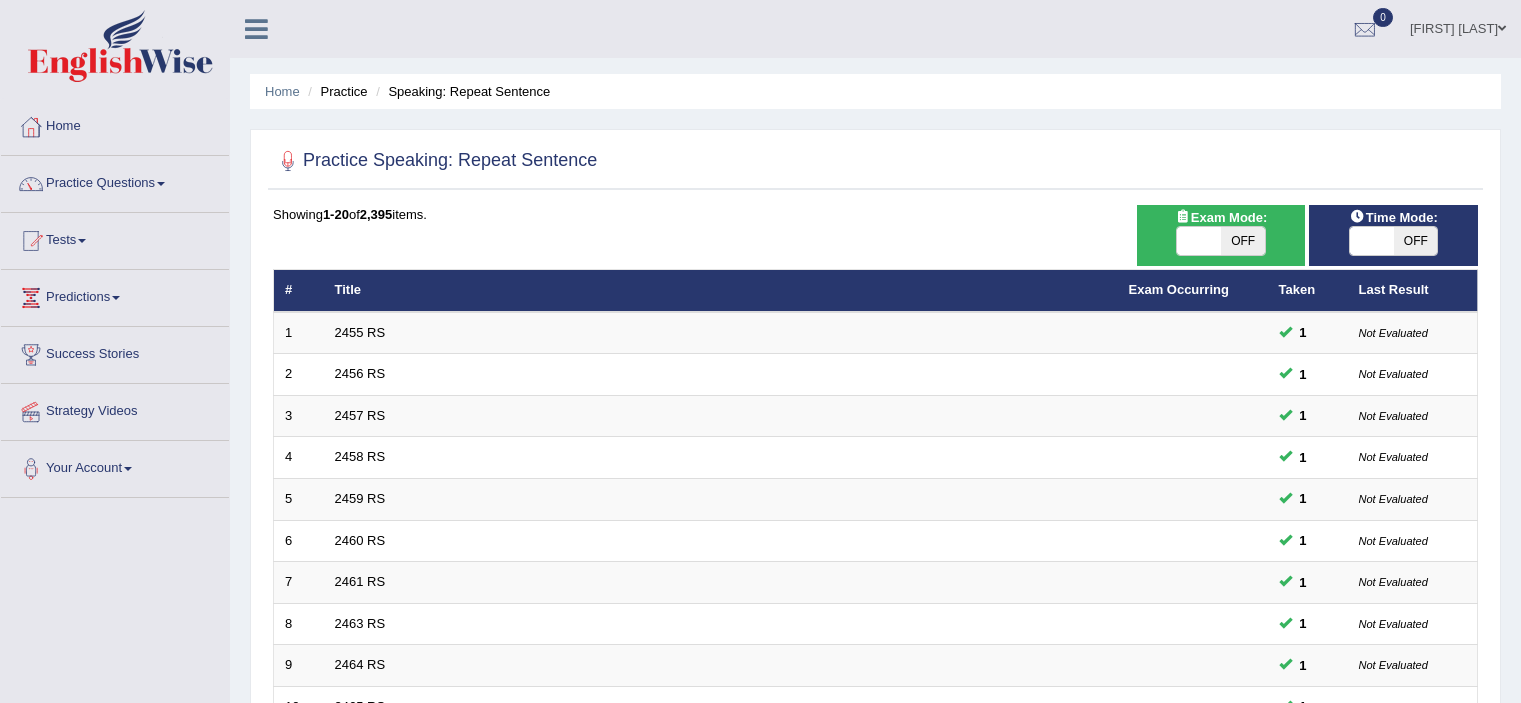 scroll, scrollTop: 0, scrollLeft: 0, axis: both 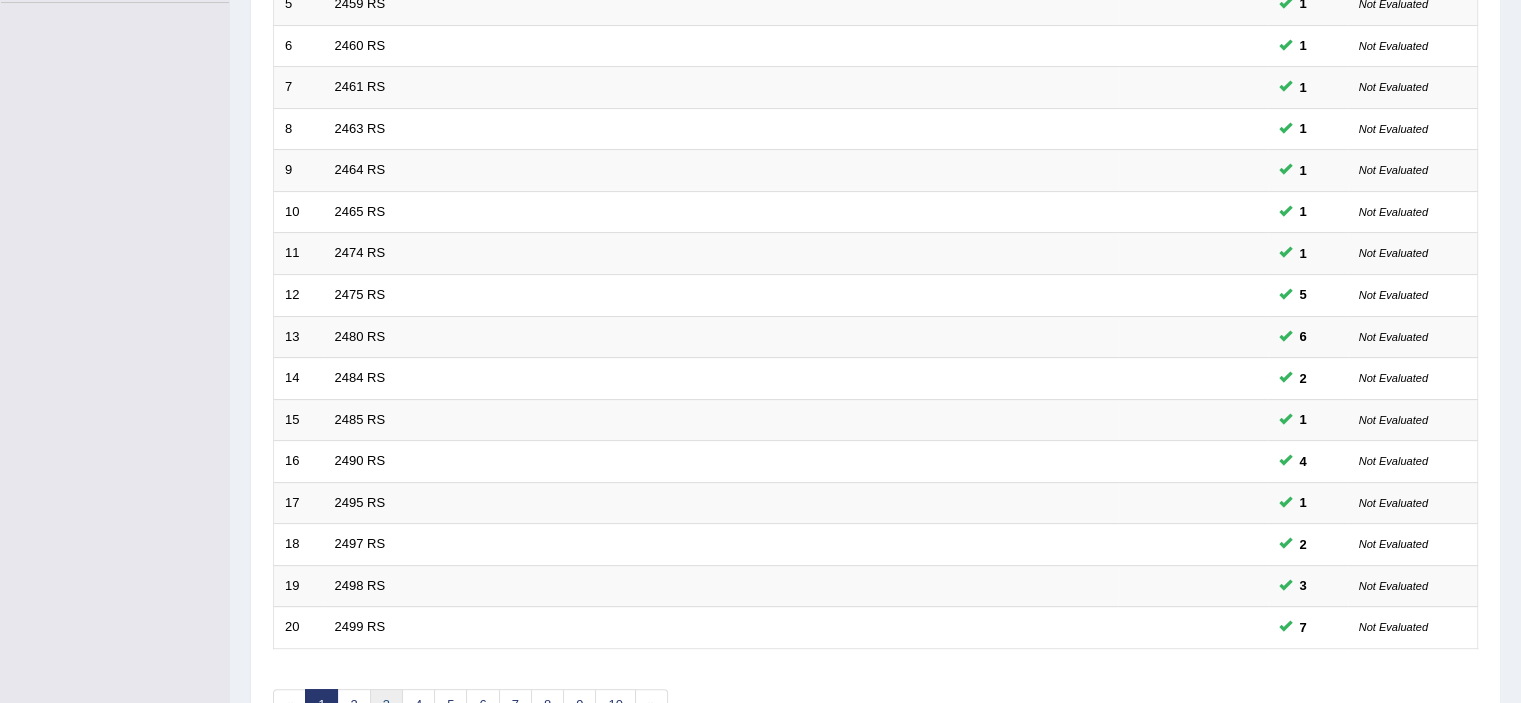 click on "3" at bounding box center [386, 705] 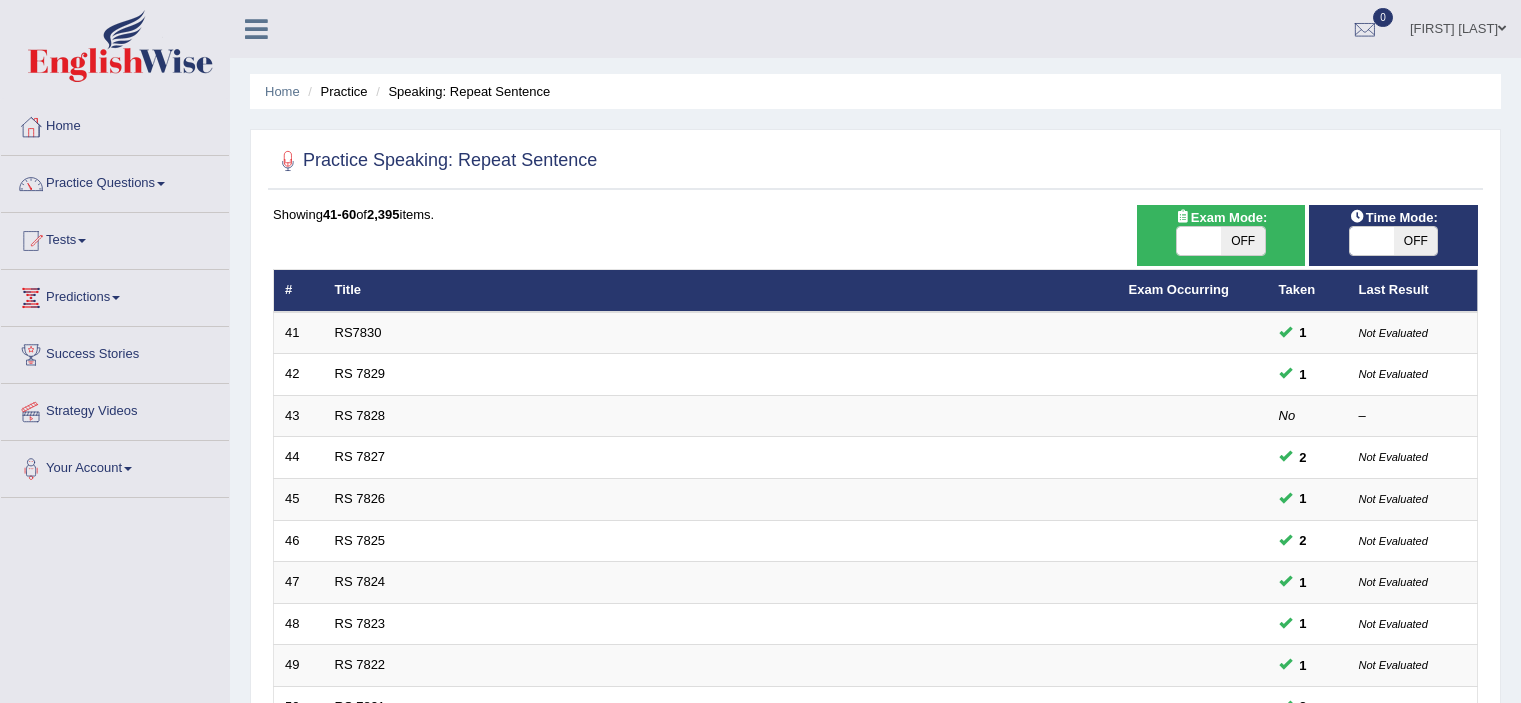 scroll, scrollTop: 0, scrollLeft: 0, axis: both 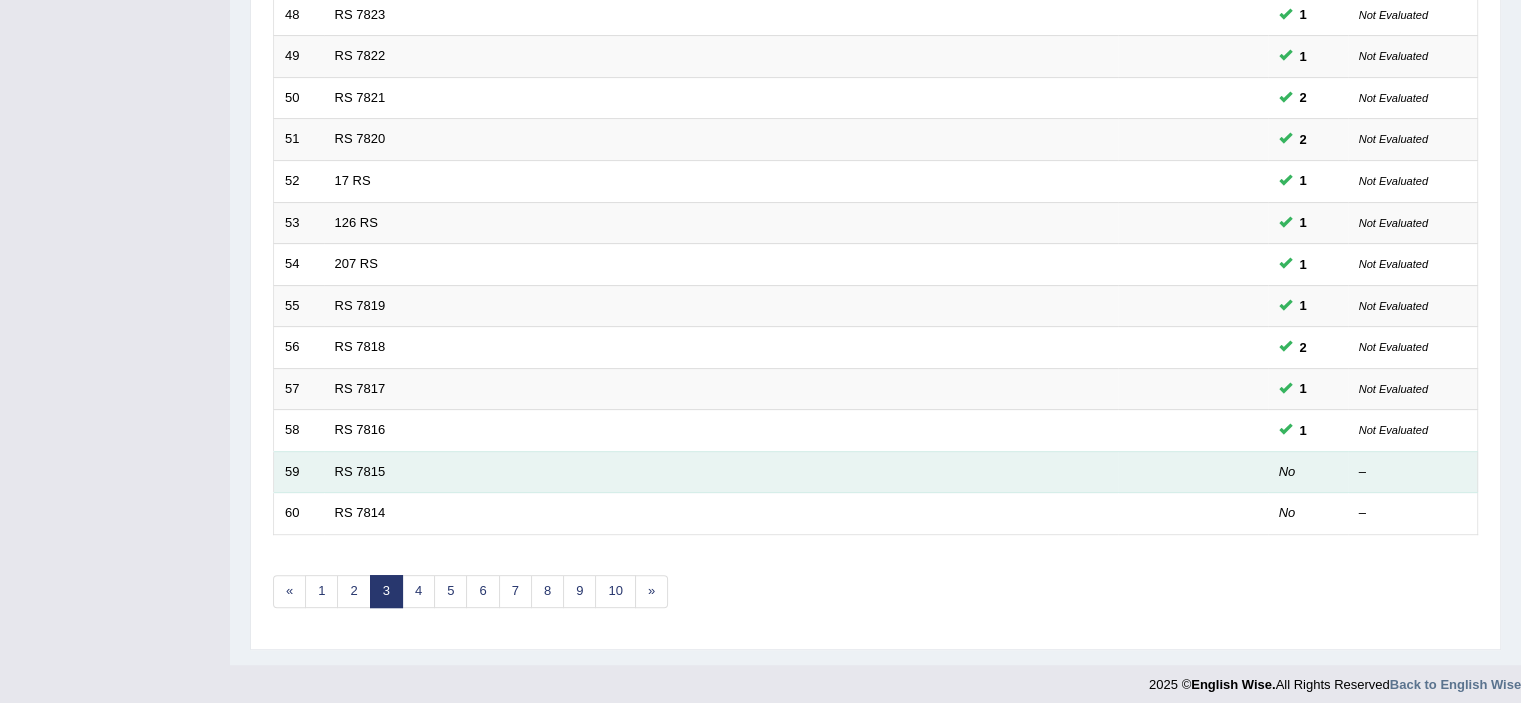 click on "RS 7815" at bounding box center [721, 472] 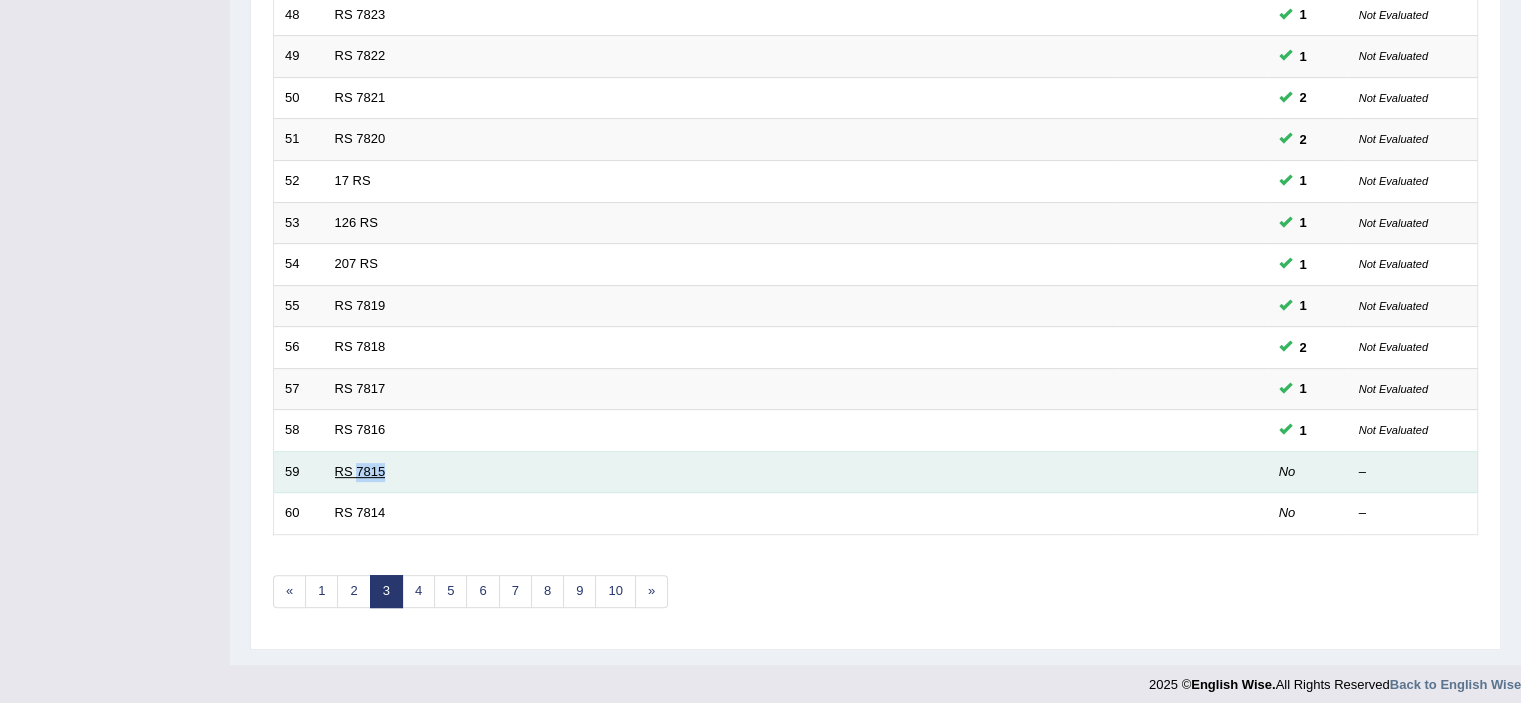 click on "RS 7815" at bounding box center (360, 471) 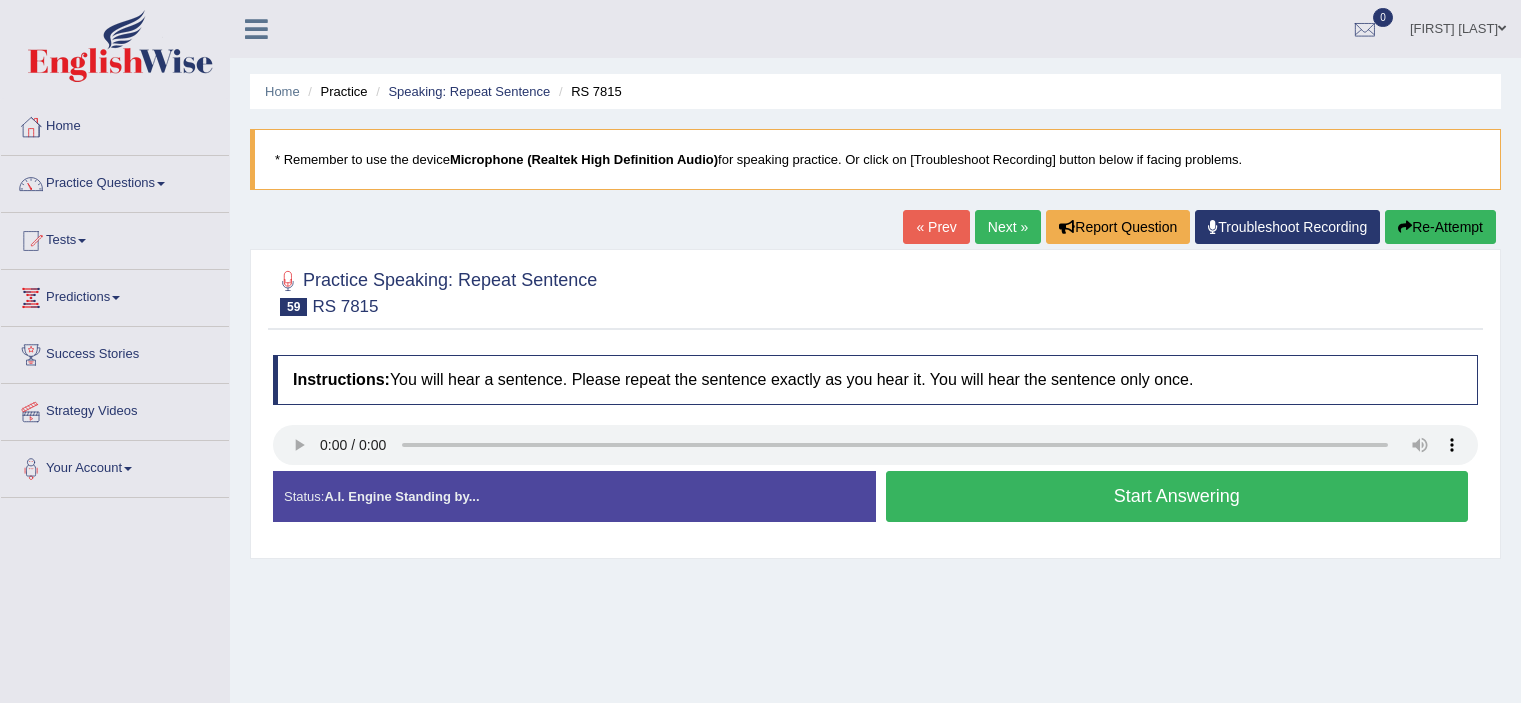 scroll, scrollTop: 0, scrollLeft: 0, axis: both 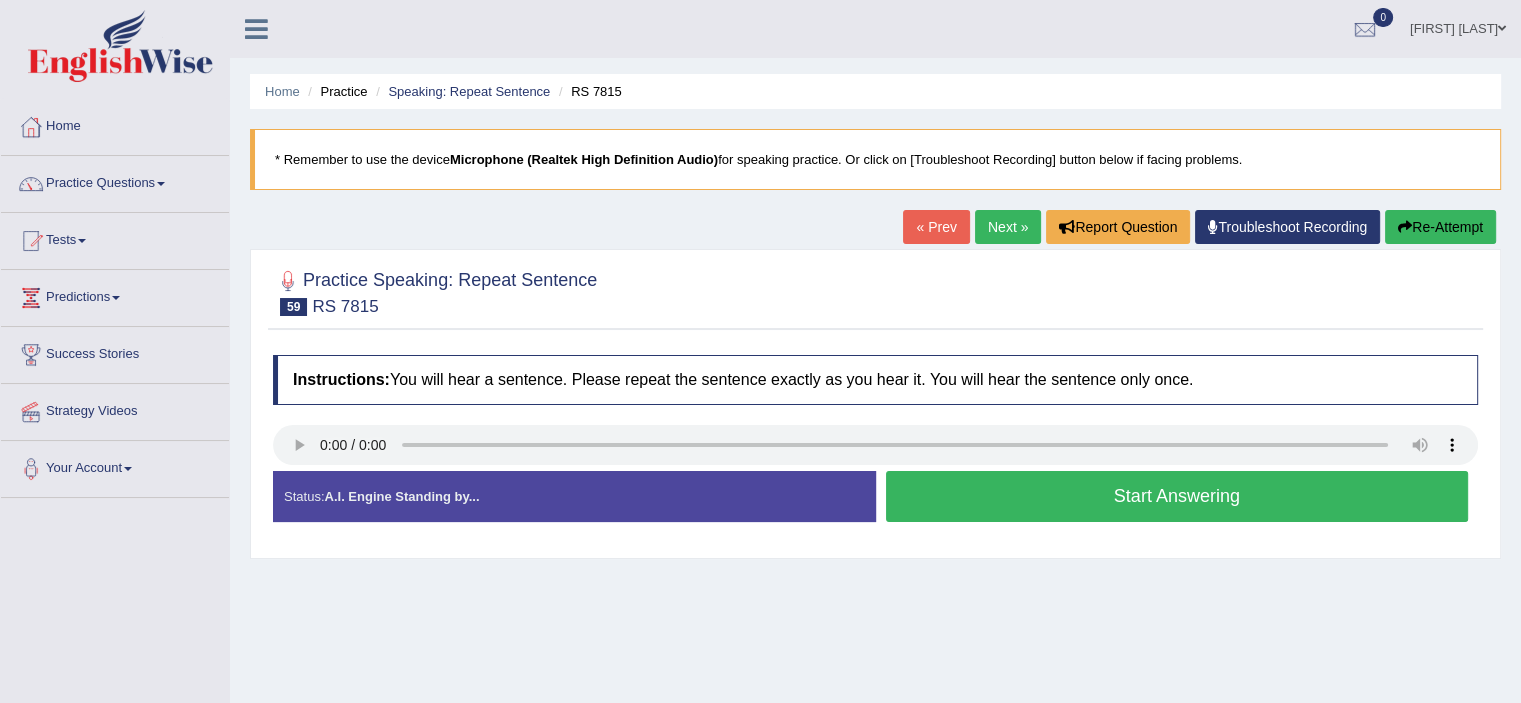 click on "Start Answering" at bounding box center (1177, 496) 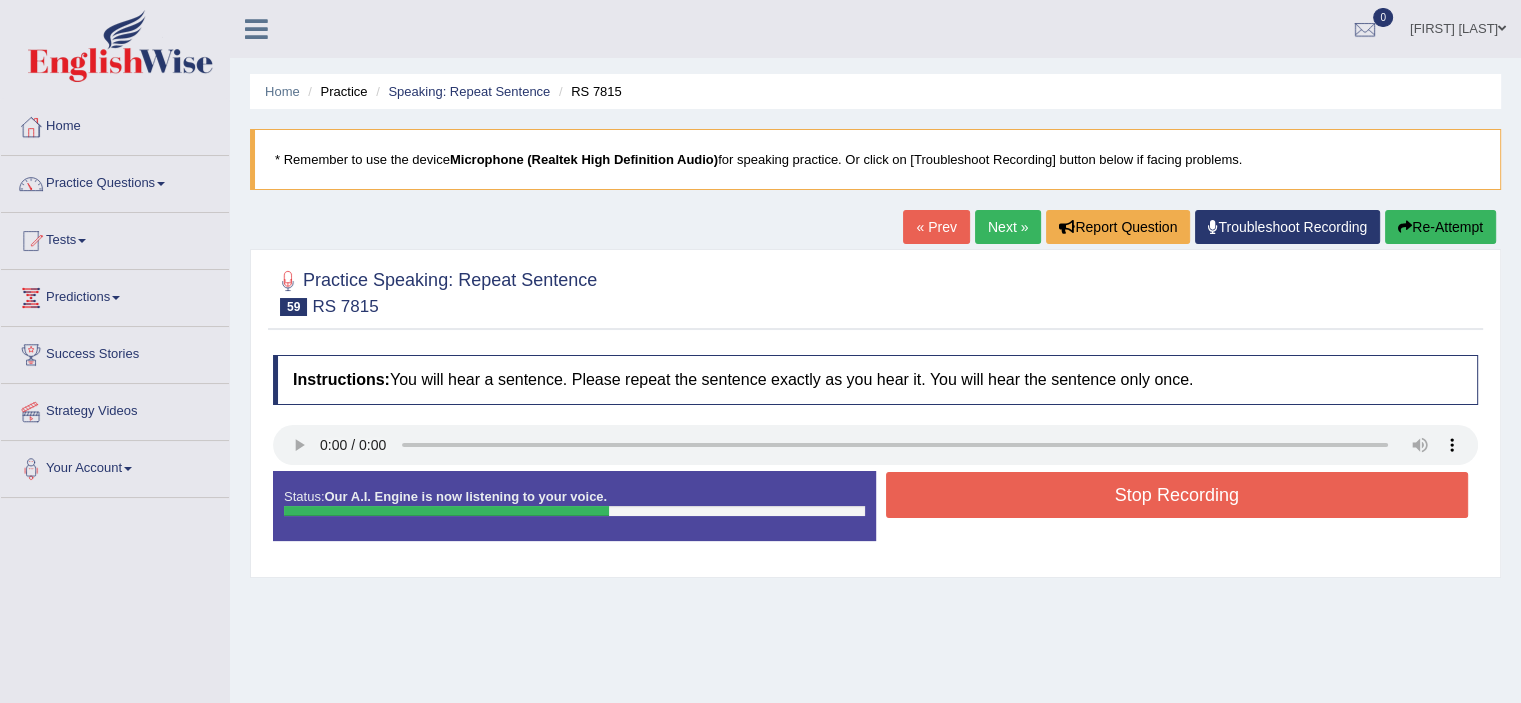 click on "Stop Recording" at bounding box center [1177, 495] 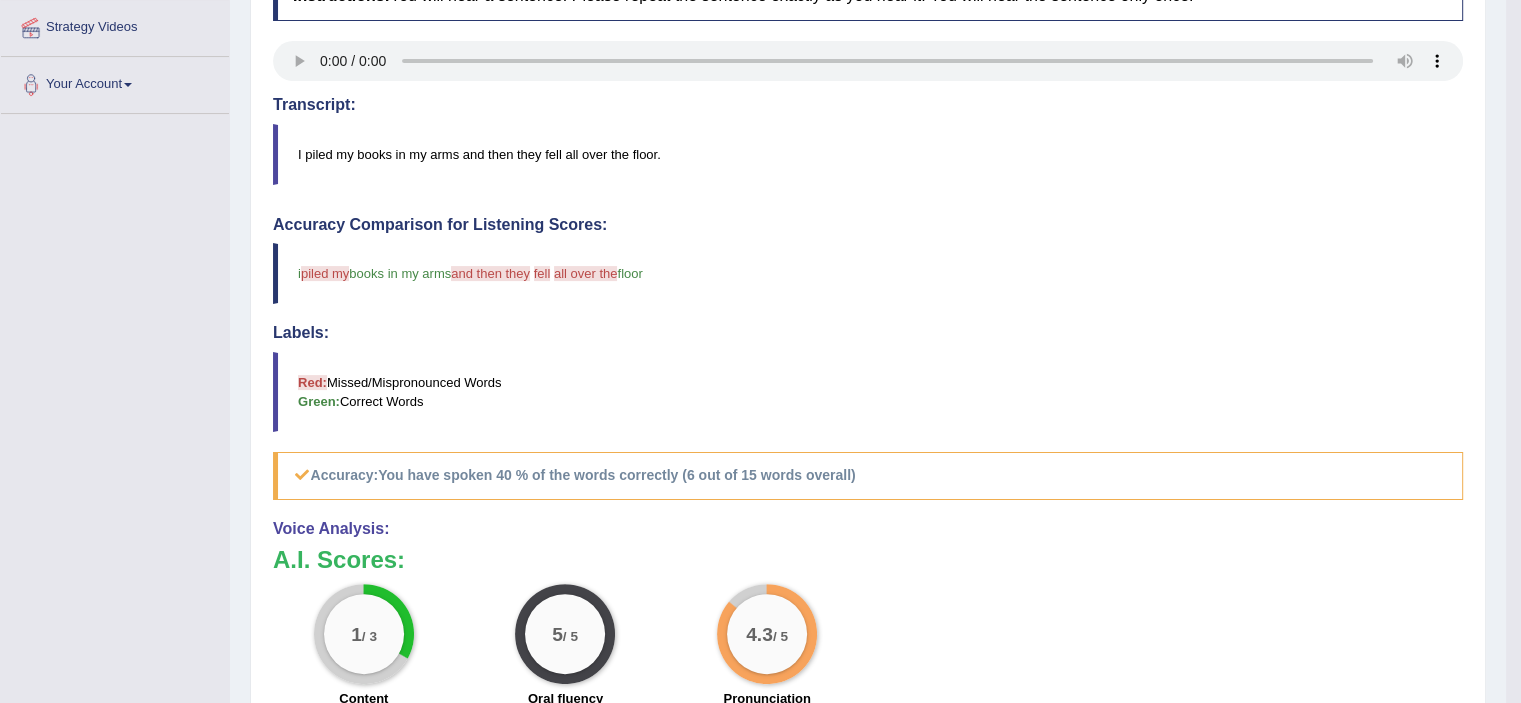 scroll, scrollTop: 382, scrollLeft: 0, axis: vertical 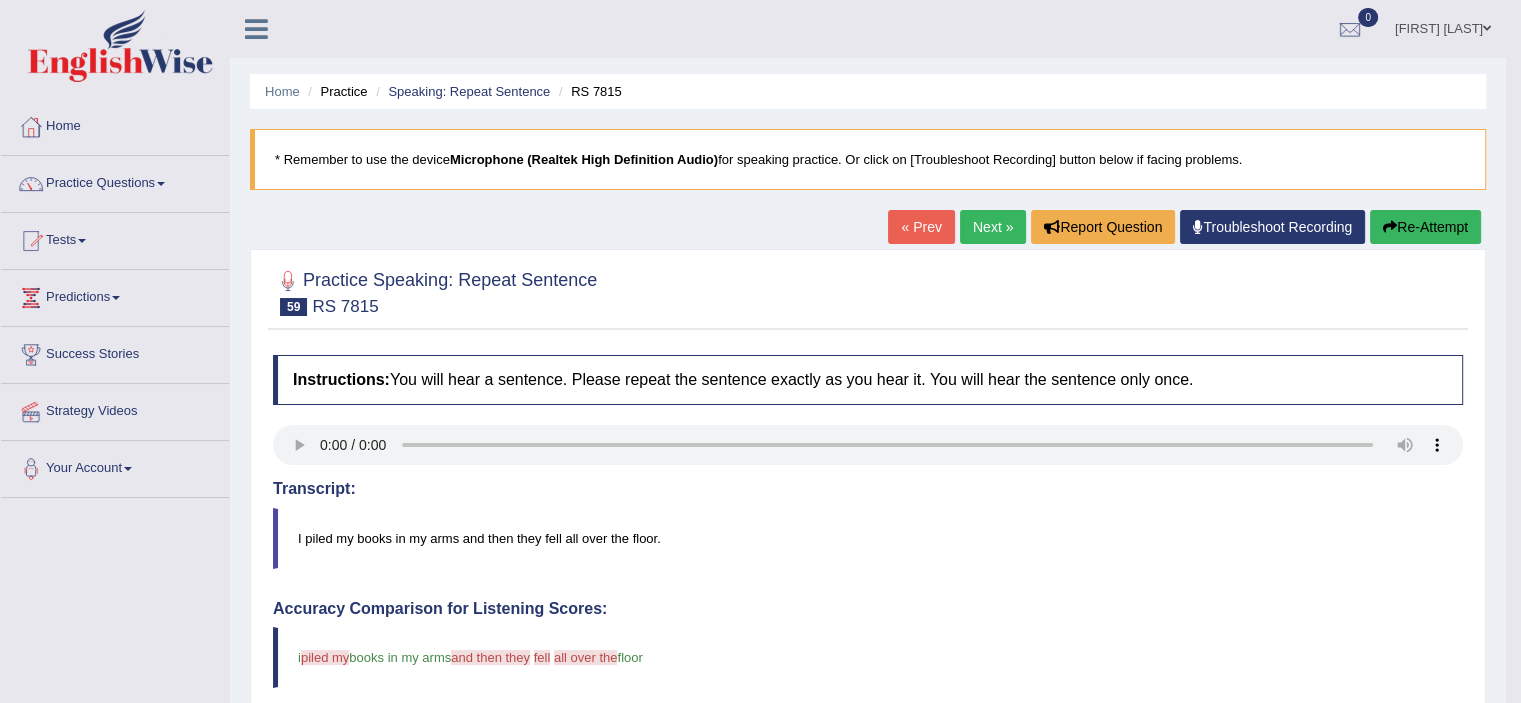 click on "Next »" at bounding box center [993, 227] 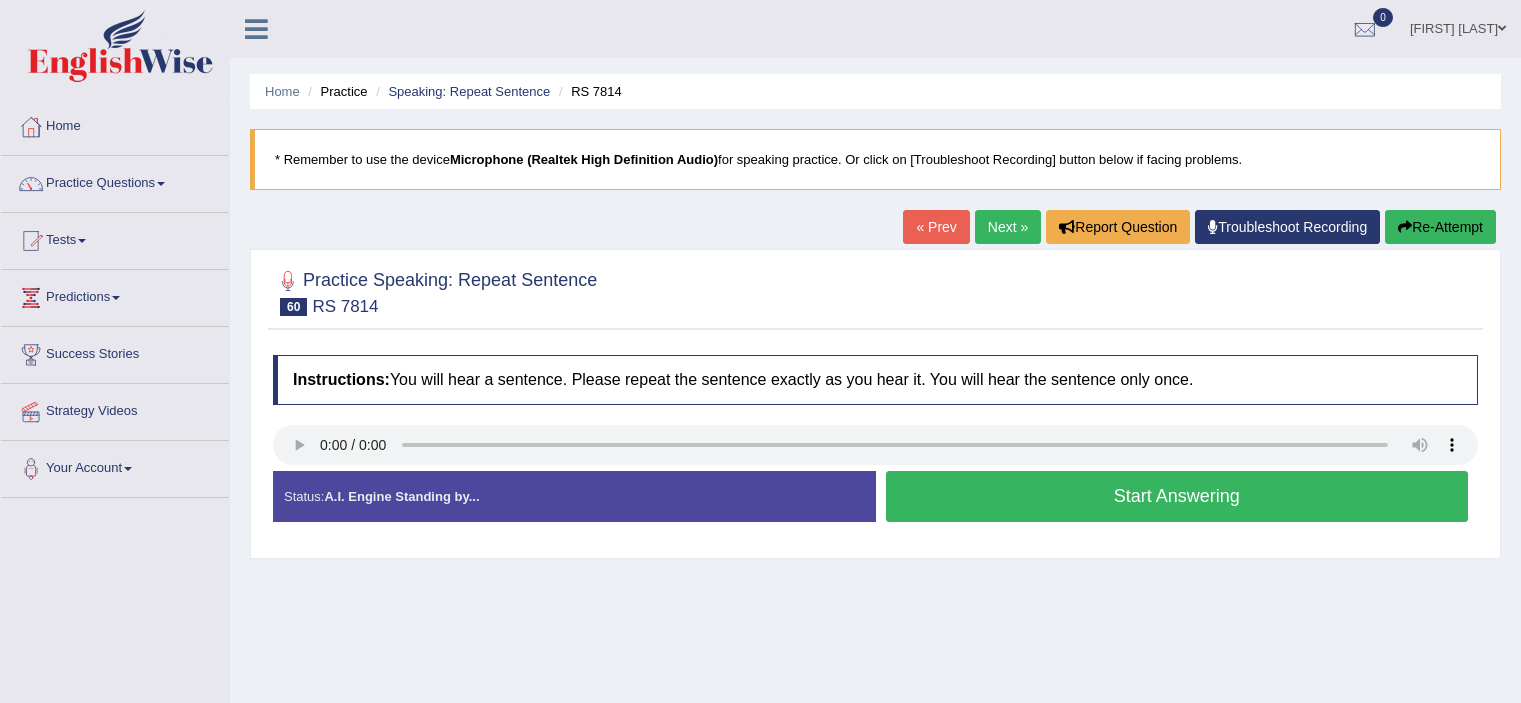 scroll, scrollTop: 0, scrollLeft: 0, axis: both 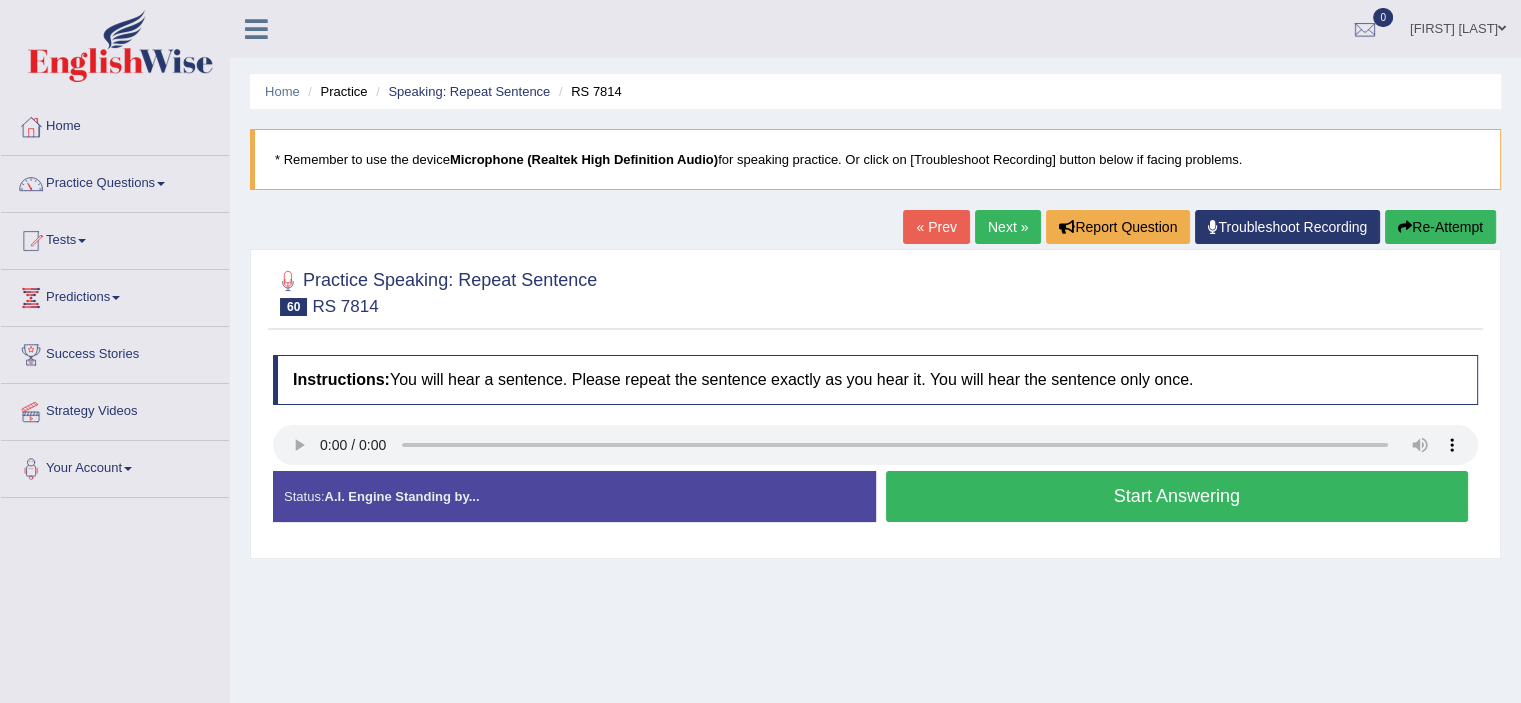 click on "Start Answering" at bounding box center (1177, 496) 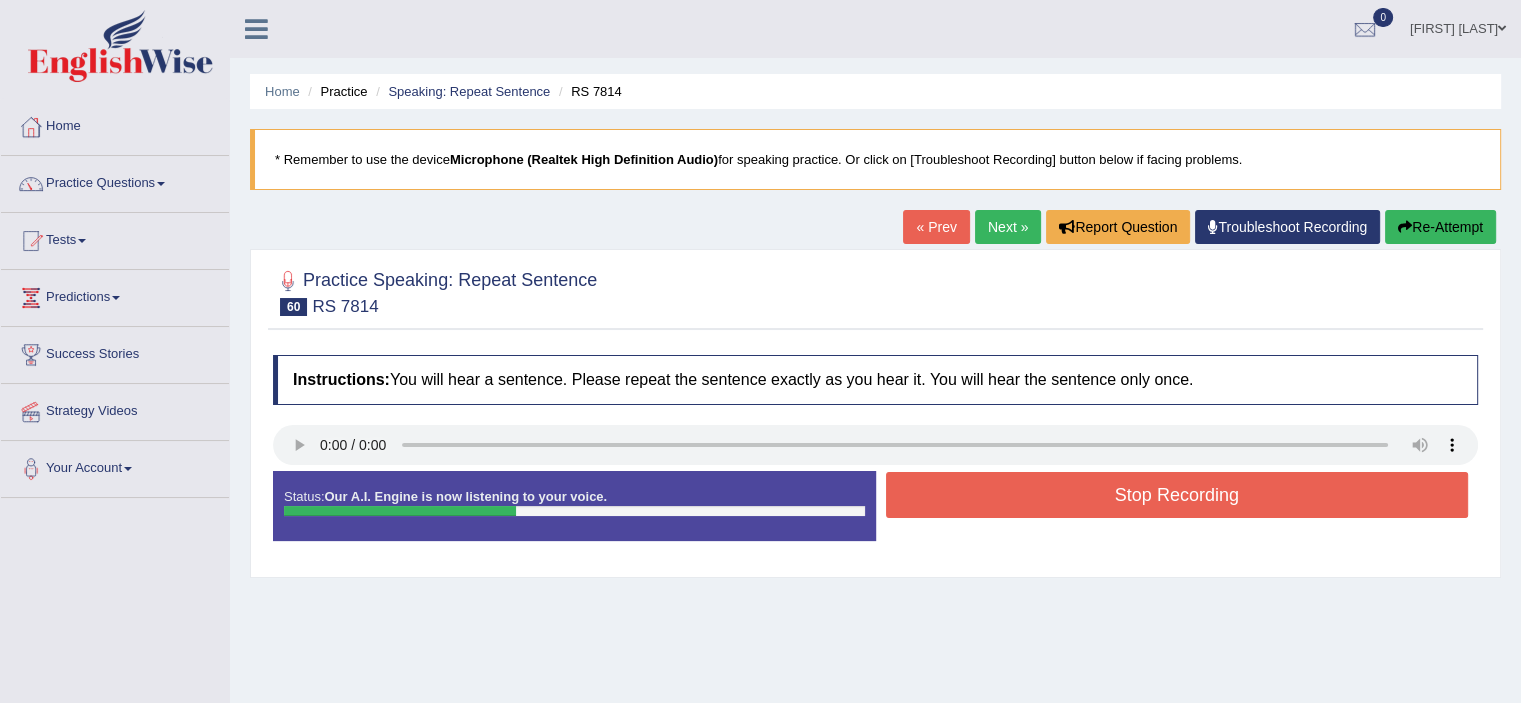 click on "Stop Recording" at bounding box center (1177, 495) 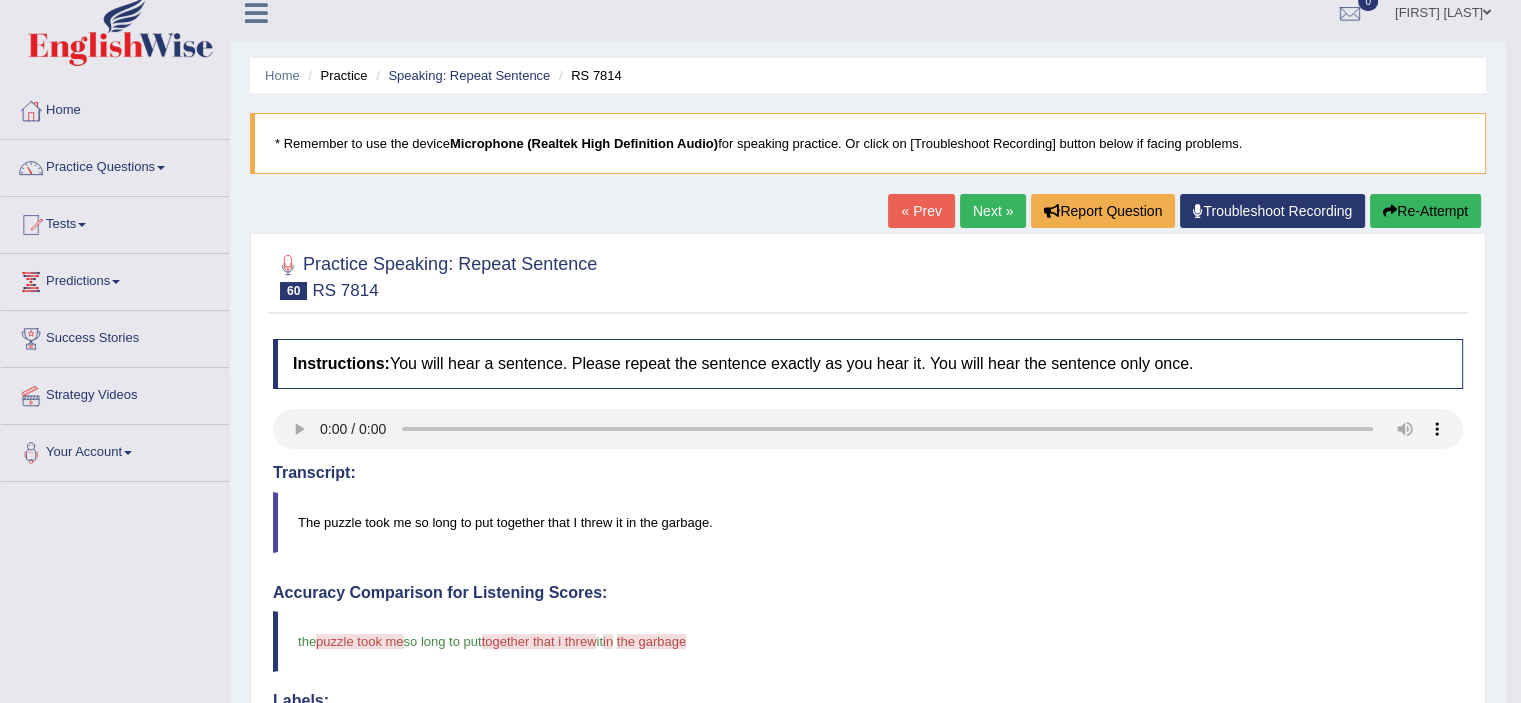 scroll, scrollTop: 0, scrollLeft: 0, axis: both 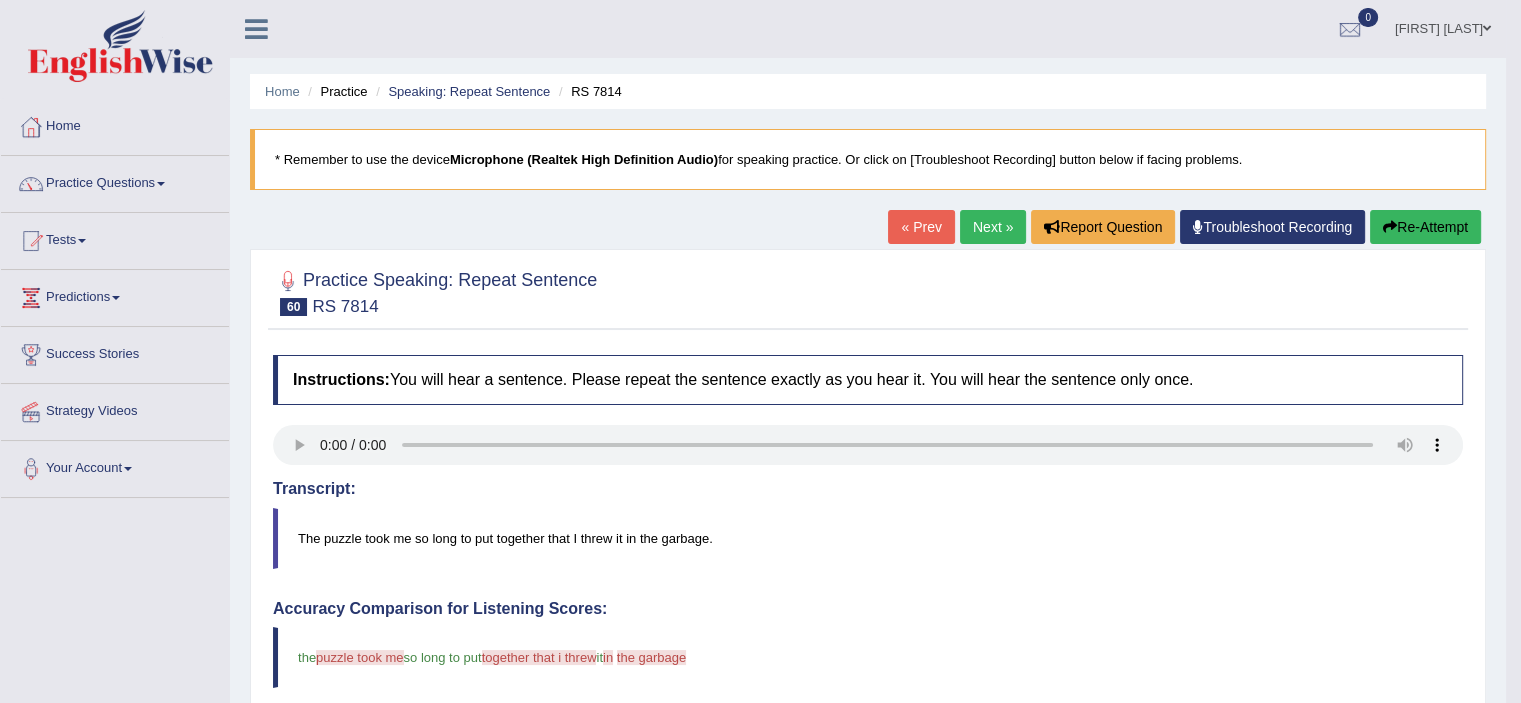 click on "Next »" at bounding box center [993, 227] 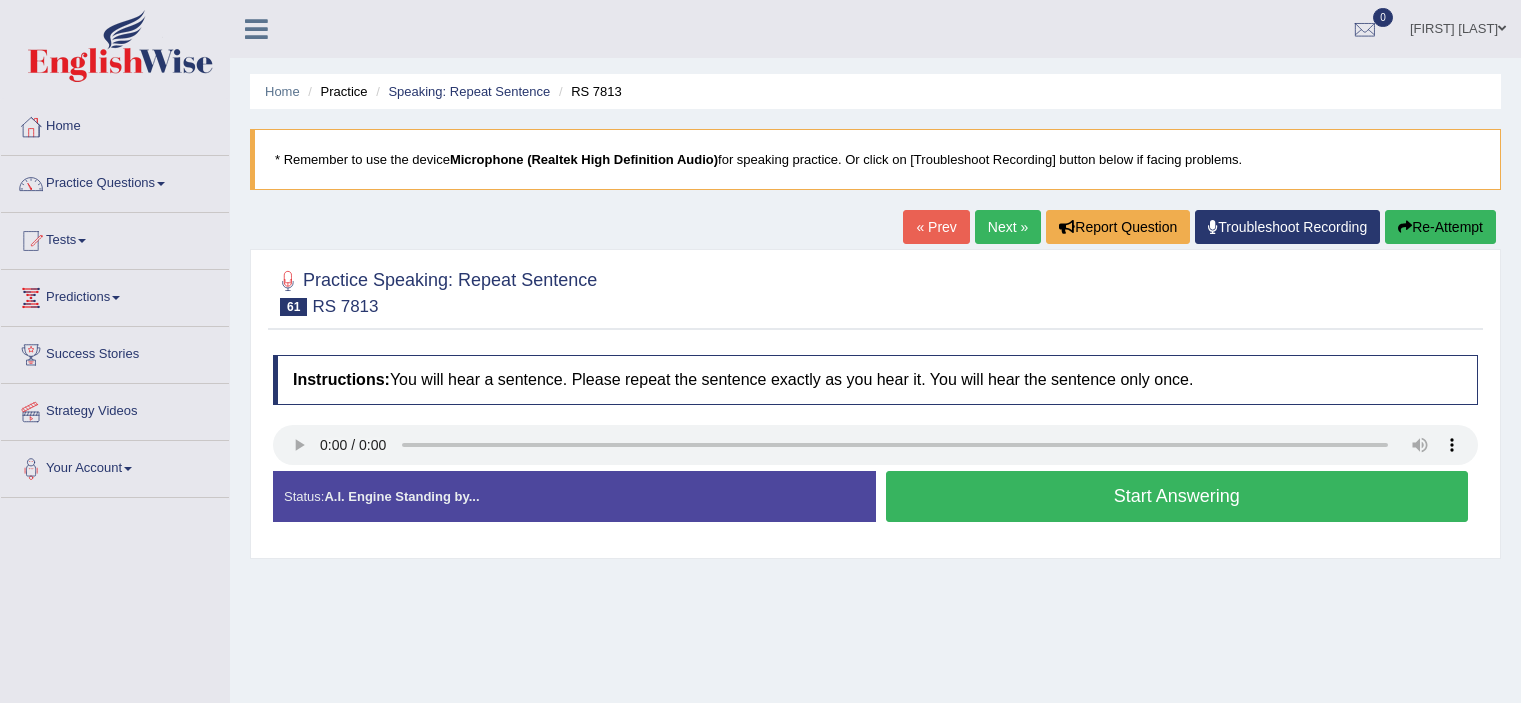 scroll, scrollTop: 0, scrollLeft: 0, axis: both 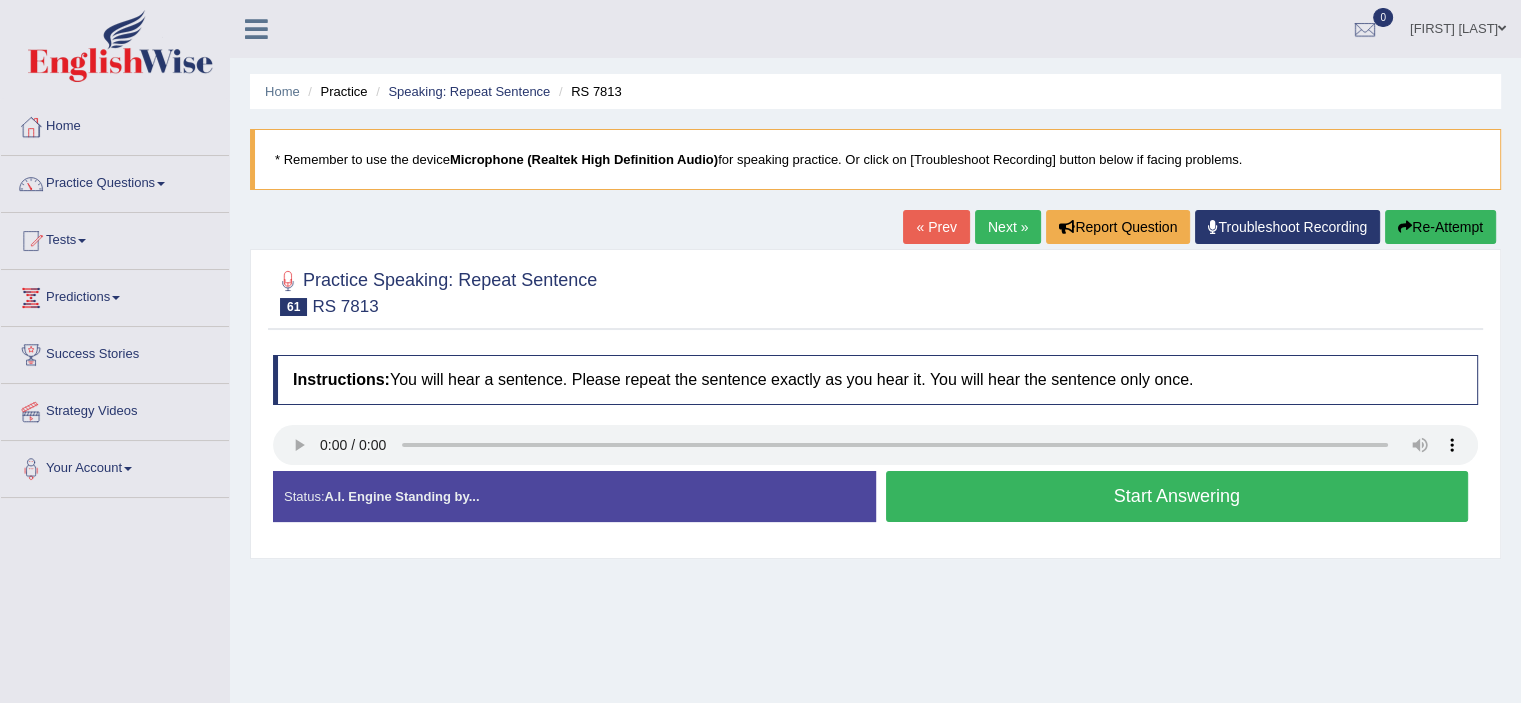 click on "Start Answering" at bounding box center [1177, 496] 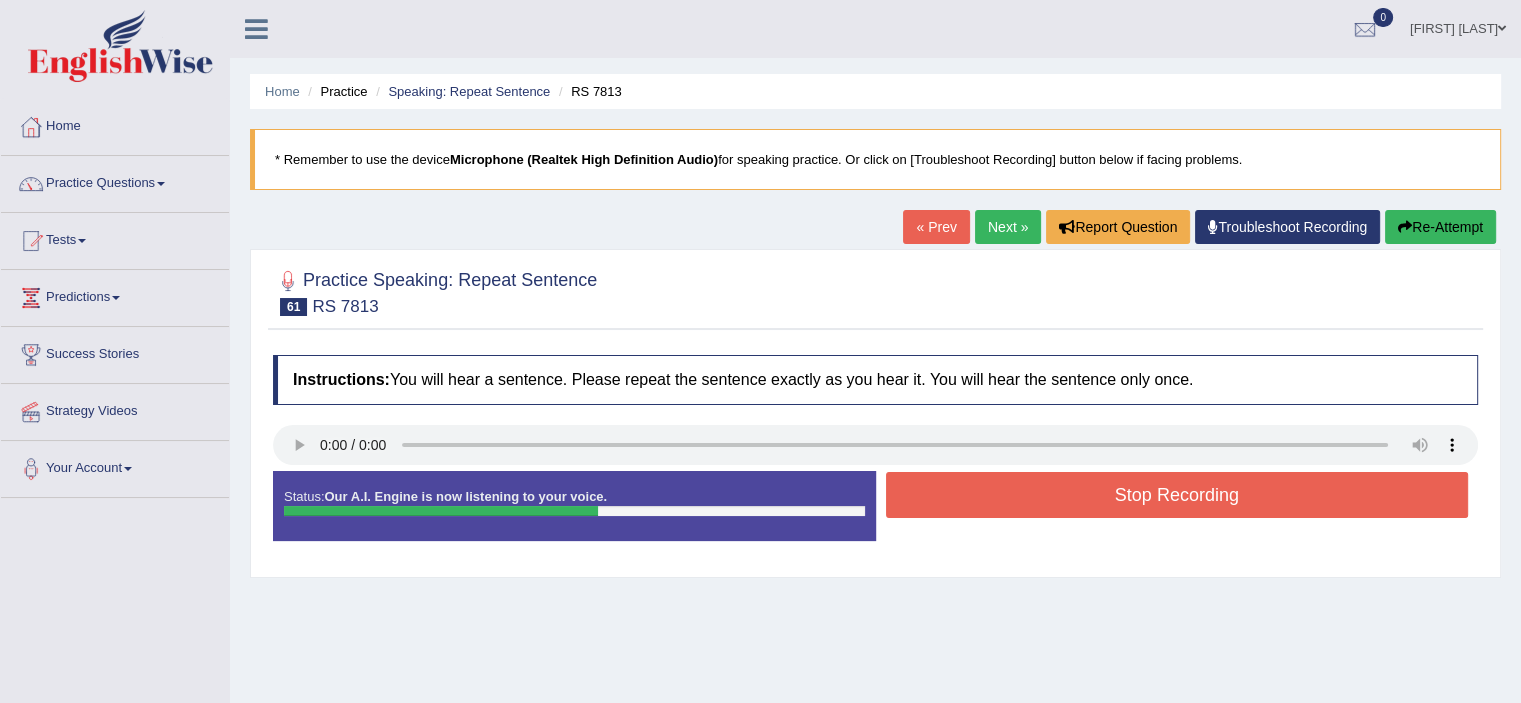 click on "Stop Recording" at bounding box center (1177, 495) 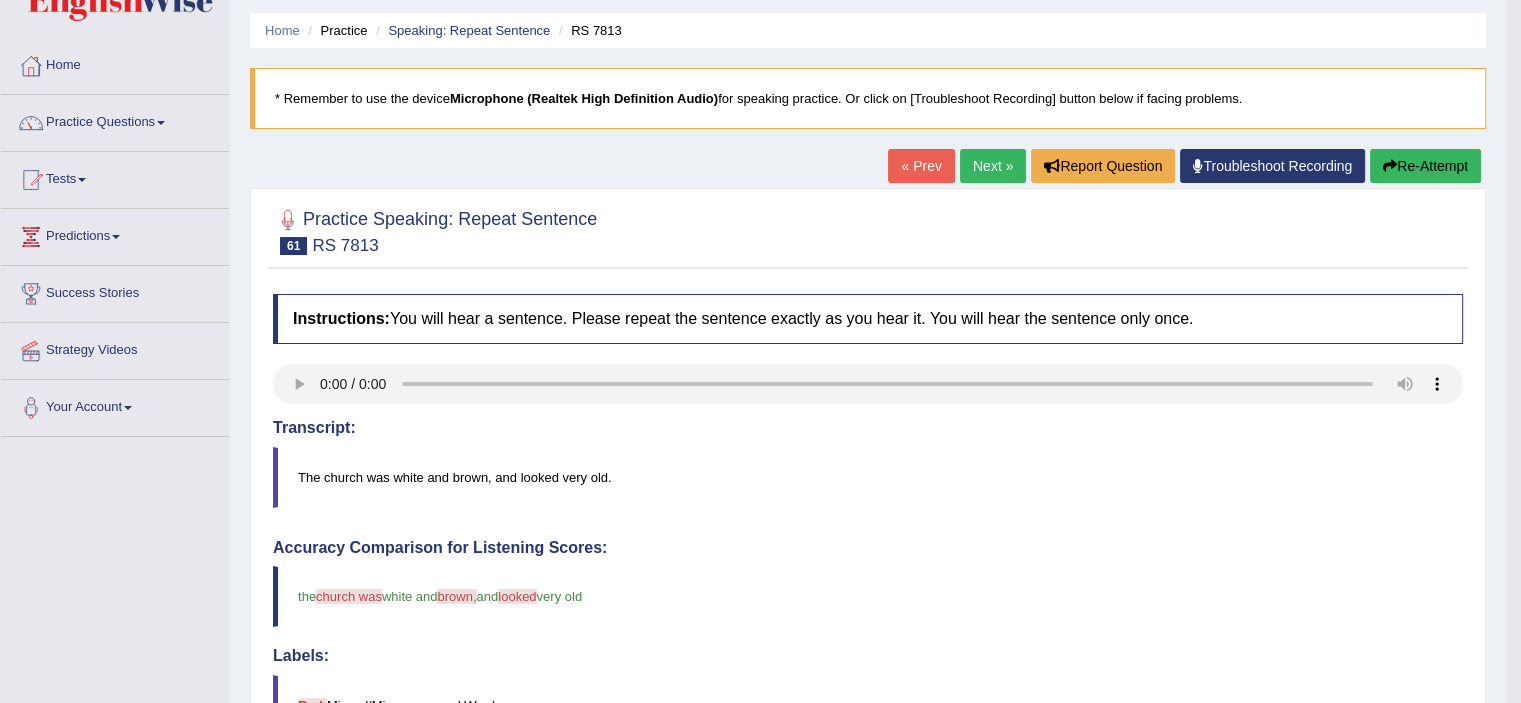scroll, scrollTop: 0, scrollLeft: 0, axis: both 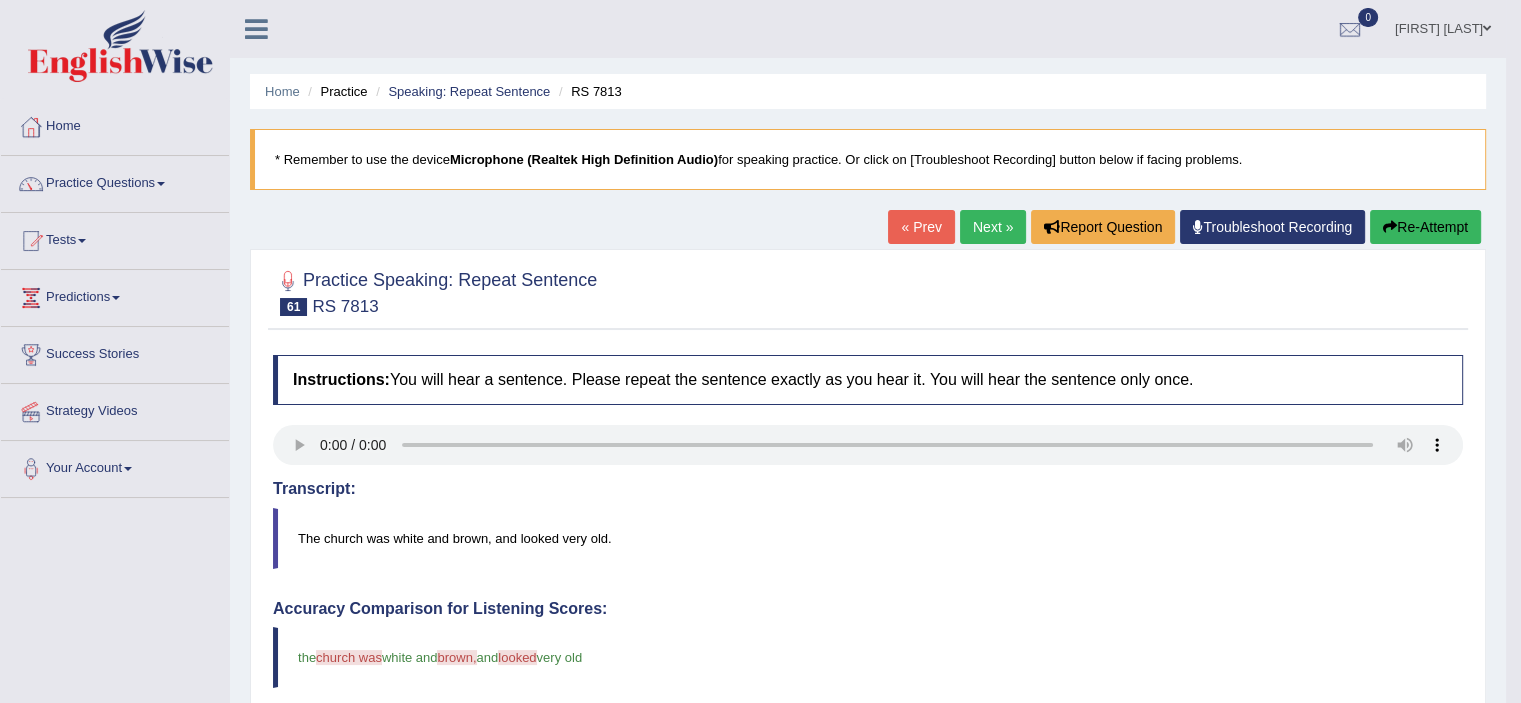 click on "Next »" at bounding box center [993, 227] 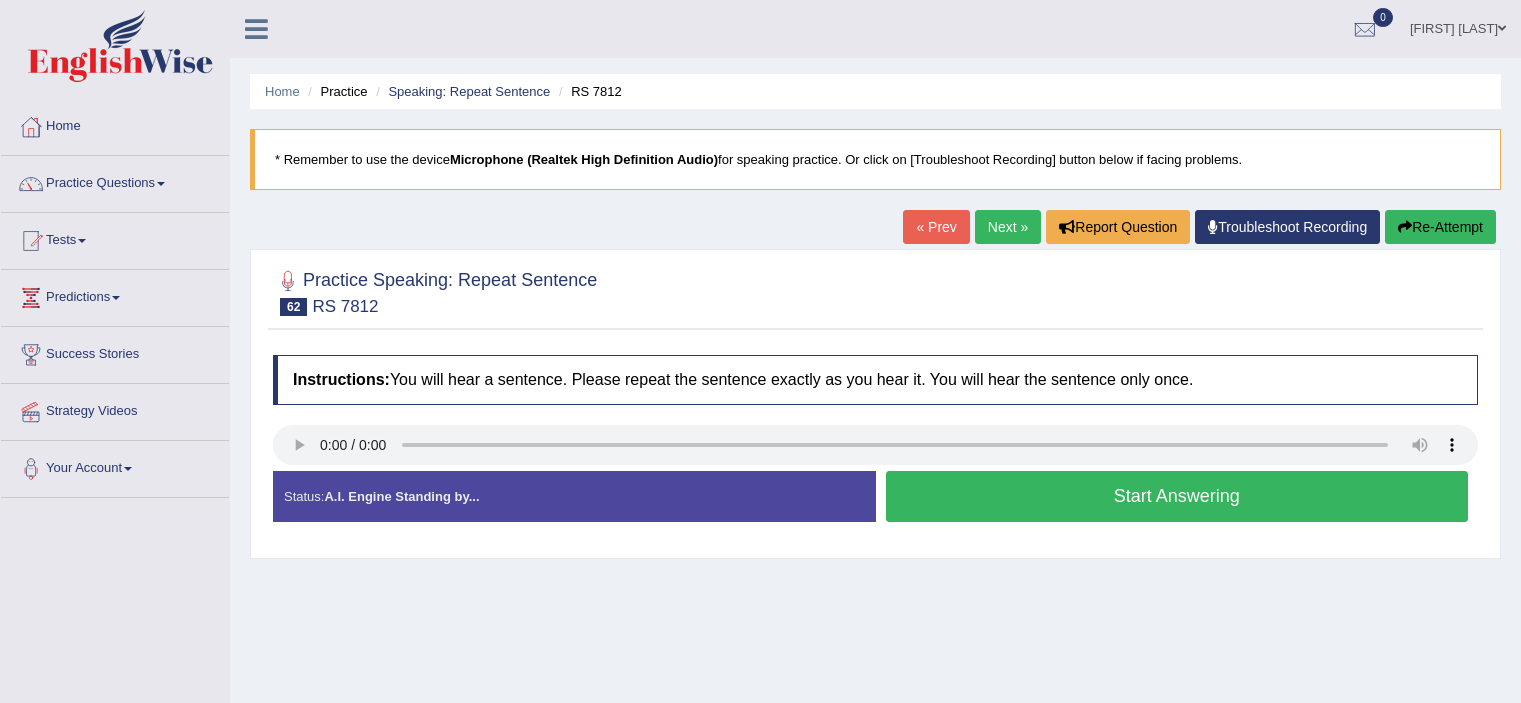 scroll, scrollTop: 0, scrollLeft: 0, axis: both 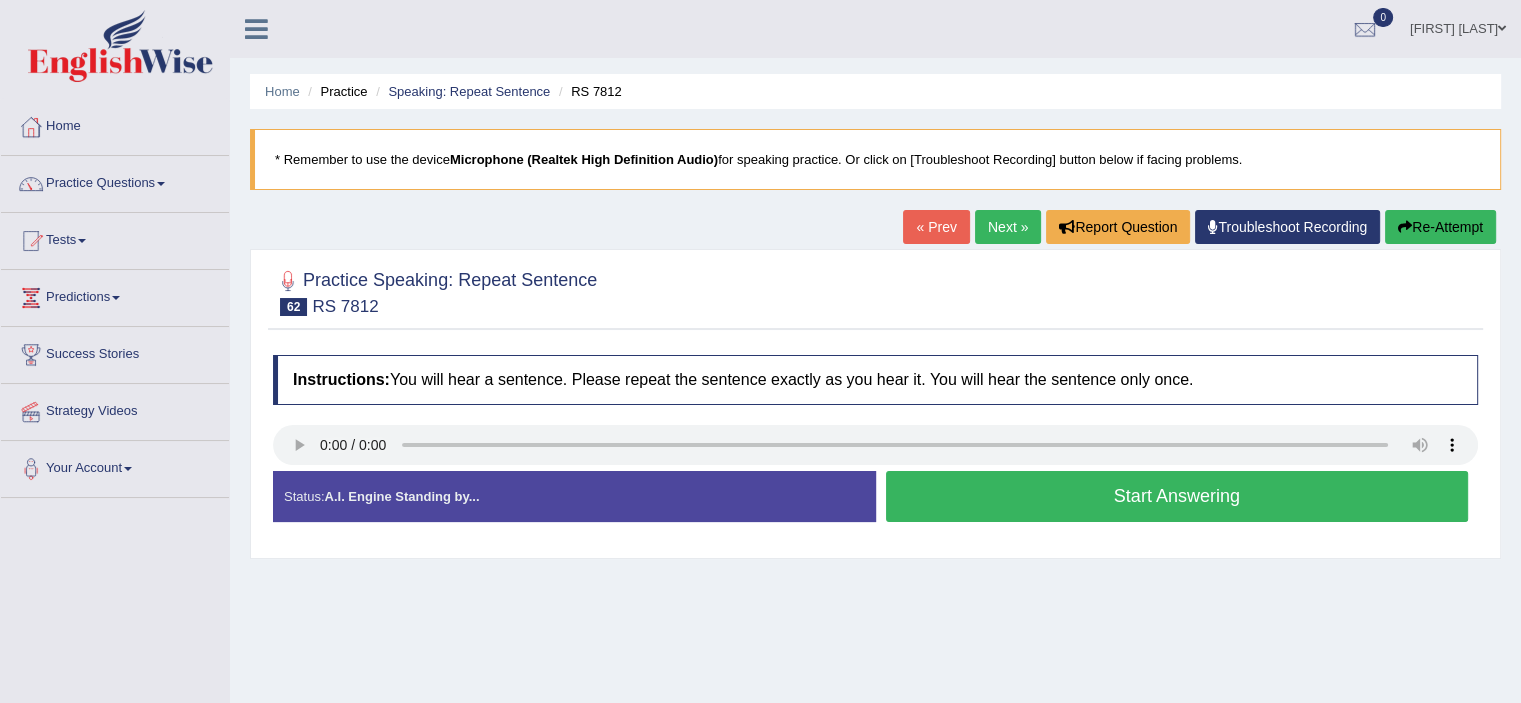 click on "Start Answering" at bounding box center [1177, 496] 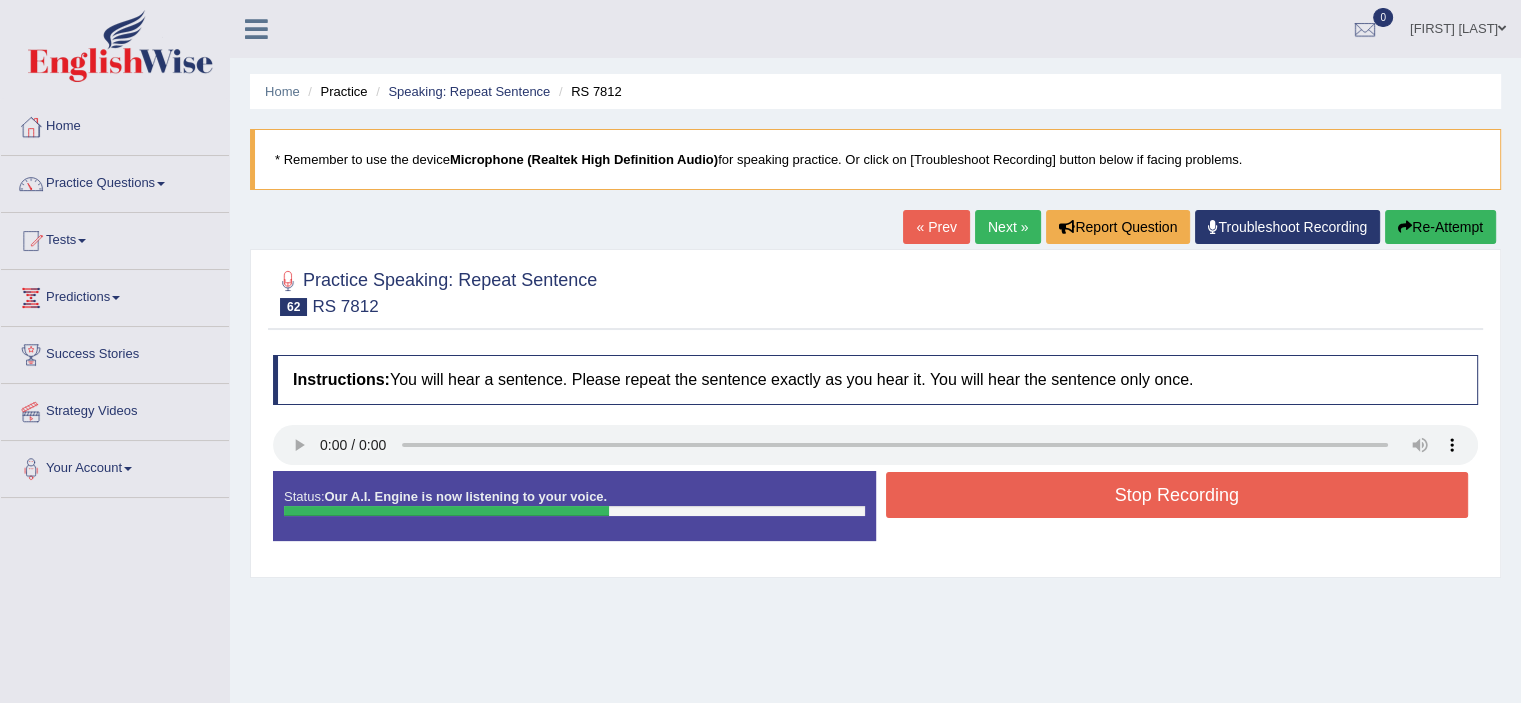 click on "Stop Recording" at bounding box center [1177, 495] 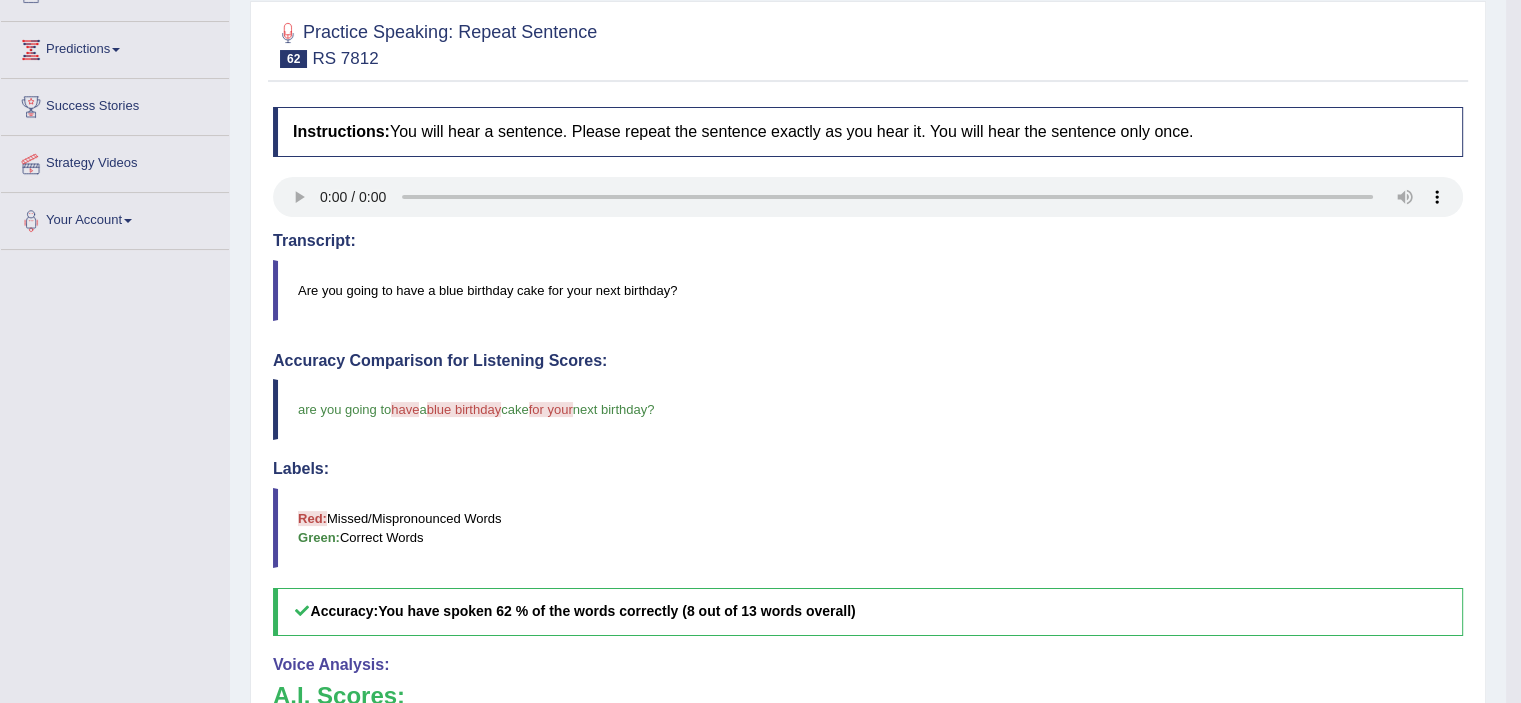 scroll, scrollTop: 254, scrollLeft: 0, axis: vertical 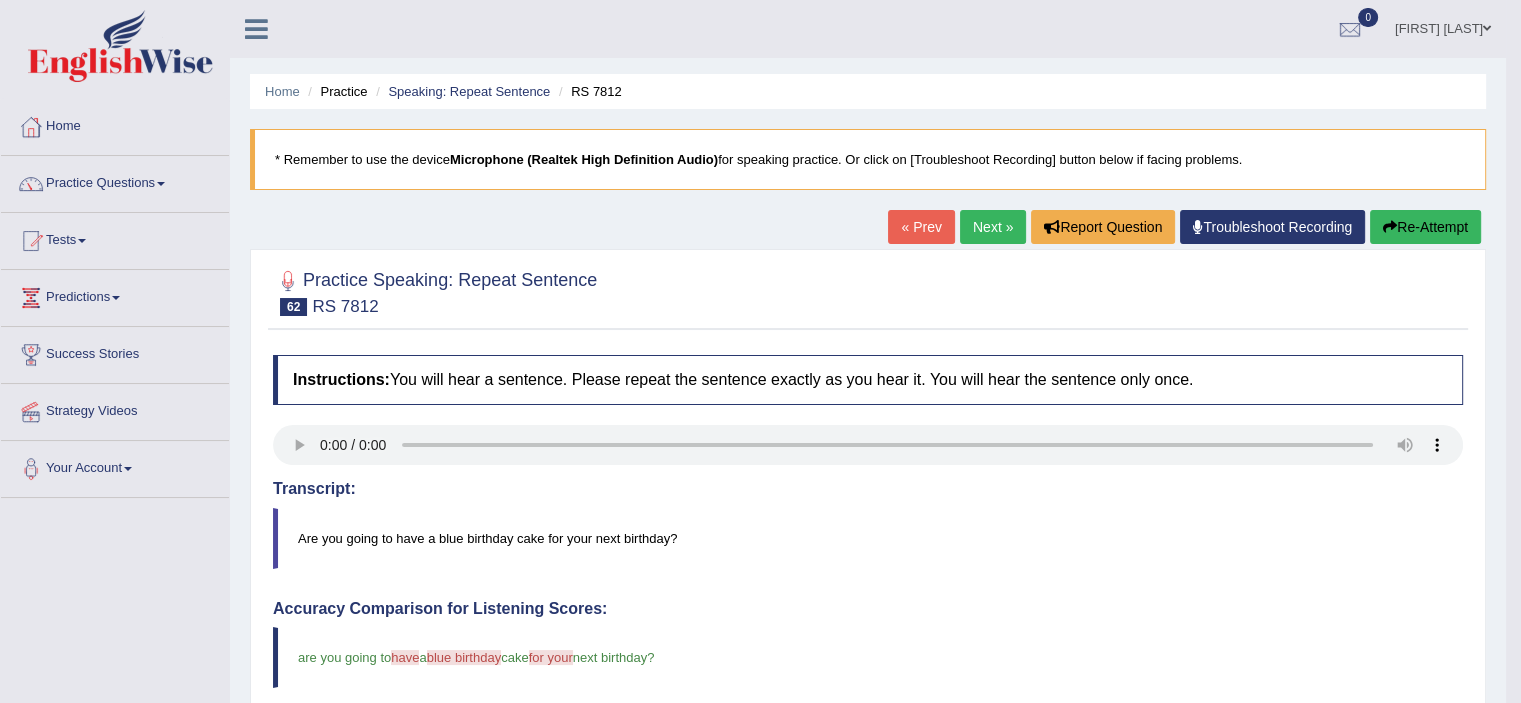 click on "Next »" at bounding box center (993, 227) 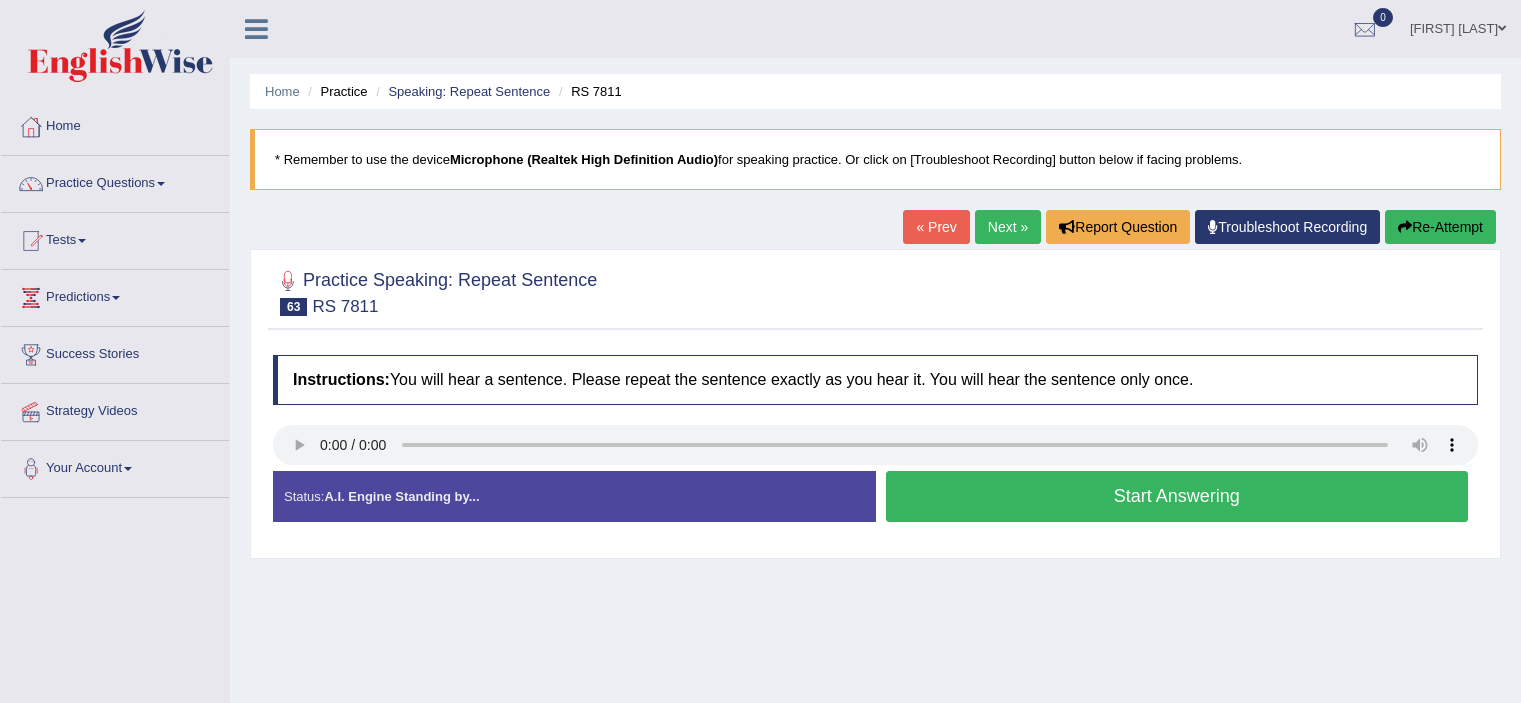 scroll, scrollTop: 0, scrollLeft: 0, axis: both 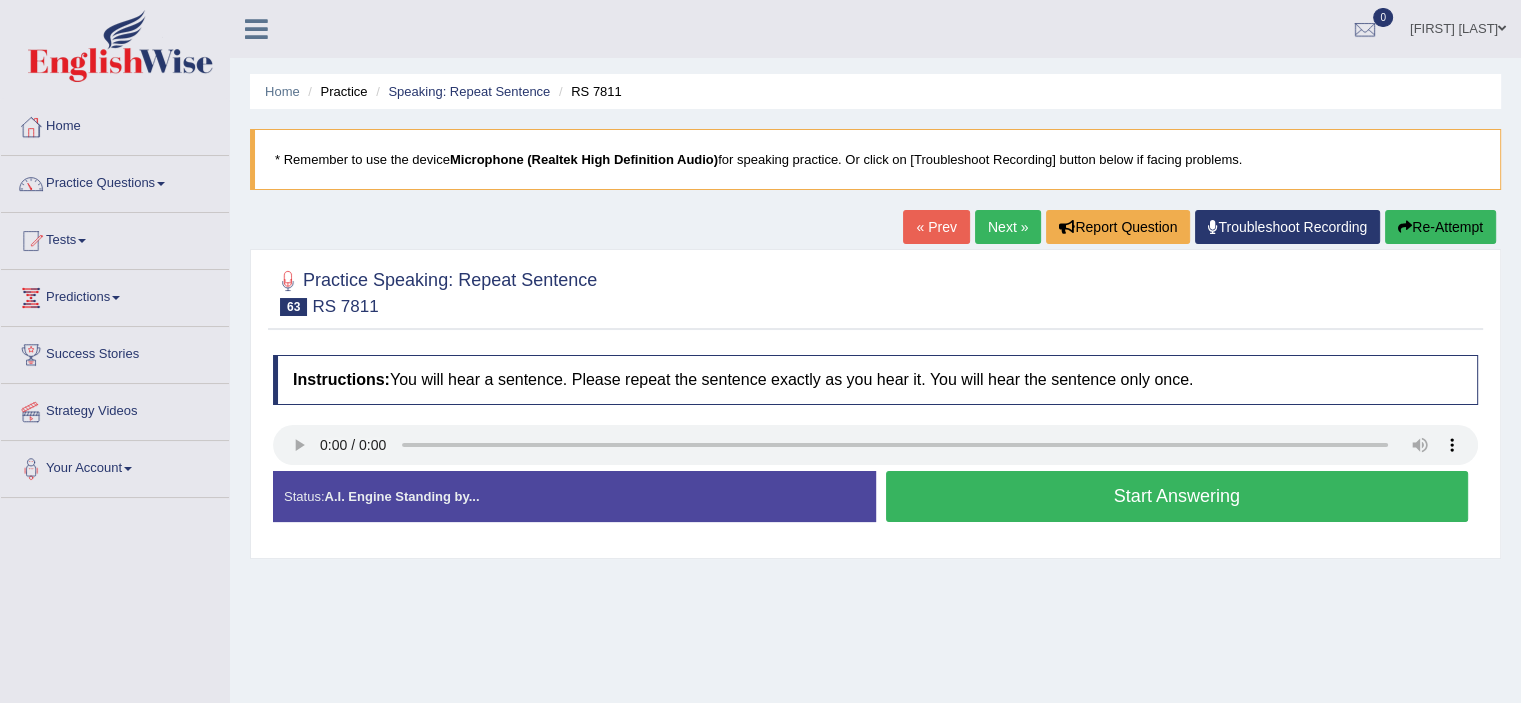 click on "Next »" at bounding box center (1008, 227) 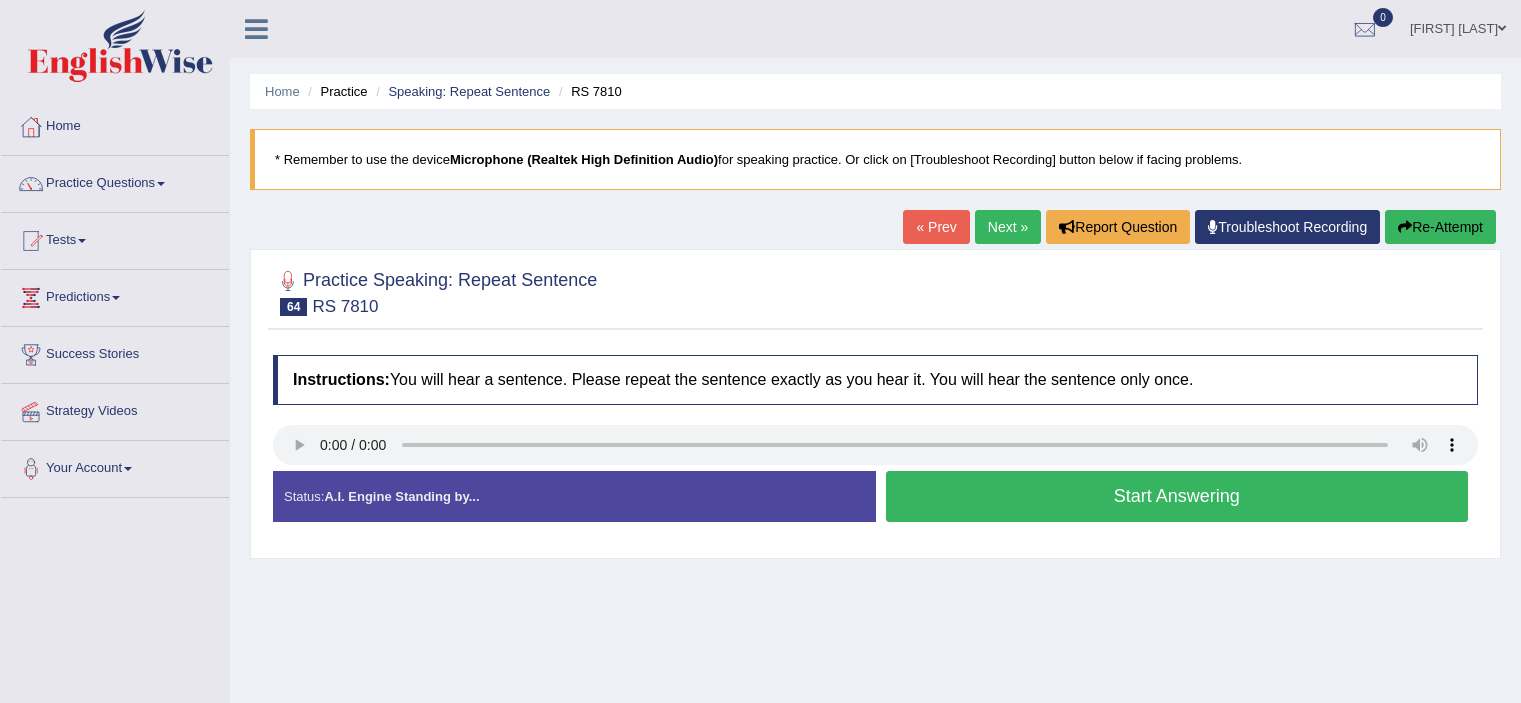 scroll, scrollTop: 0, scrollLeft: 0, axis: both 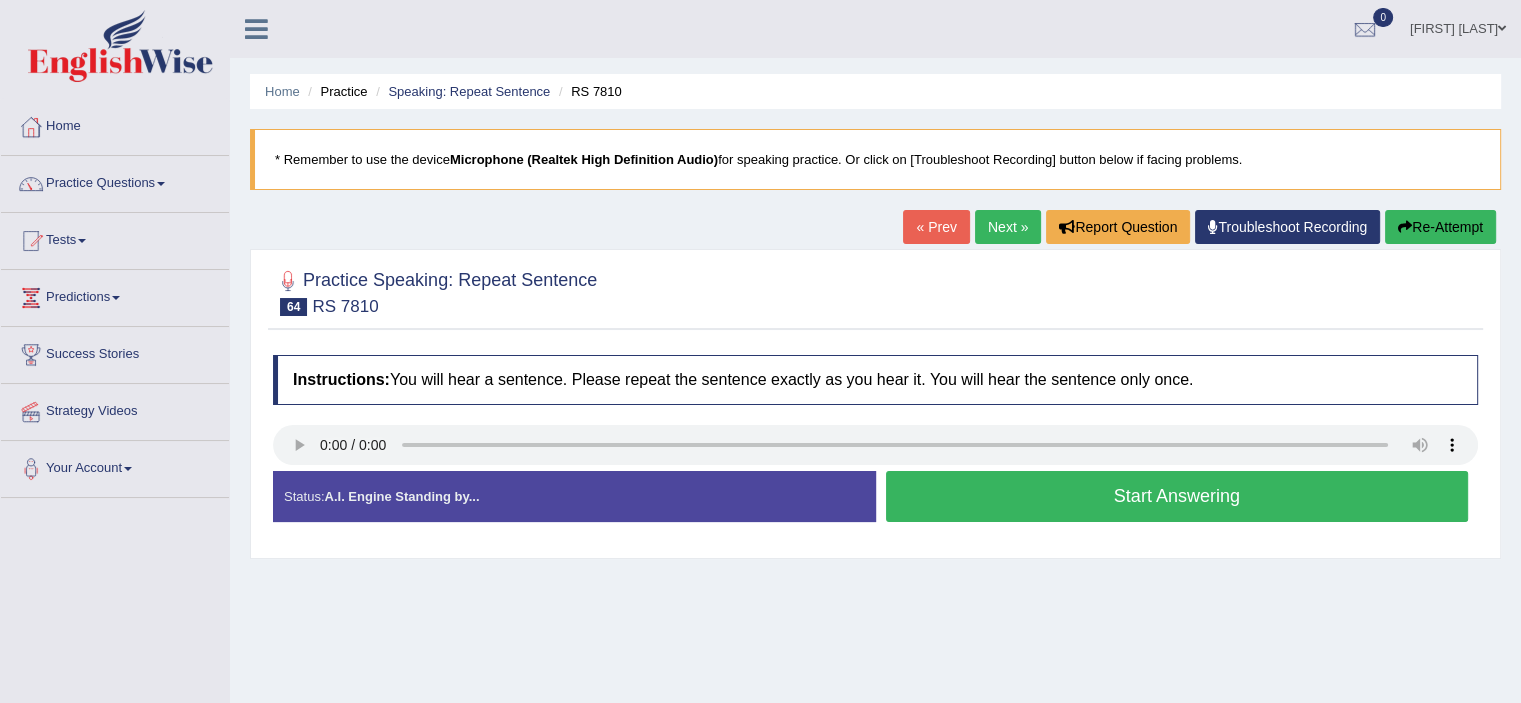 click on "Start Answering" at bounding box center (1177, 496) 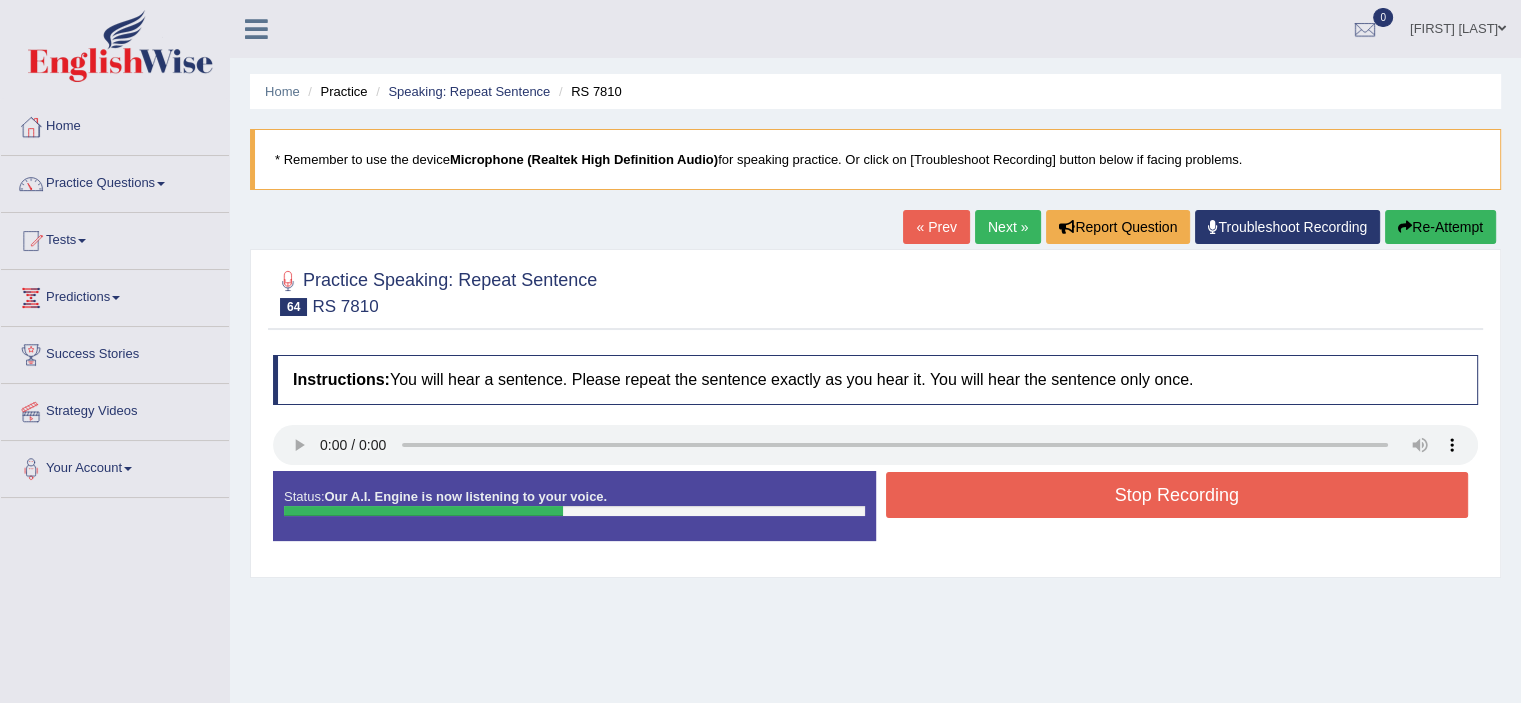 click on "Stop Recording" at bounding box center (1177, 495) 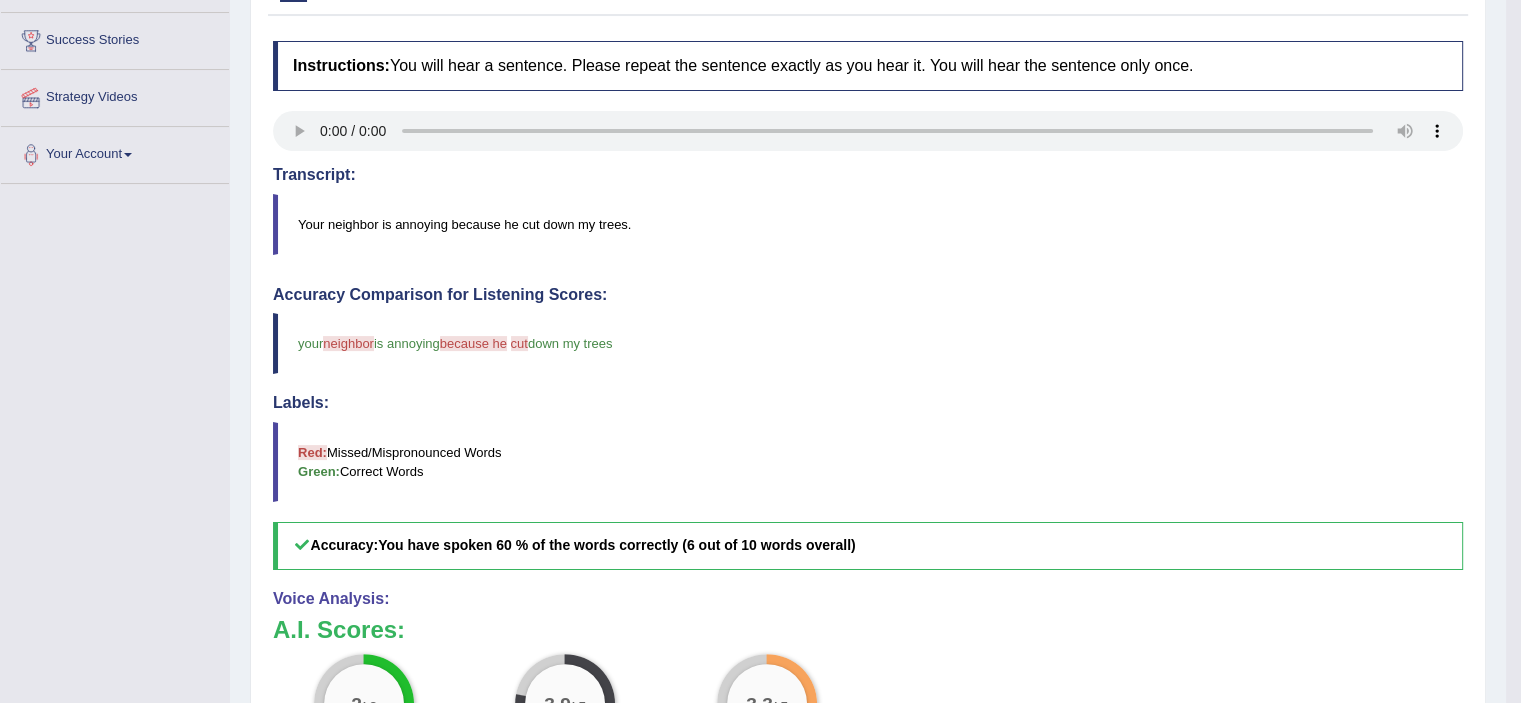 scroll, scrollTop: 0, scrollLeft: 0, axis: both 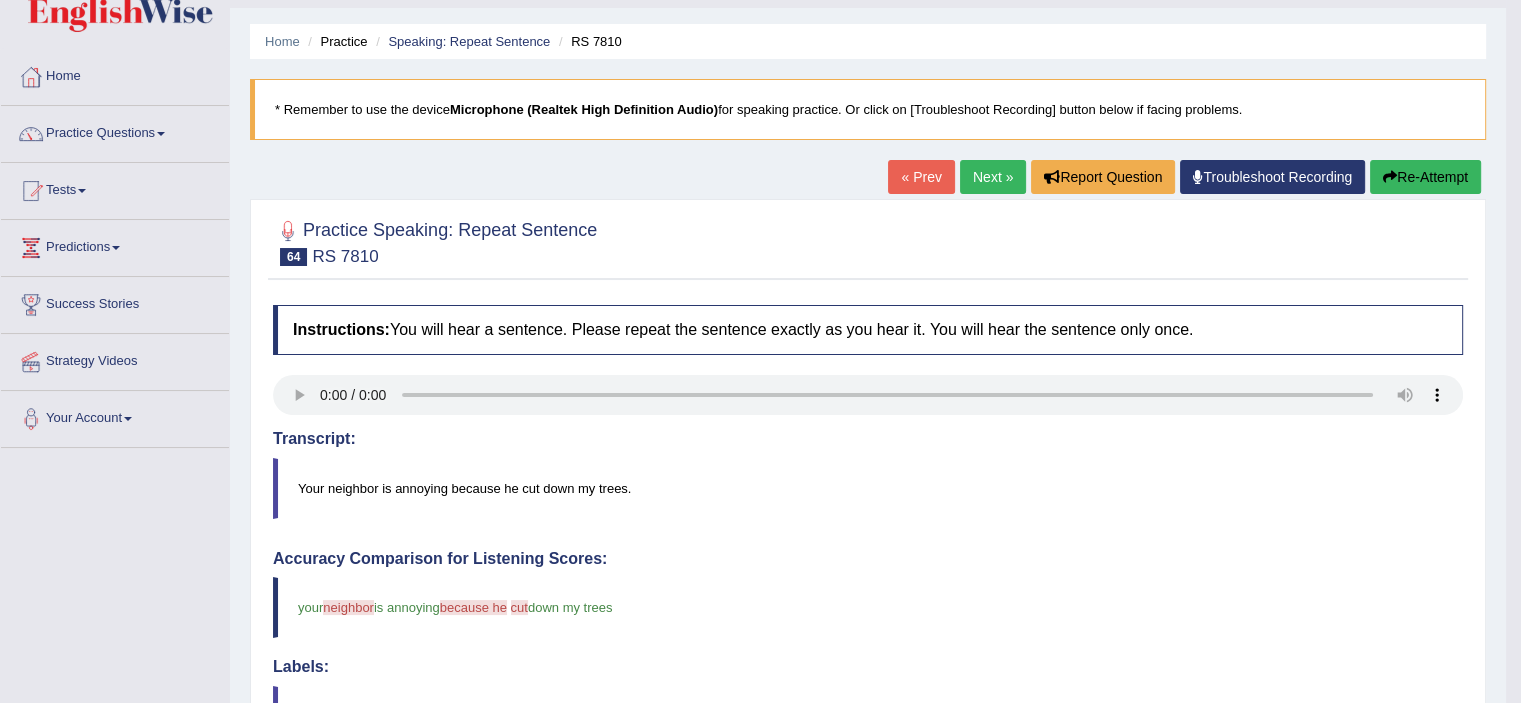 click on "Next »" at bounding box center [993, 177] 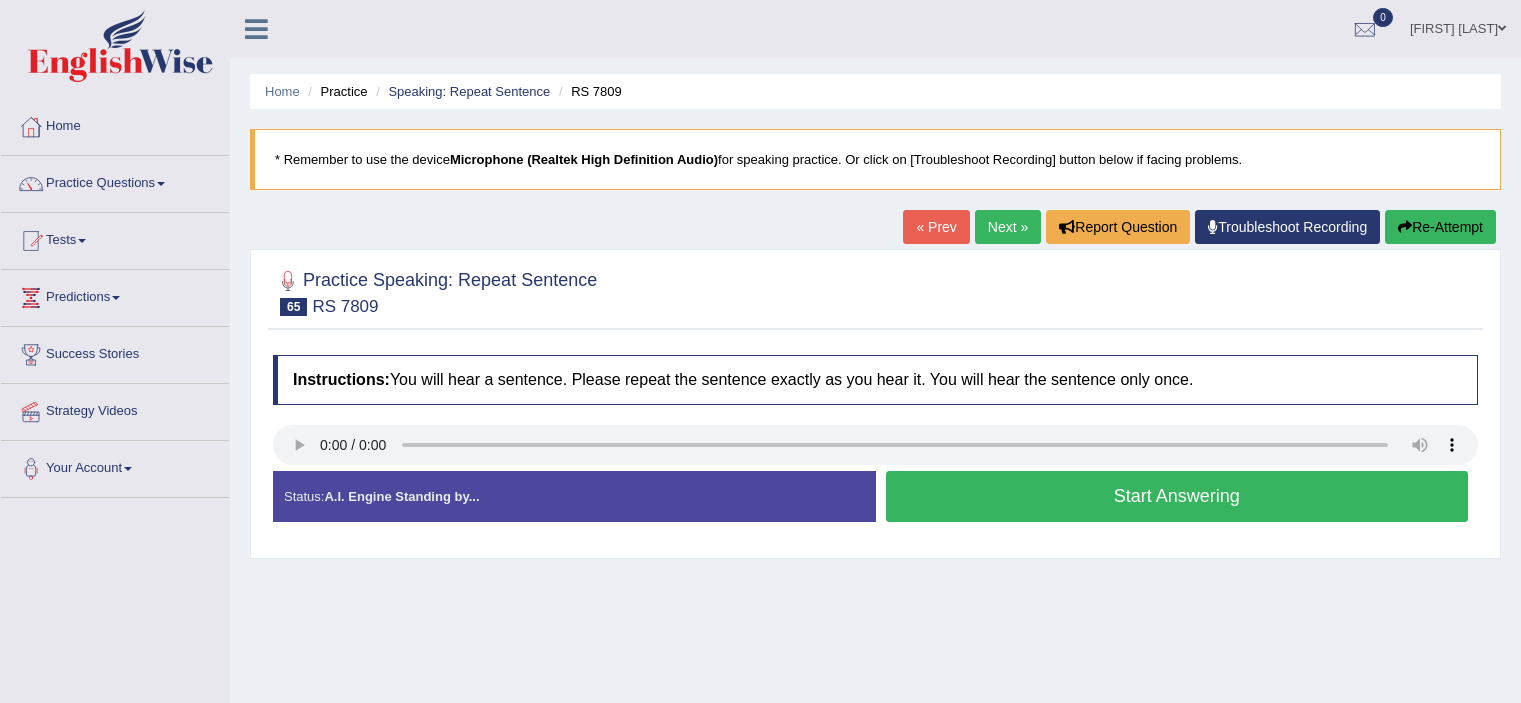 scroll, scrollTop: 0, scrollLeft: 0, axis: both 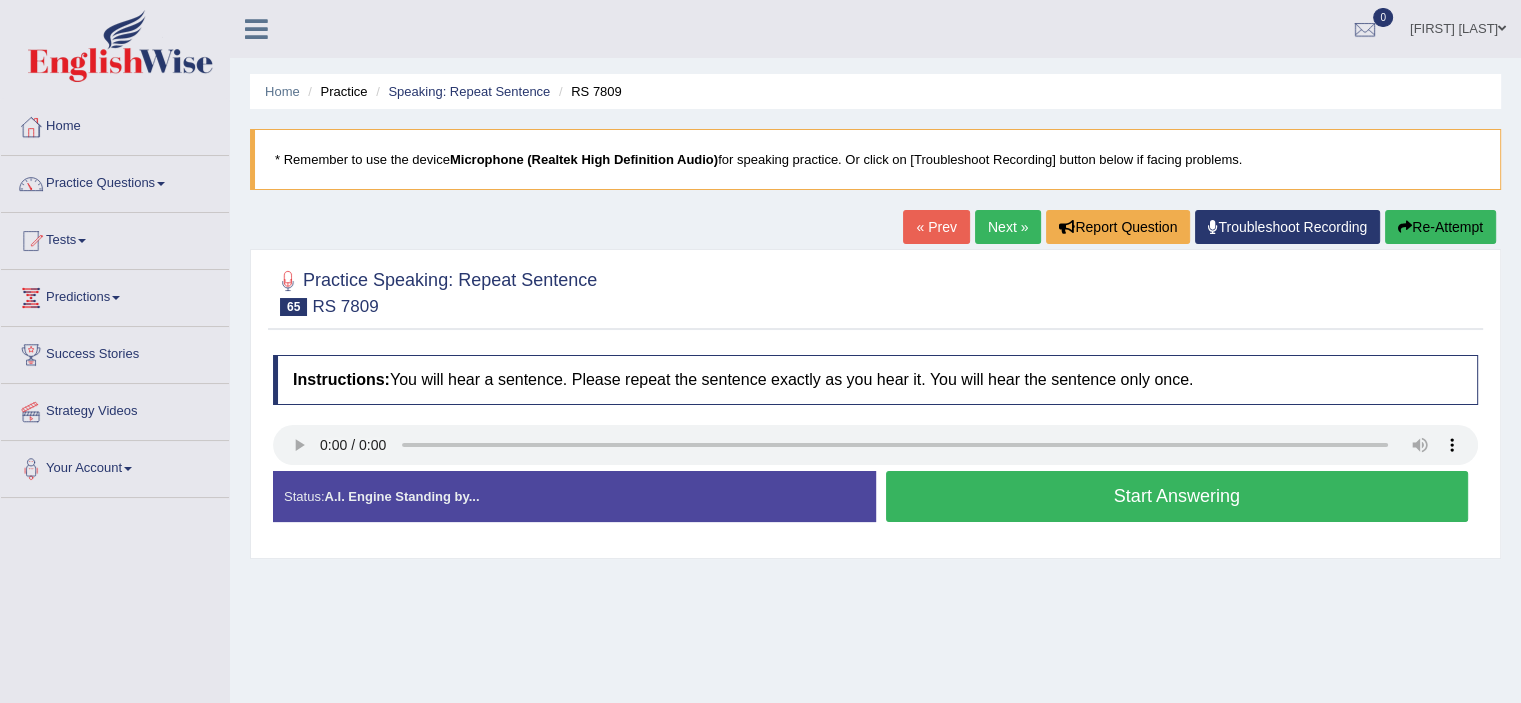 click on "Start Answering" at bounding box center [1177, 496] 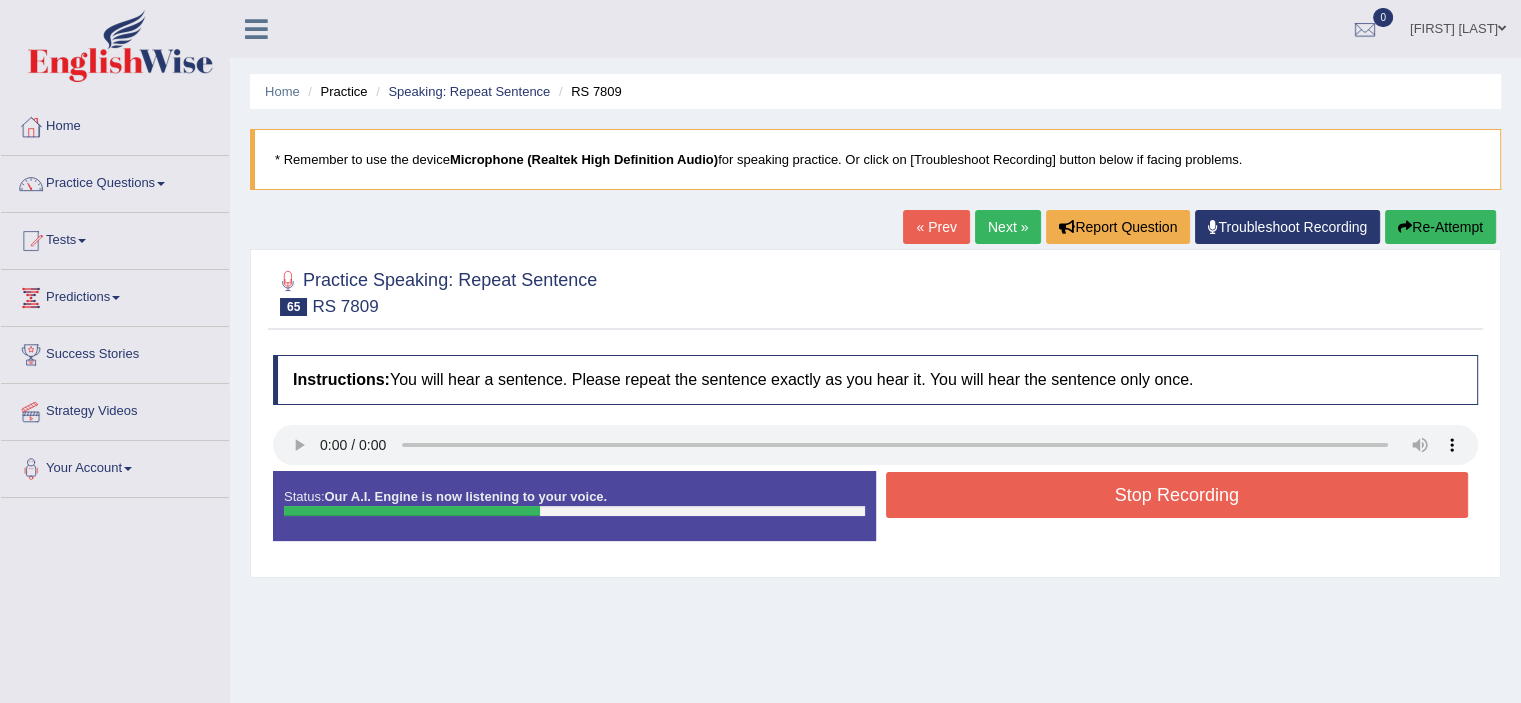 click on "Stop Recording" at bounding box center (1177, 495) 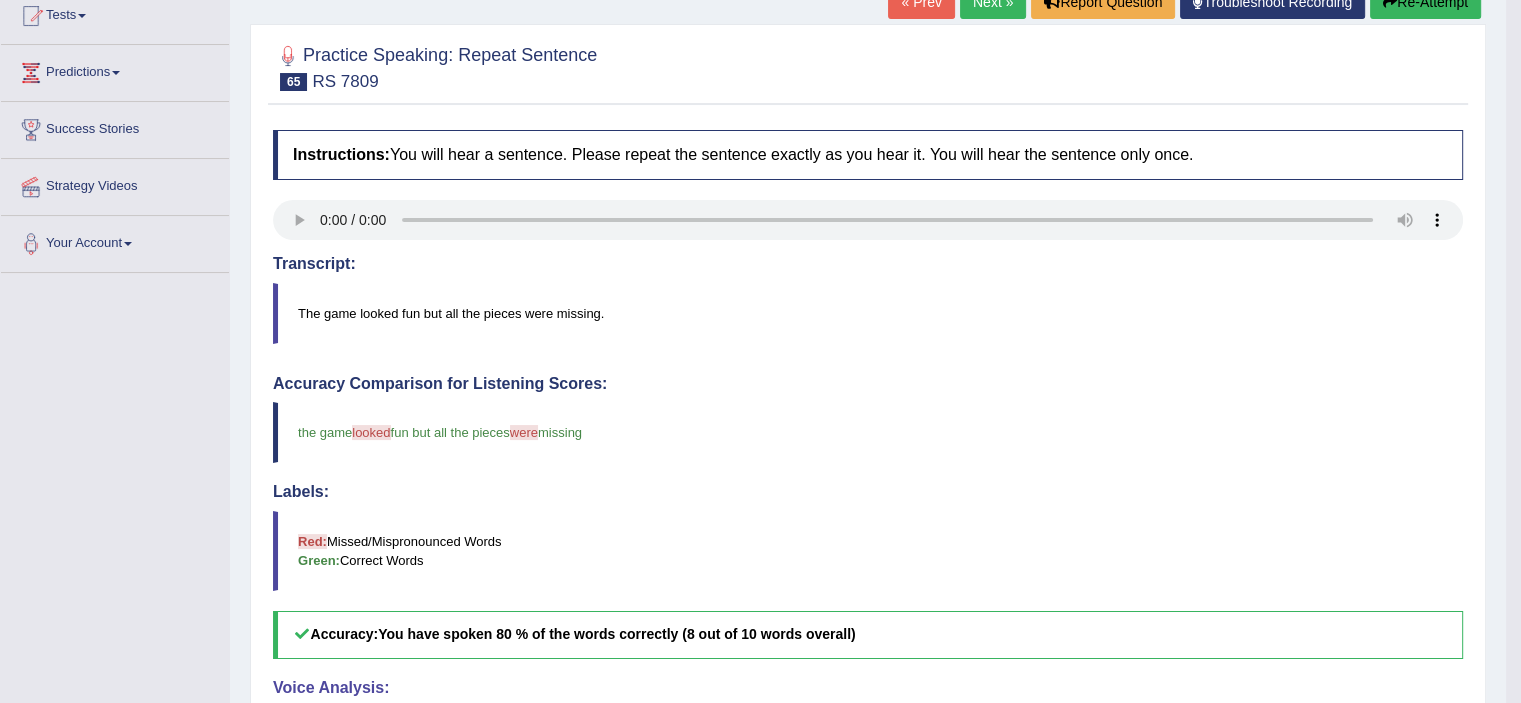 scroll, scrollTop: 228, scrollLeft: 0, axis: vertical 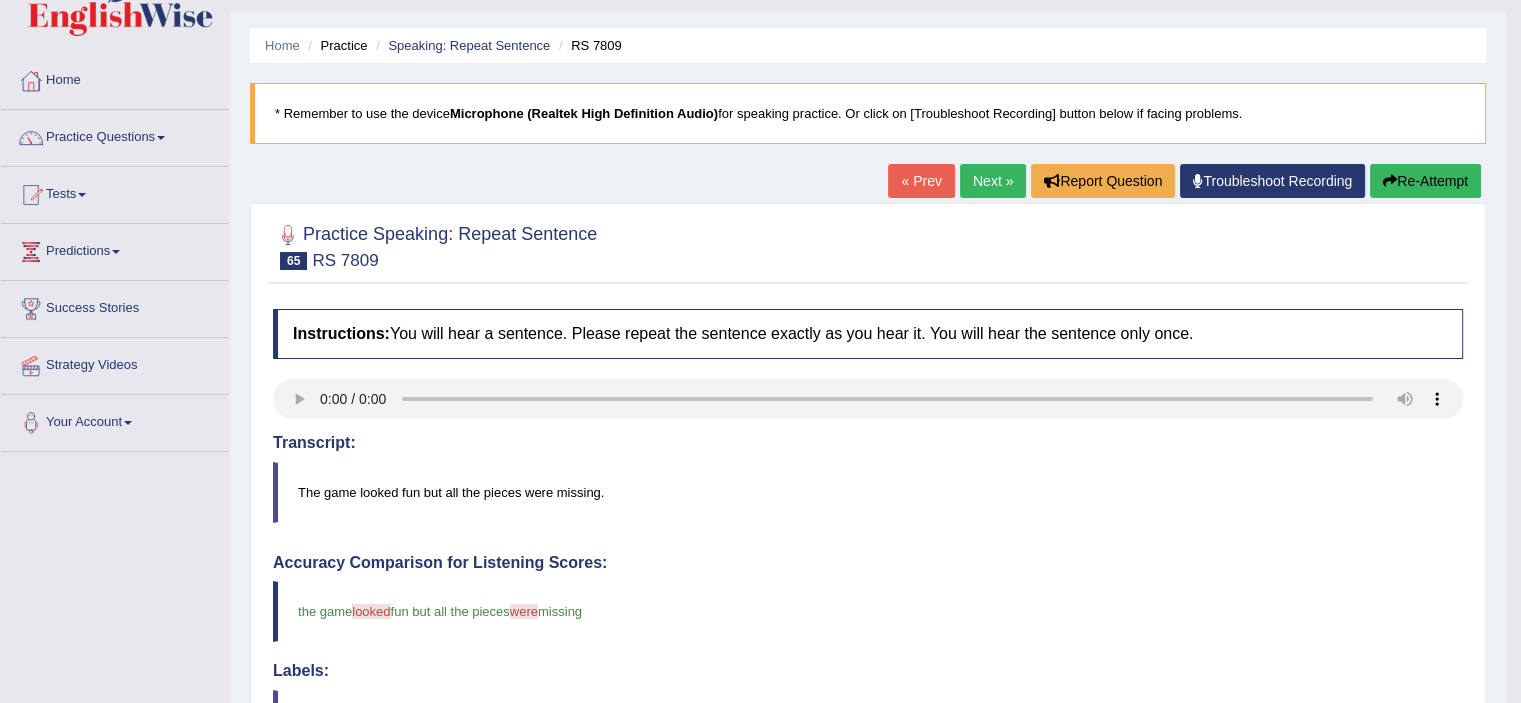 click on "Next »" at bounding box center (993, 181) 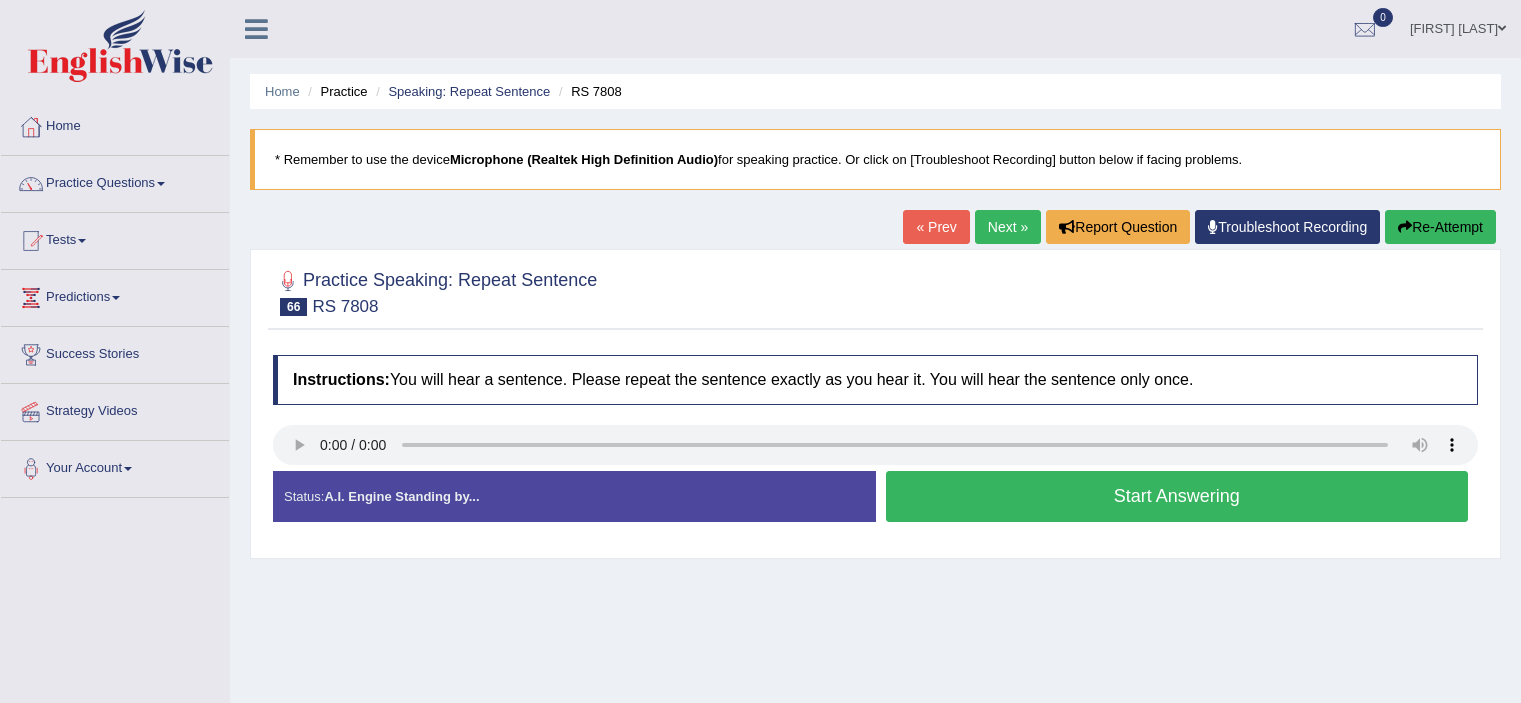 scroll, scrollTop: 0, scrollLeft: 0, axis: both 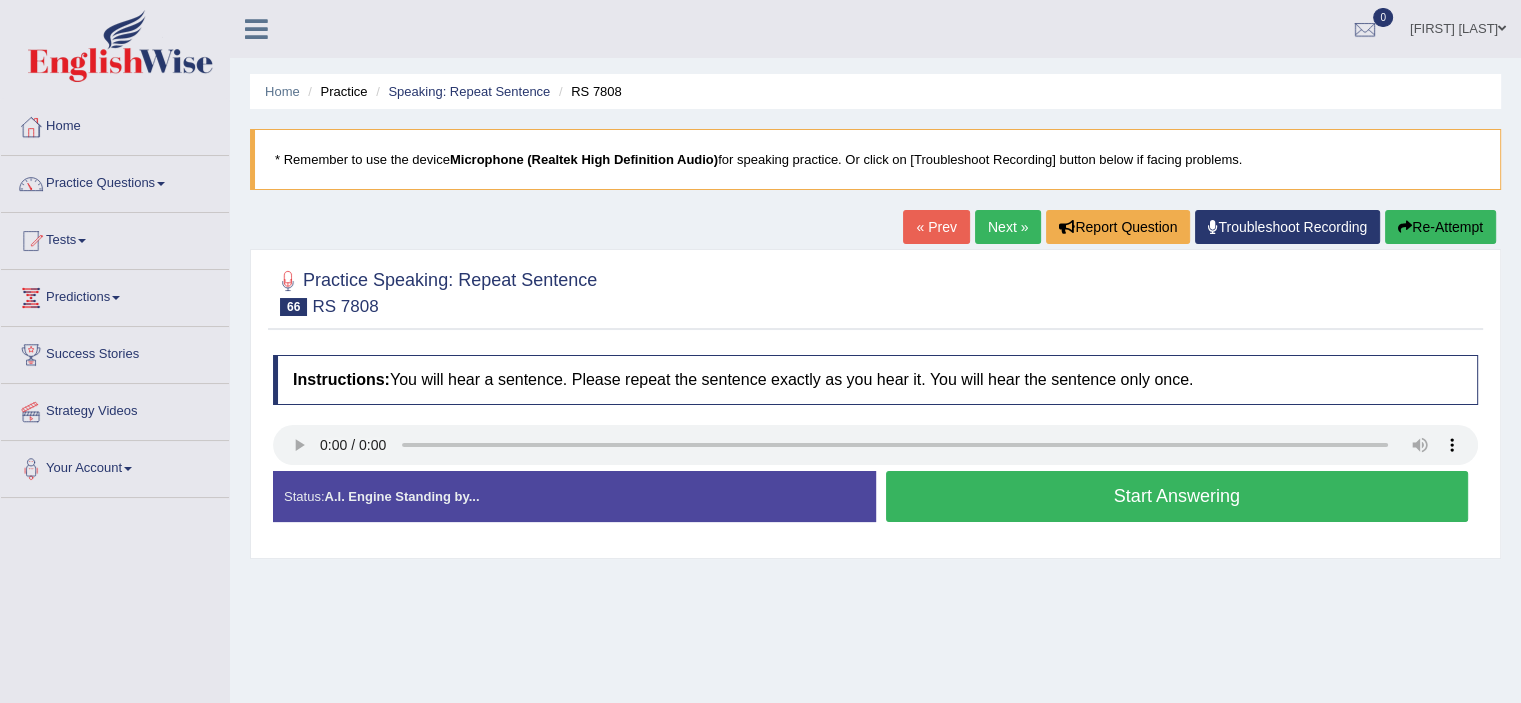 click on "Start Answering" at bounding box center [1177, 496] 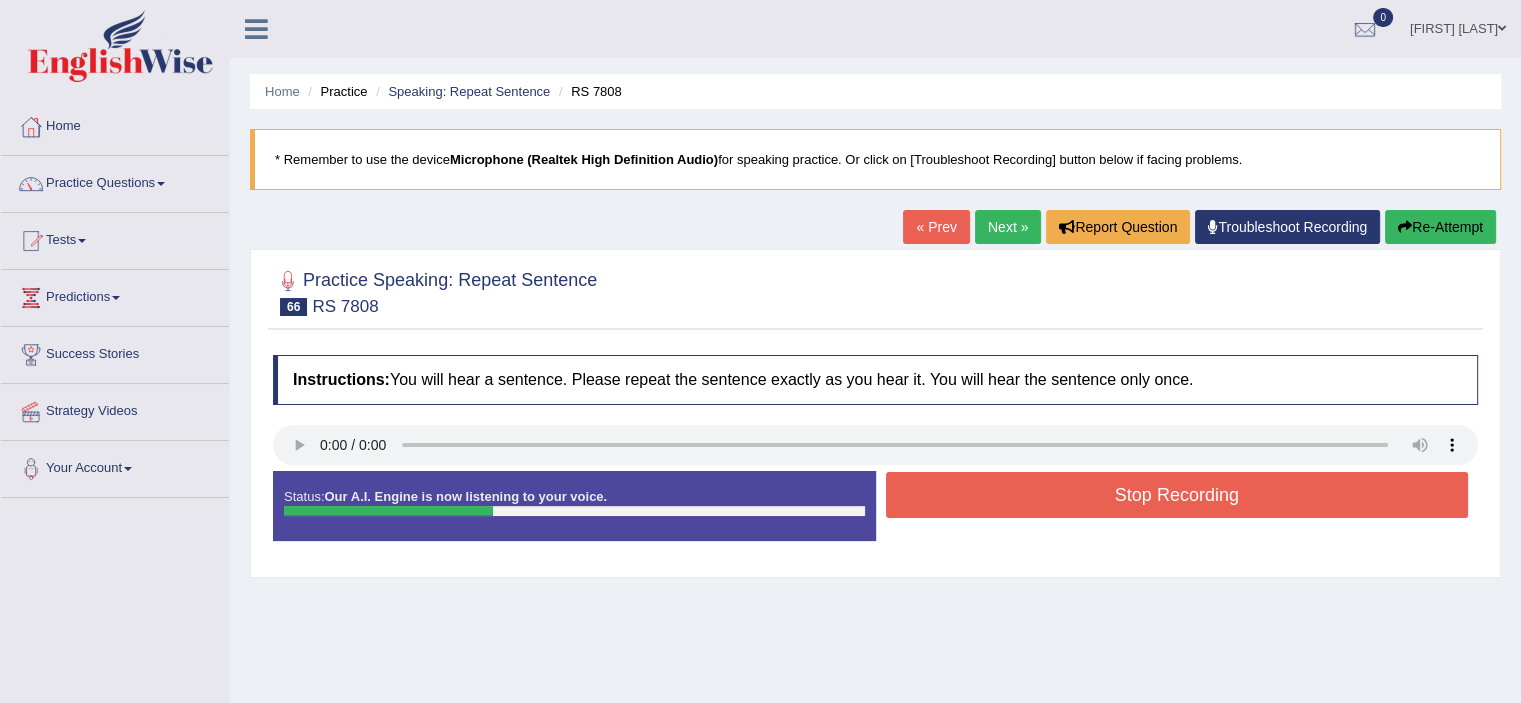 click on "Stop Recording" at bounding box center (1177, 495) 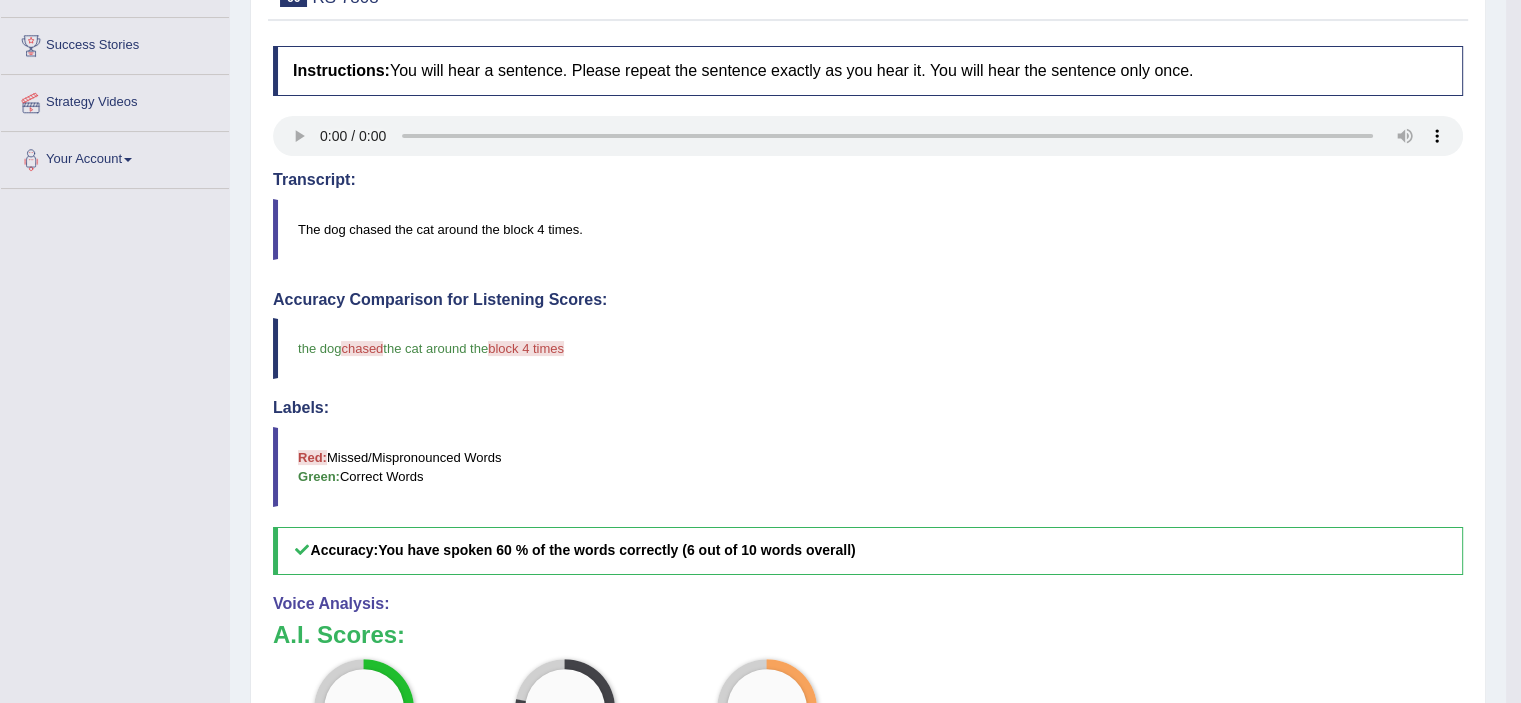 scroll, scrollTop: 312, scrollLeft: 0, axis: vertical 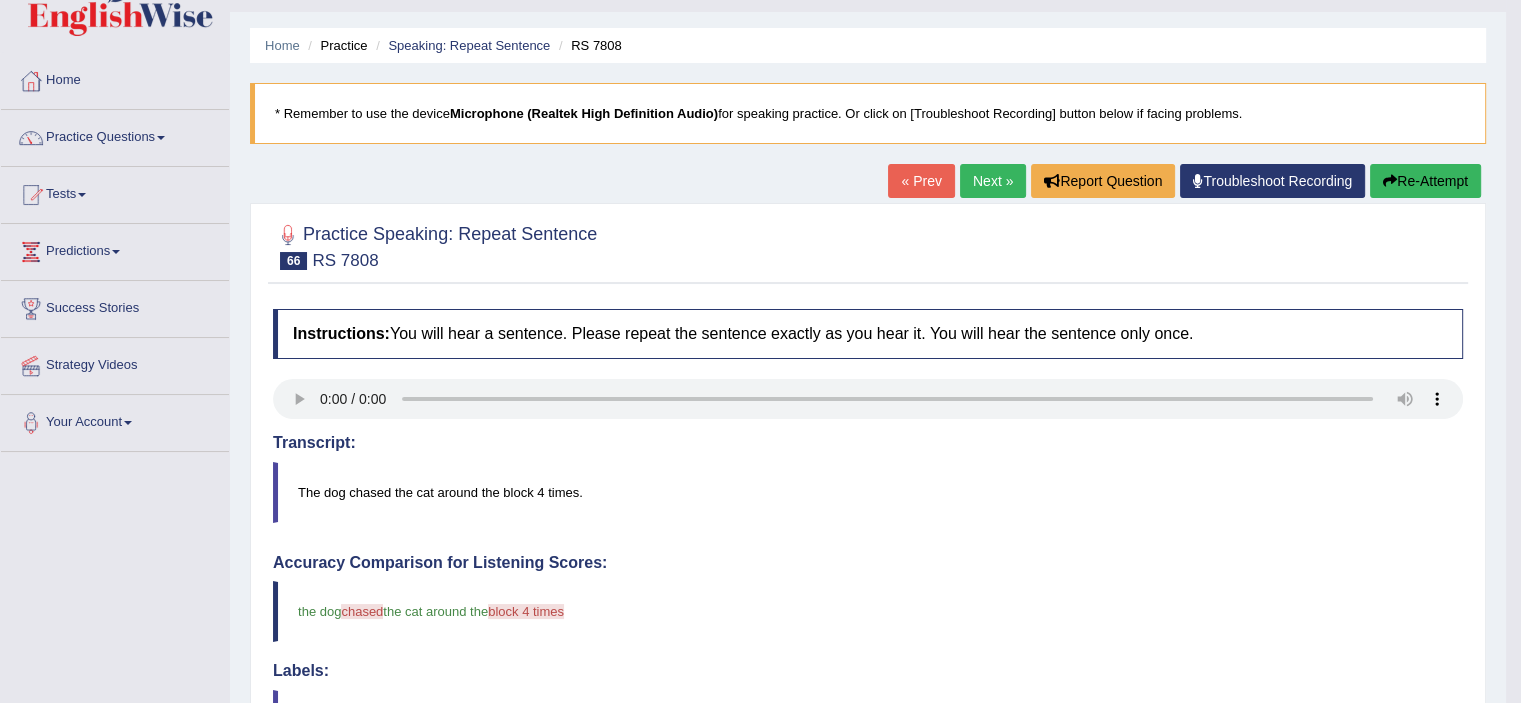 click on "Next »" at bounding box center (993, 181) 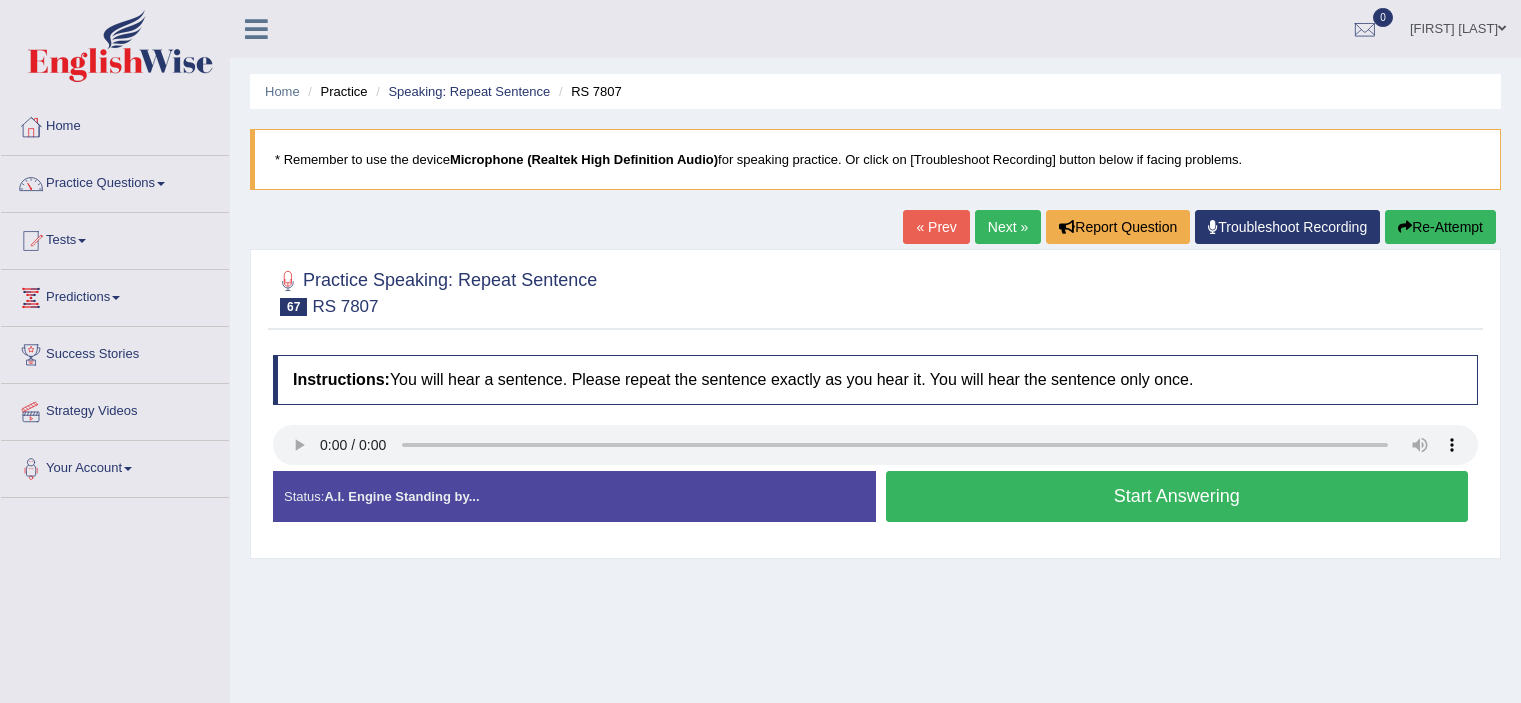 scroll, scrollTop: 0, scrollLeft: 0, axis: both 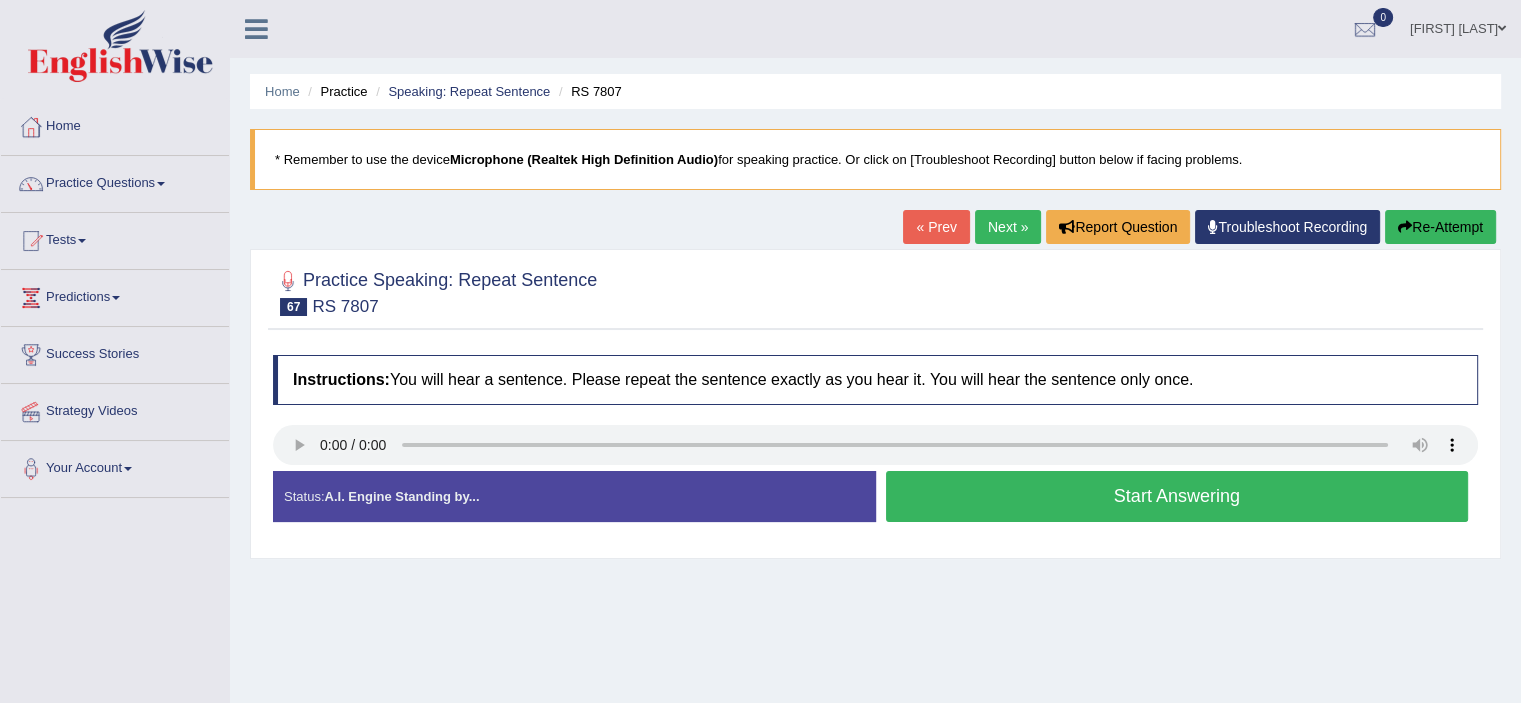 click on "Start Answering" at bounding box center (1177, 496) 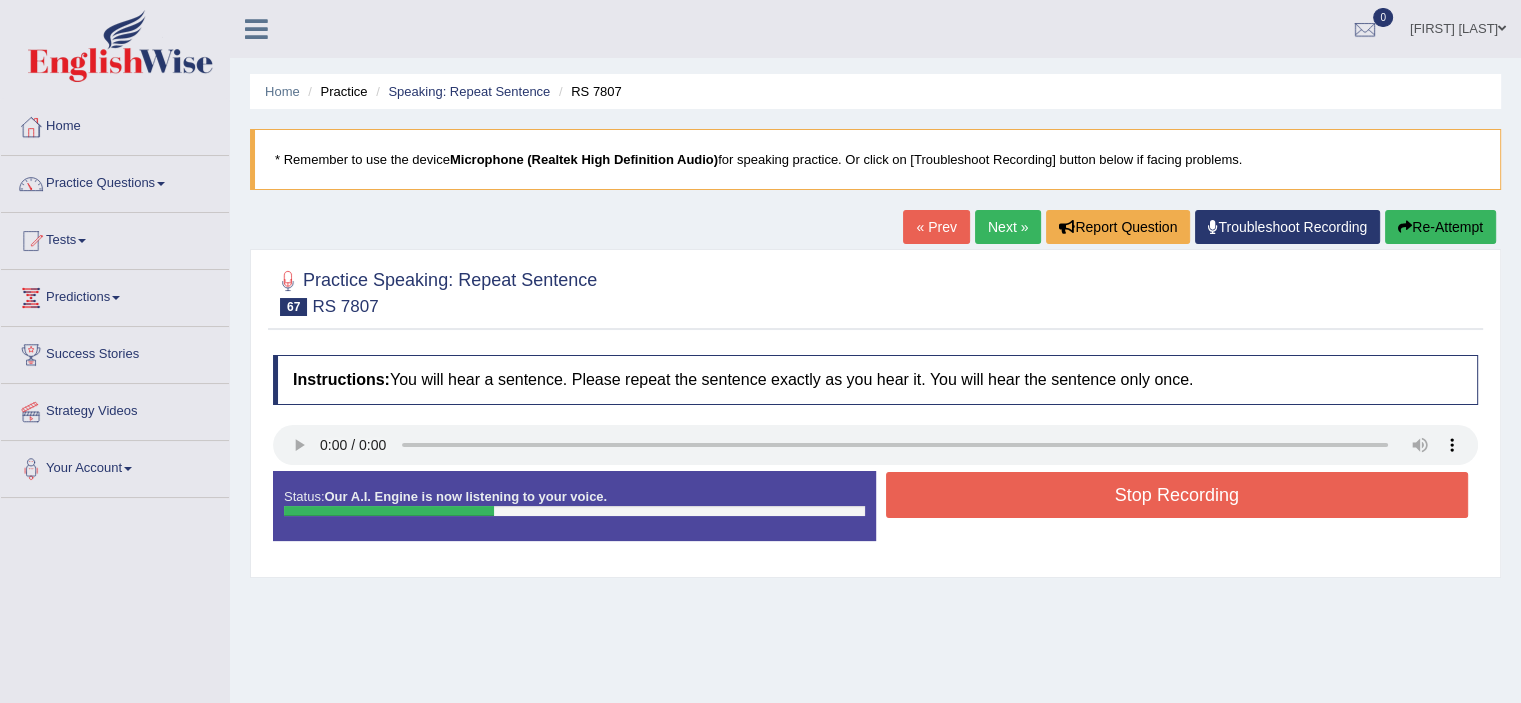 click on "Stop Recording" at bounding box center (1177, 495) 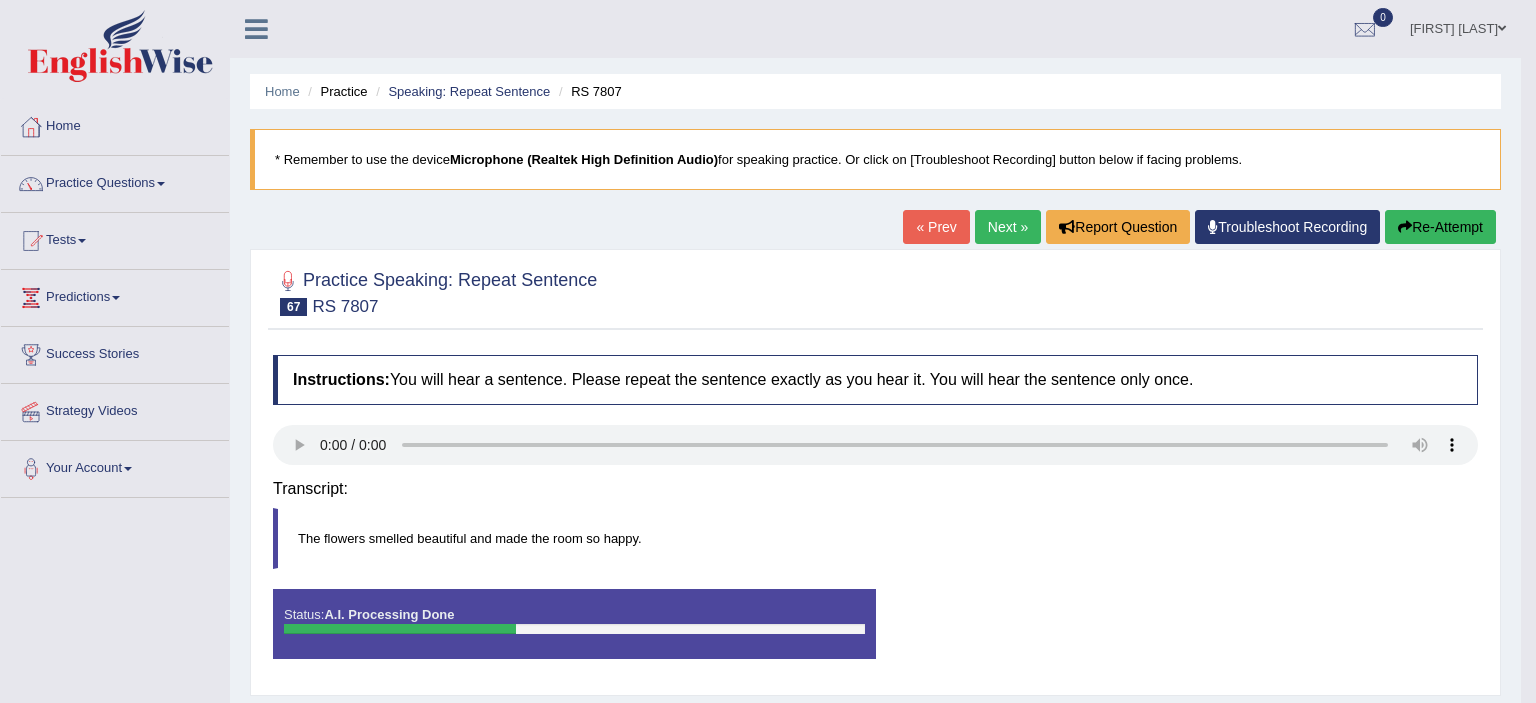 click on "Saving your answer..." at bounding box center [0, 0] 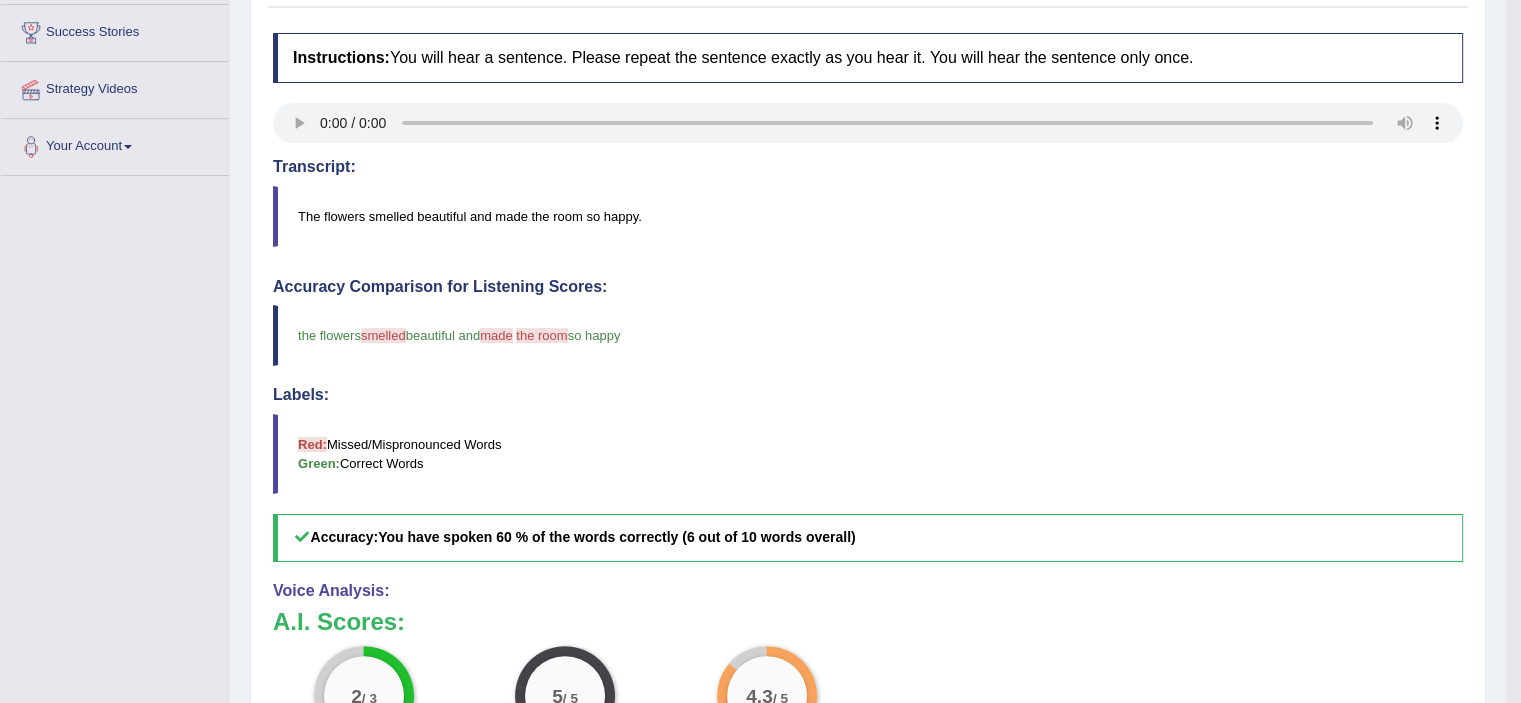 scroll, scrollTop: 0, scrollLeft: 0, axis: both 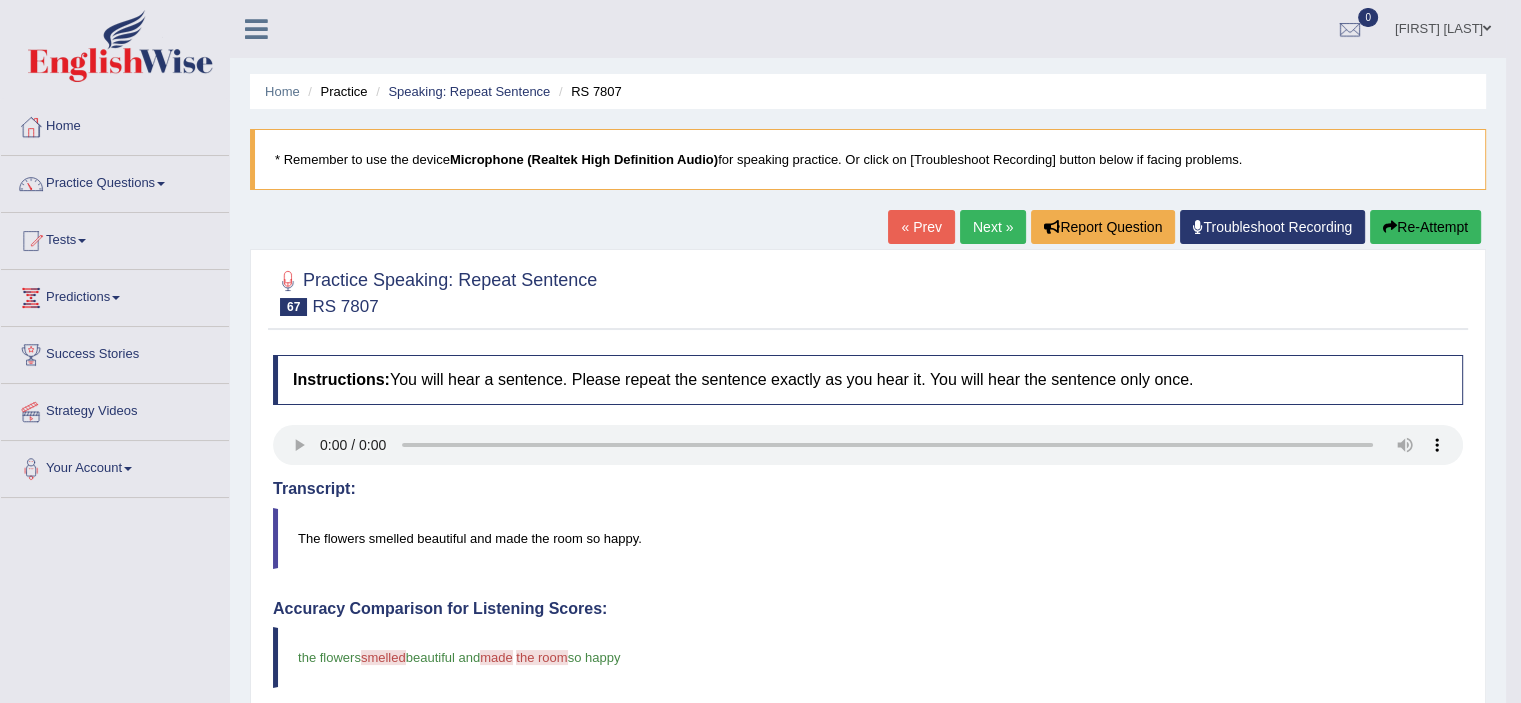 click on "Next »" at bounding box center (993, 227) 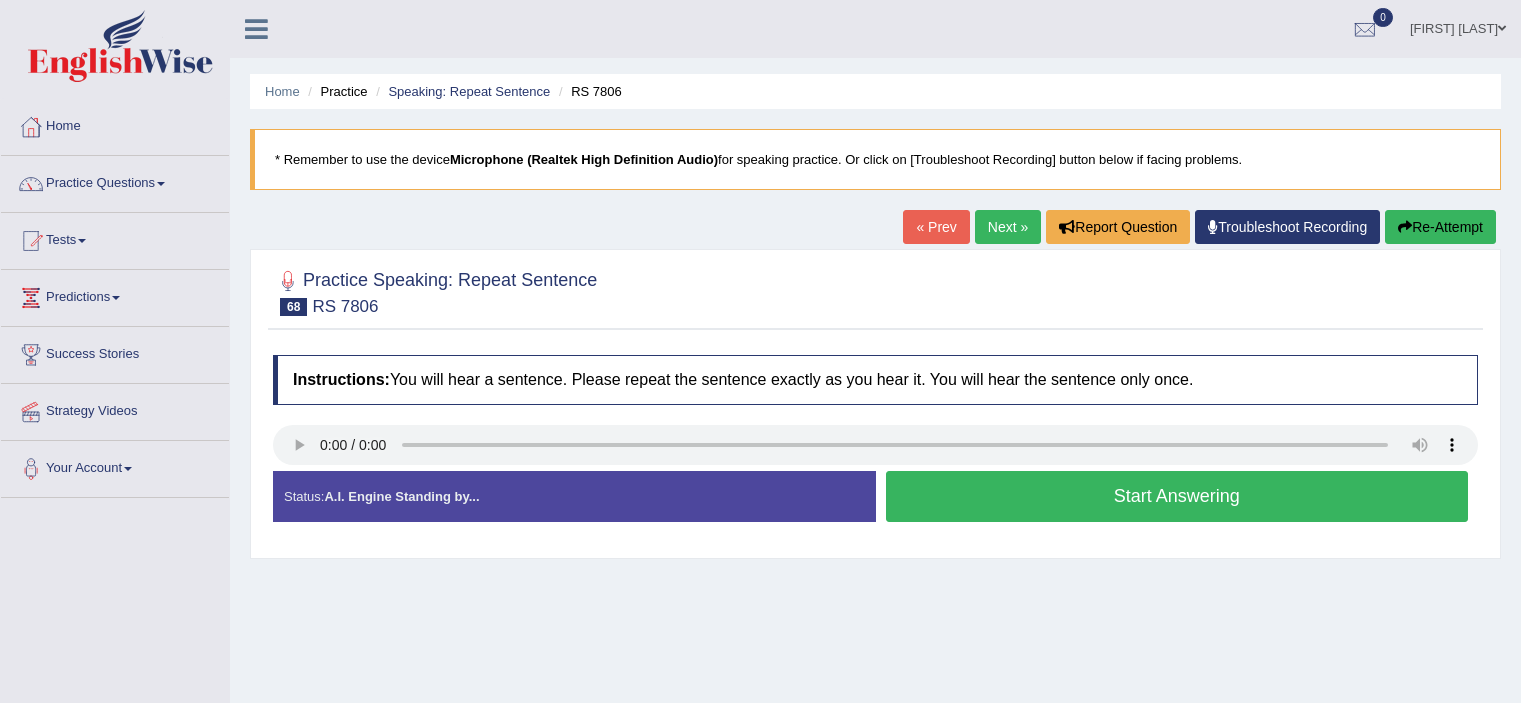 scroll, scrollTop: 0, scrollLeft: 0, axis: both 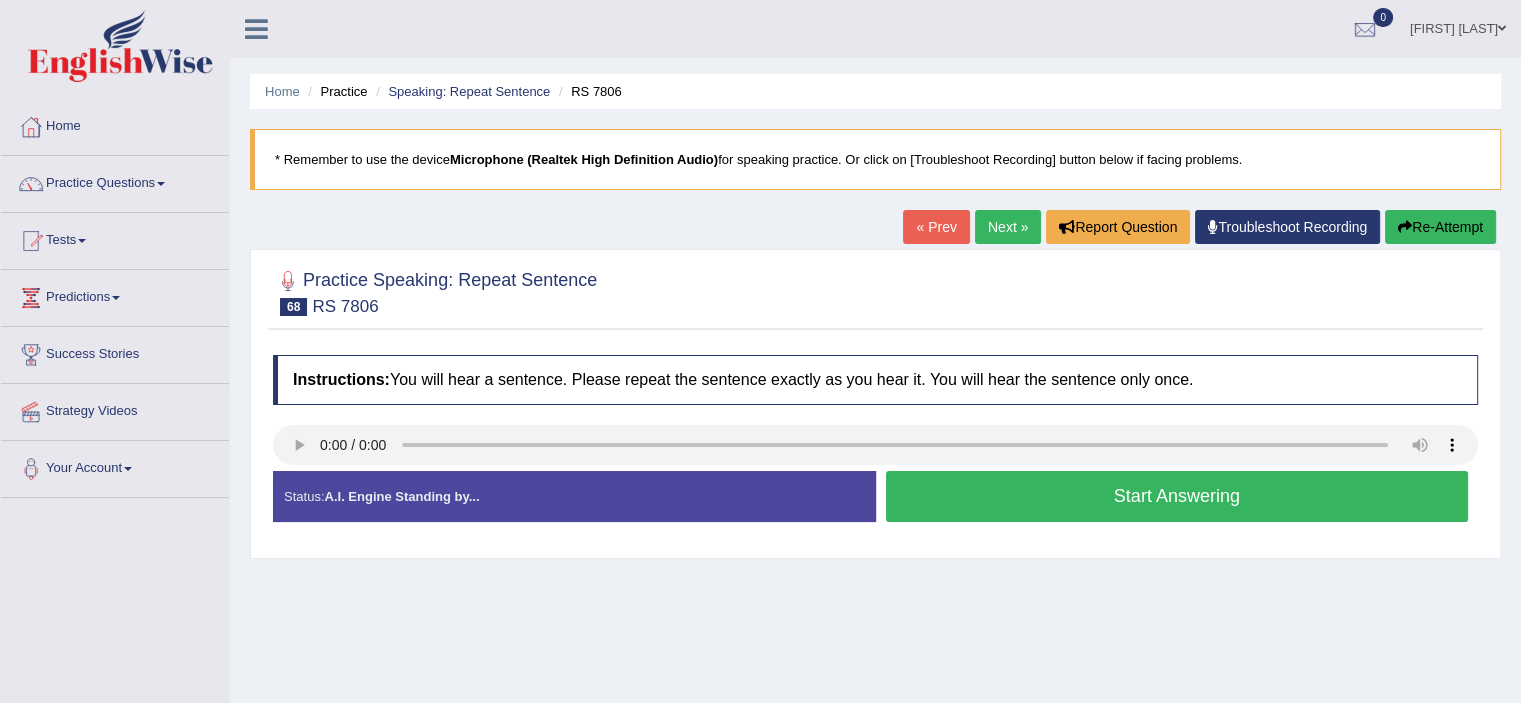 click on "Start Answering" at bounding box center [1177, 496] 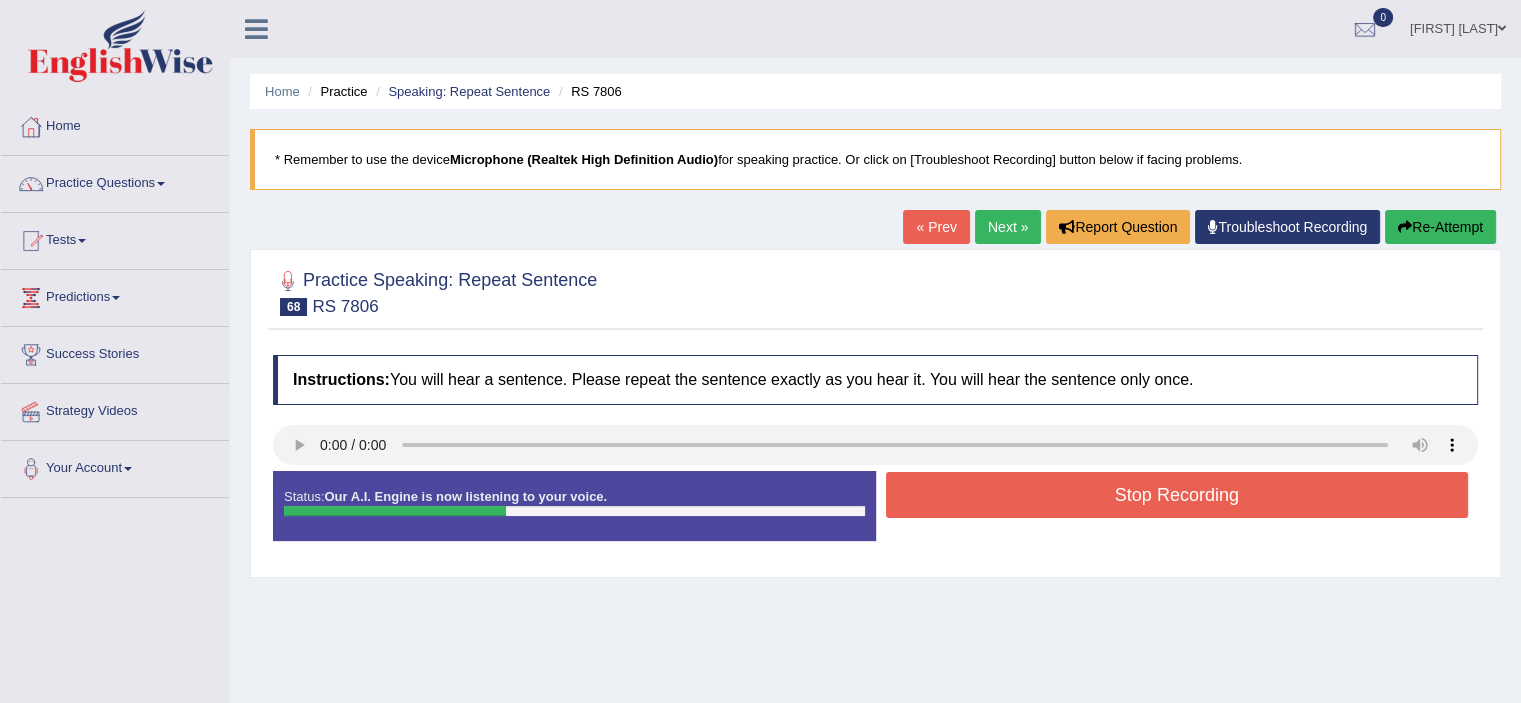 click on "Stop Recording" at bounding box center (1177, 495) 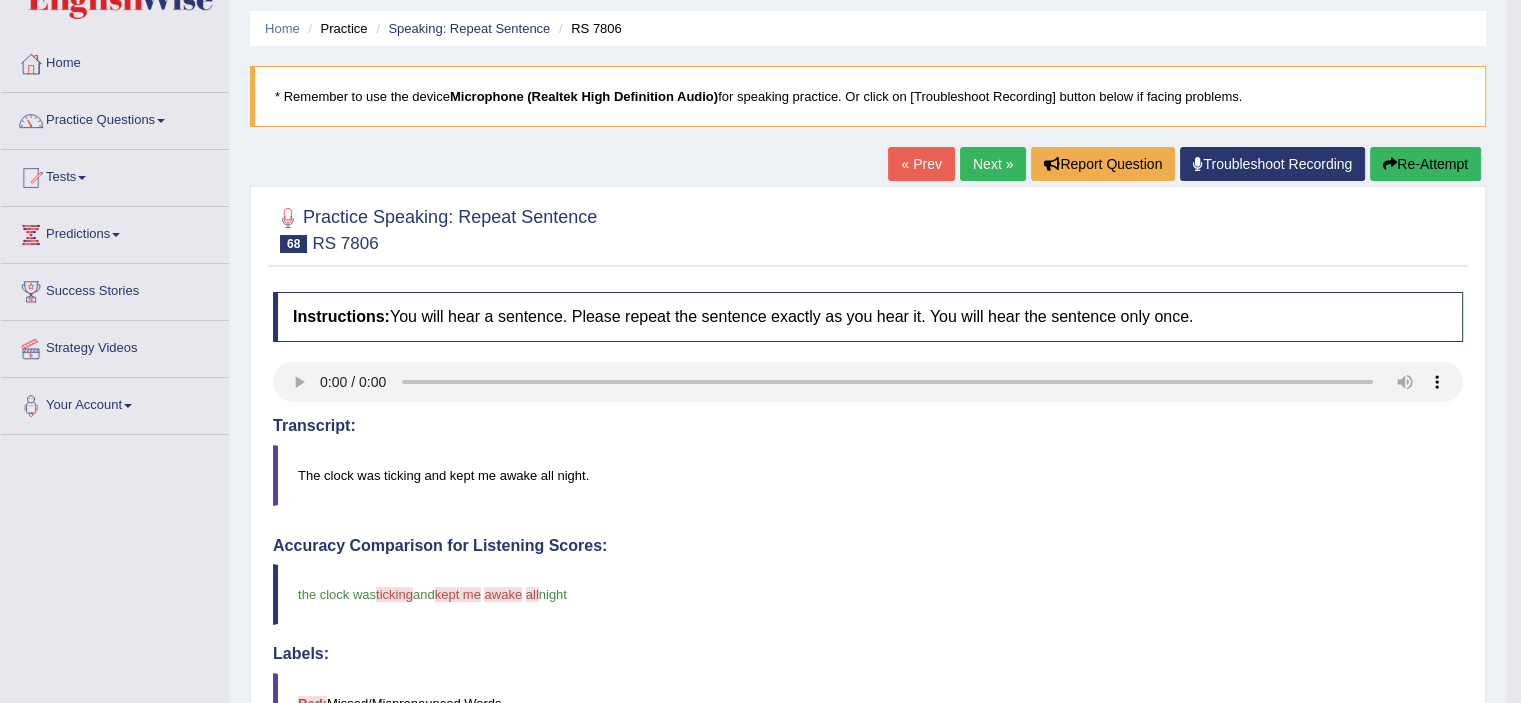 scroll, scrollTop: 0, scrollLeft: 0, axis: both 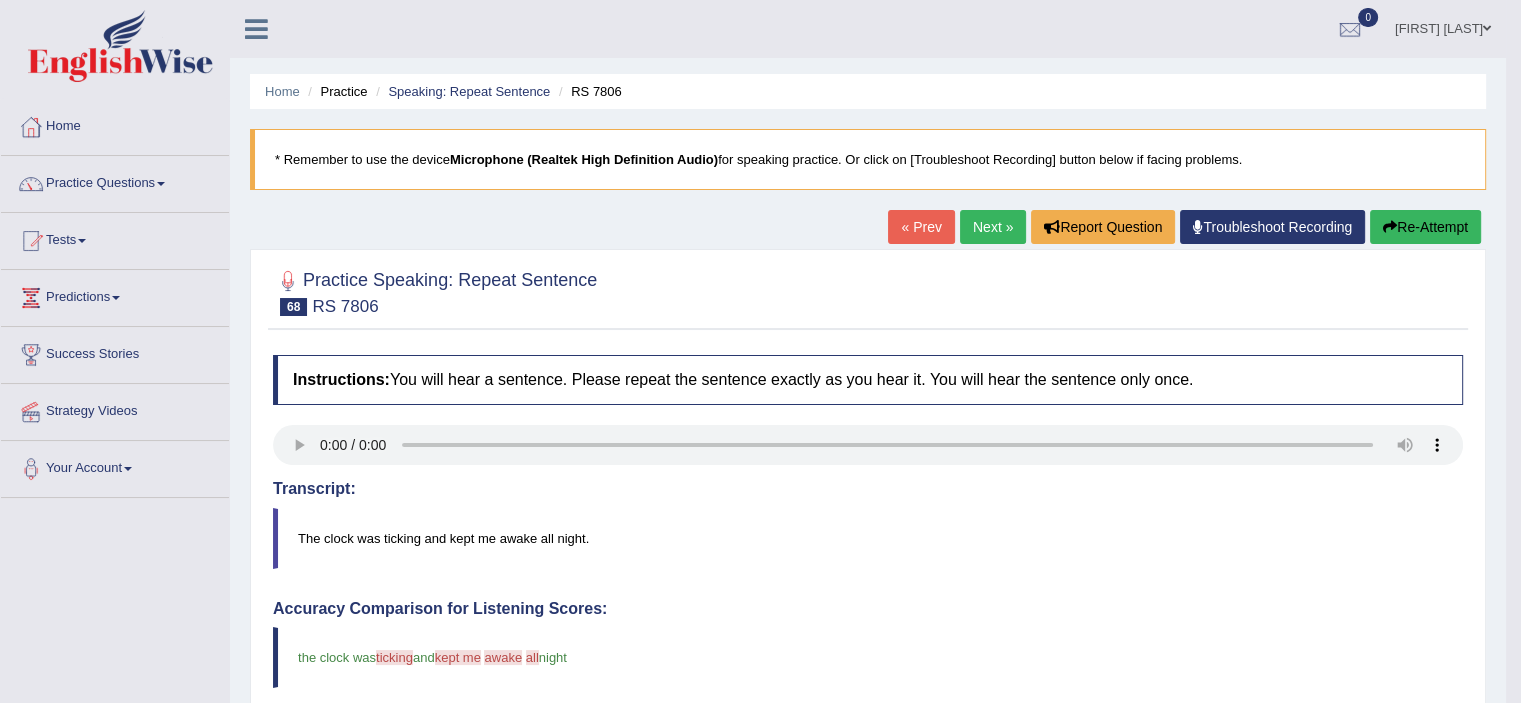 click on "Next »" at bounding box center (993, 227) 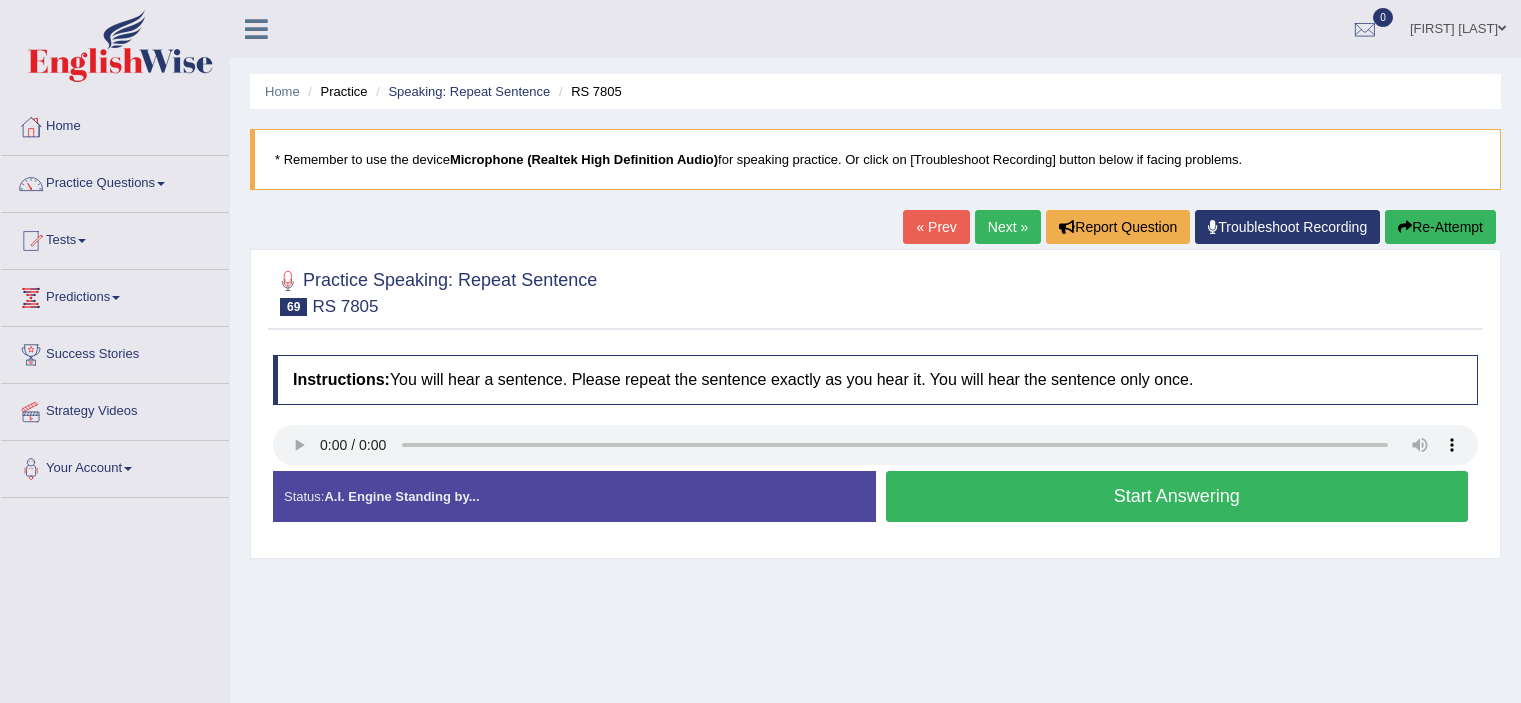 scroll, scrollTop: 0, scrollLeft: 0, axis: both 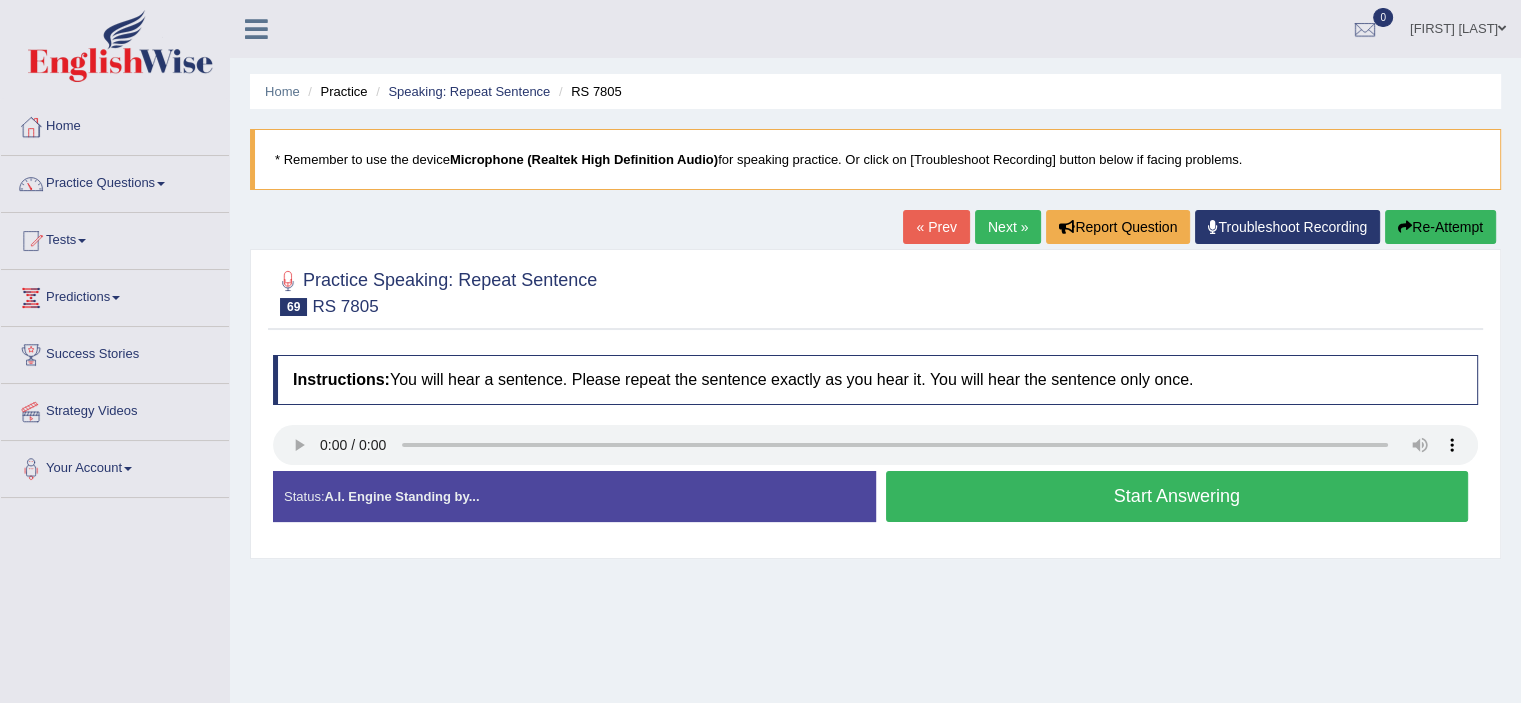 click on "Start Answering" at bounding box center (1177, 496) 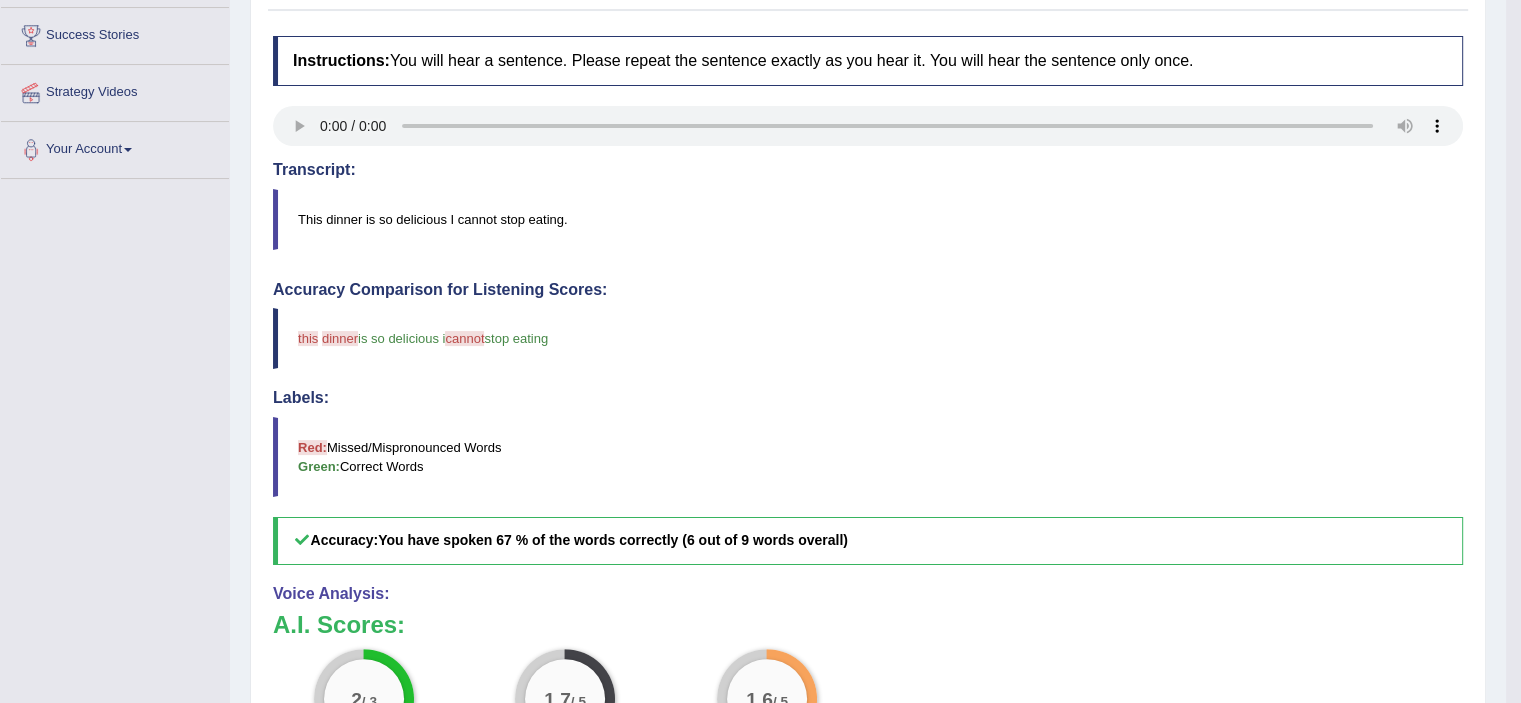 scroll, scrollTop: 324, scrollLeft: 0, axis: vertical 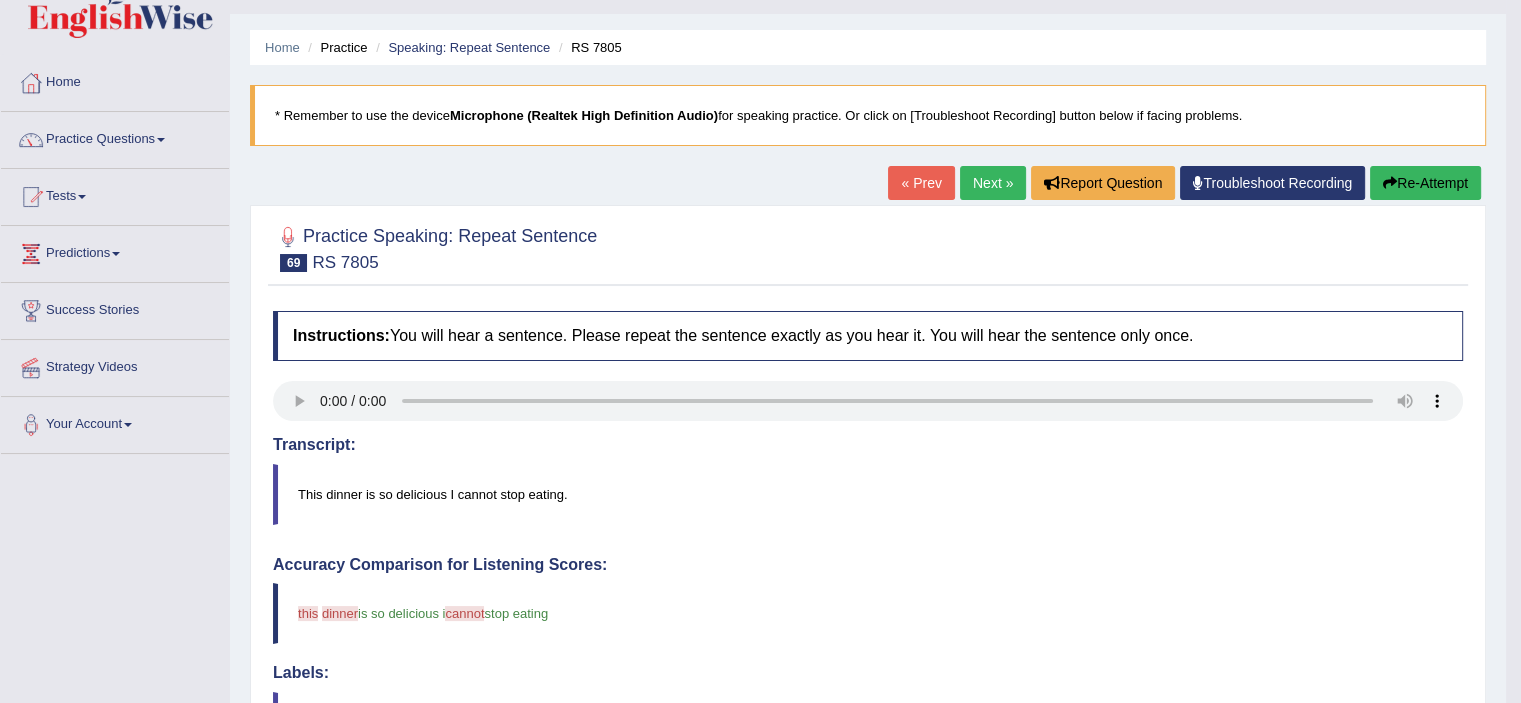 click on "Next »" at bounding box center (993, 183) 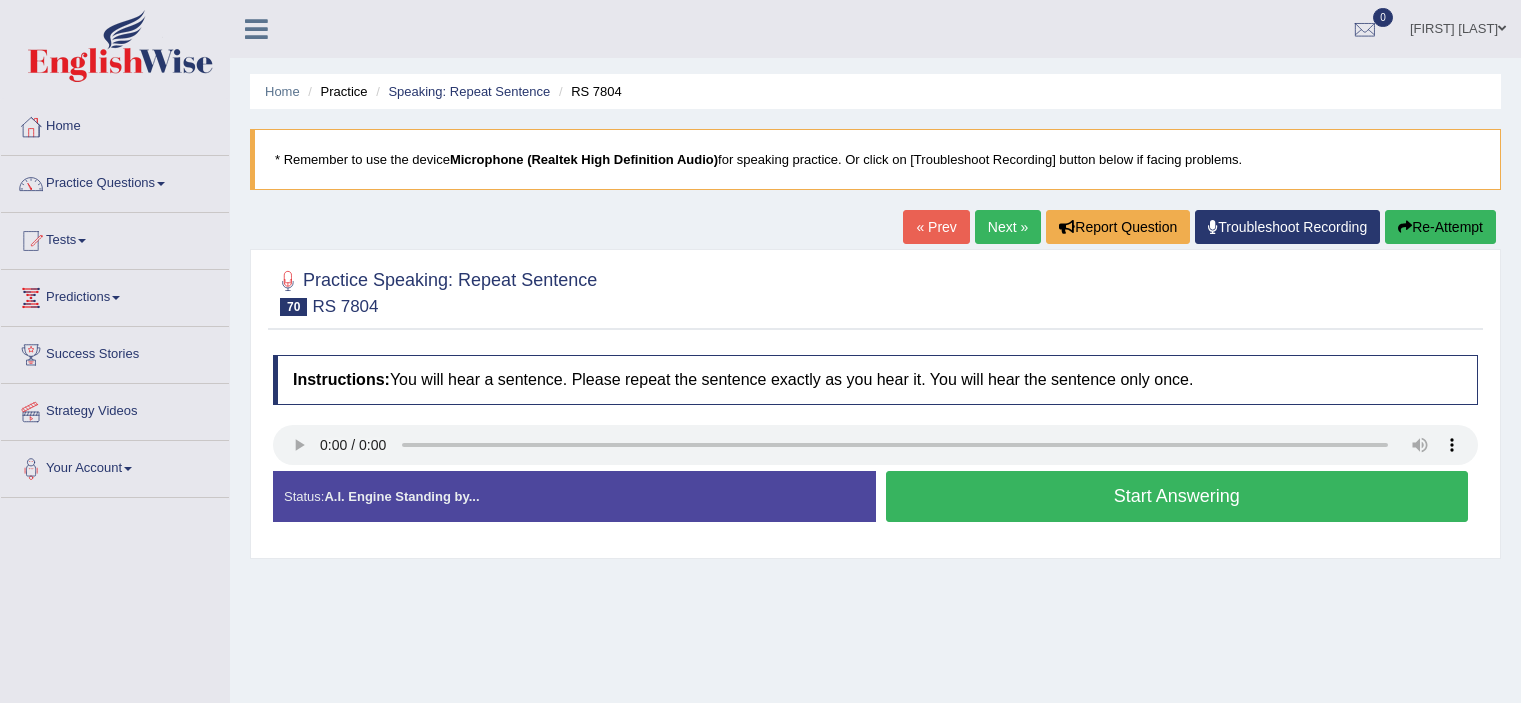scroll, scrollTop: 0, scrollLeft: 0, axis: both 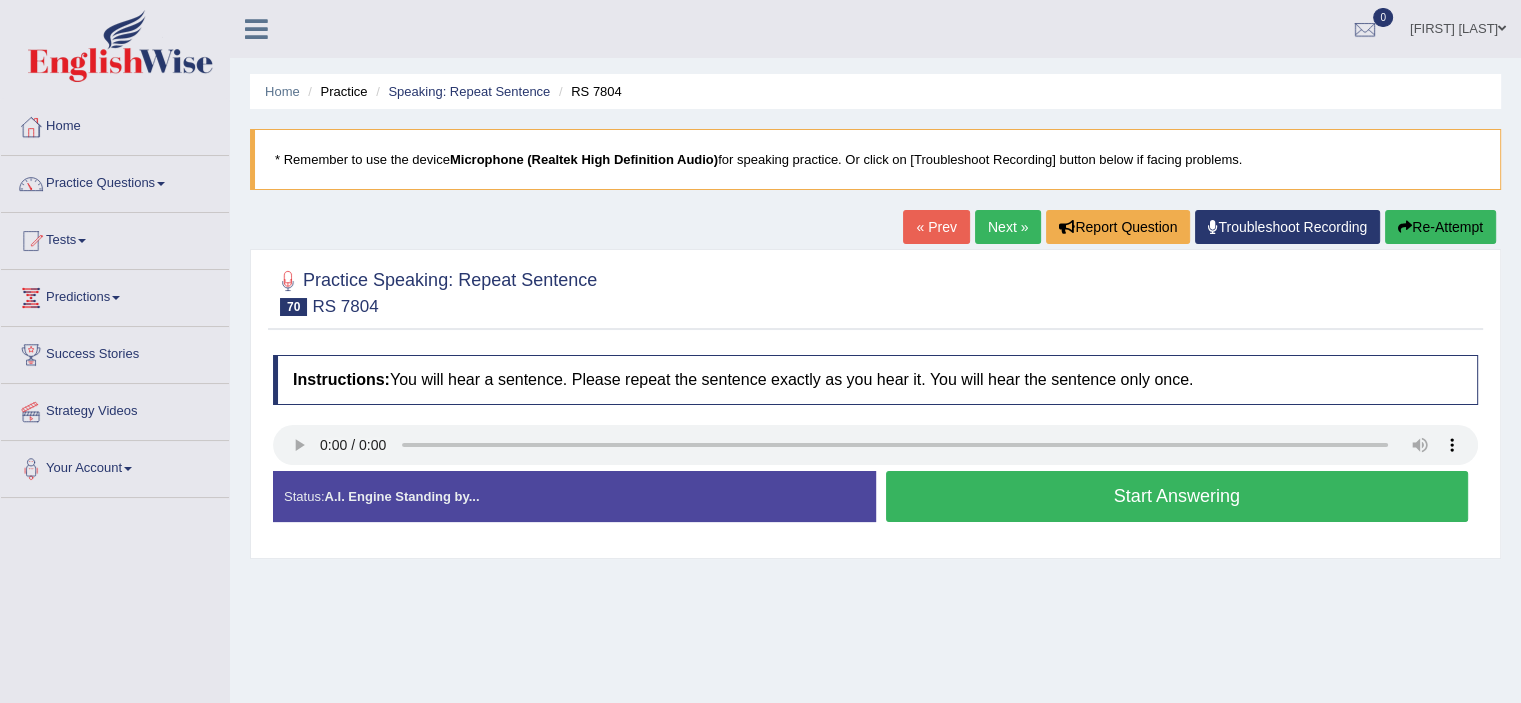 click on "Start Answering" at bounding box center (1177, 496) 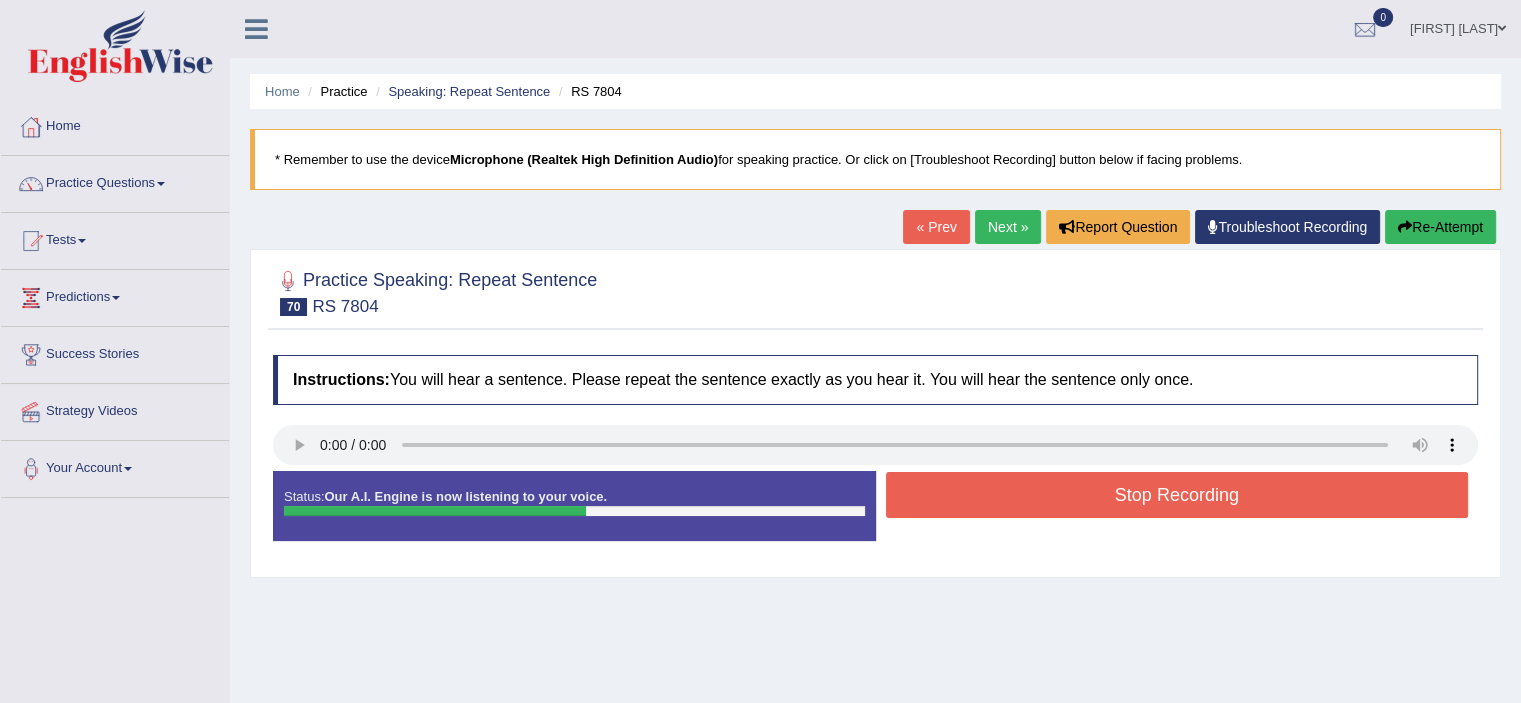 click on "Stop Recording" at bounding box center [1177, 495] 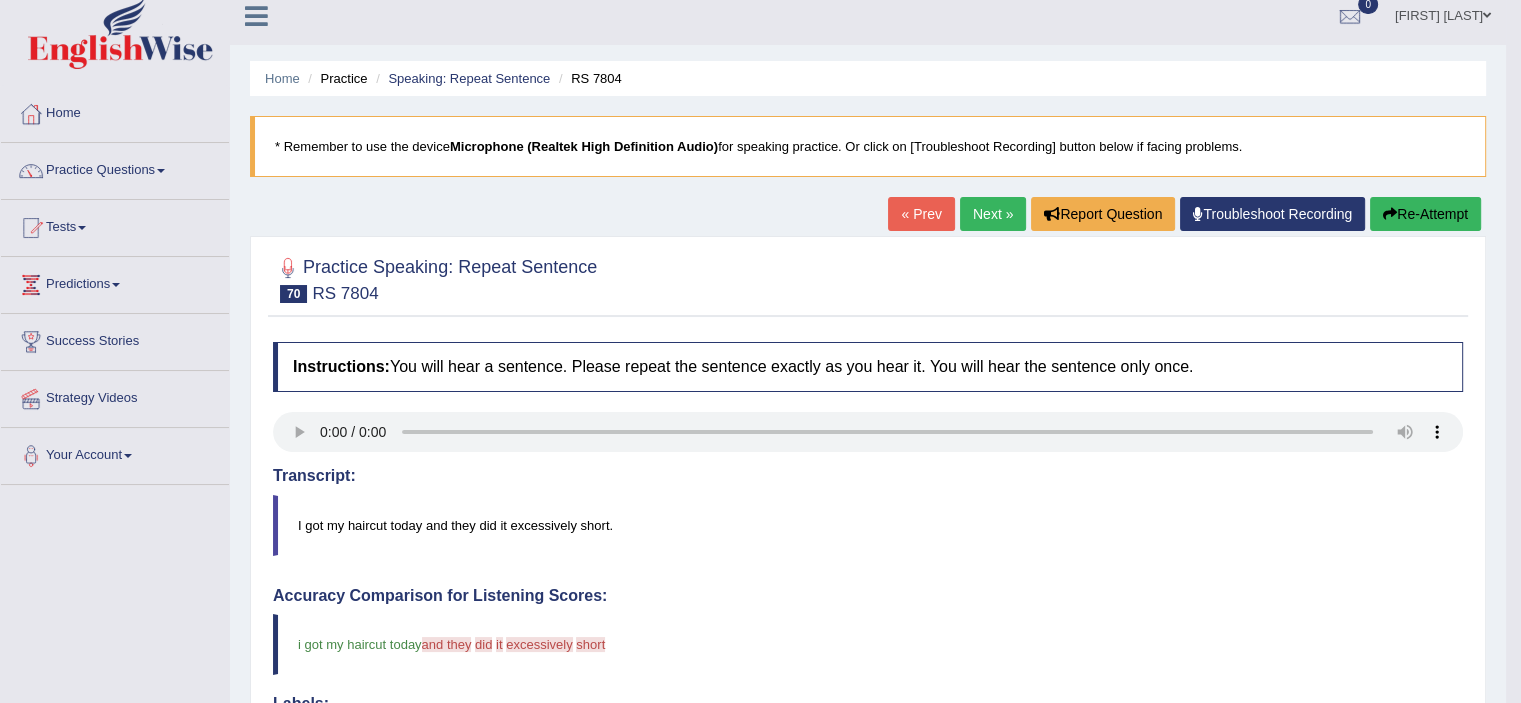 scroll, scrollTop: 0, scrollLeft: 0, axis: both 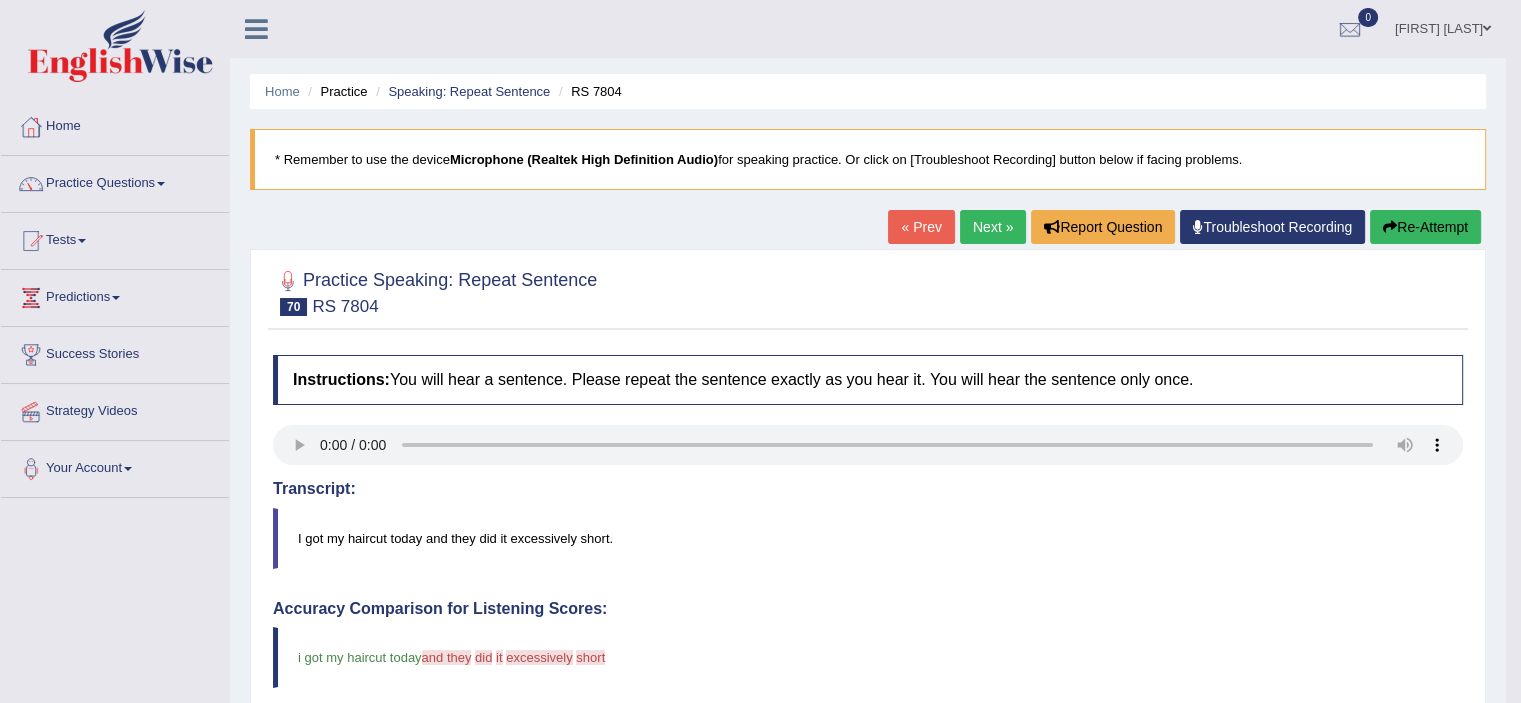 click on "Next »" at bounding box center (993, 227) 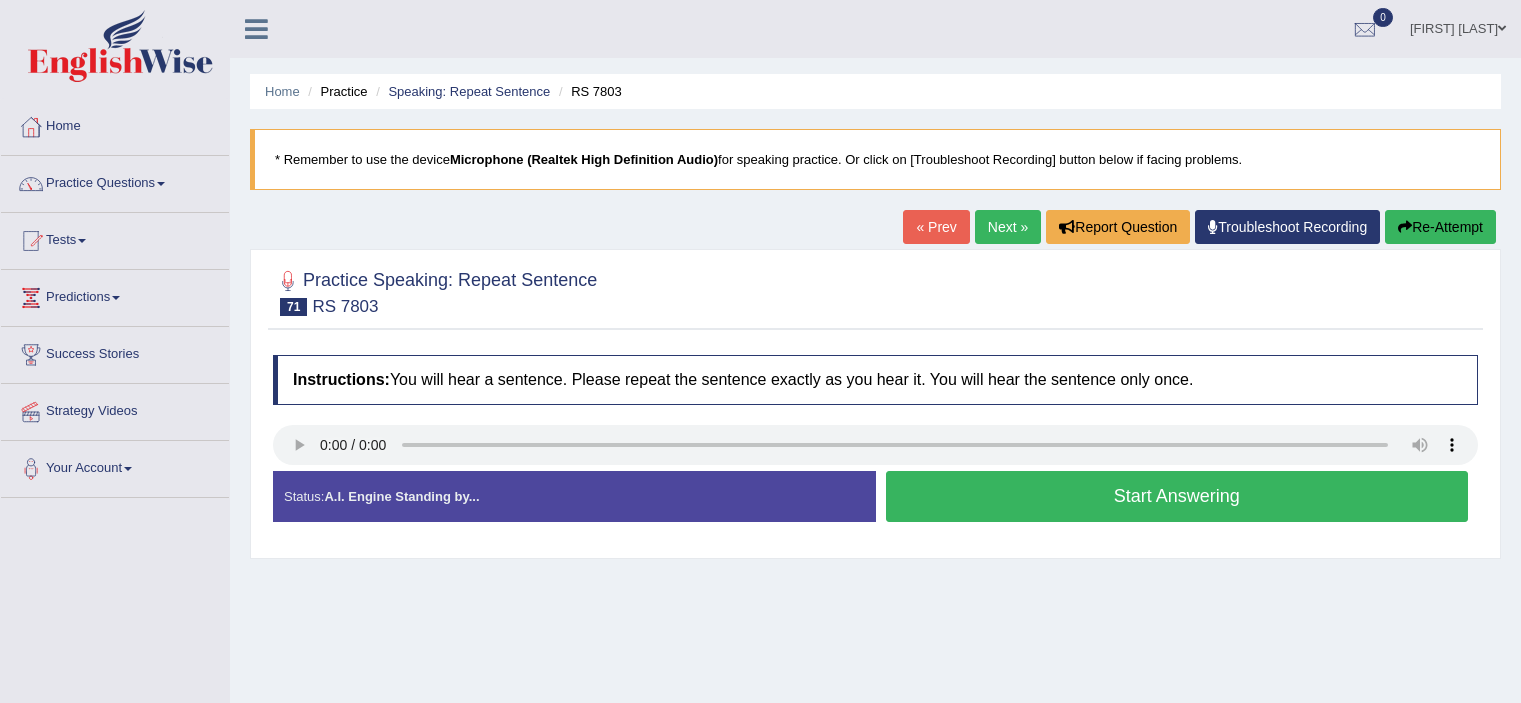 scroll, scrollTop: 0, scrollLeft: 0, axis: both 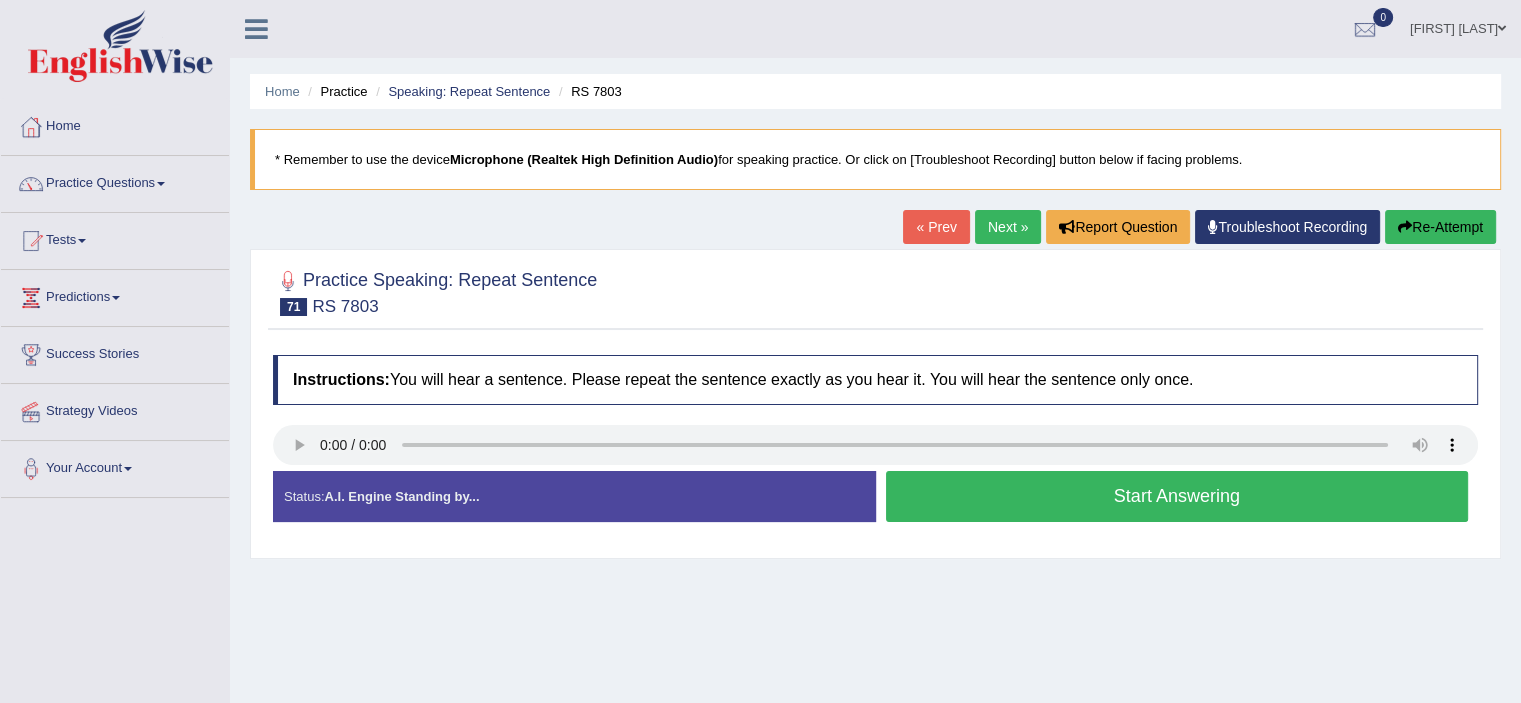 click on "Start Answering" at bounding box center [1177, 496] 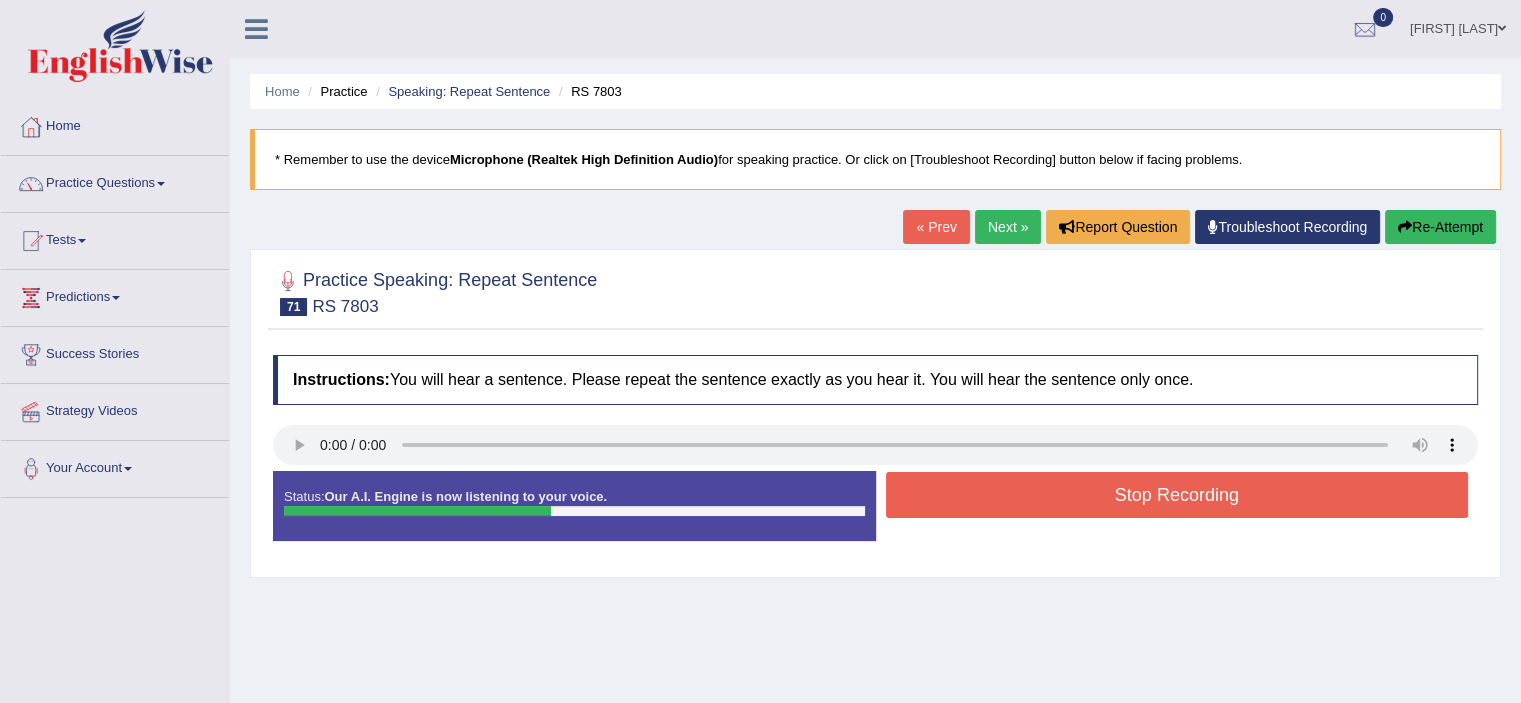 click on "Stop Recording" at bounding box center (1177, 495) 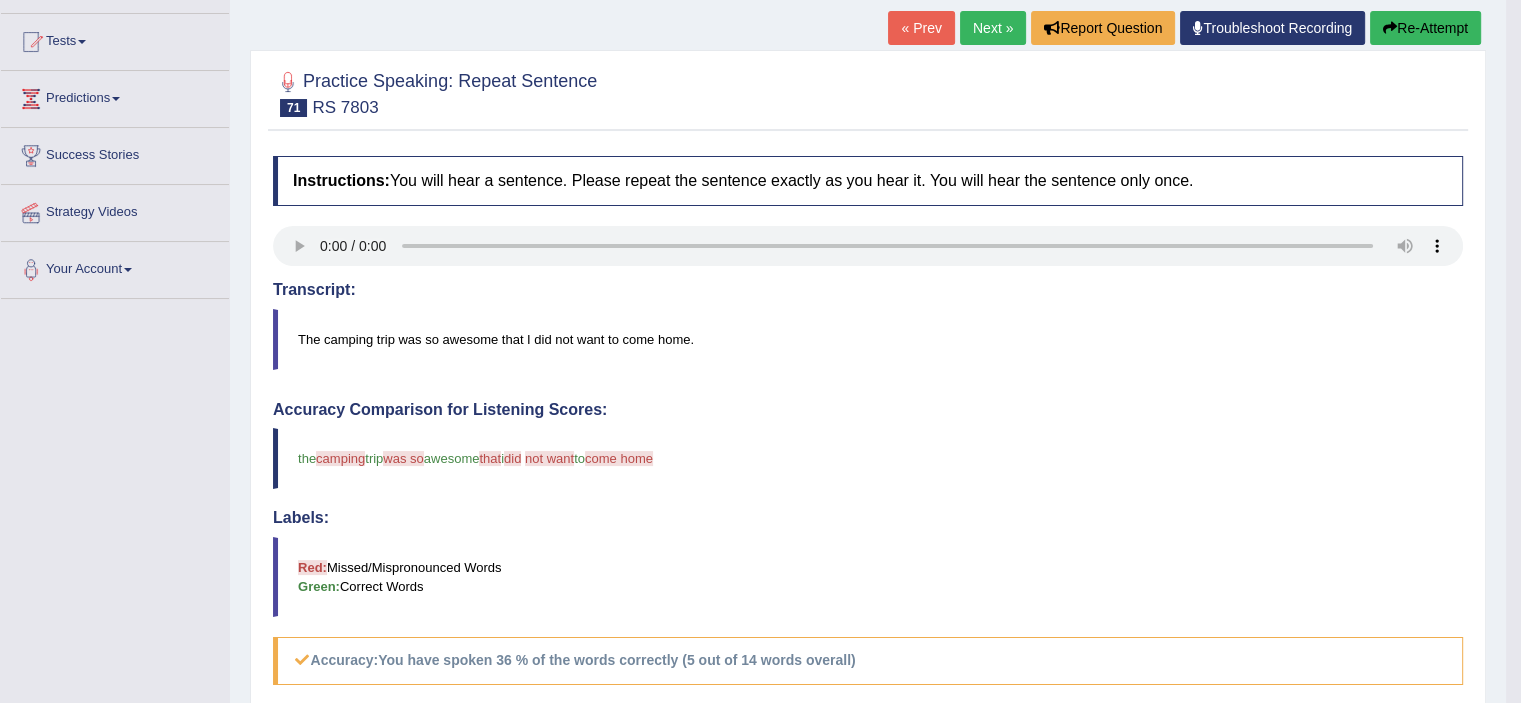 scroll, scrollTop: 197, scrollLeft: 0, axis: vertical 